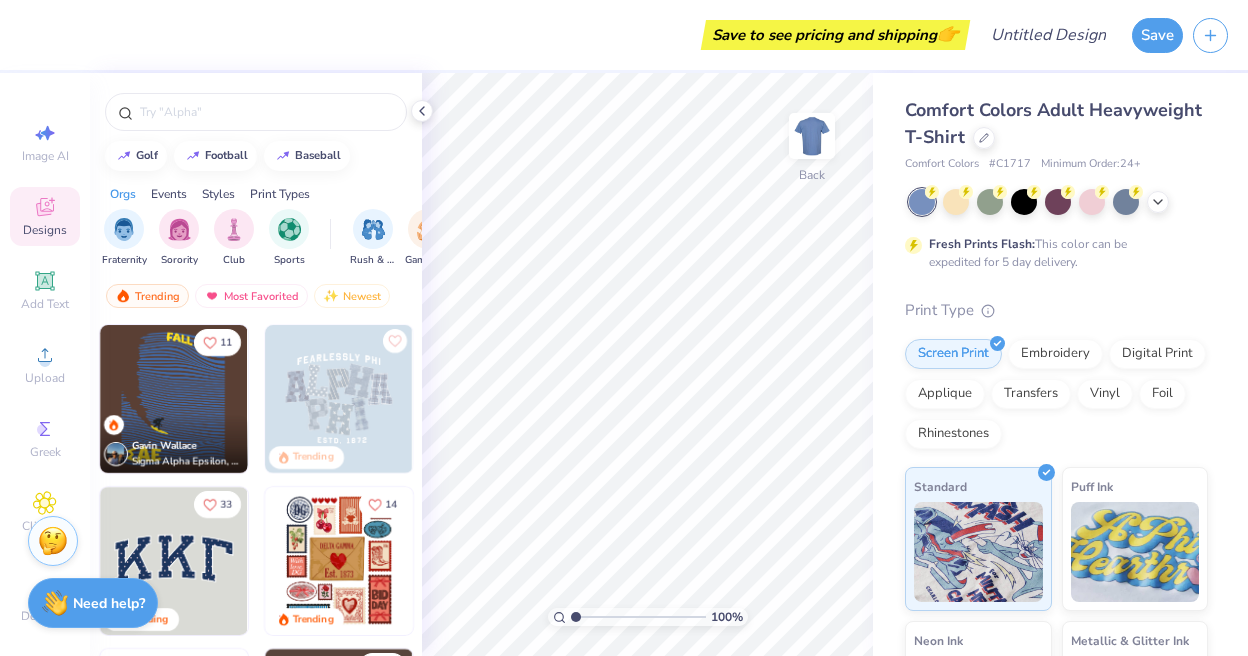 scroll, scrollTop: 0, scrollLeft: 0, axis: both 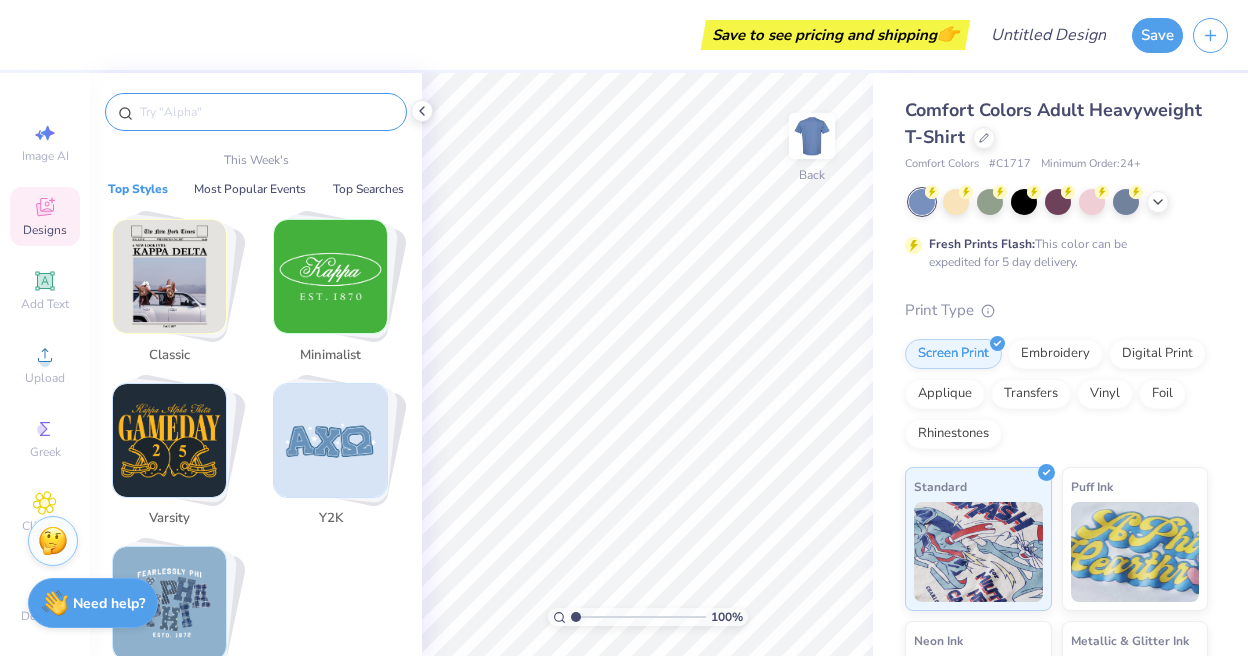 click at bounding box center (266, 112) 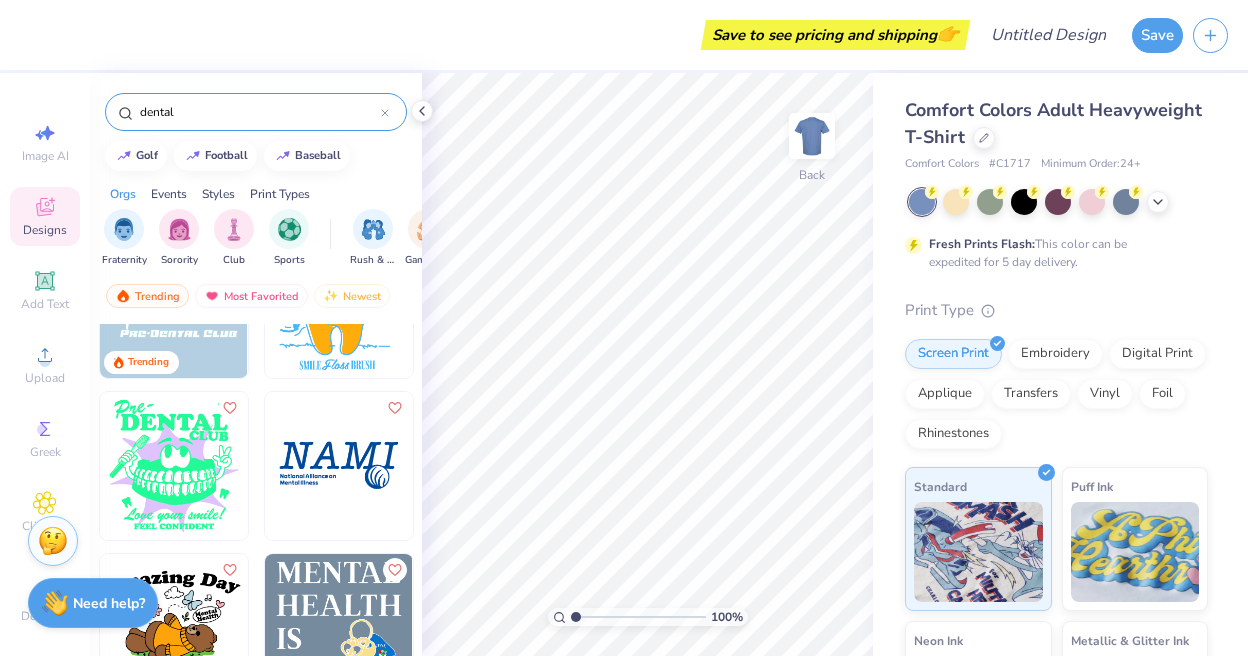 scroll, scrollTop: 100, scrollLeft: 0, axis: vertical 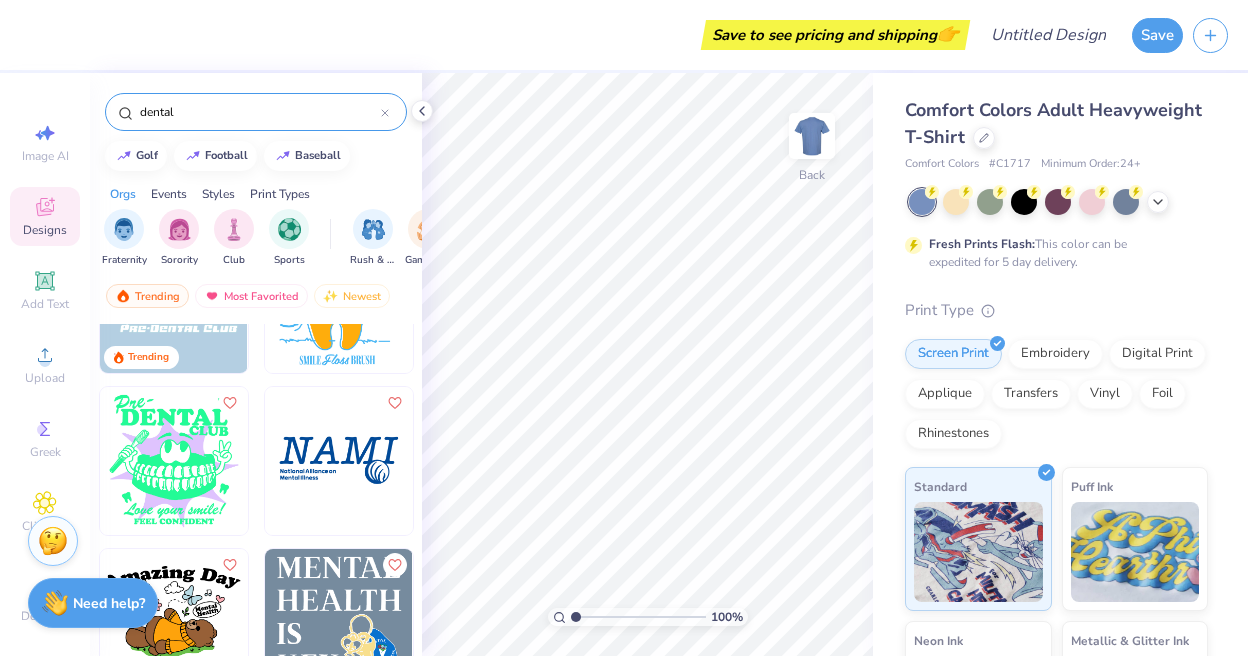 click on "dental" at bounding box center [259, 112] 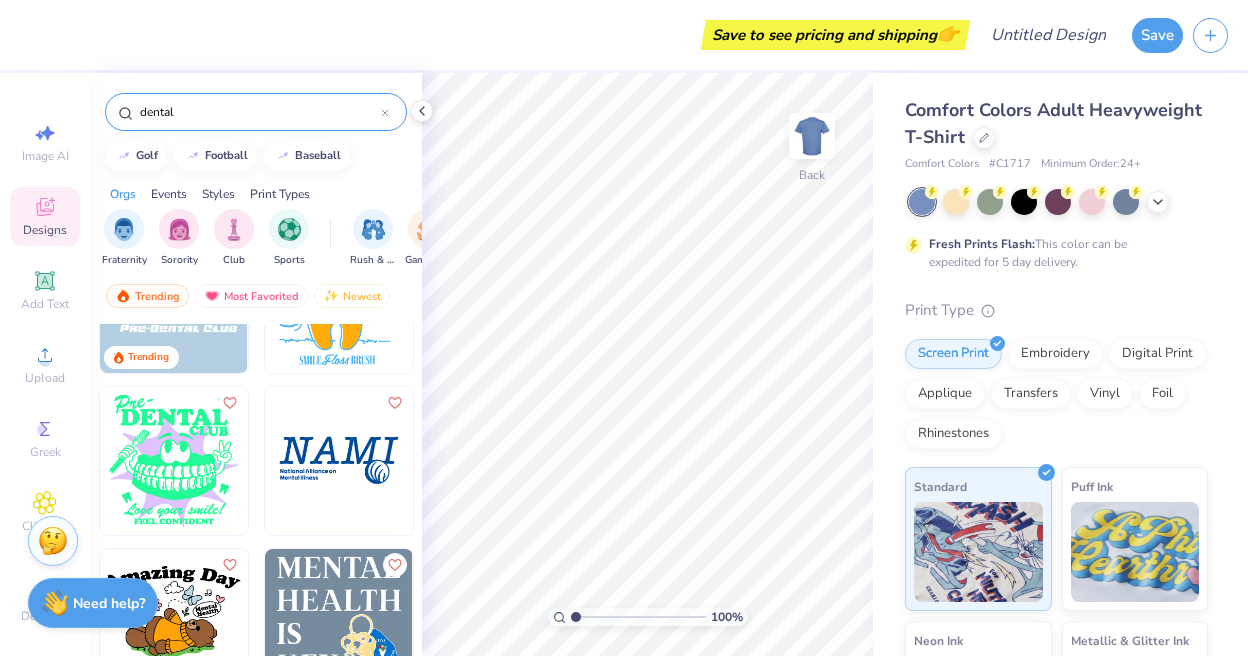 click on "dental" at bounding box center (259, 112) 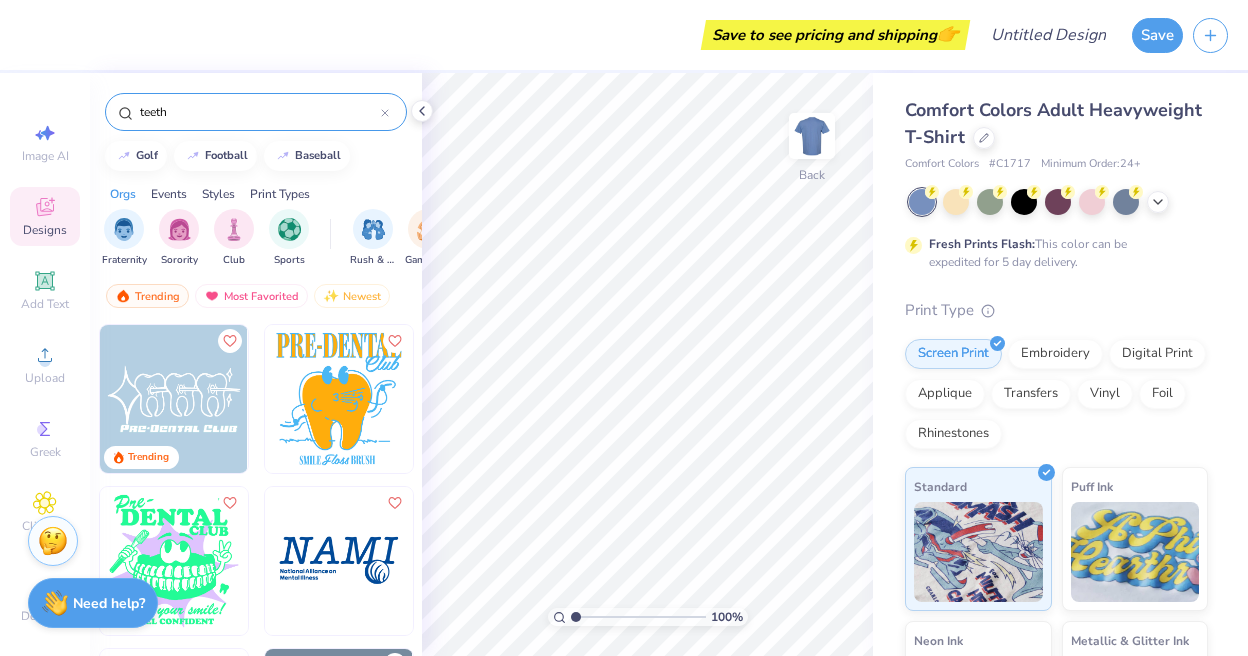 type on "teeth" 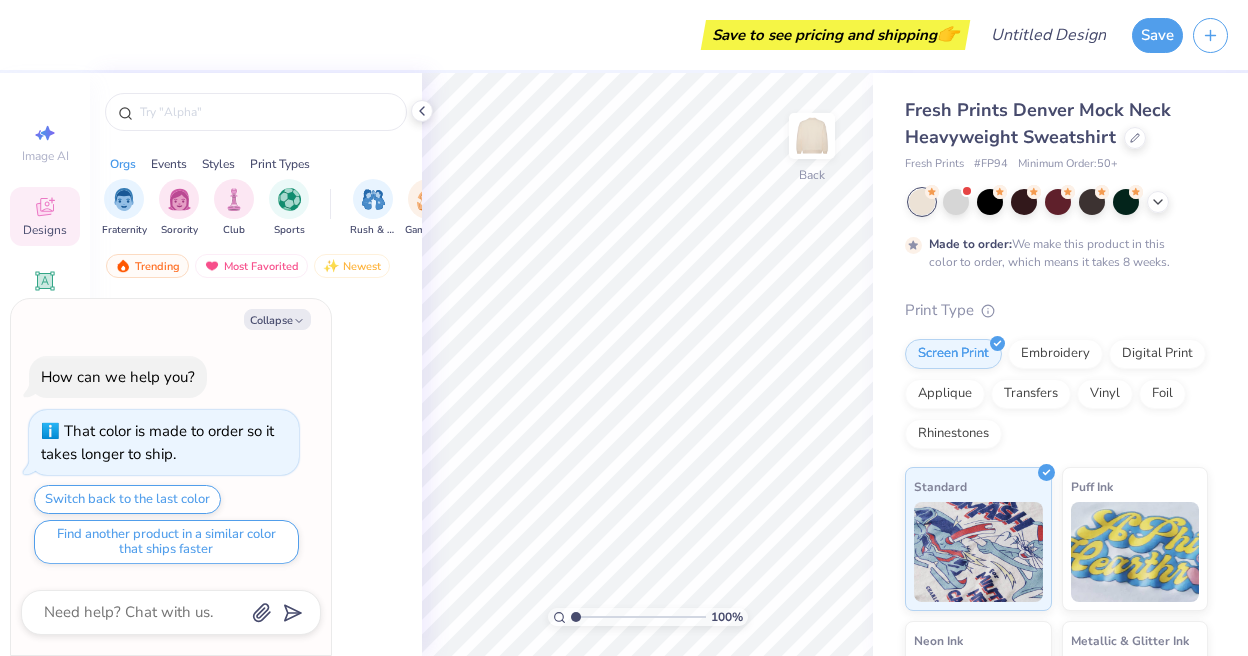 scroll, scrollTop: 0, scrollLeft: 0, axis: both 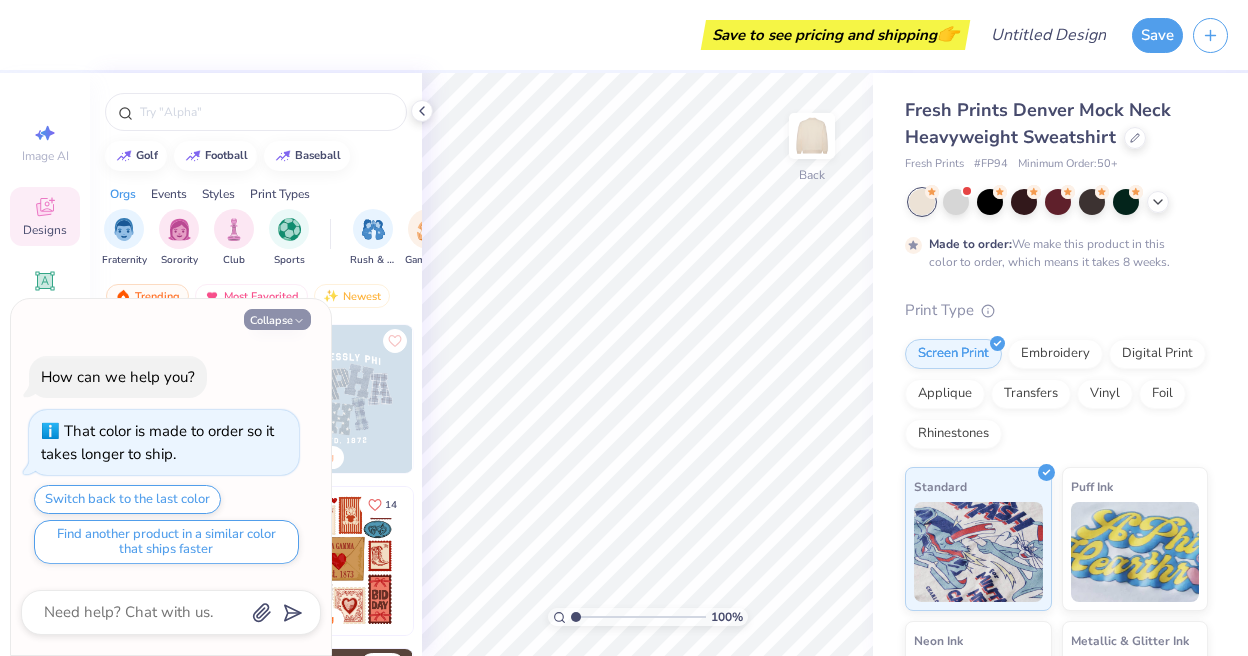 click on "Collapse" at bounding box center [277, 319] 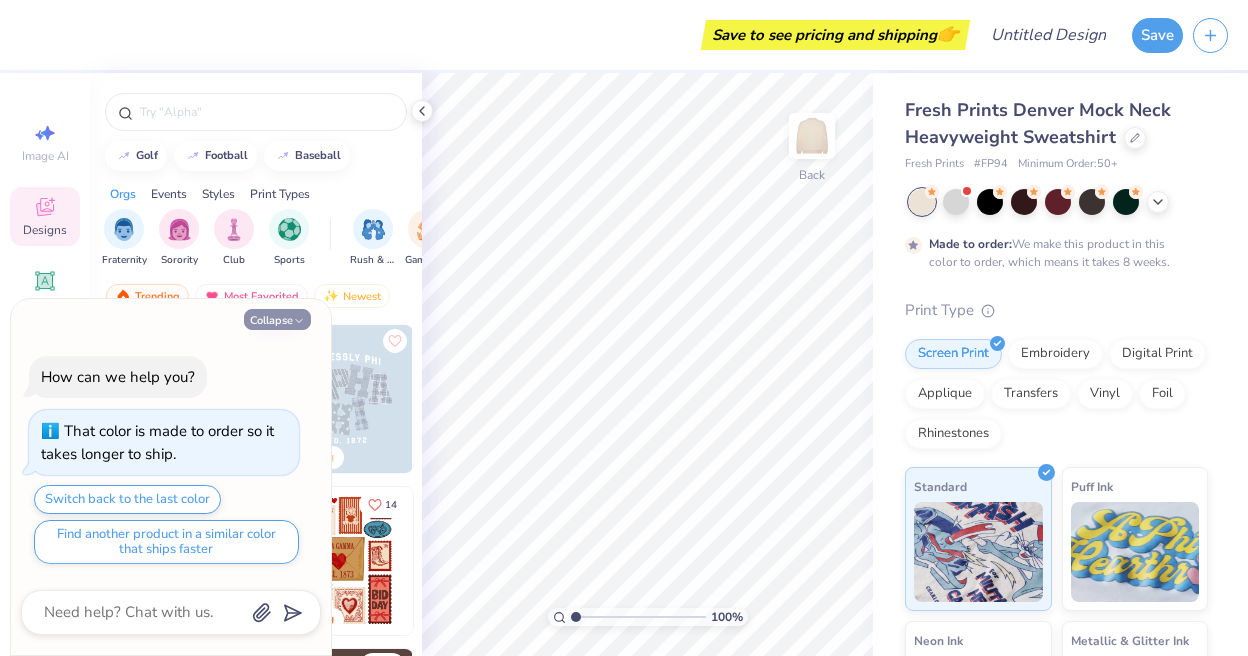 type on "x" 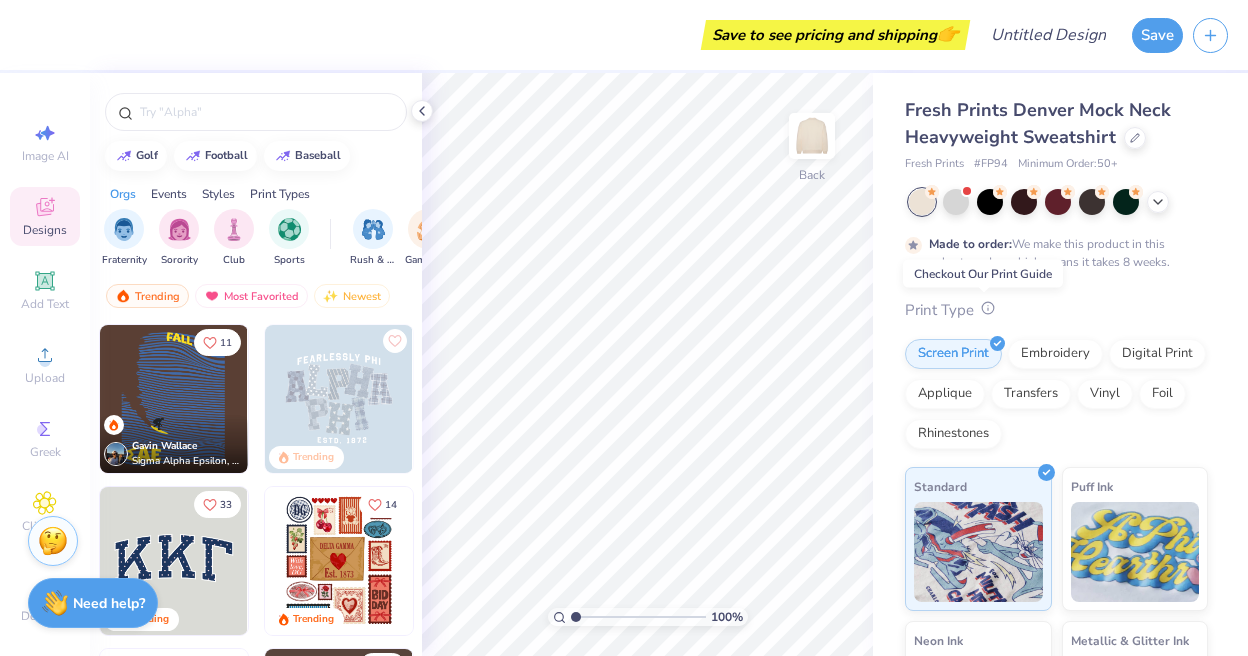 click 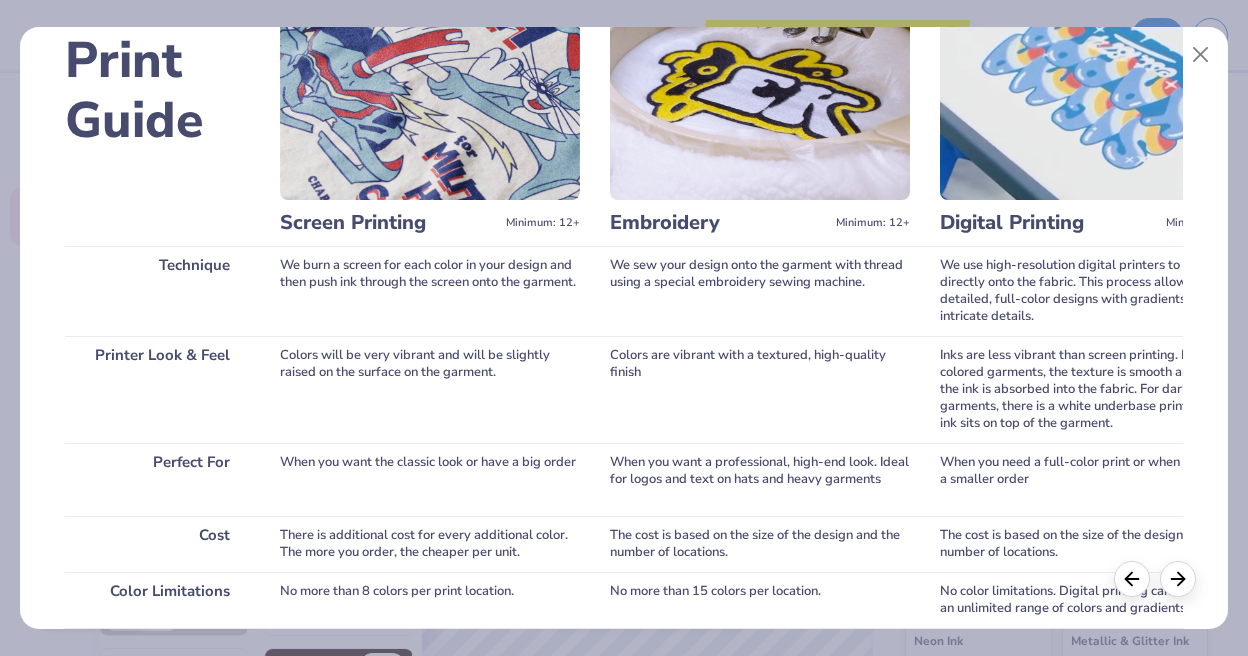 scroll, scrollTop: 93, scrollLeft: 0, axis: vertical 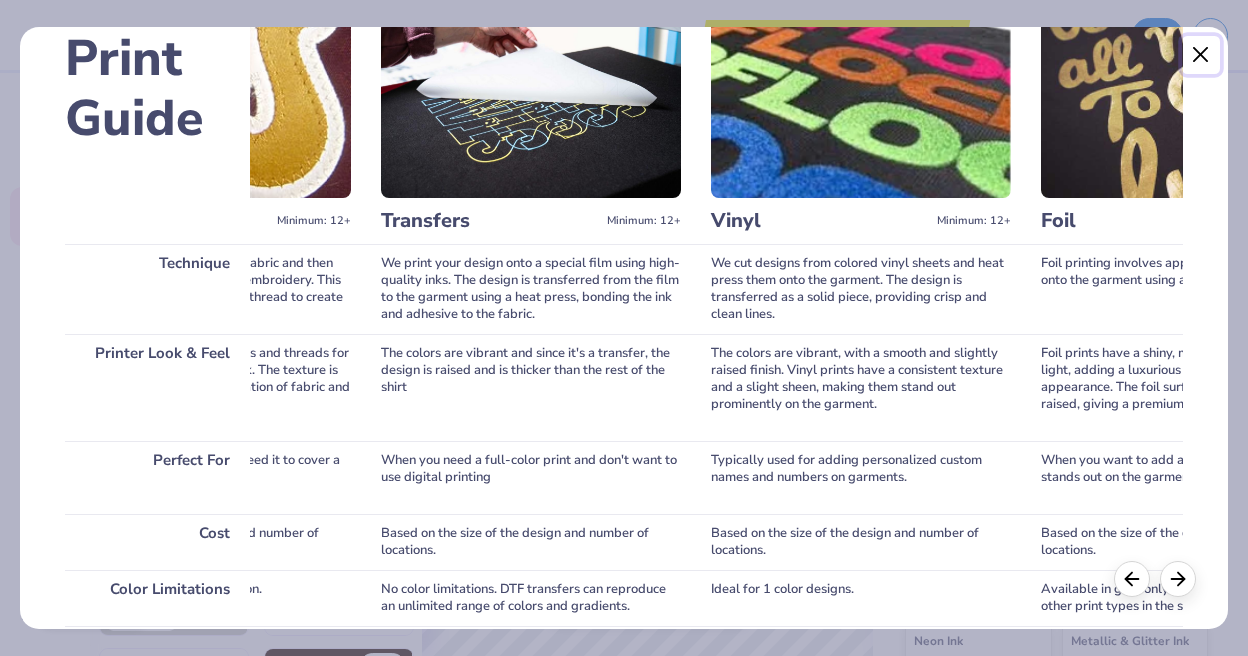 click at bounding box center (1201, 55) 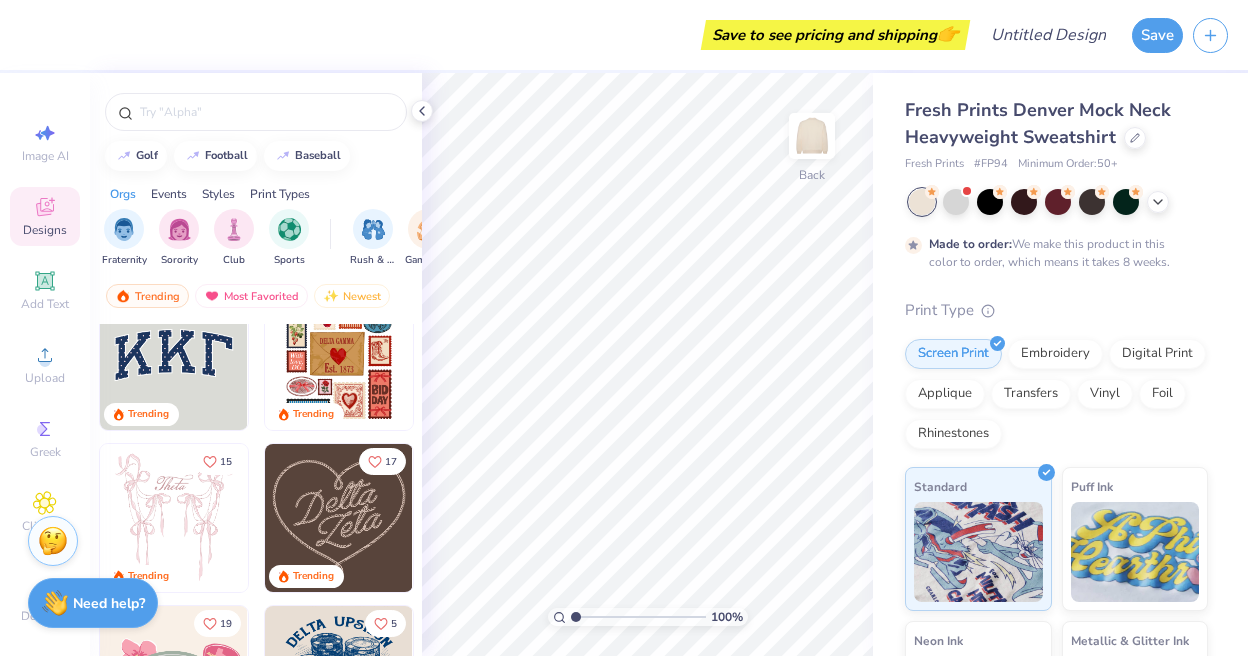 scroll, scrollTop: 204, scrollLeft: 0, axis: vertical 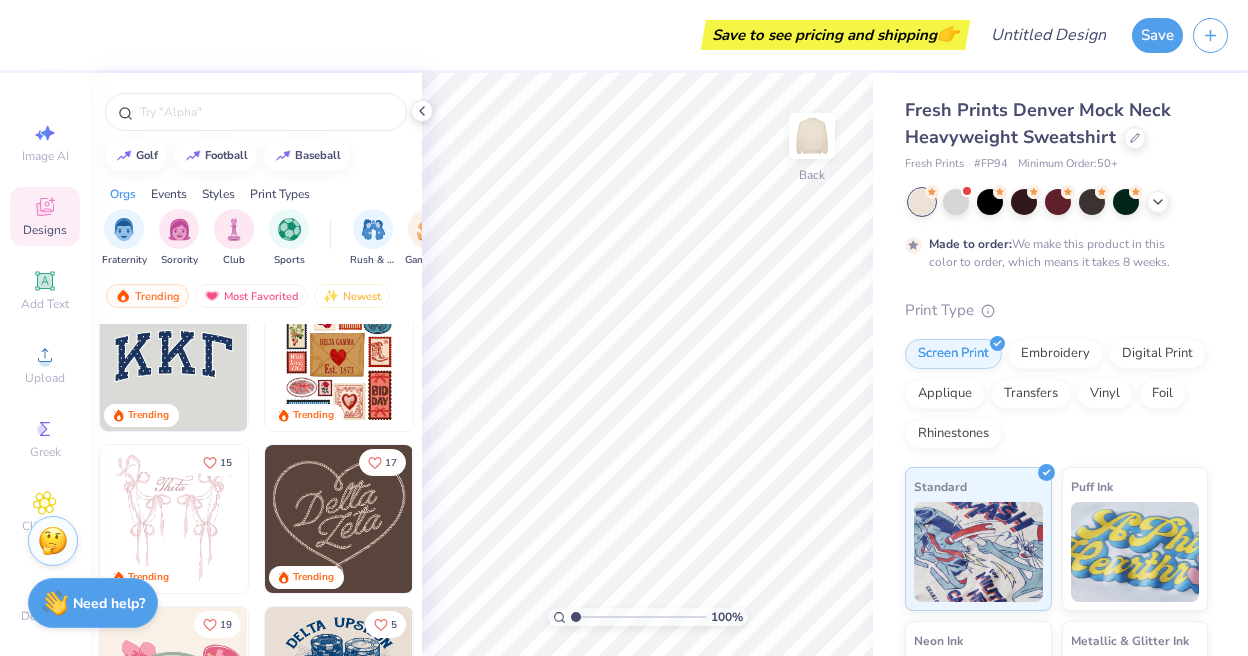 click at bounding box center (174, 357) 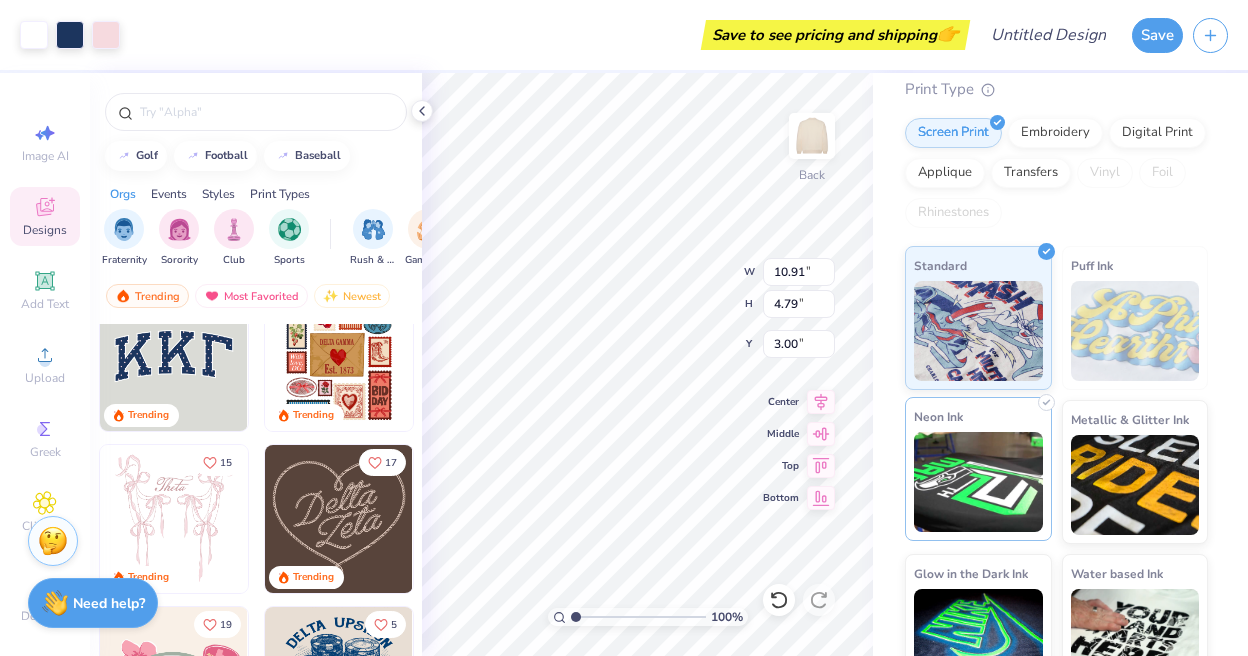 scroll, scrollTop: 263, scrollLeft: 0, axis: vertical 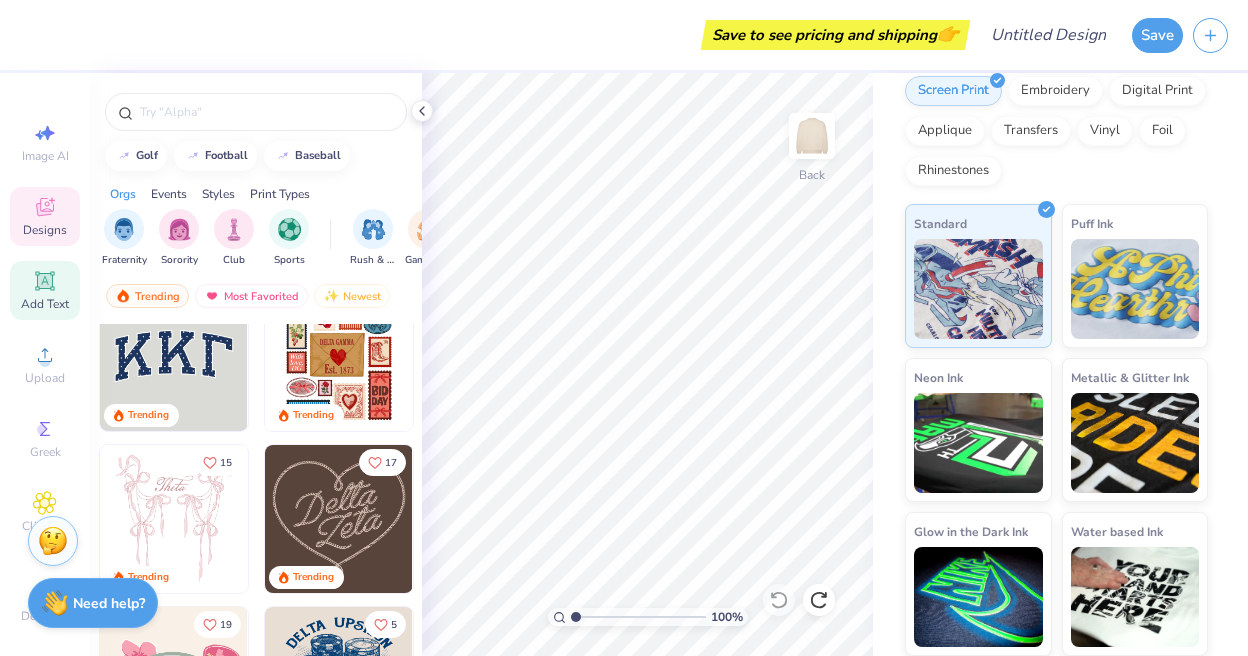 click on "Add Text" at bounding box center [45, 290] 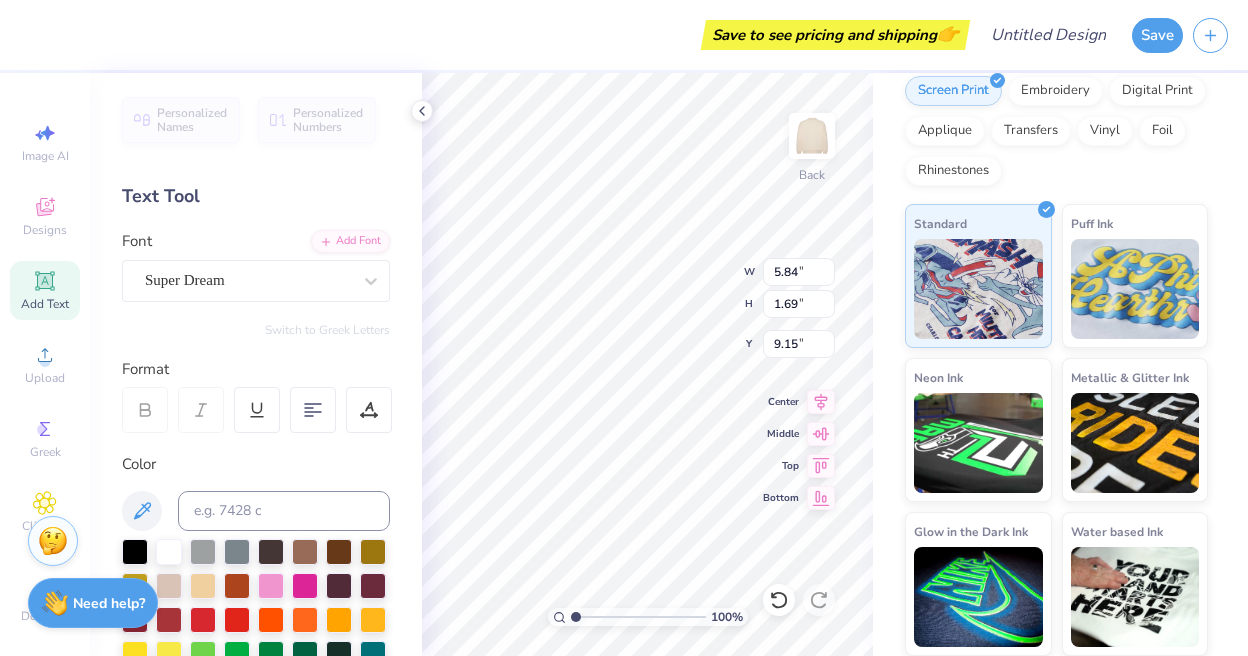 scroll, scrollTop: 0, scrollLeft: 0, axis: both 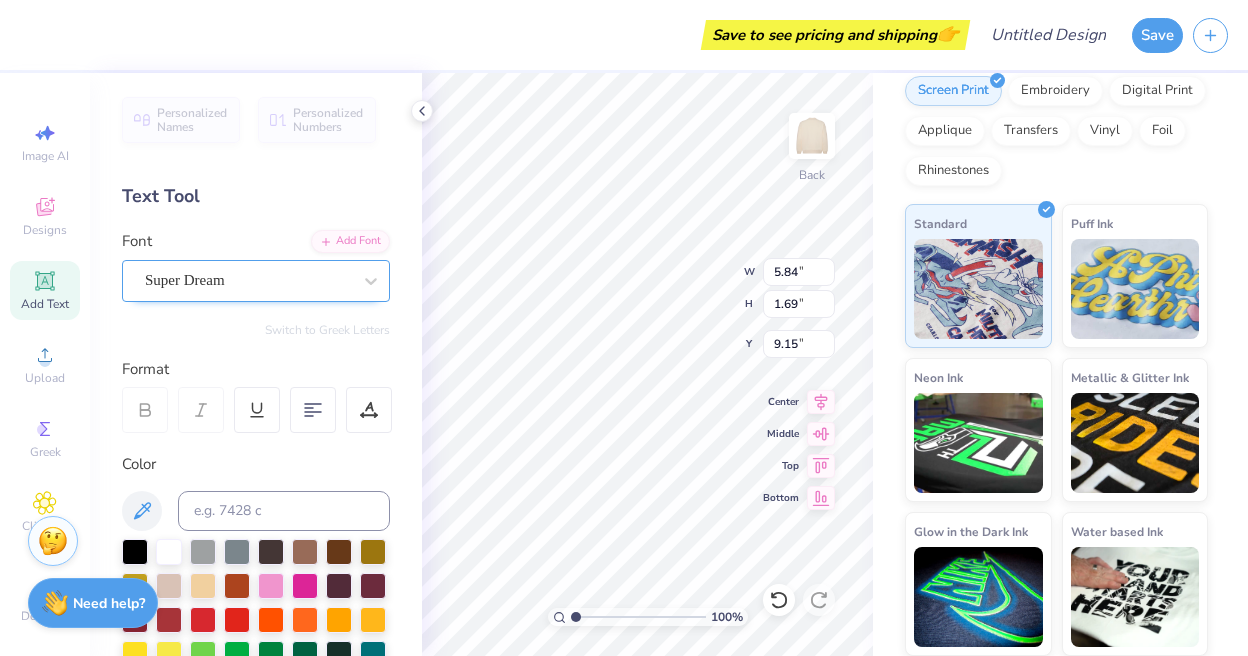 type on "Ohio State" 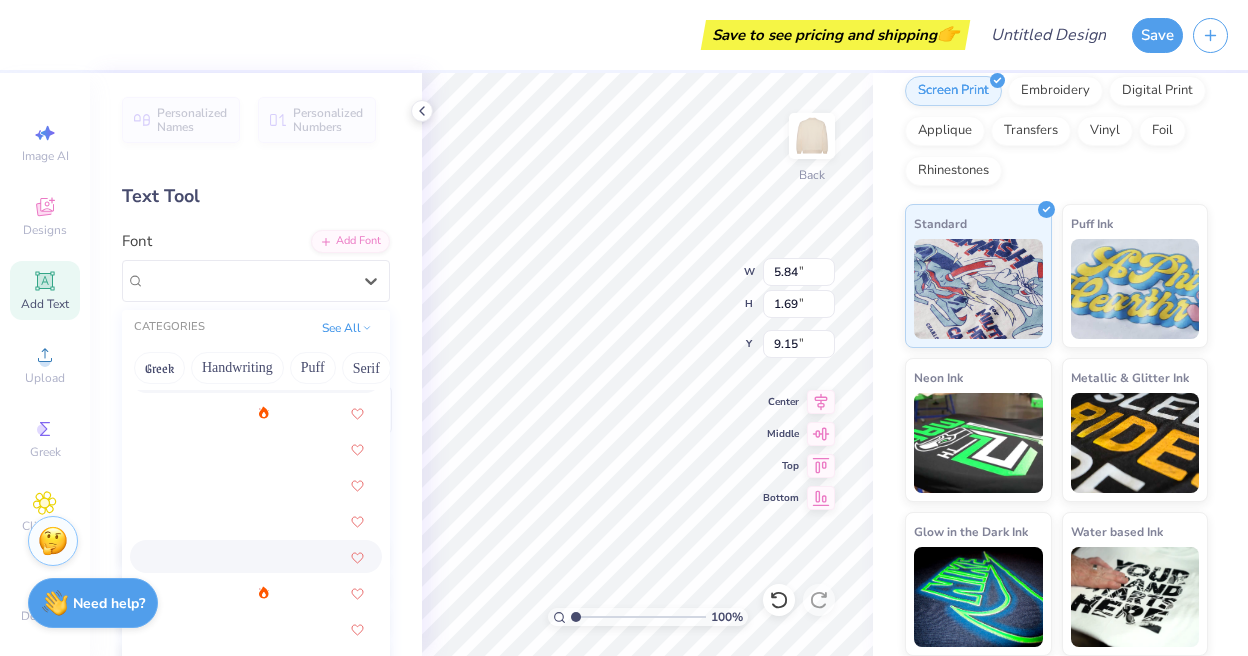scroll, scrollTop: 306, scrollLeft: 0, axis: vertical 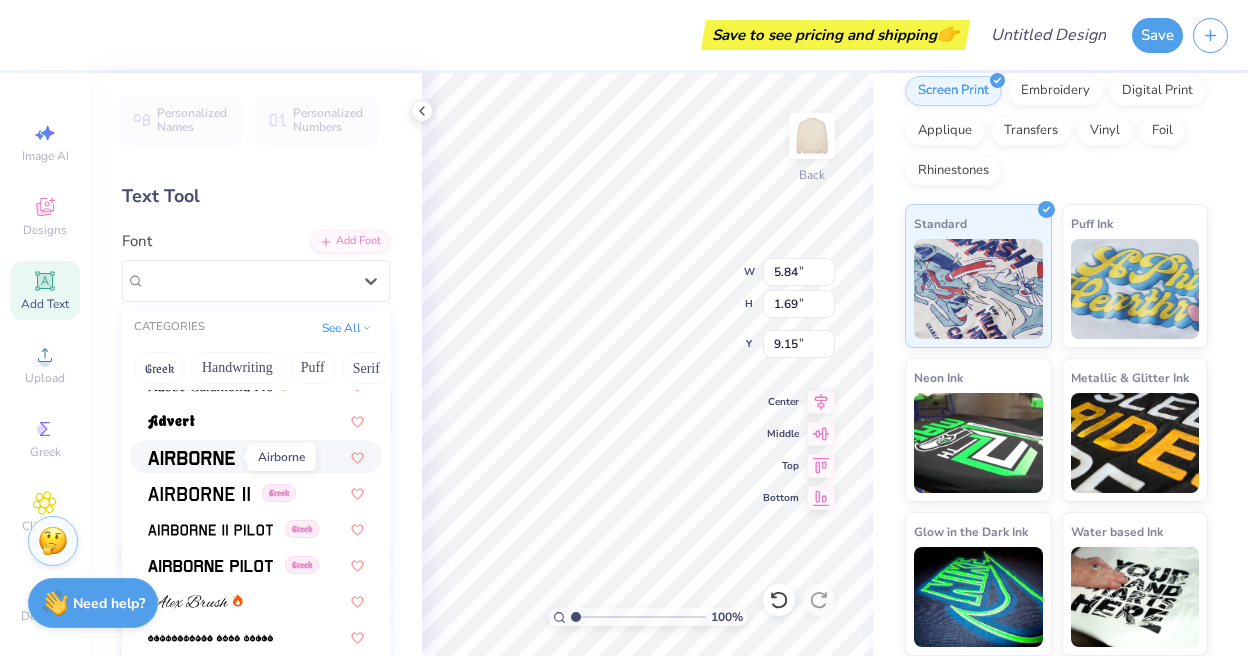 click at bounding box center (191, 458) 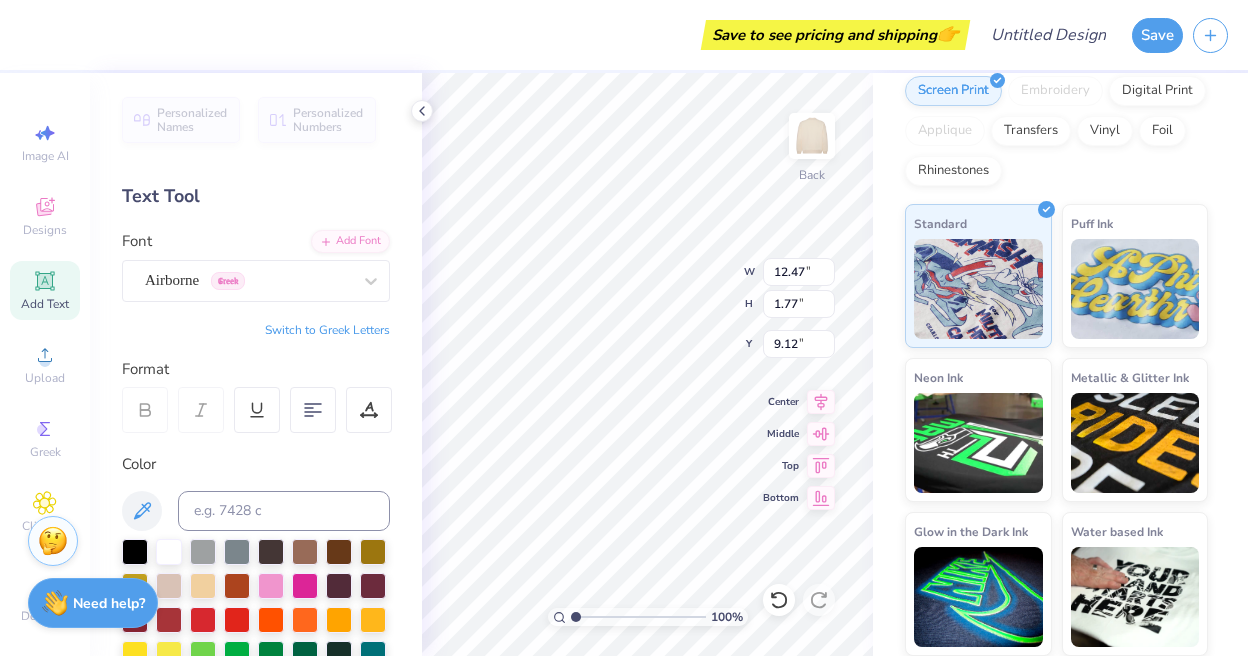 type on "3.00" 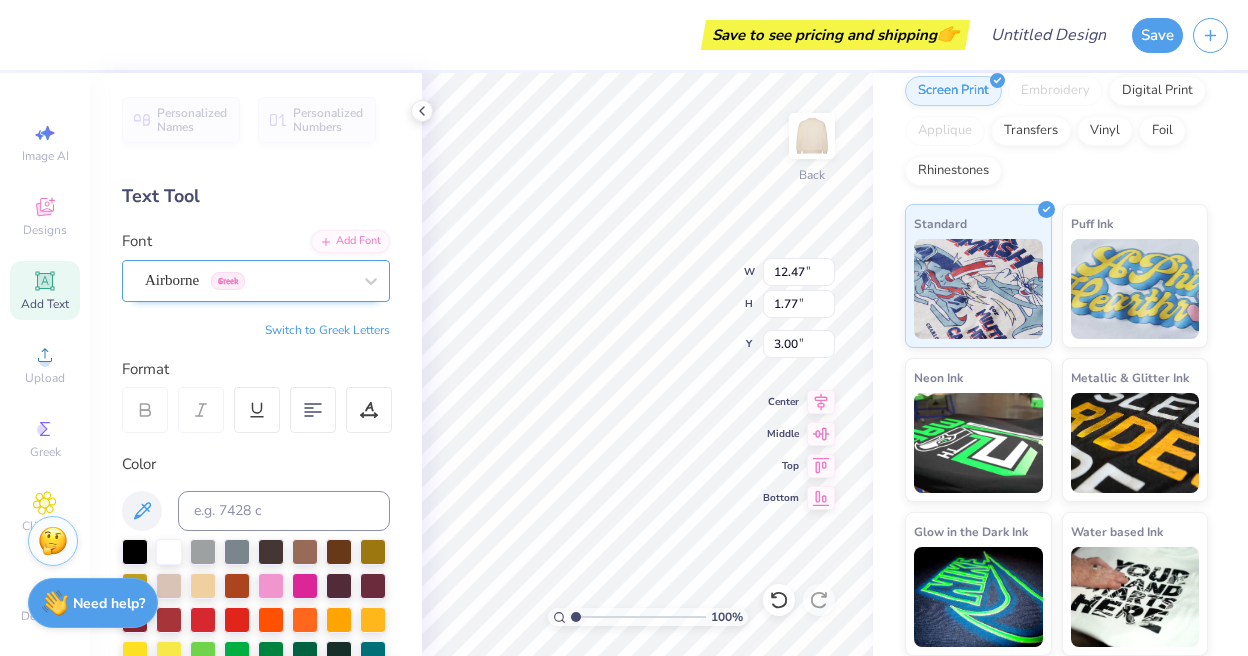 click on "Airborne Greek" at bounding box center [248, 280] 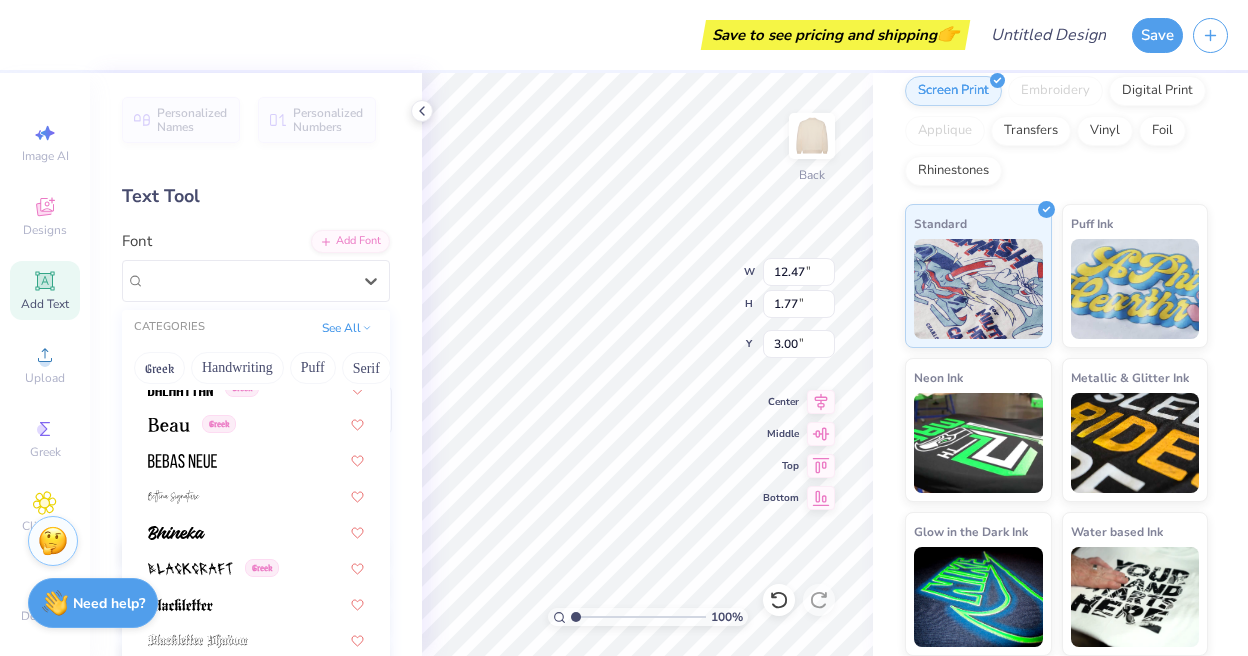 scroll, scrollTop: 919, scrollLeft: 0, axis: vertical 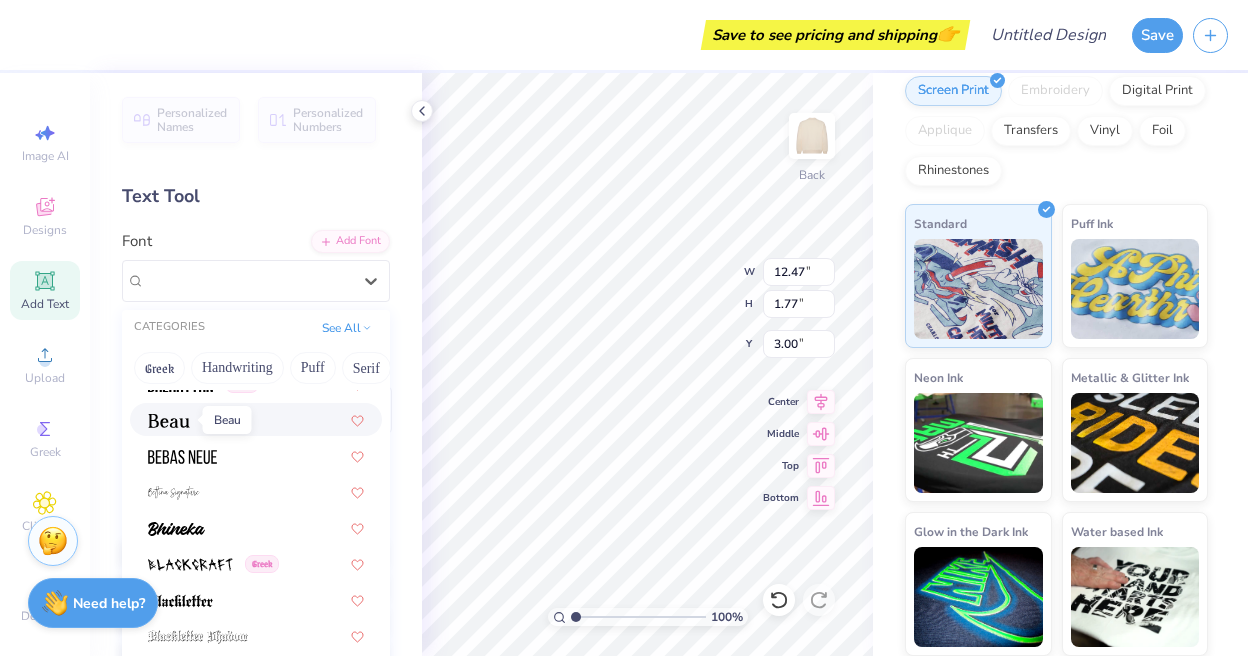 click at bounding box center [169, 421] 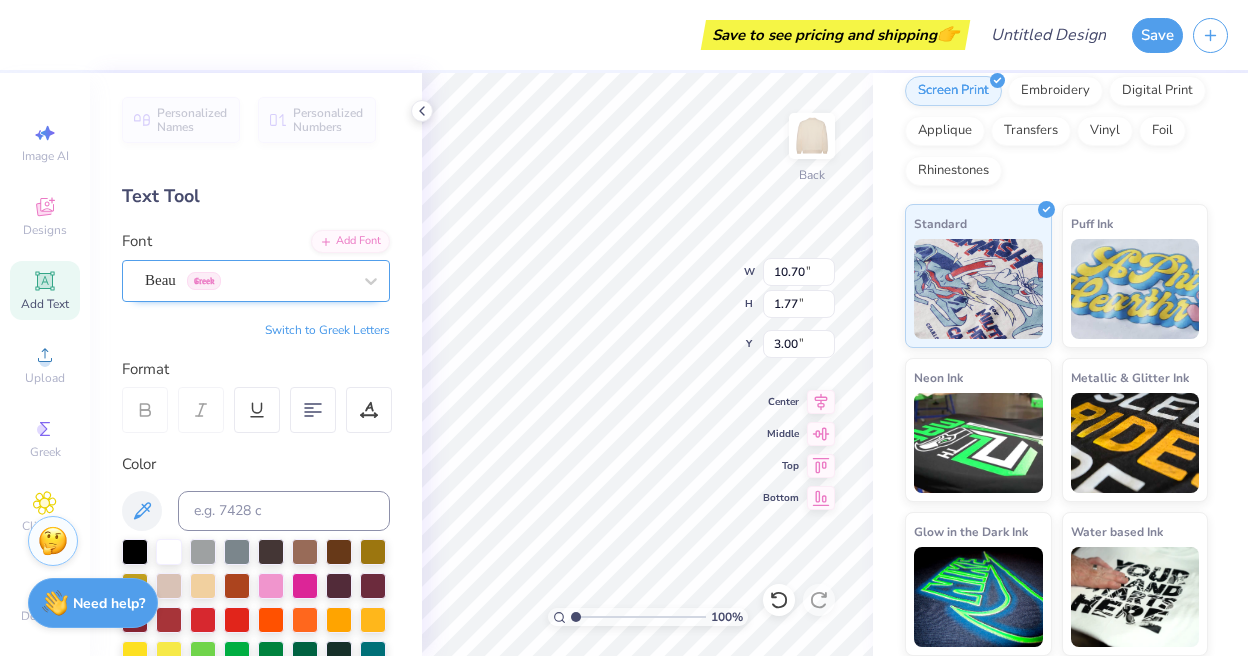 click on "Beau Greek" at bounding box center [248, 280] 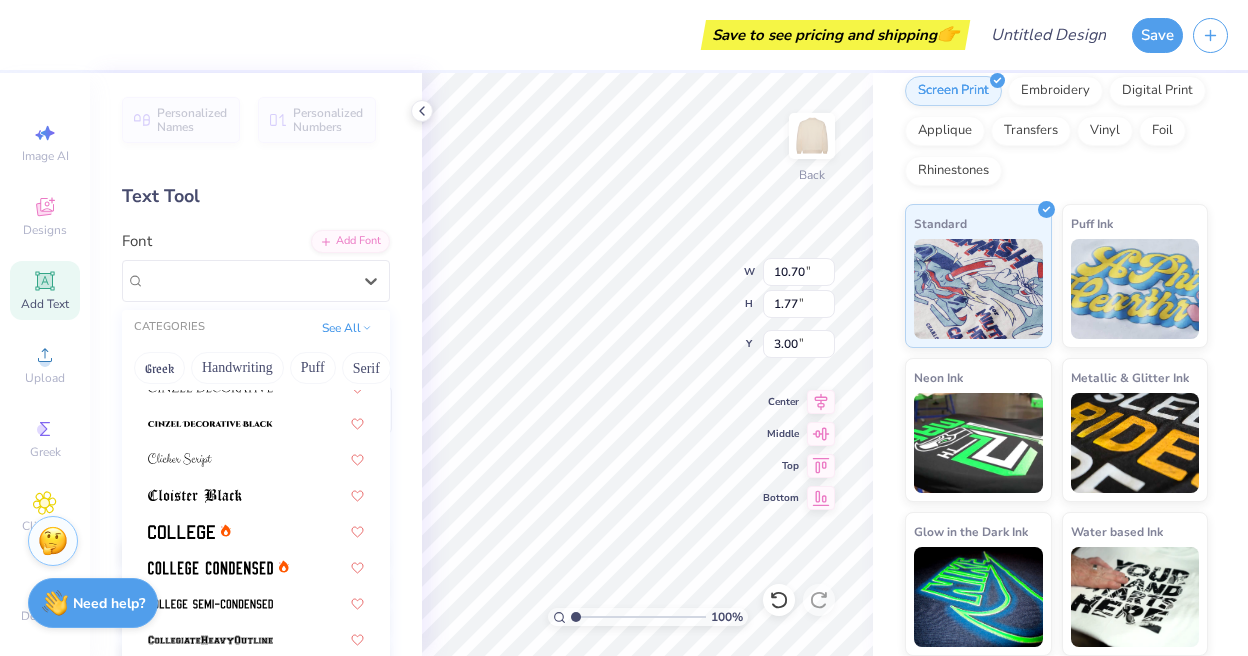 scroll, scrollTop: 2499, scrollLeft: 0, axis: vertical 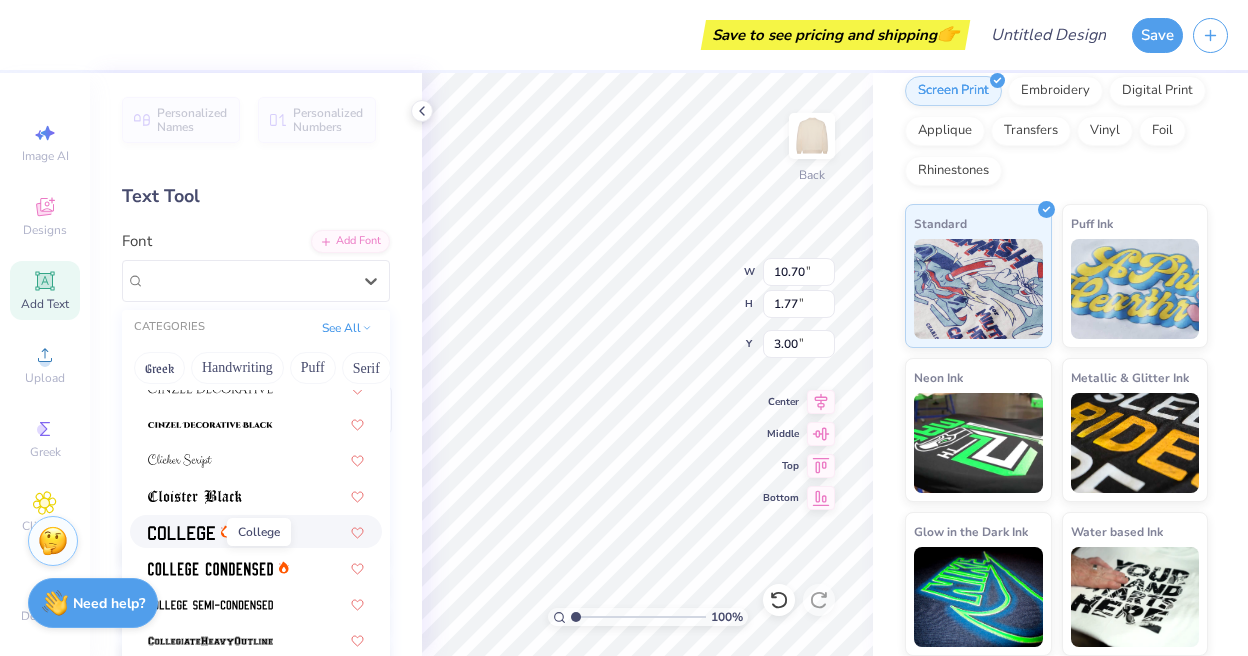 click at bounding box center [181, 533] 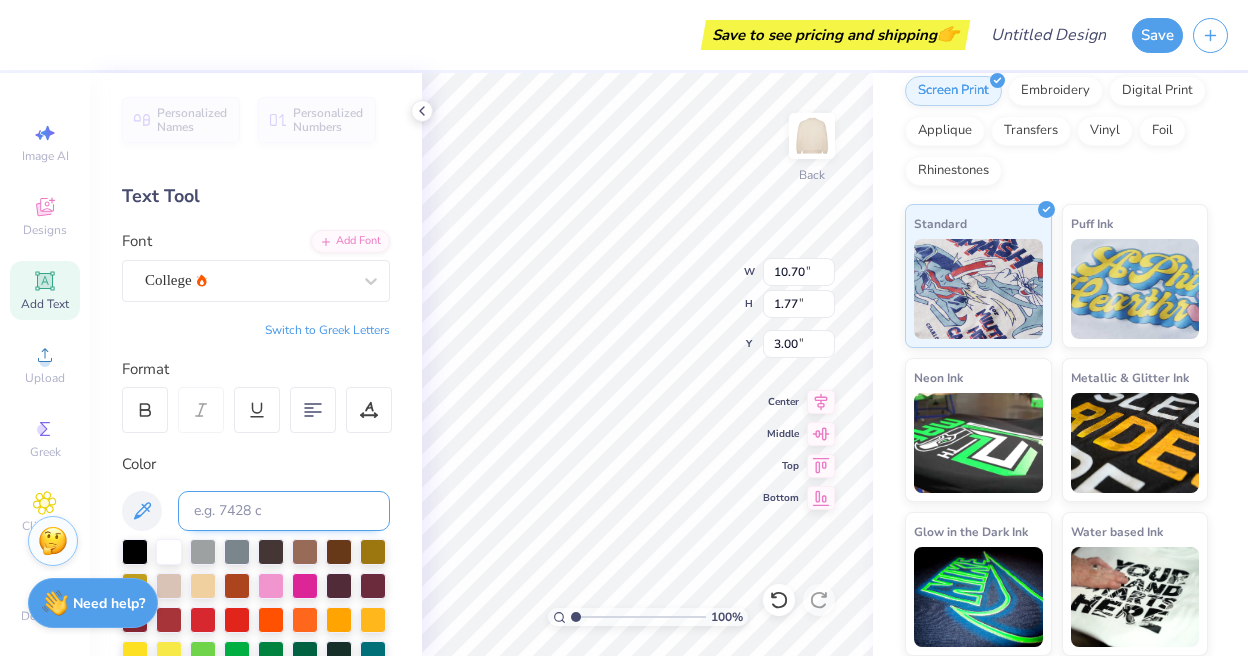 type on "10.73" 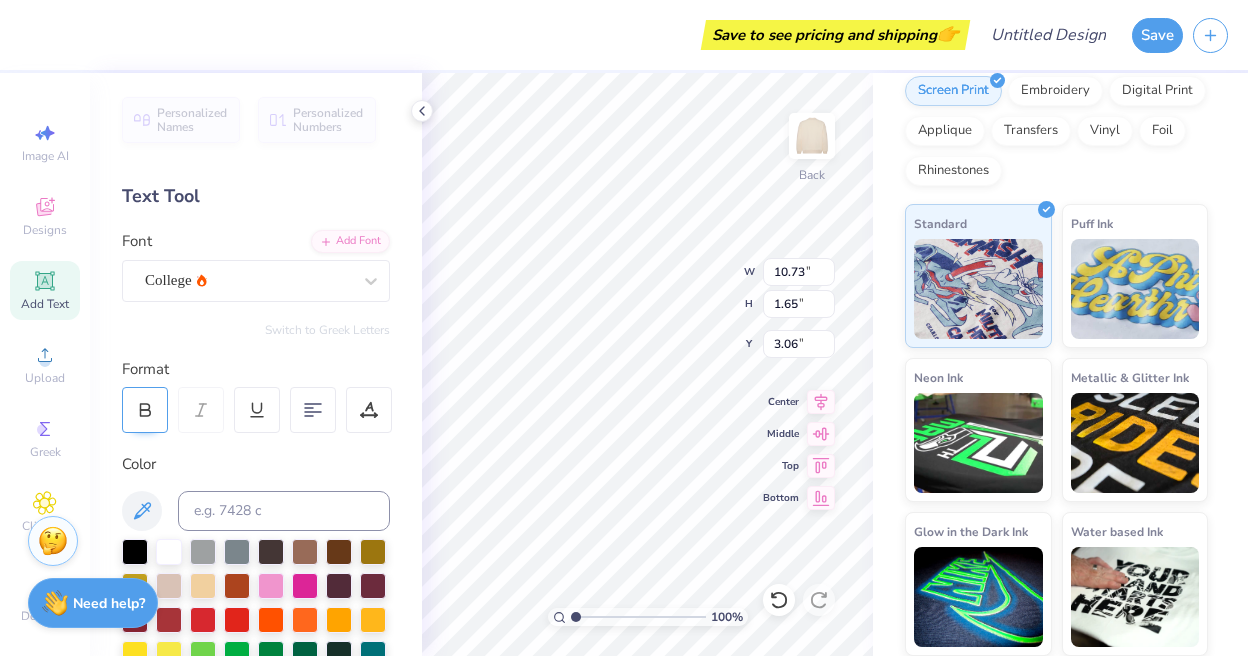click at bounding box center (145, 410) 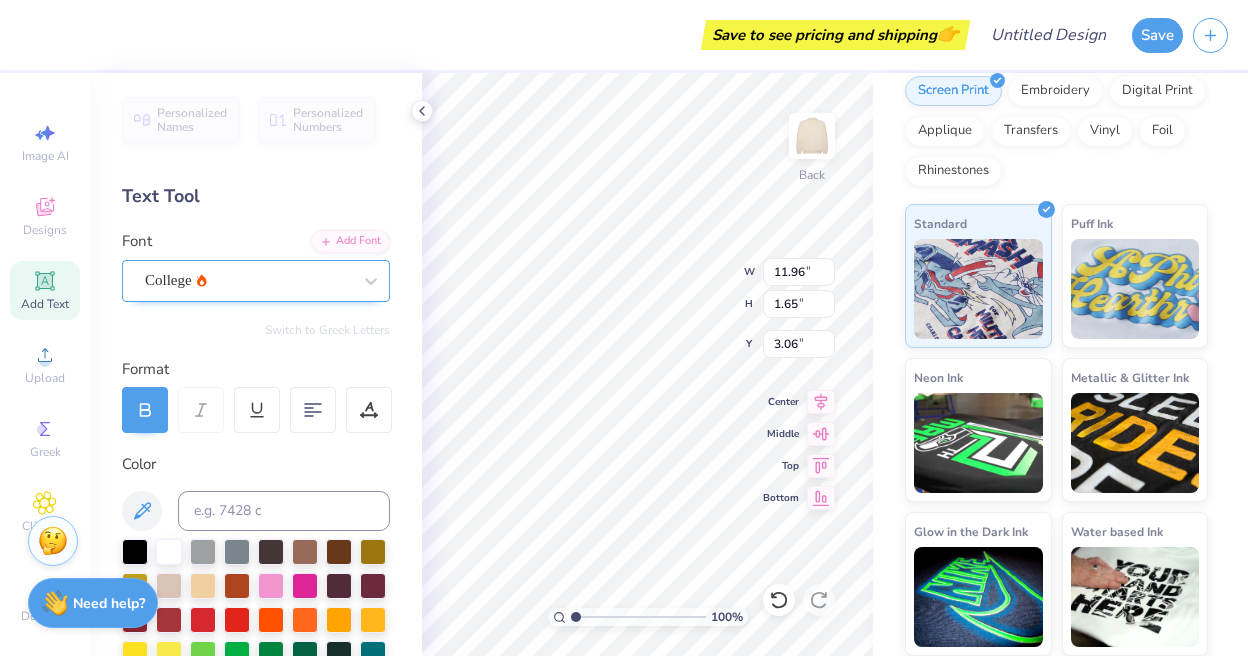 drag, startPoint x: 162, startPoint y: 403, endPoint x: 259, endPoint y: 286, distance: 151.98026 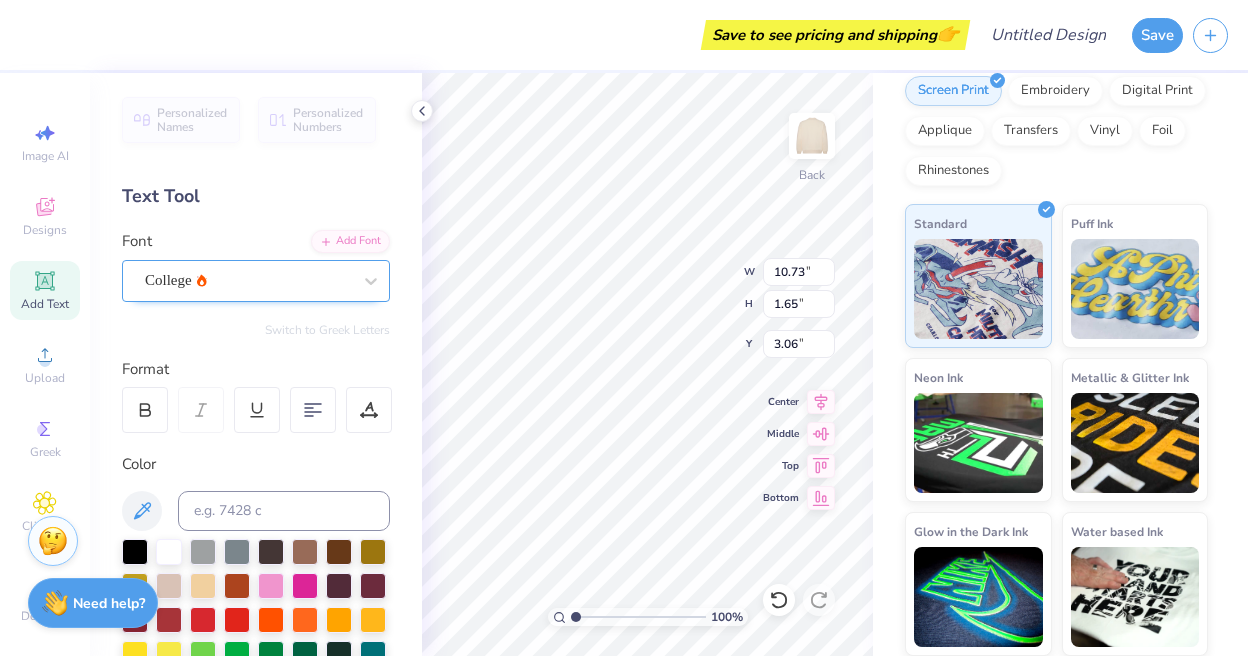 click on "College" at bounding box center [248, 280] 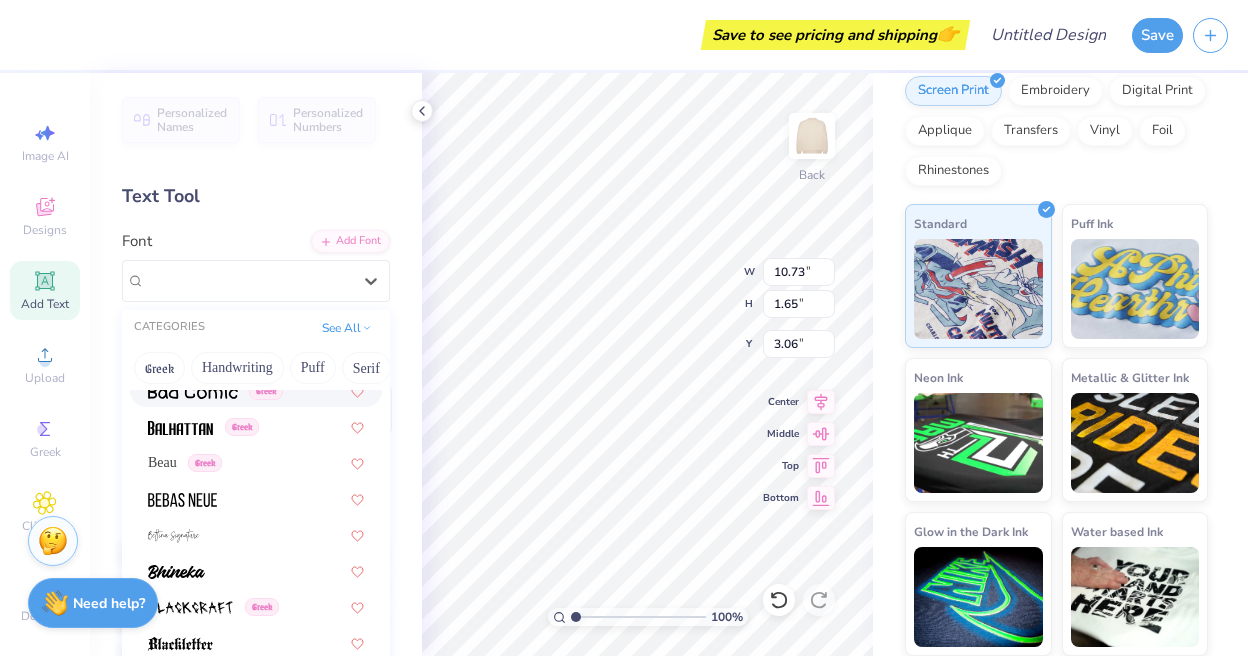 scroll, scrollTop: 880, scrollLeft: 0, axis: vertical 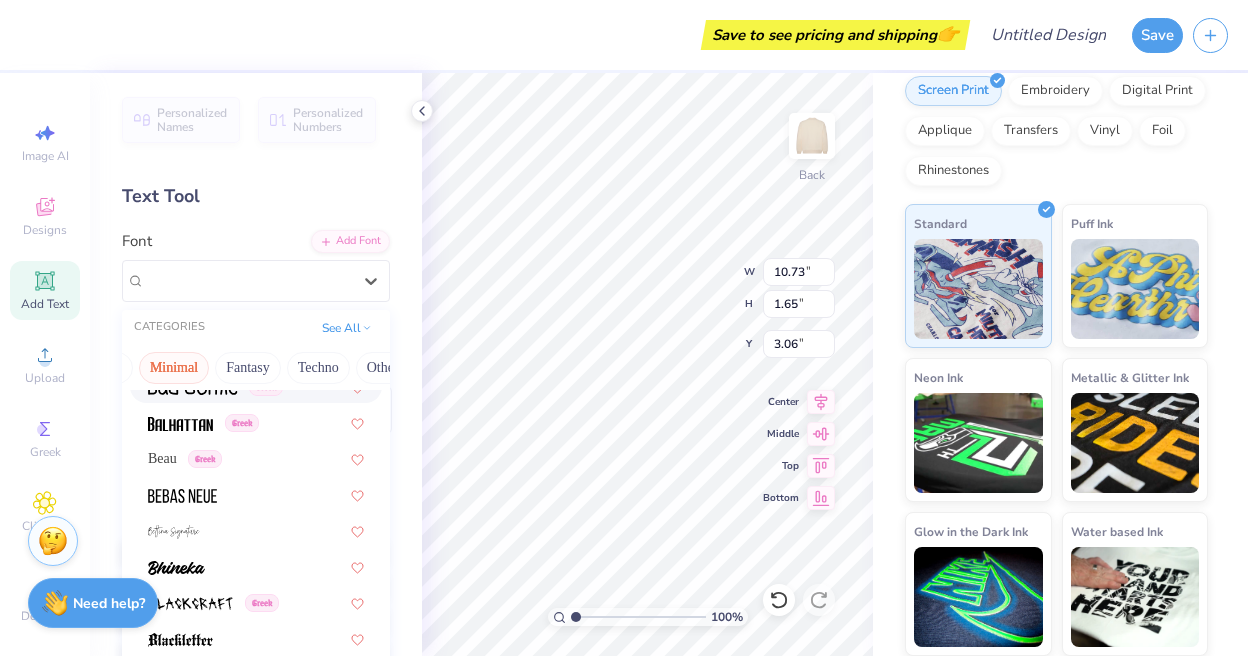 click on "Minimal" at bounding box center (174, 368) 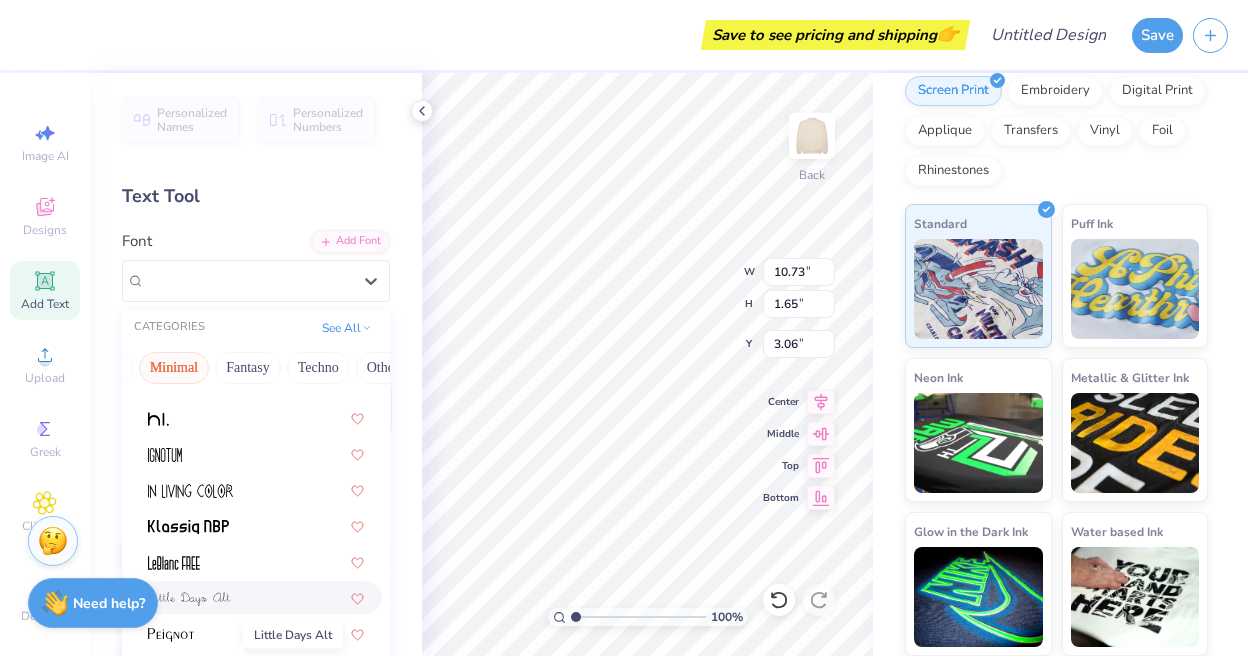 scroll, scrollTop: 0, scrollLeft: 0, axis: both 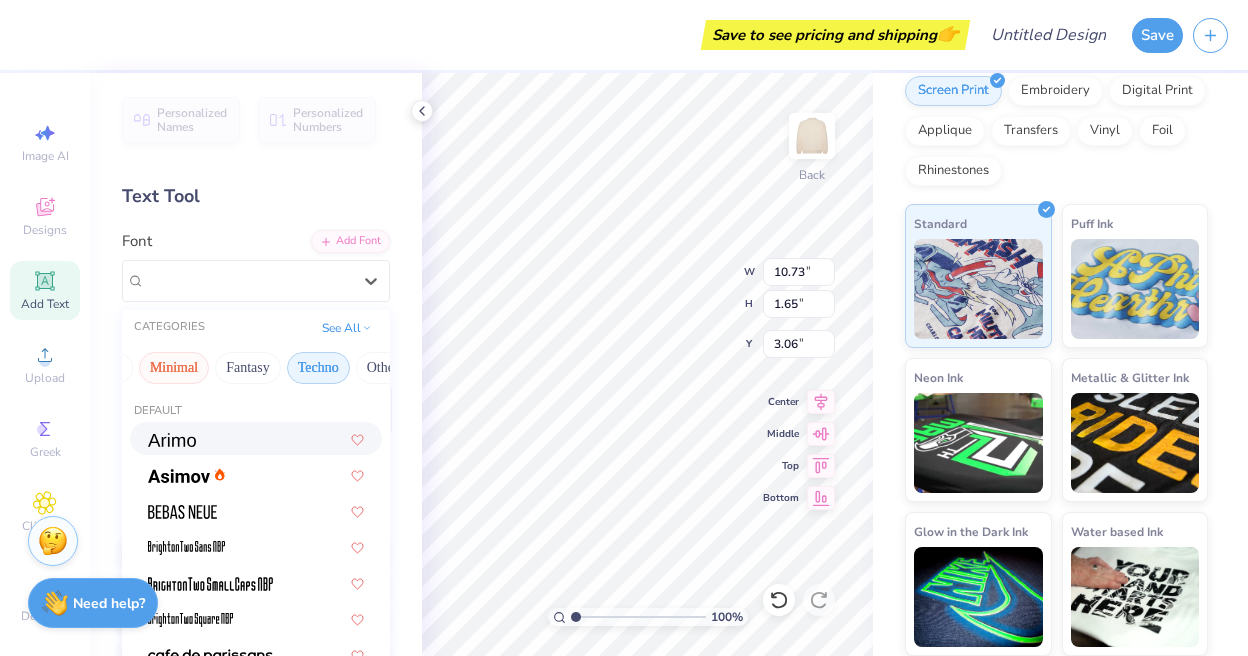 click on "Techno" at bounding box center [318, 368] 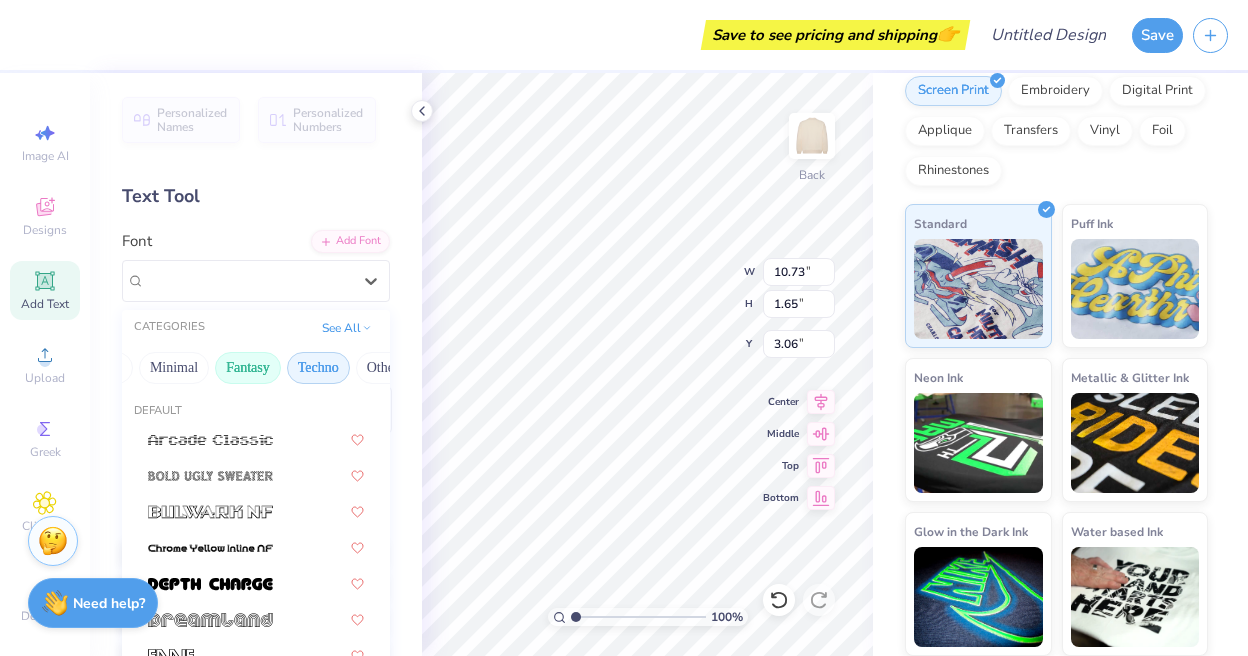 click on "Fantasy" at bounding box center [248, 368] 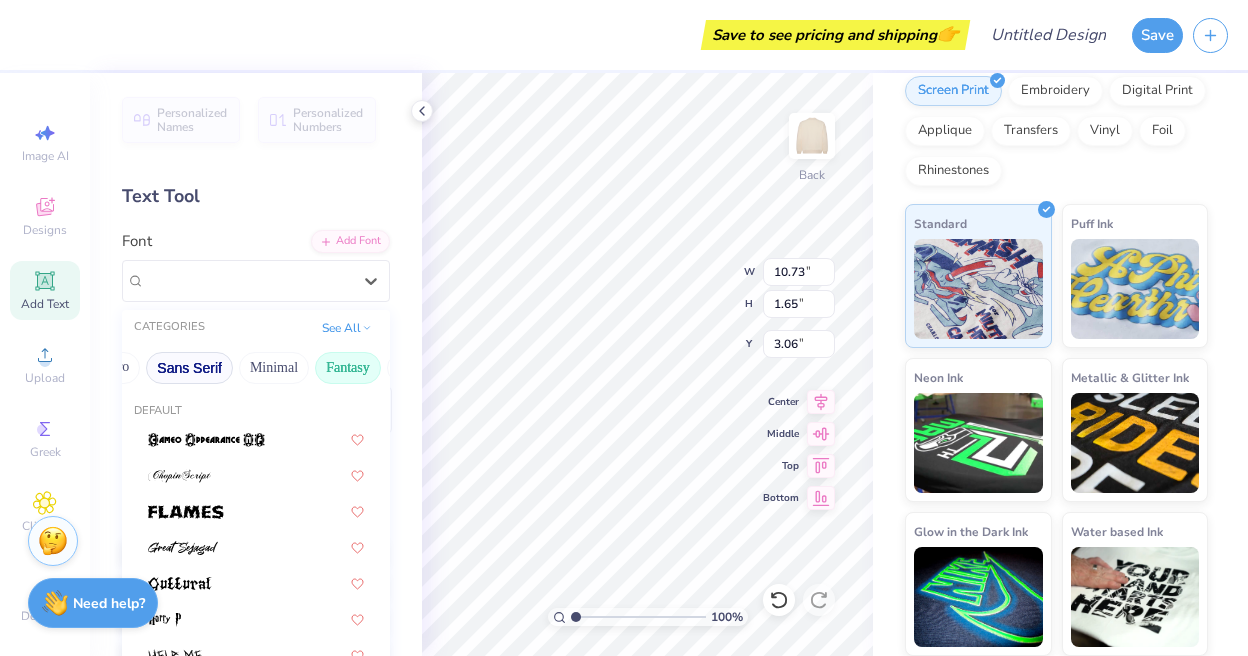 scroll, scrollTop: 0, scrollLeft: 460, axis: horizontal 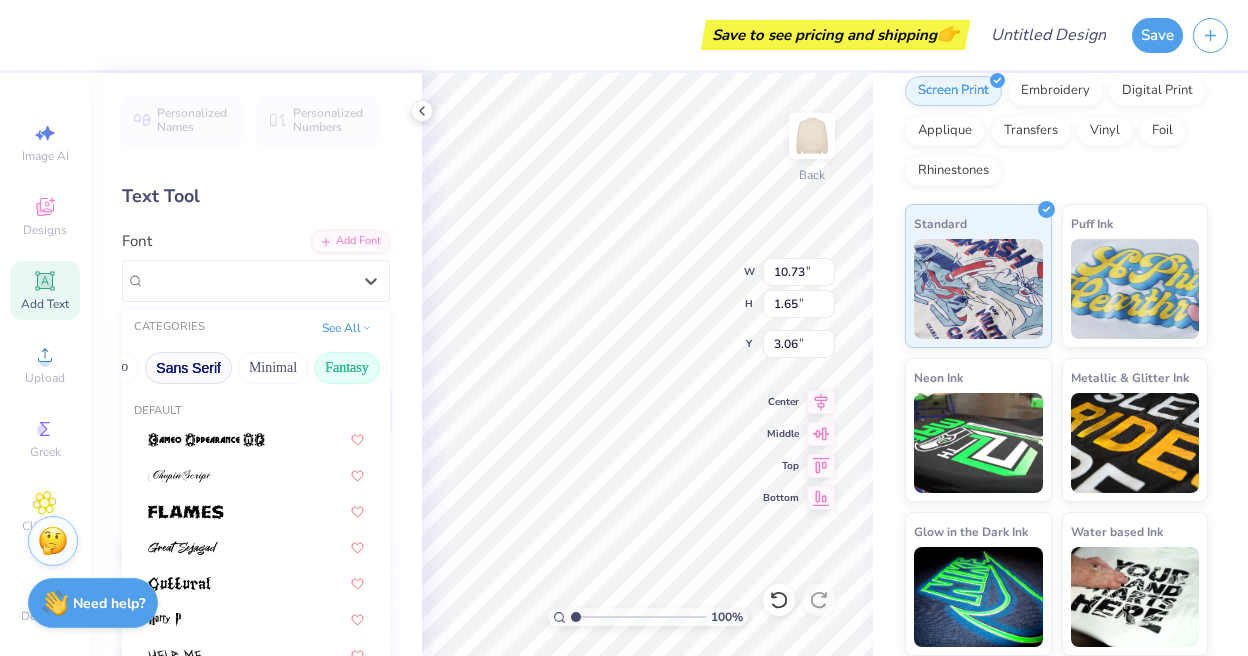 click on "Sans Serif" at bounding box center [188, 368] 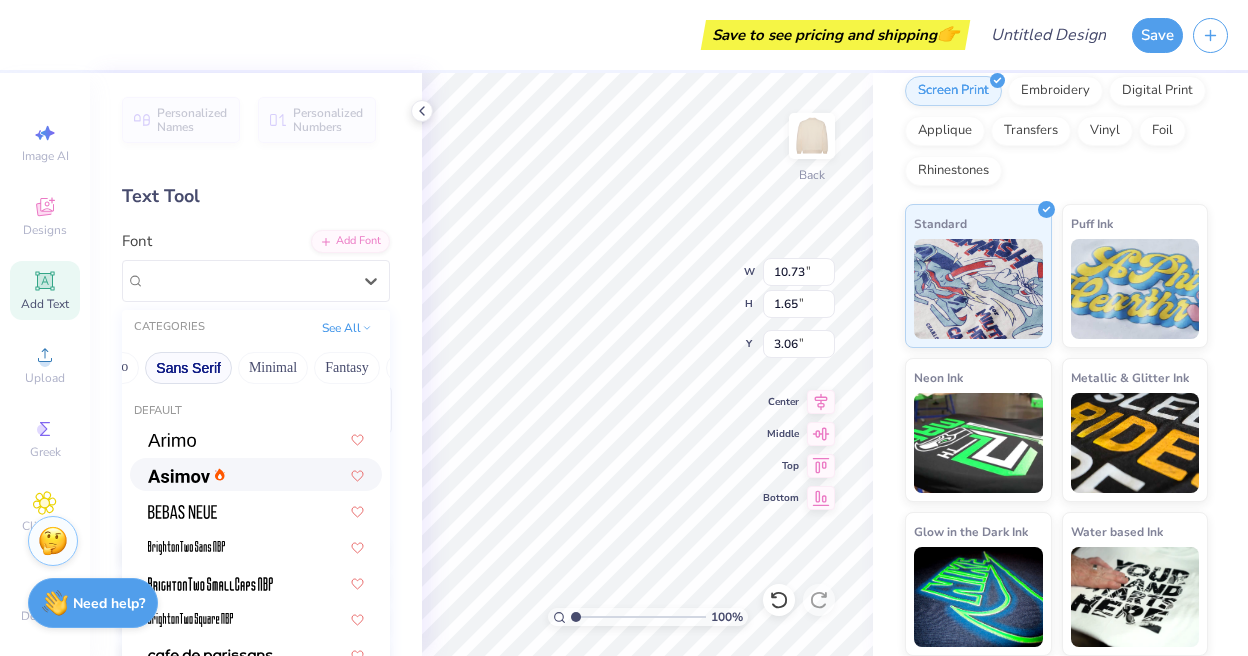 click at bounding box center (179, 474) 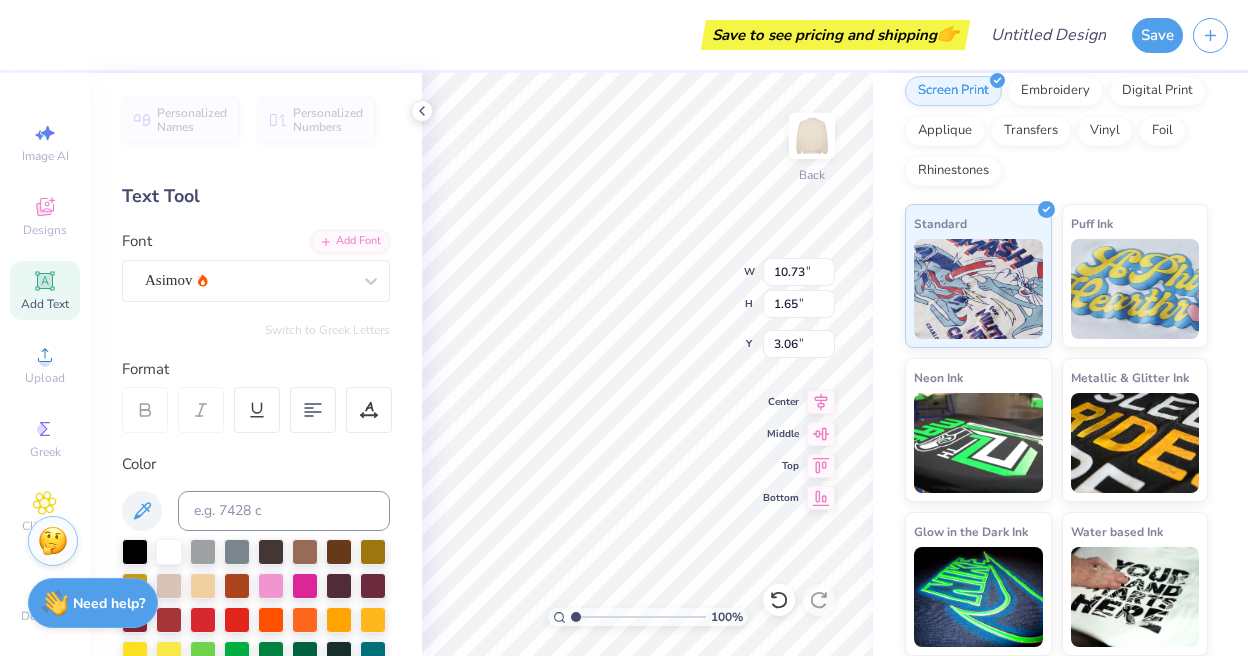 type on "11.17" 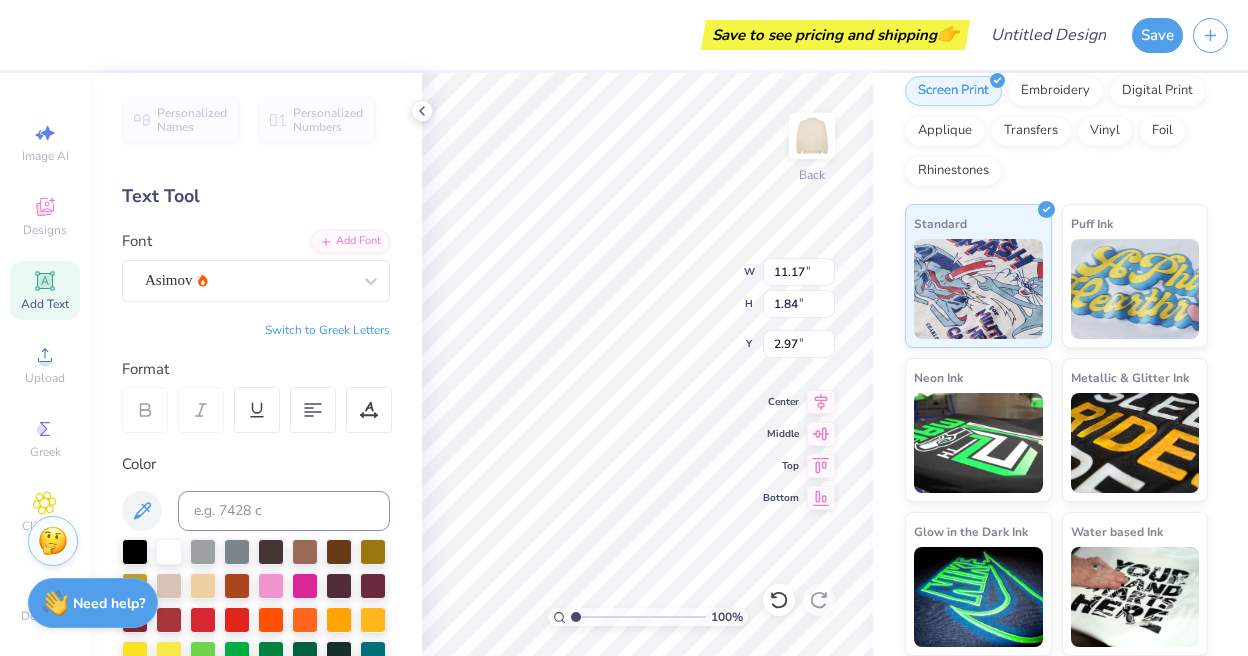 scroll, scrollTop: 0, scrollLeft: 5, axis: horizontal 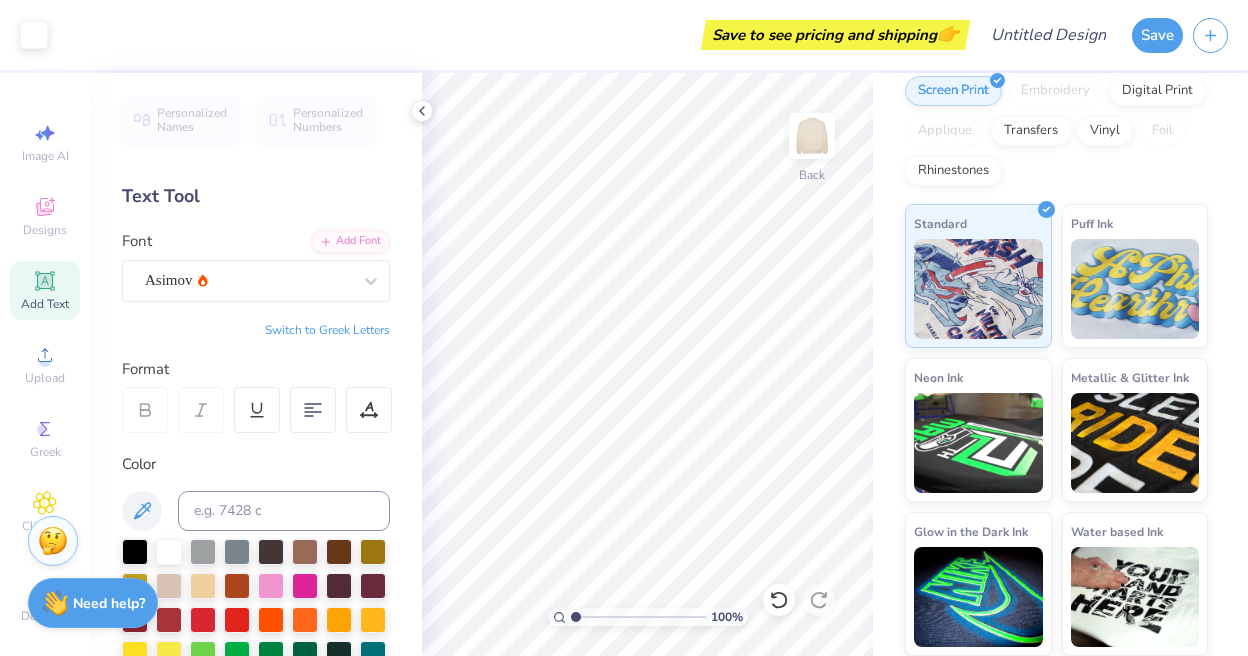click 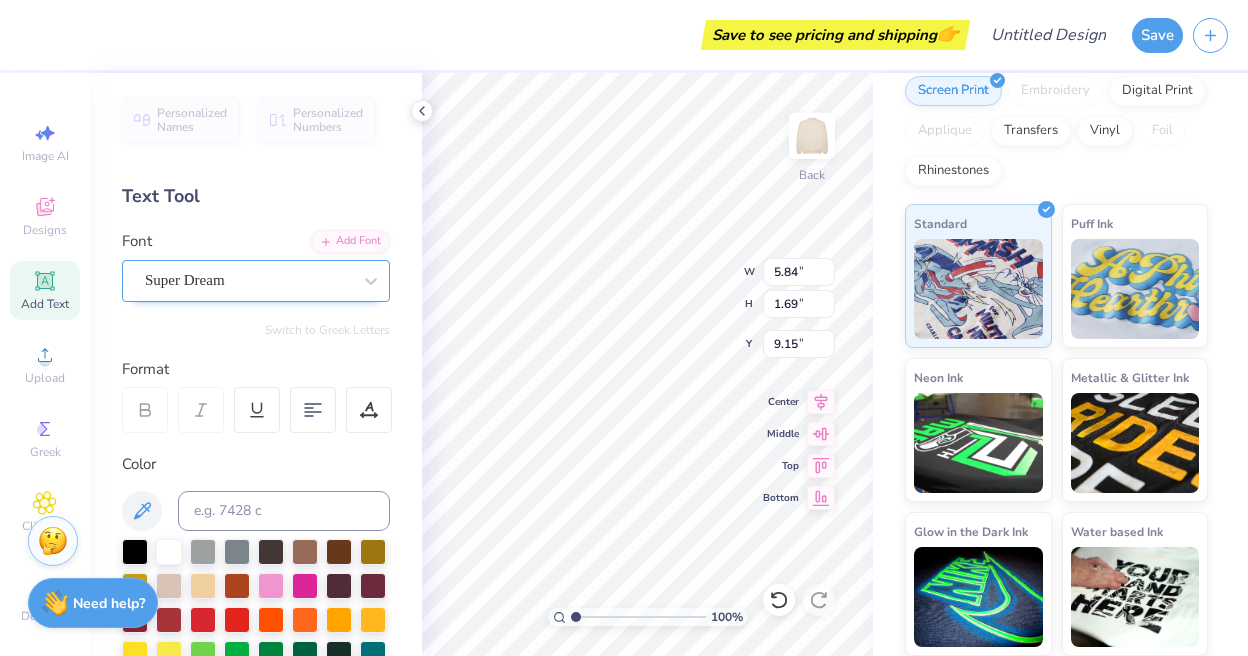 scroll, scrollTop: 0, scrollLeft: 9, axis: horizontal 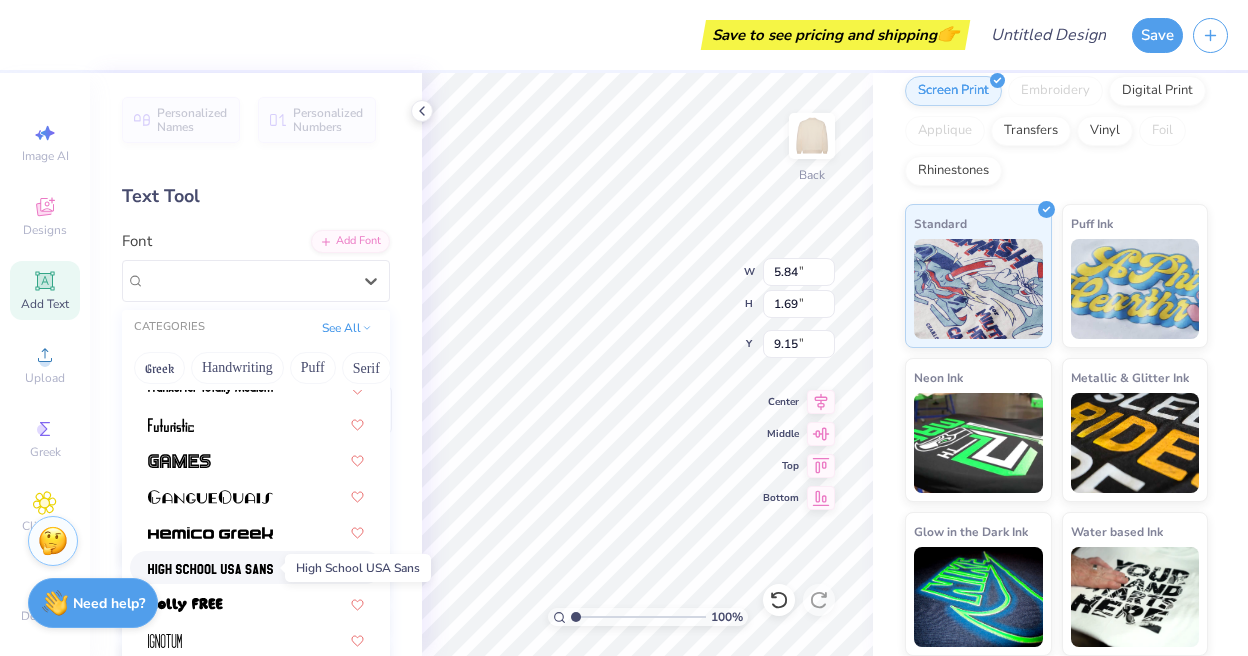 click at bounding box center [210, 569] 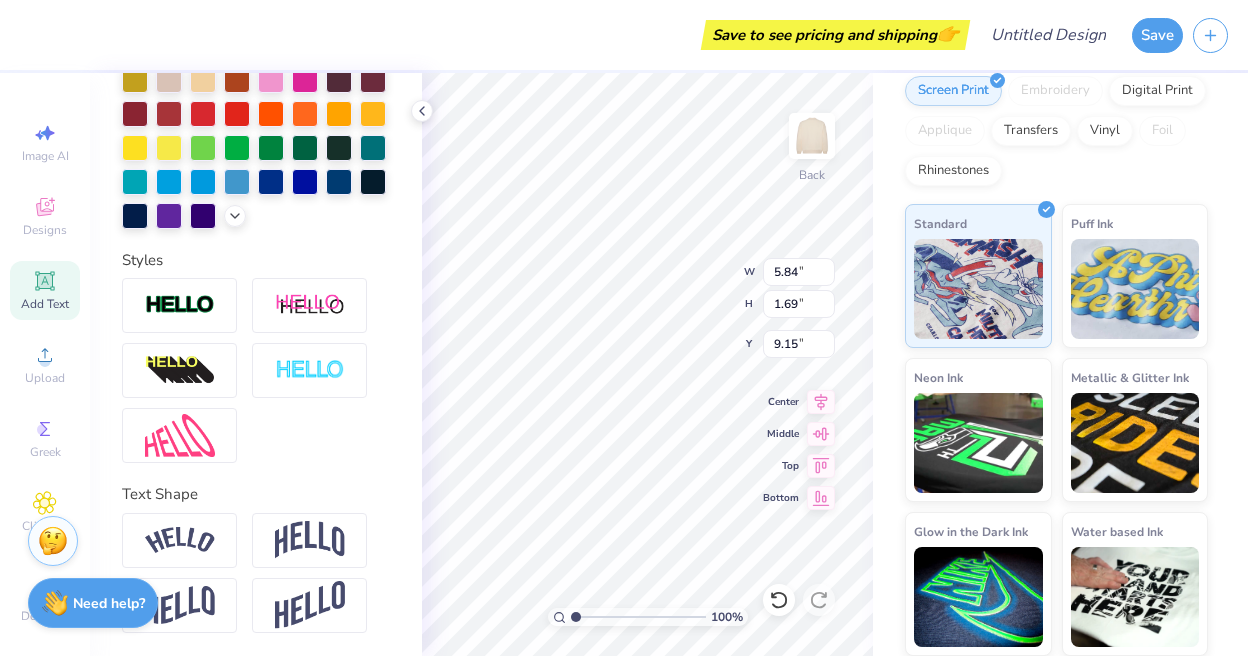 scroll, scrollTop: 505, scrollLeft: 0, axis: vertical 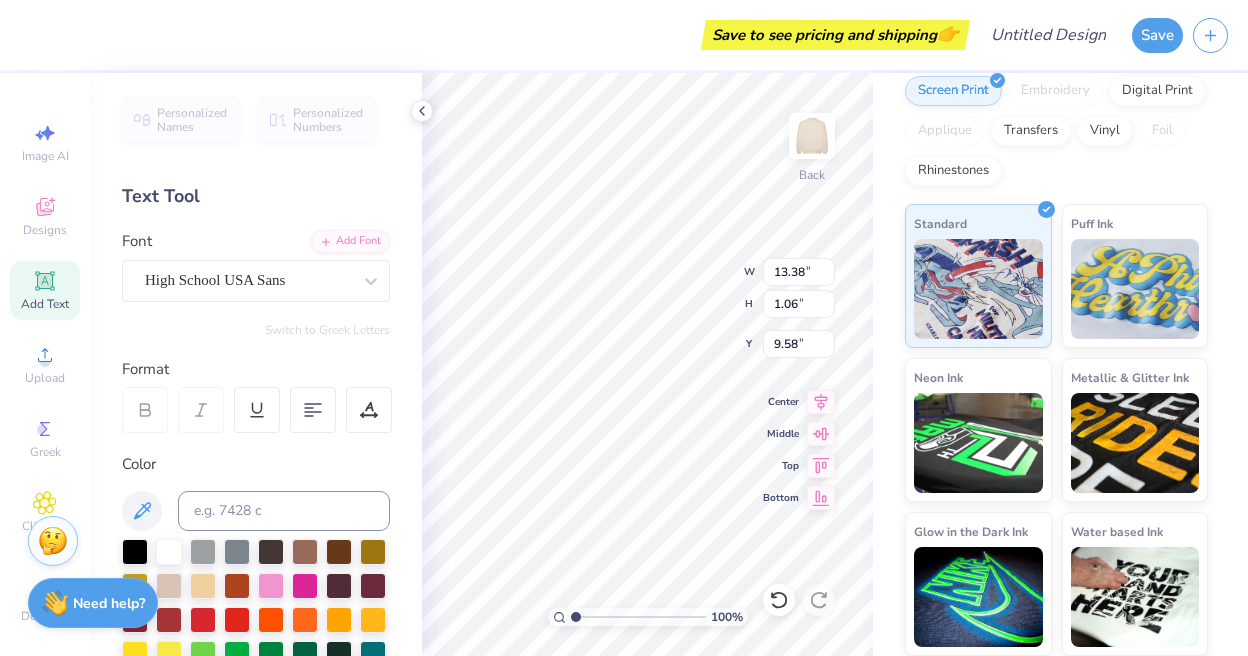 type on "13.38" 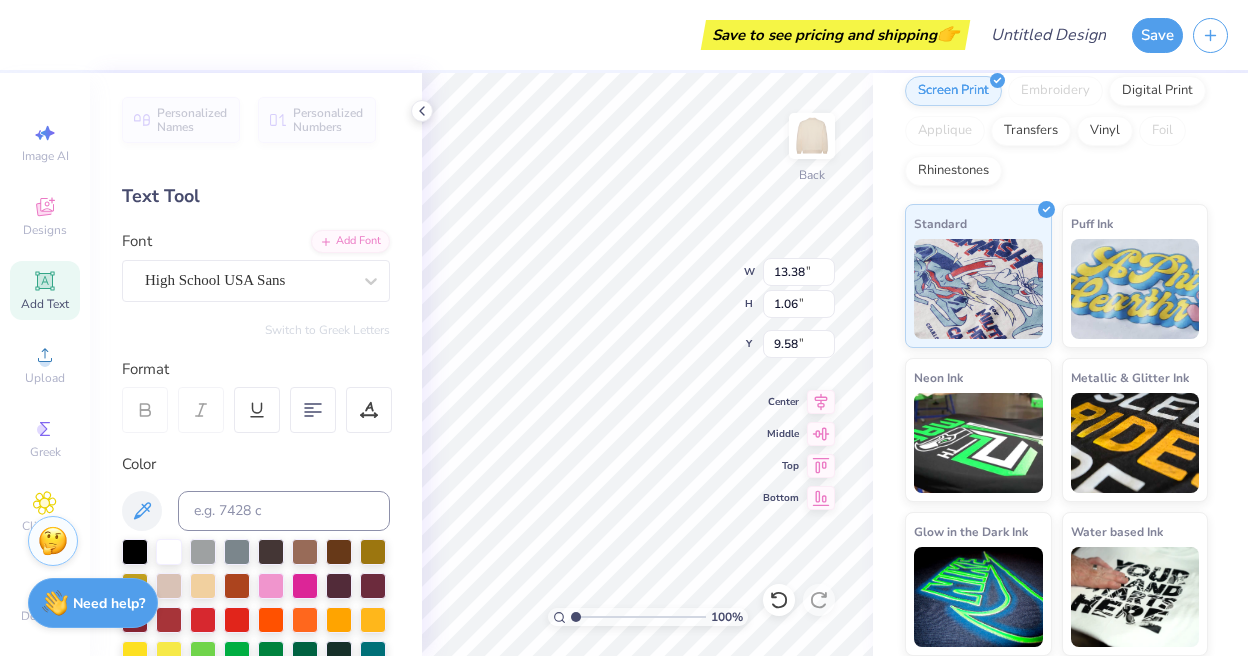 scroll, scrollTop: 0, scrollLeft: 1, axis: horizontal 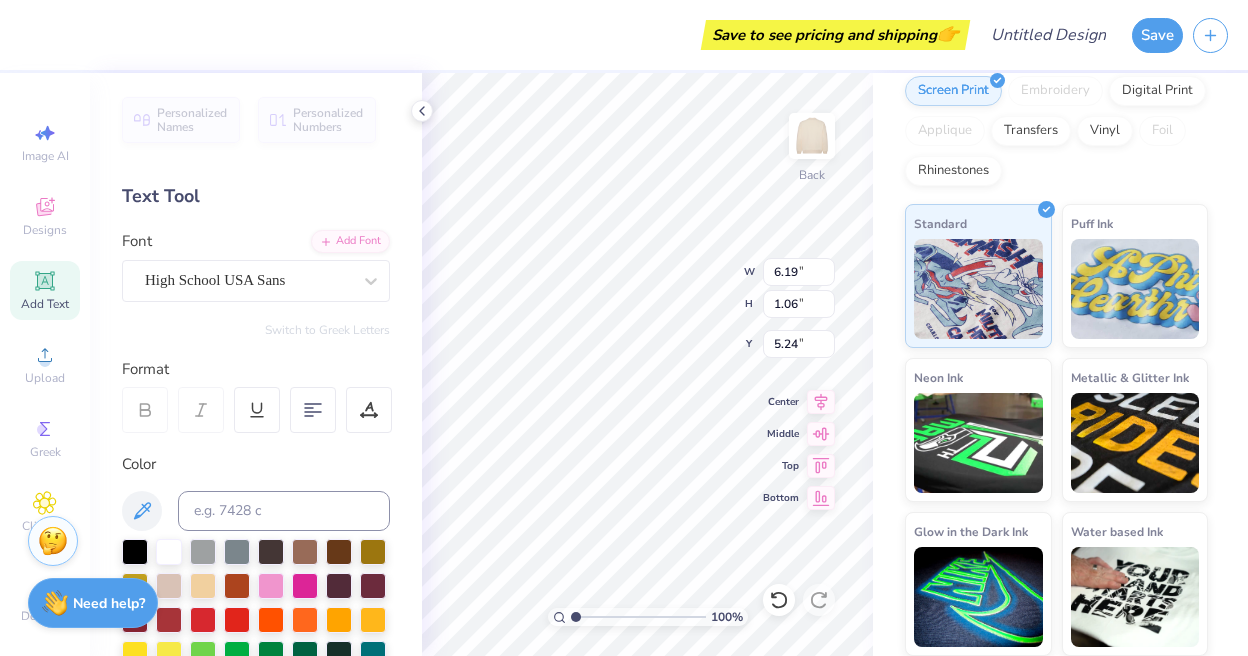 type on "5.24" 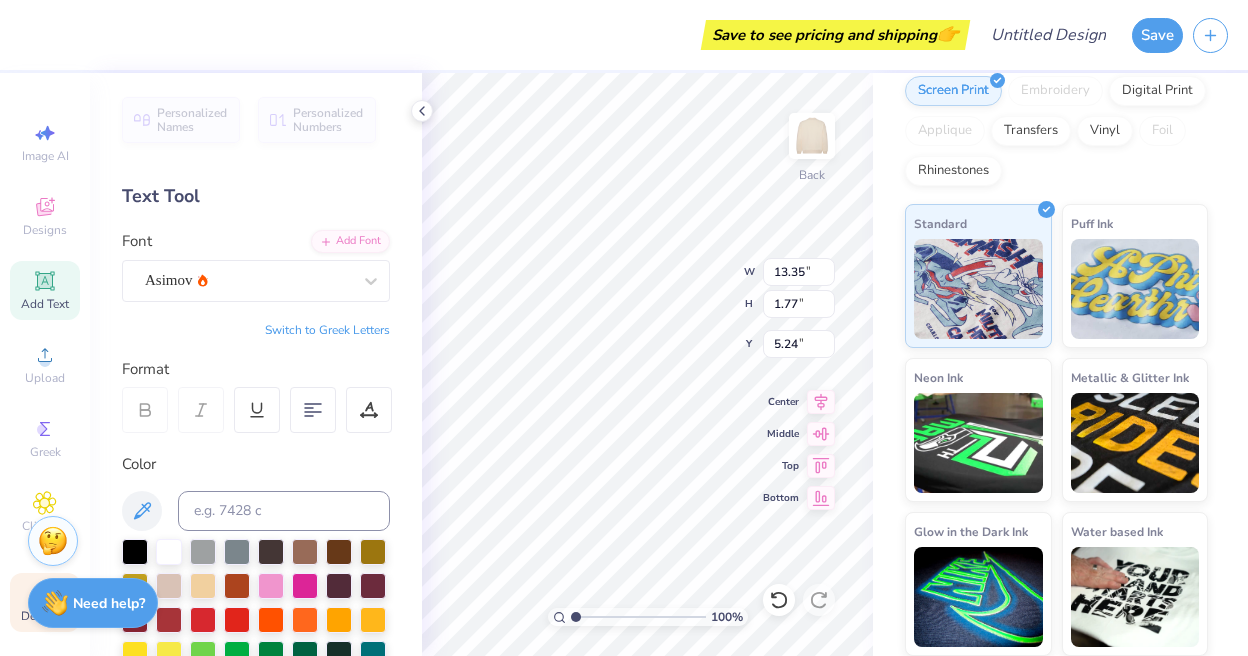 type on "13.35" 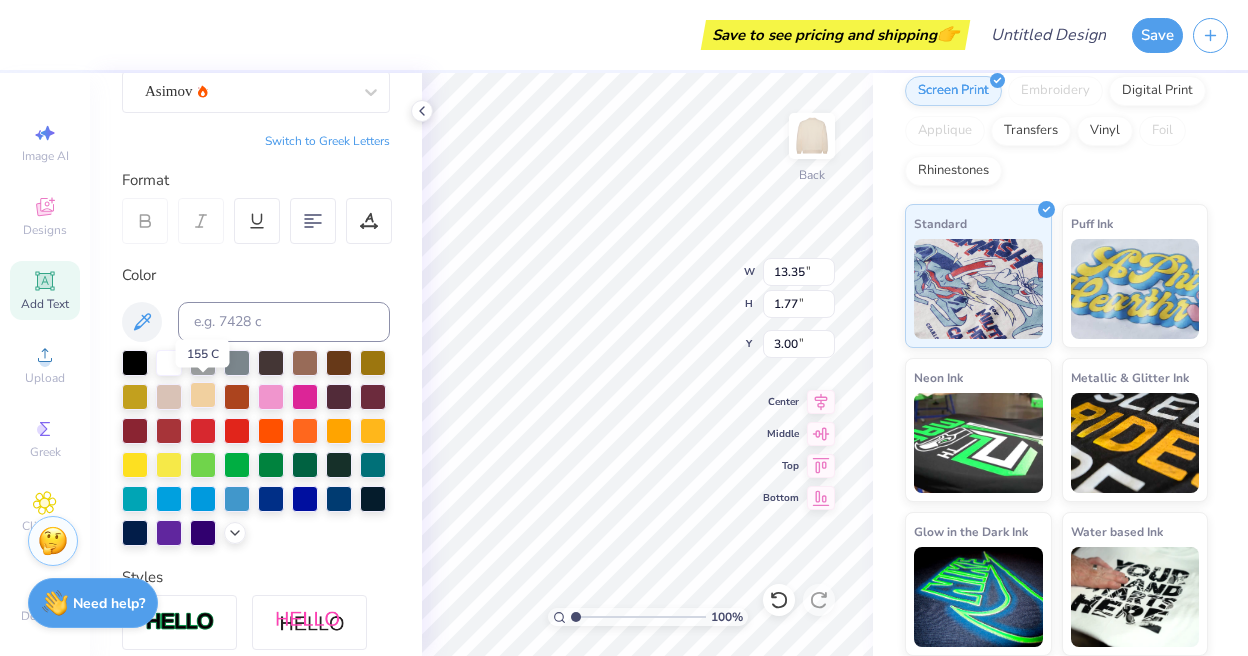 scroll, scrollTop: 192, scrollLeft: 0, axis: vertical 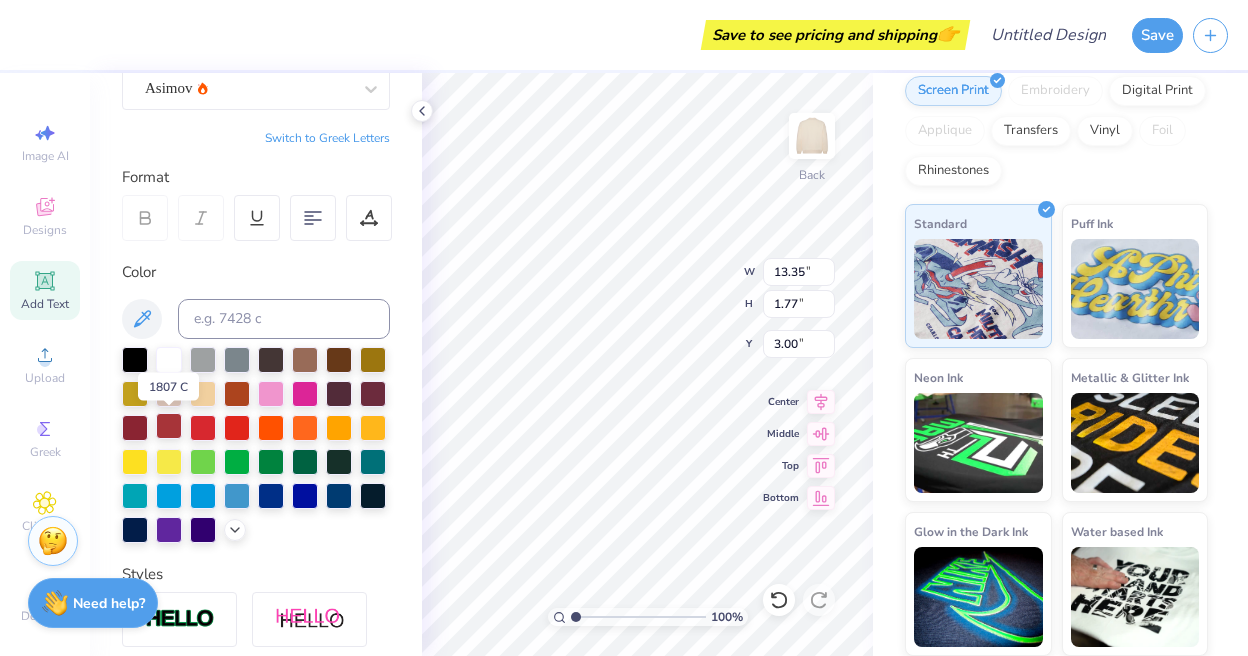 click at bounding box center (169, 426) 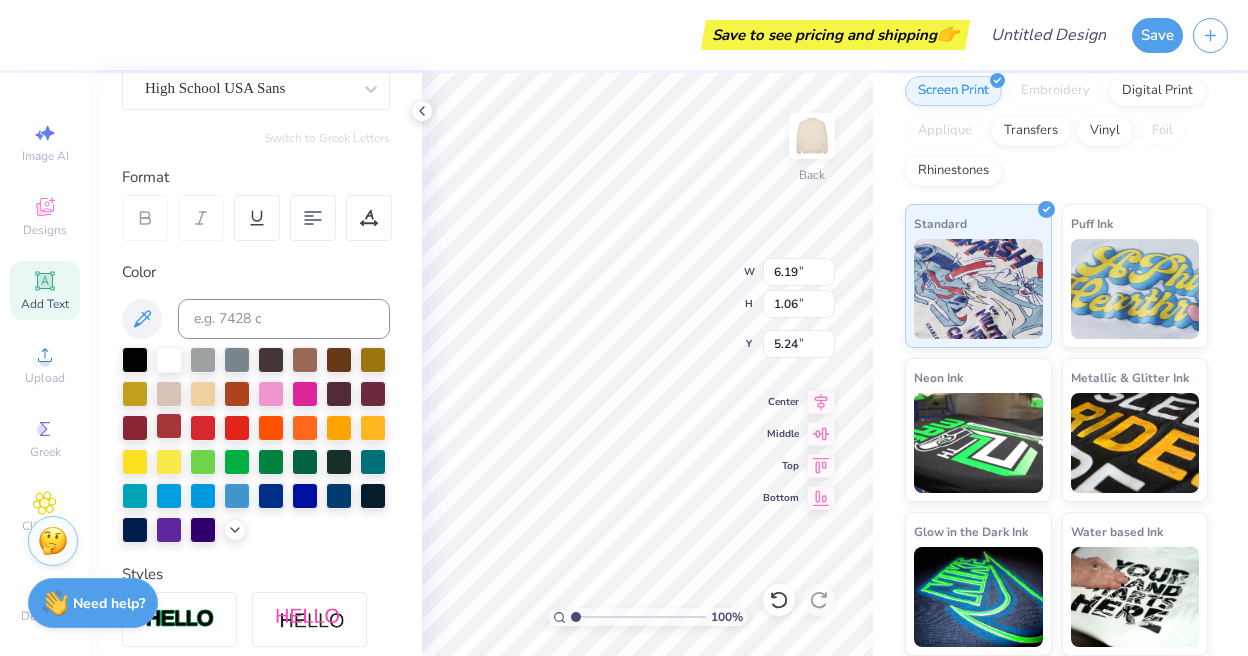 click at bounding box center (169, 426) 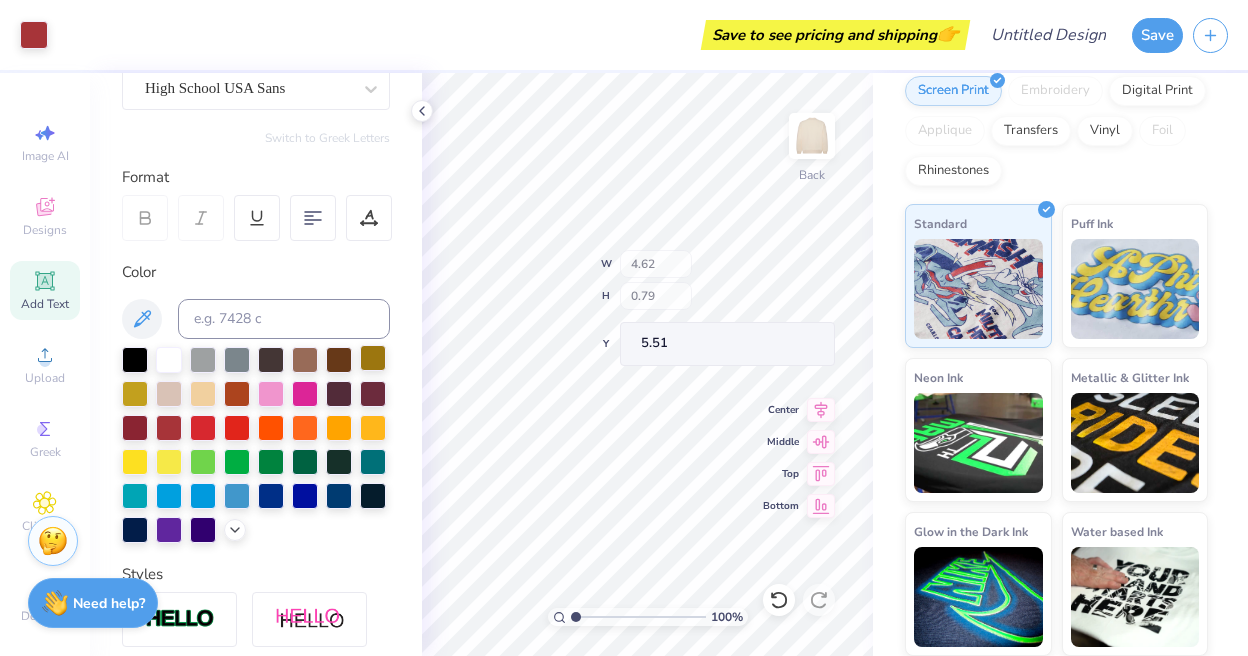 type on "4.62" 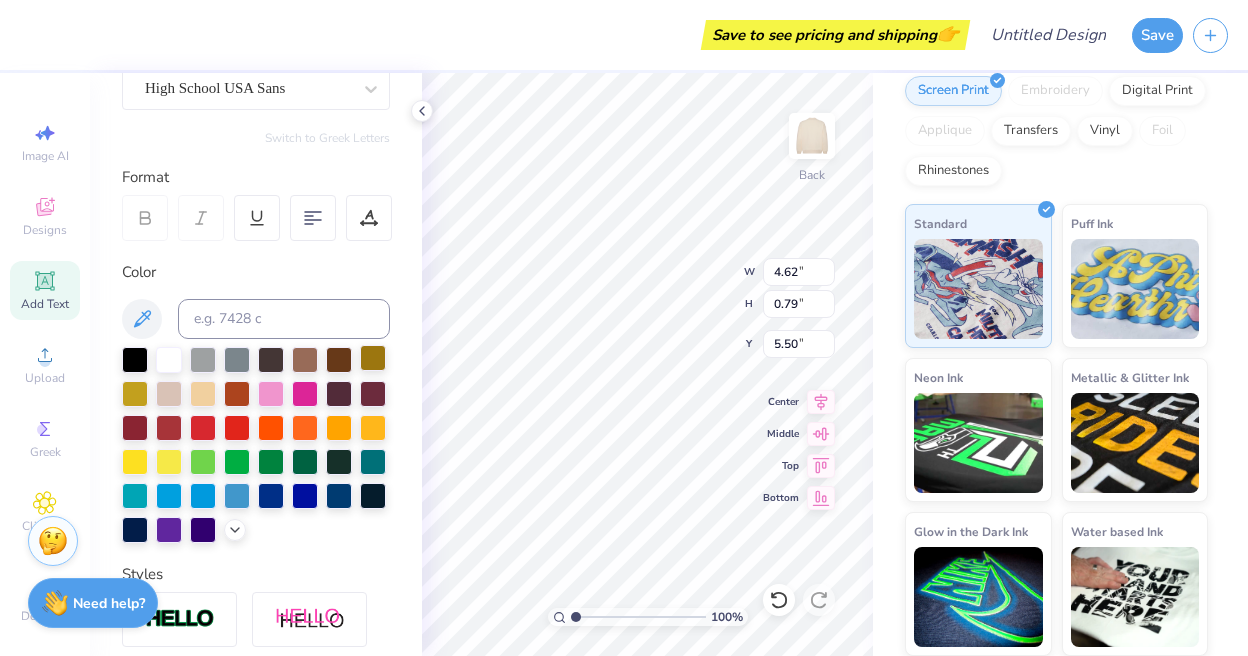 type on "5.50" 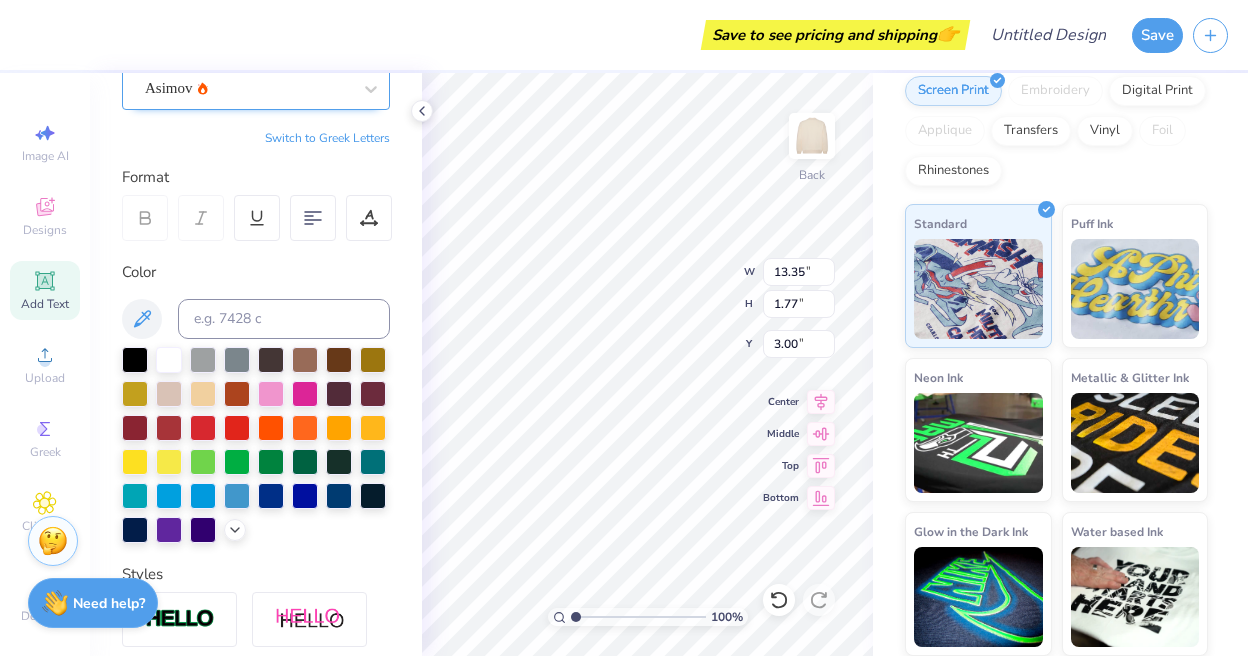 click on "Asimov" at bounding box center [248, 88] 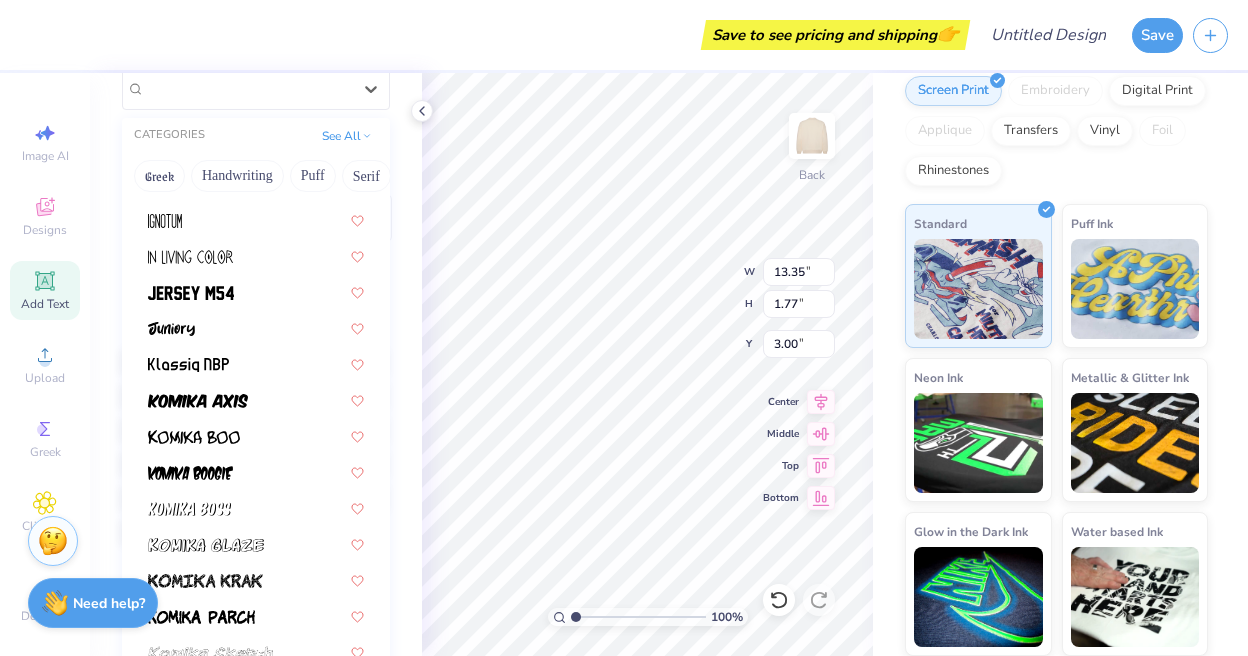 scroll, scrollTop: 0, scrollLeft: 0, axis: both 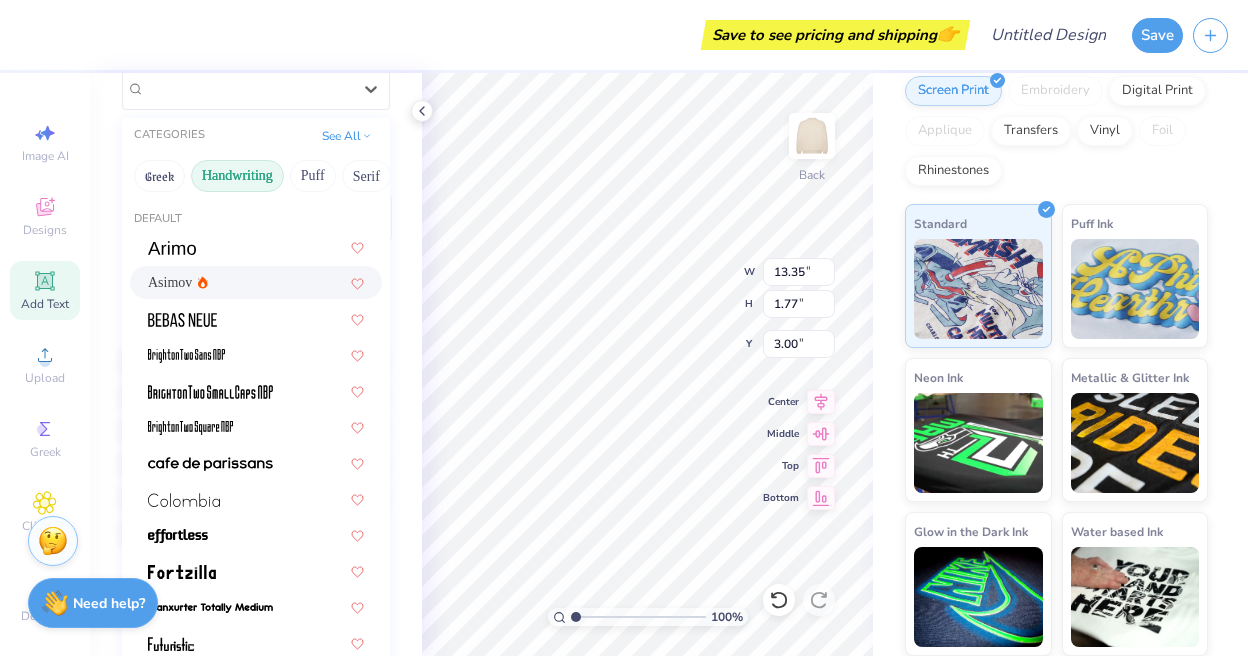 click on "Handwriting" at bounding box center (237, 176) 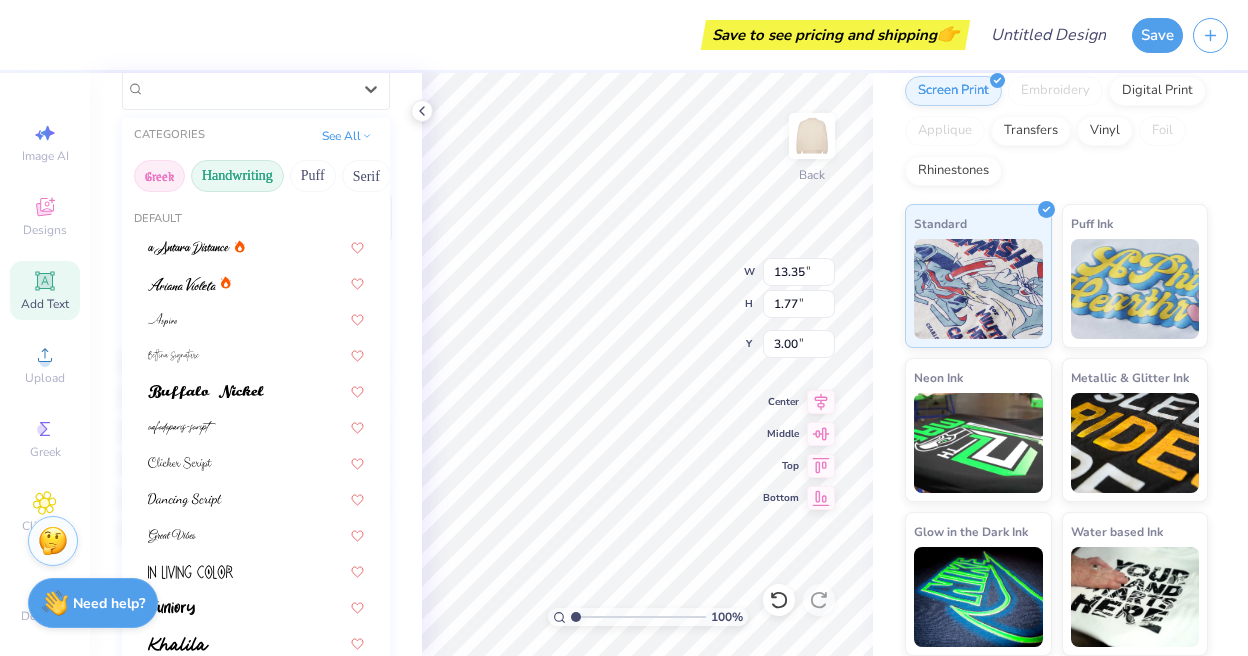 click on "Greek" at bounding box center (159, 176) 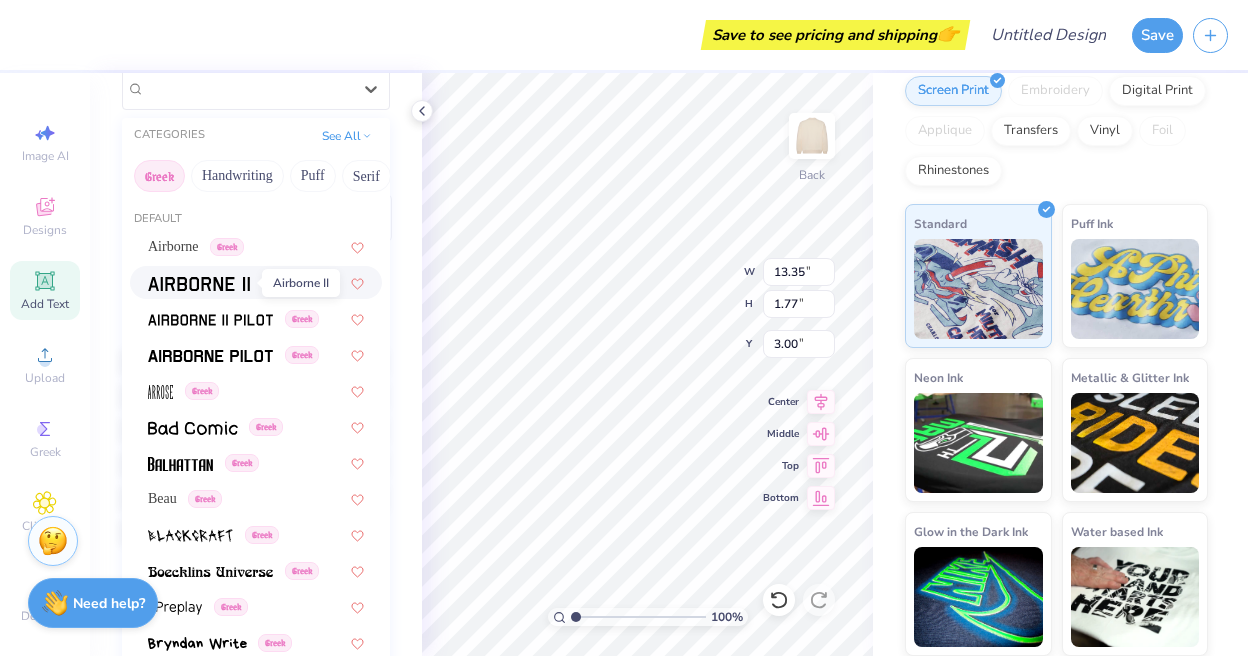 click at bounding box center (199, 284) 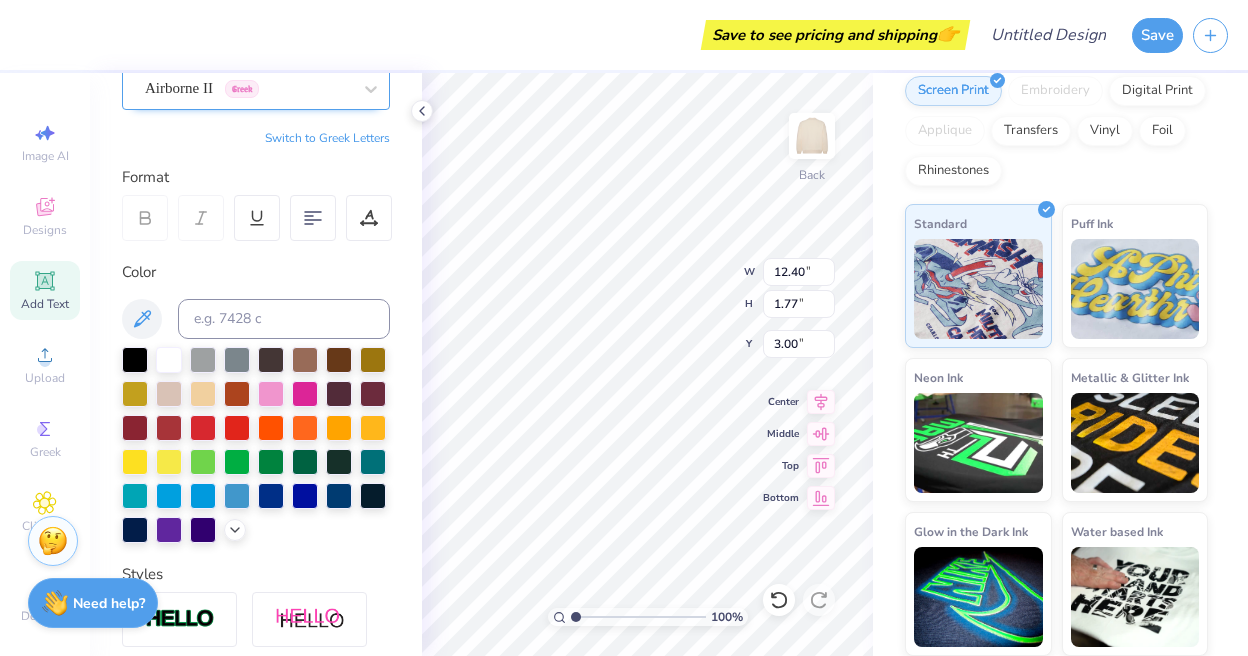 click on "Airborne II Greek" at bounding box center (256, 89) 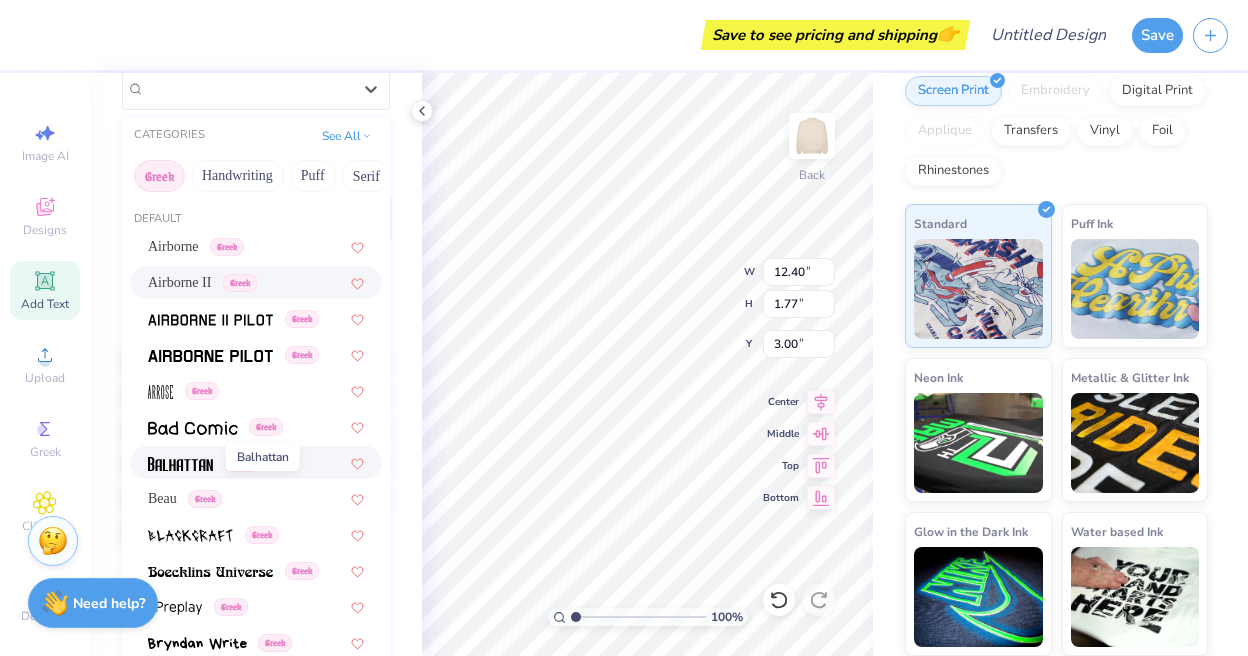 click at bounding box center [180, 464] 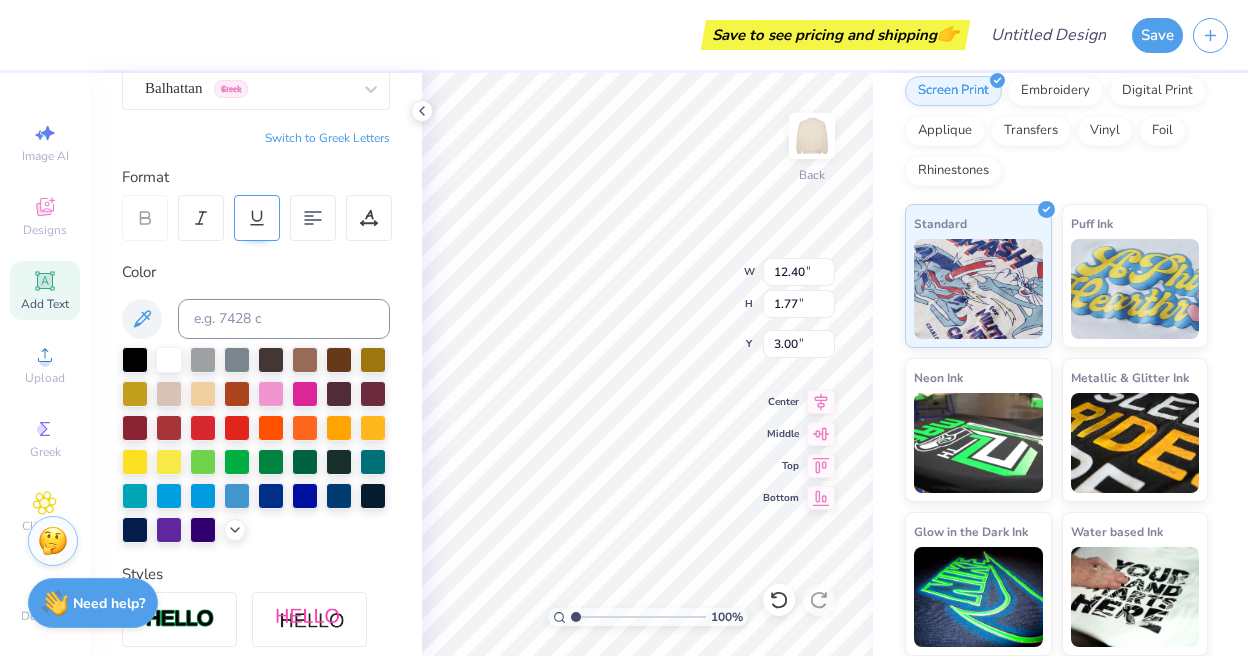 type on "9.36" 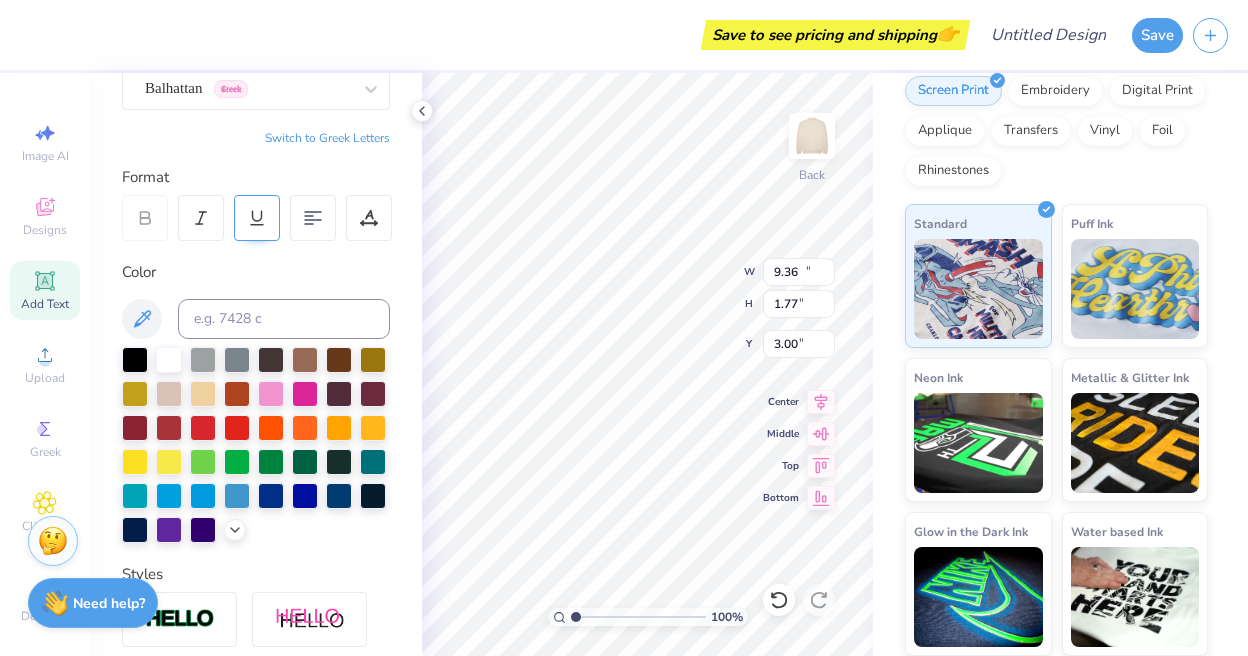 type on "1.96" 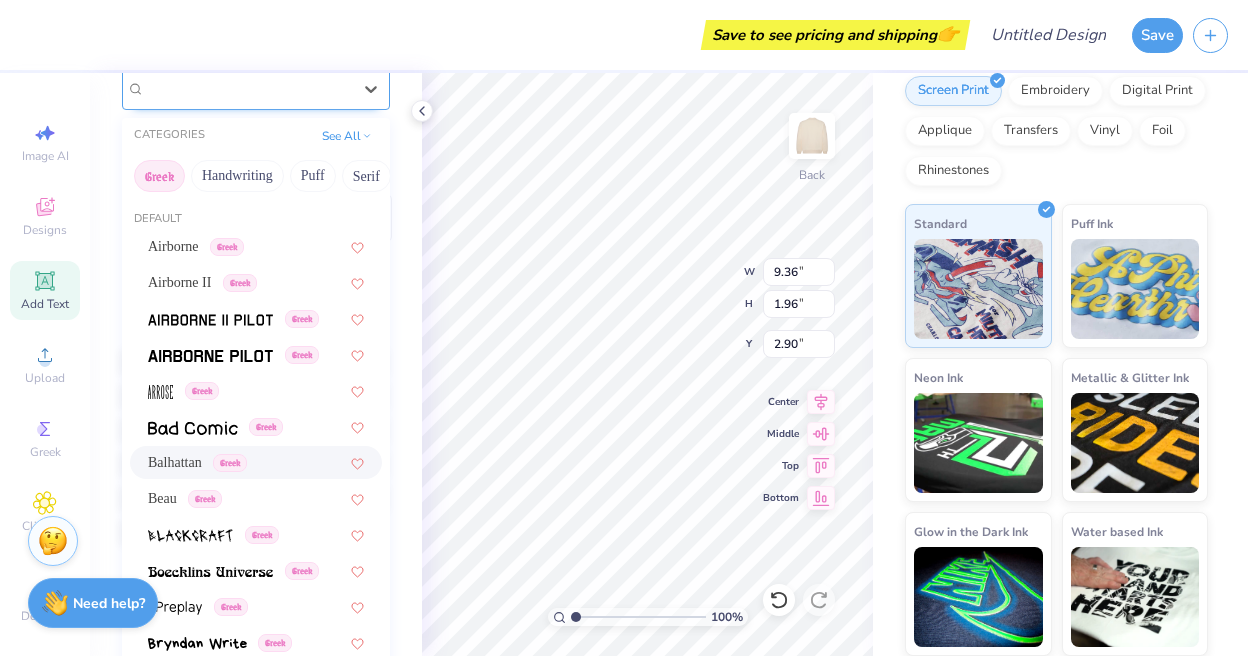 click on "Balhattan Greek" at bounding box center (248, 88) 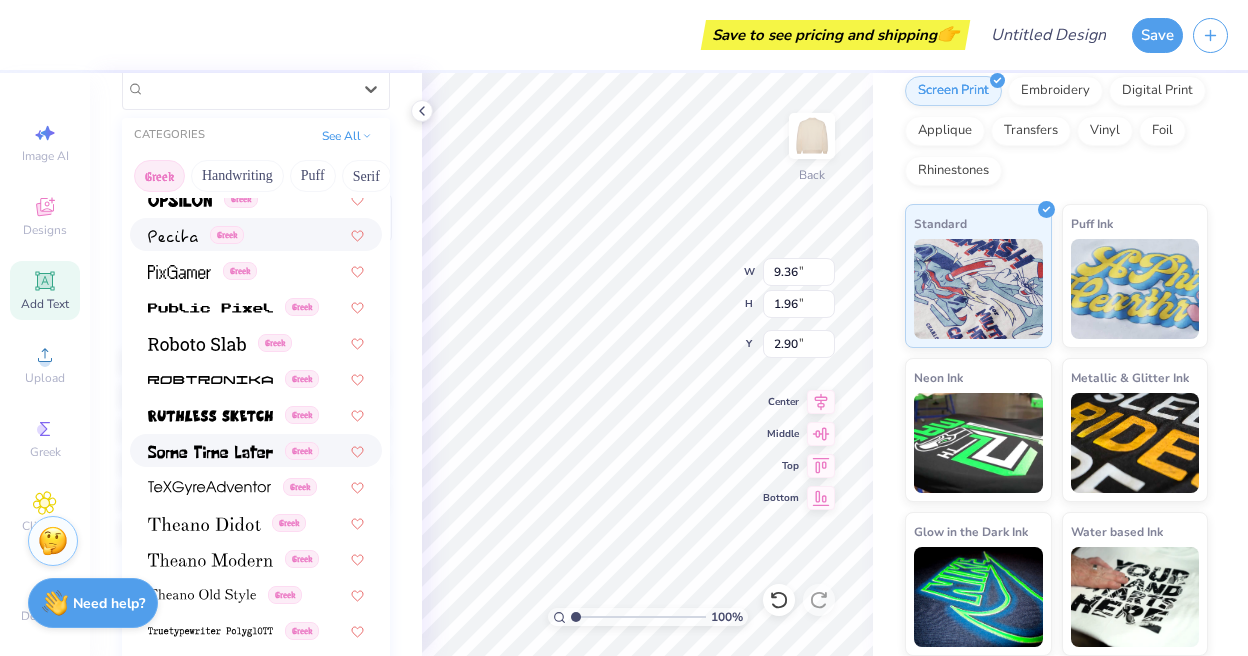 scroll, scrollTop: 1210, scrollLeft: 0, axis: vertical 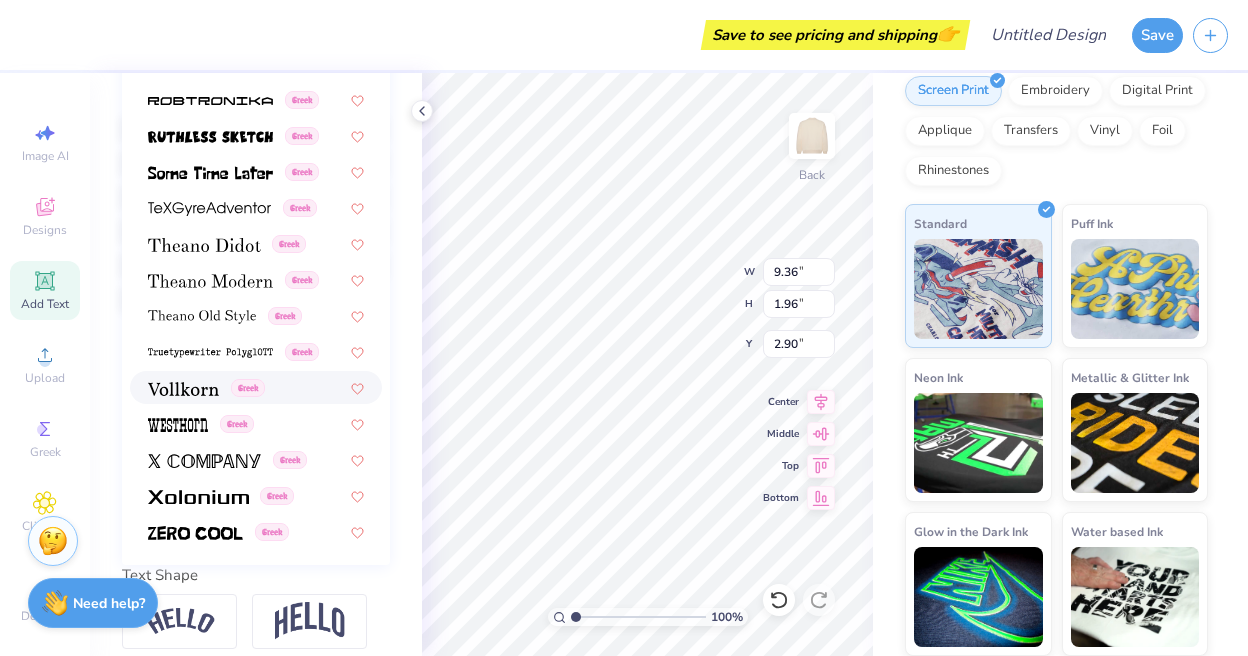 click at bounding box center [183, 387] 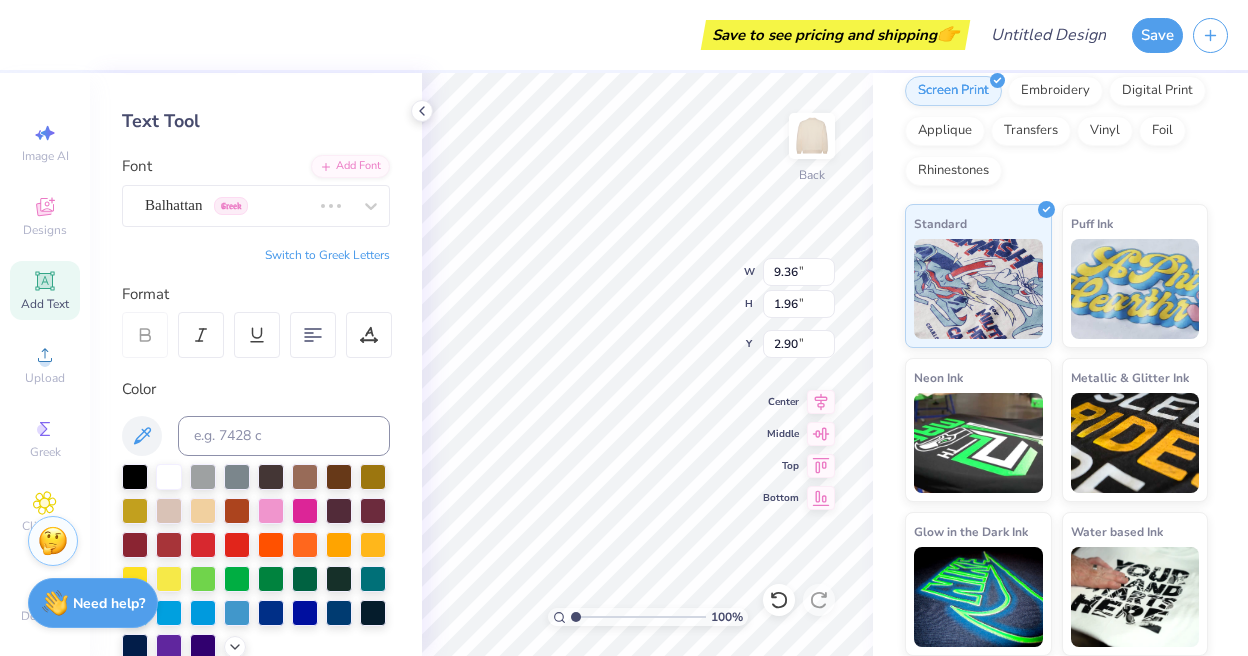 scroll, scrollTop: 0, scrollLeft: 0, axis: both 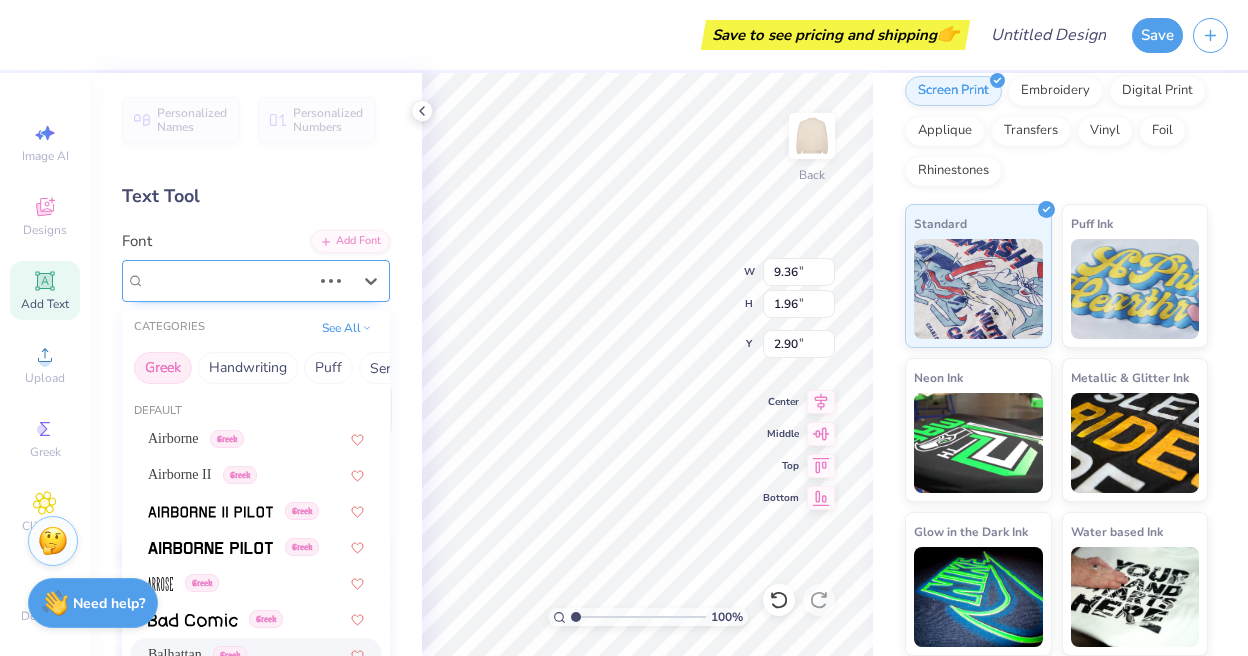 click on "Balhattan Greek" at bounding box center (228, 280) 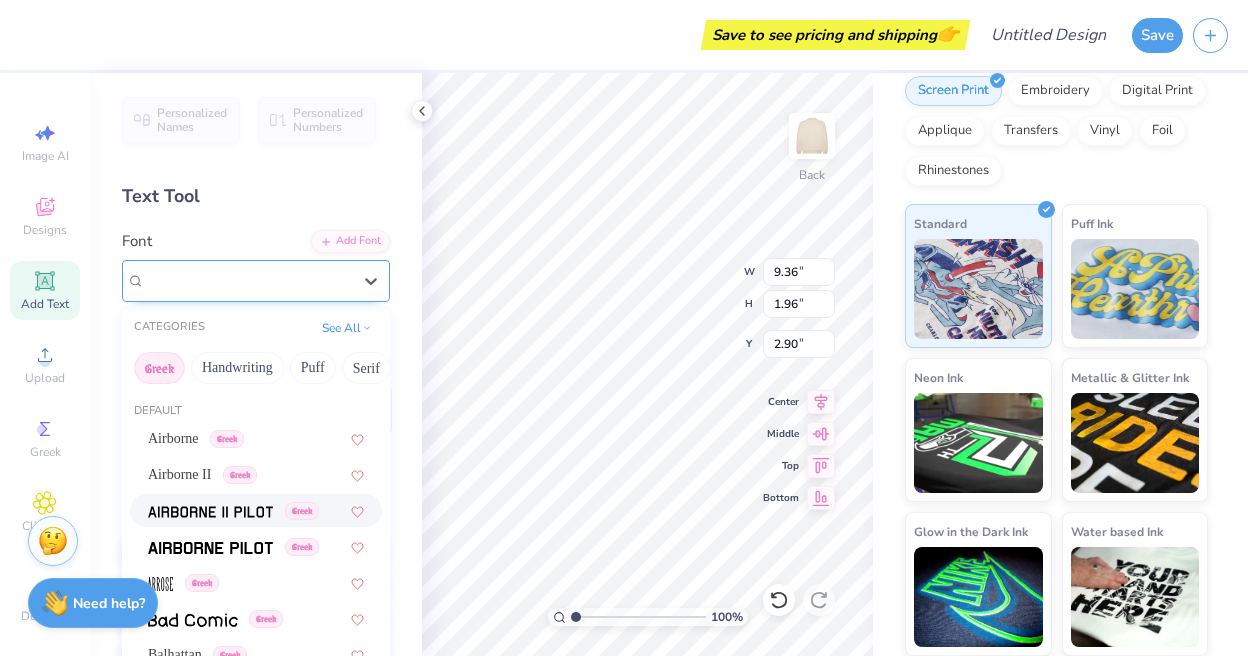 type on "13.31" 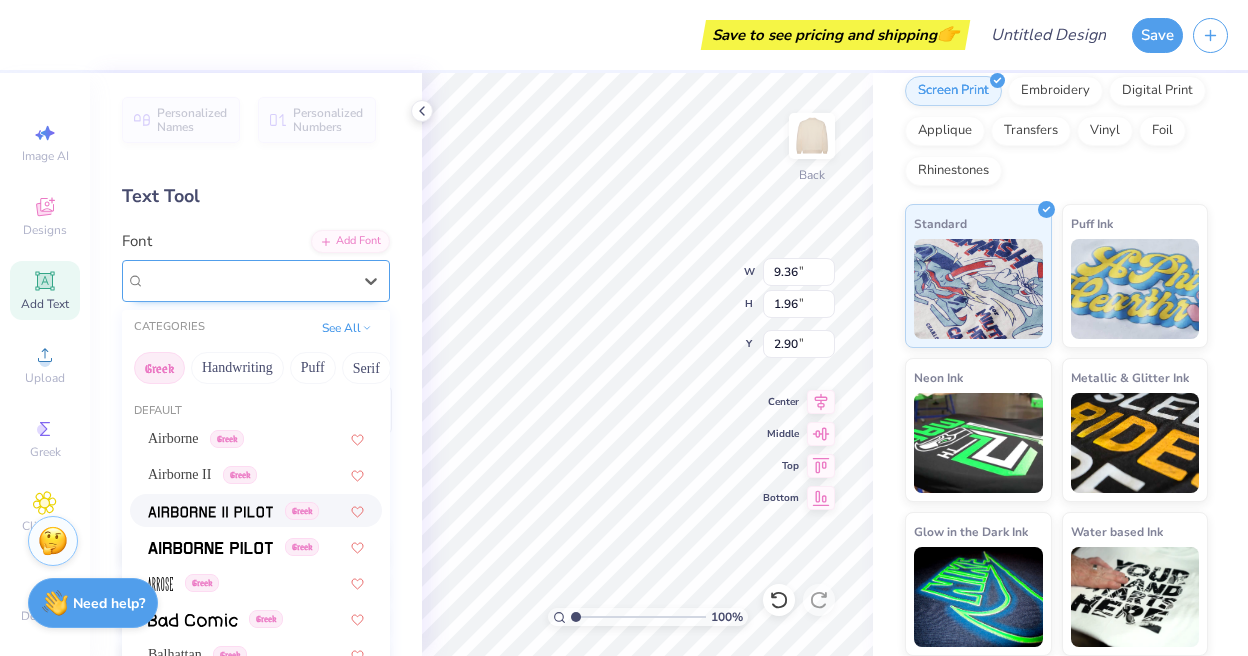 type on "1.68" 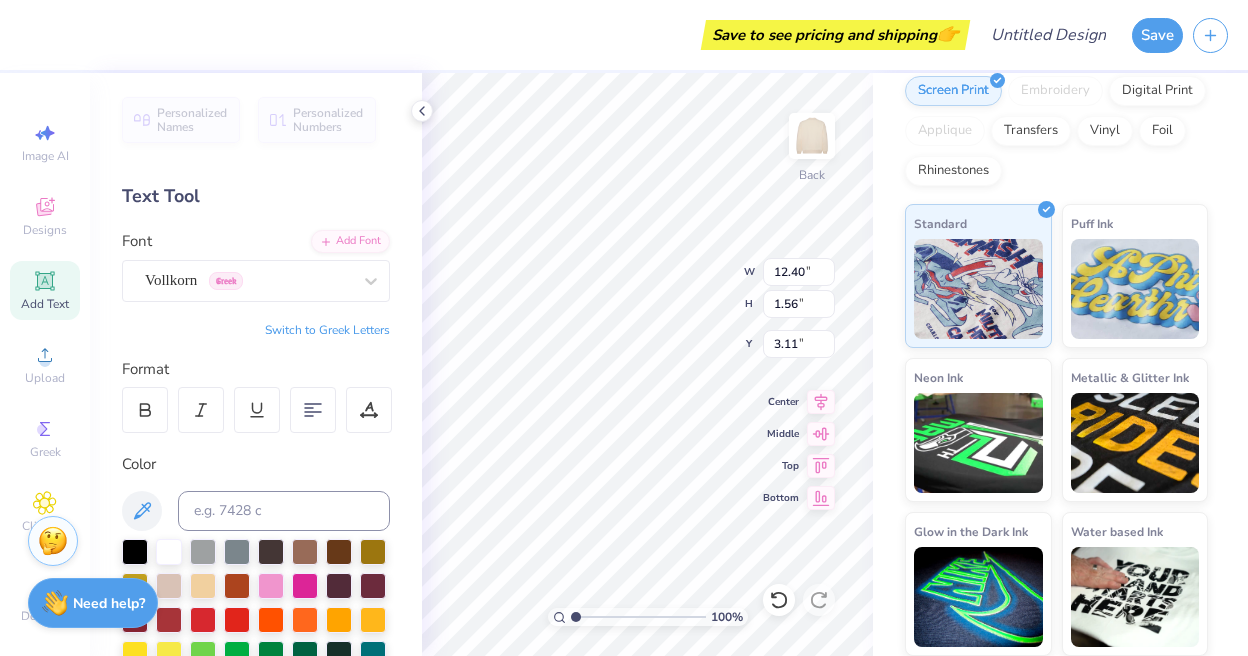 type on "12.40" 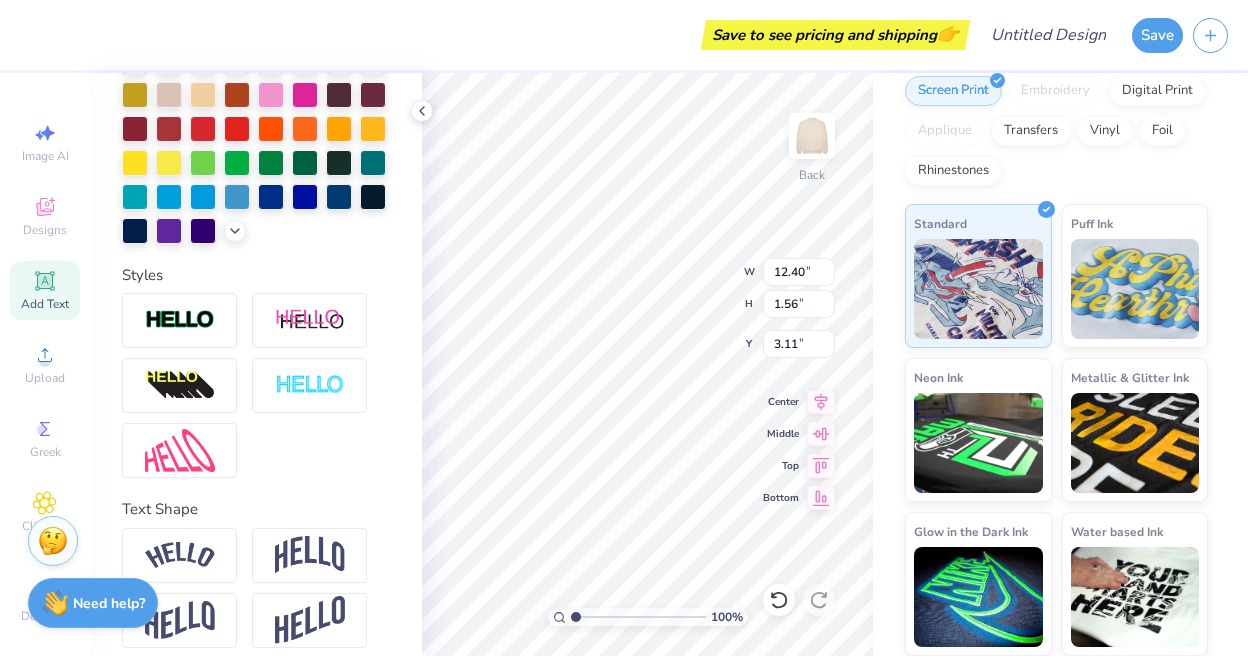 scroll, scrollTop: 506, scrollLeft: 0, axis: vertical 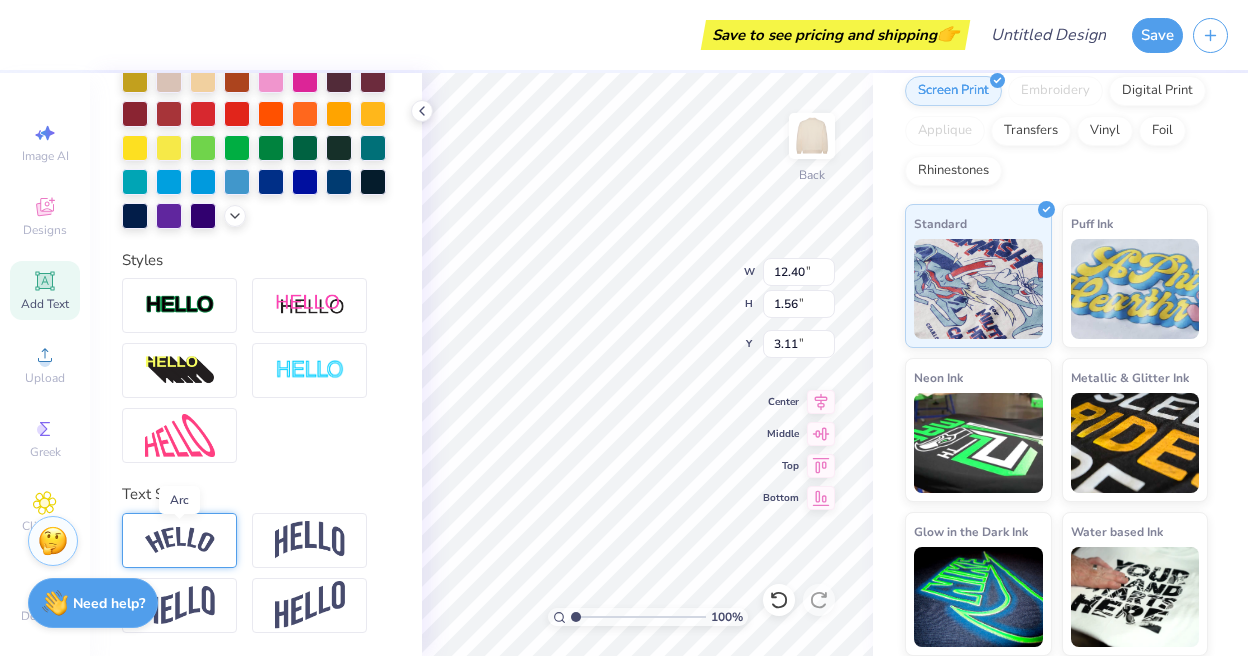 click at bounding box center [180, 540] 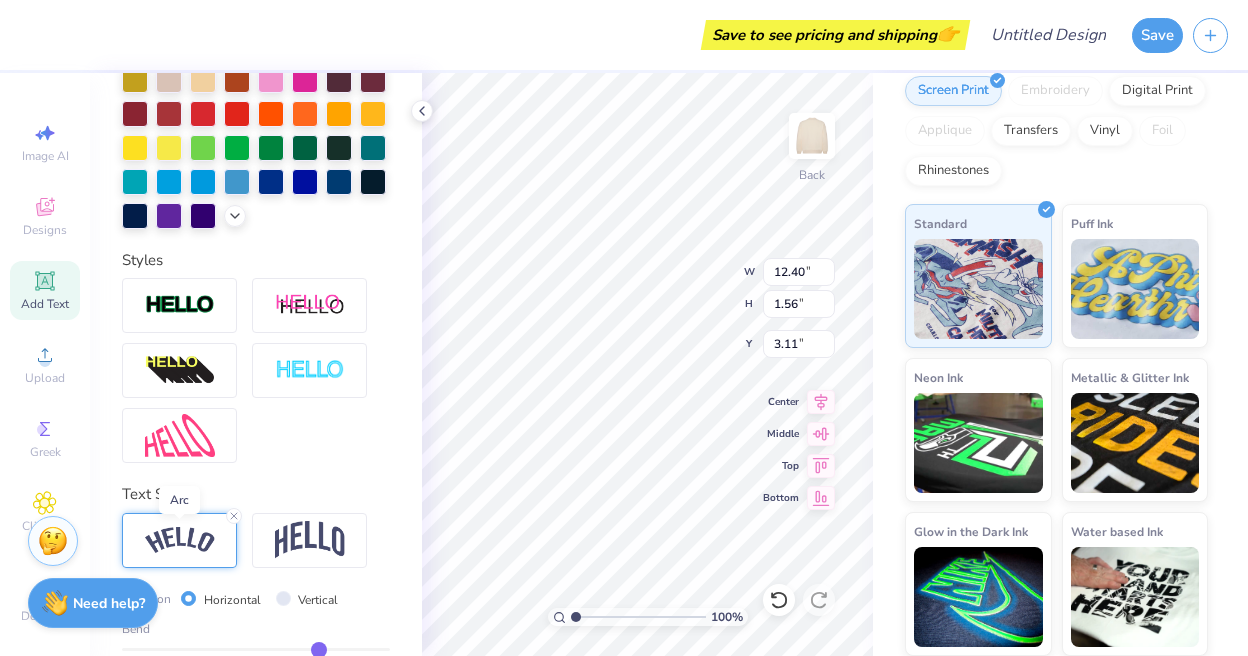 type on "14.14" 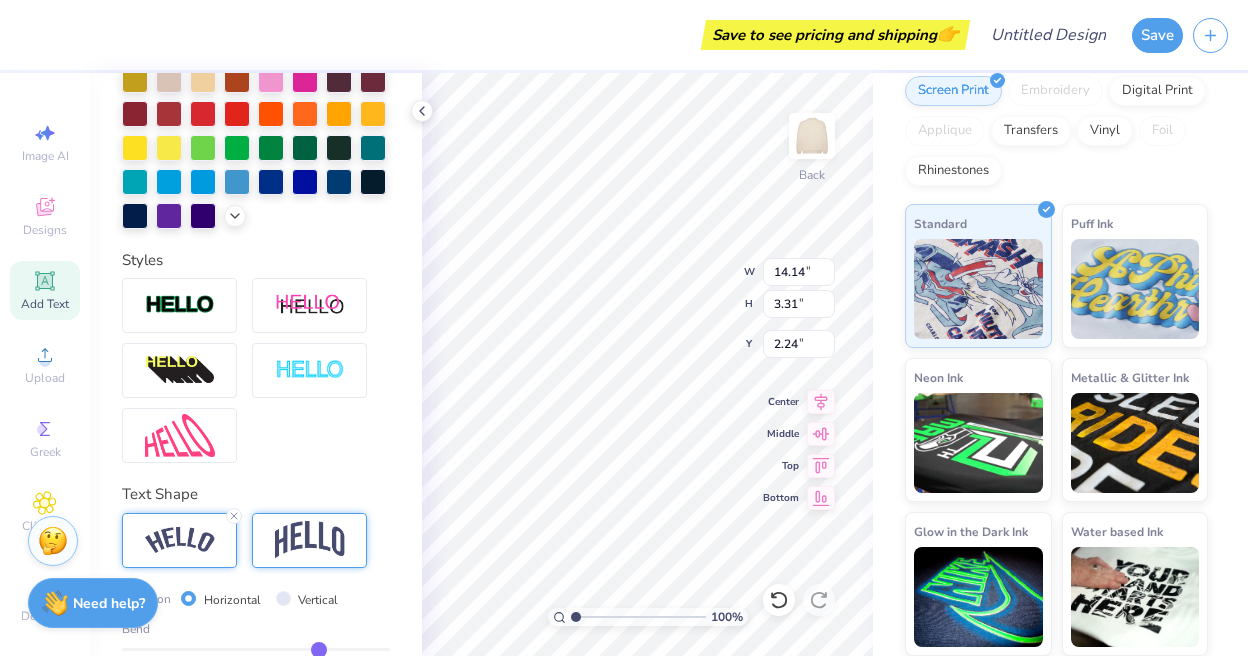 scroll, scrollTop: 623, scrollLeft: 0, axis: vertical 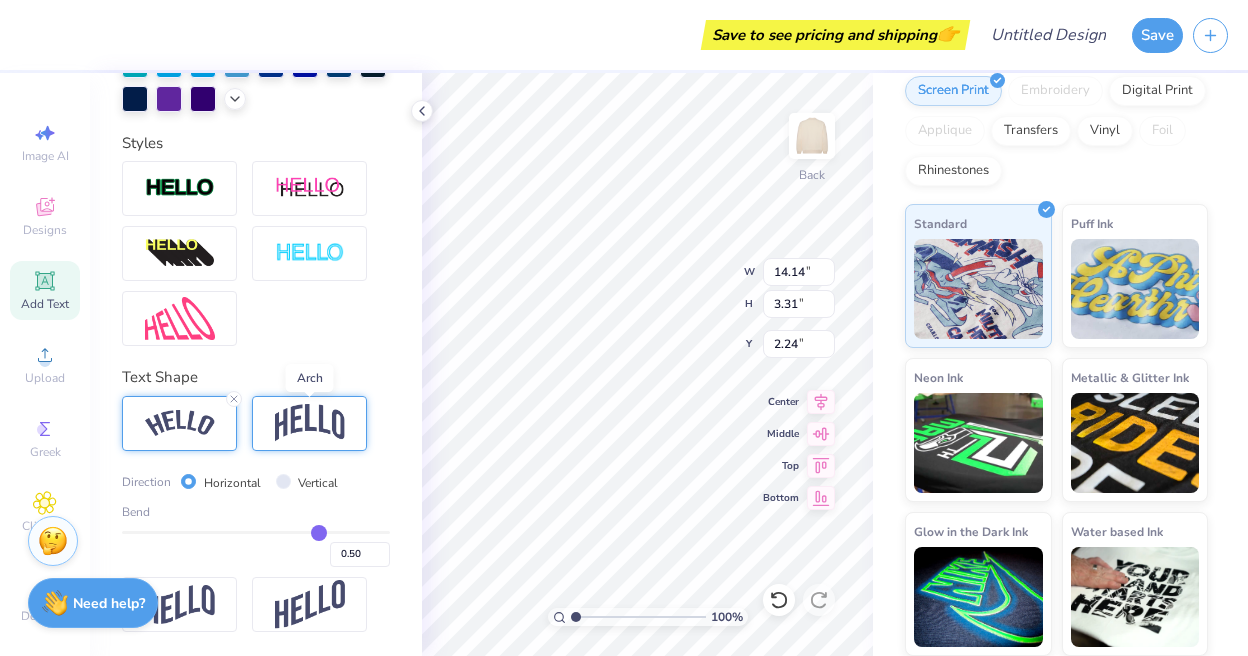 click at bounding box center [310, 423] 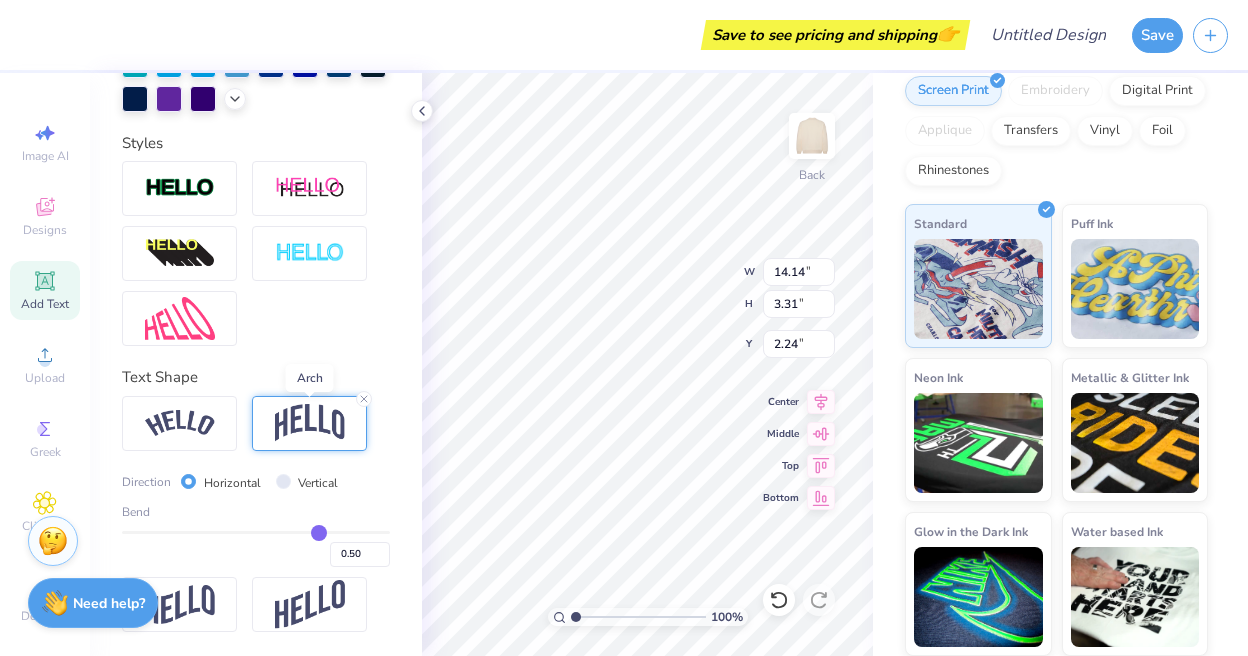type on "12.40" 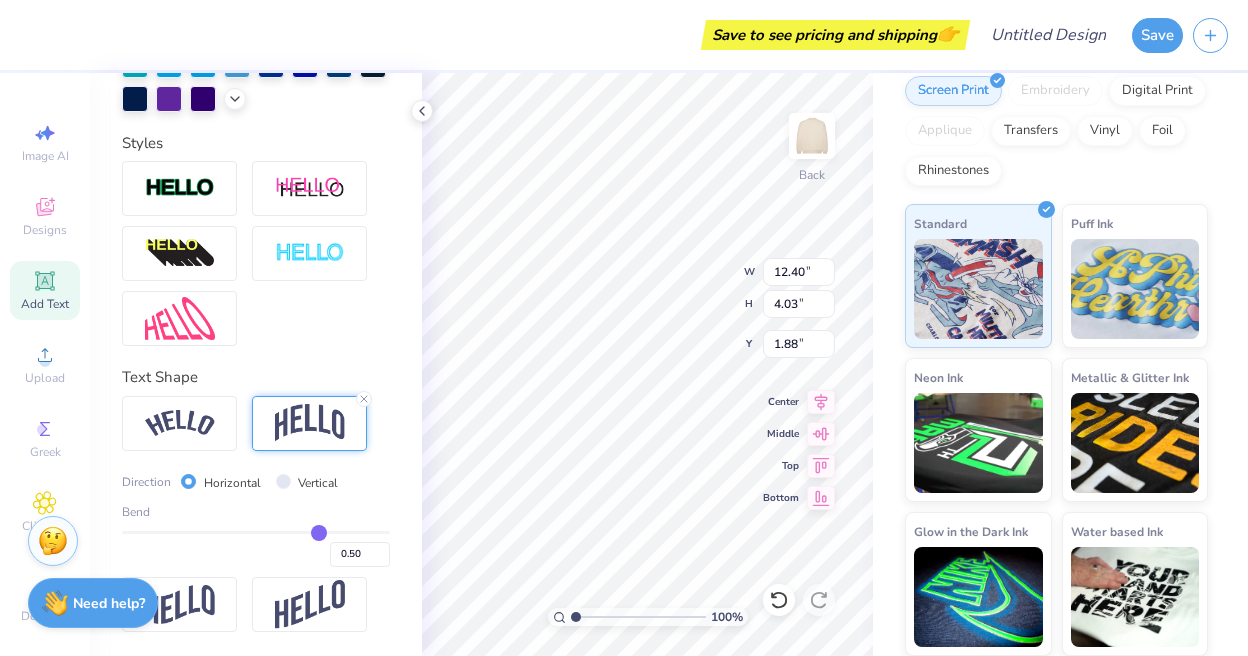 type on "0.48" 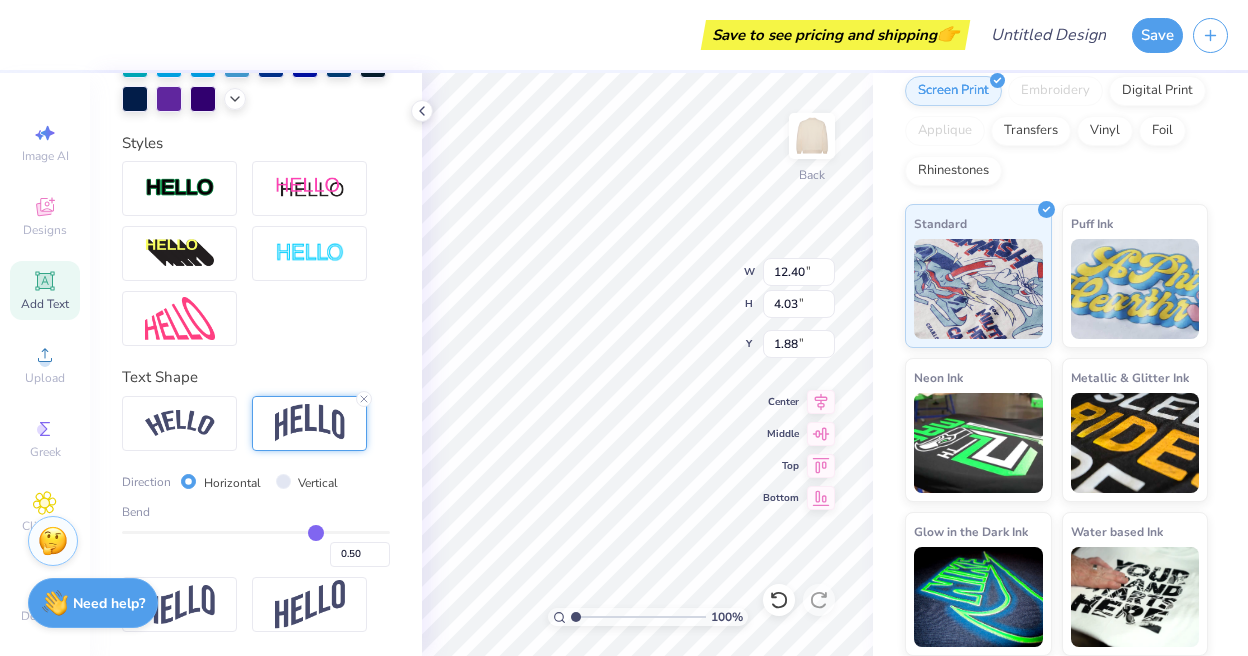 type on "0.48" 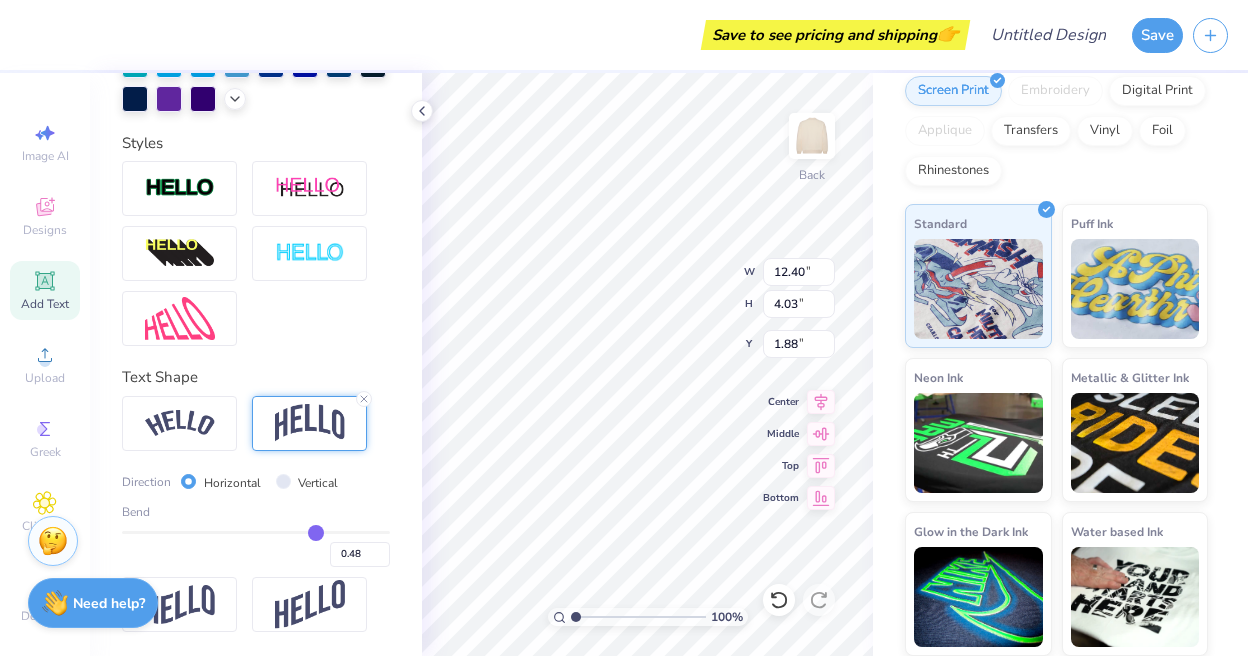 type on "0.47" 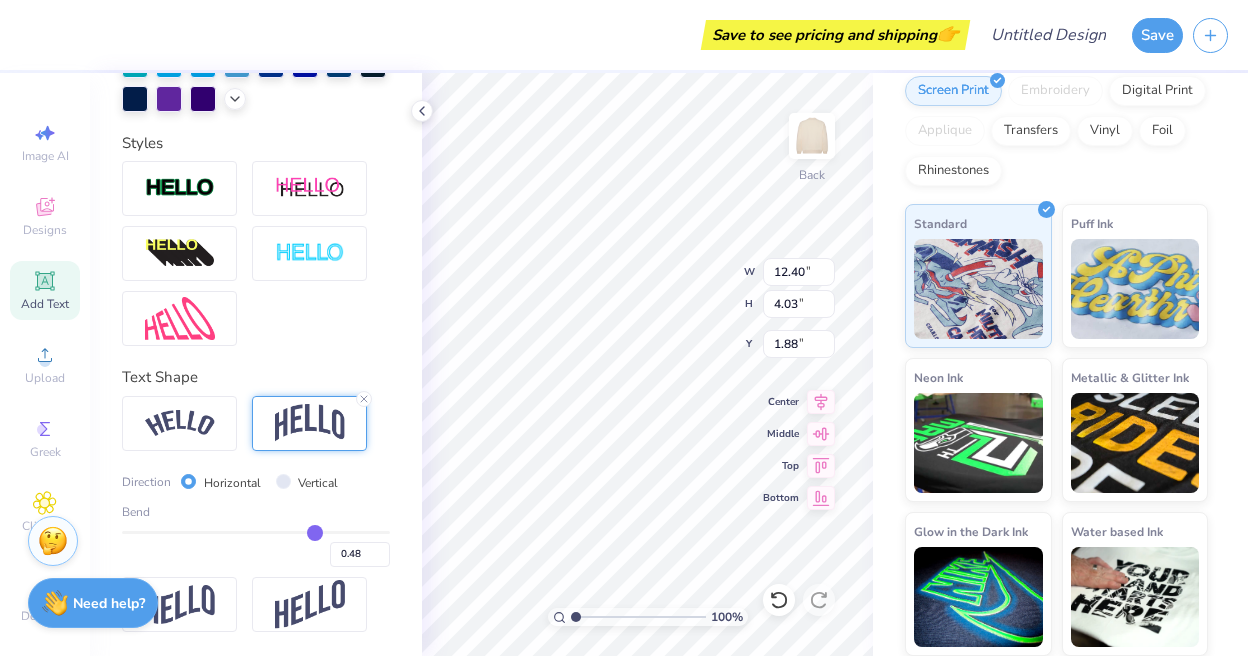 type on "0.47" 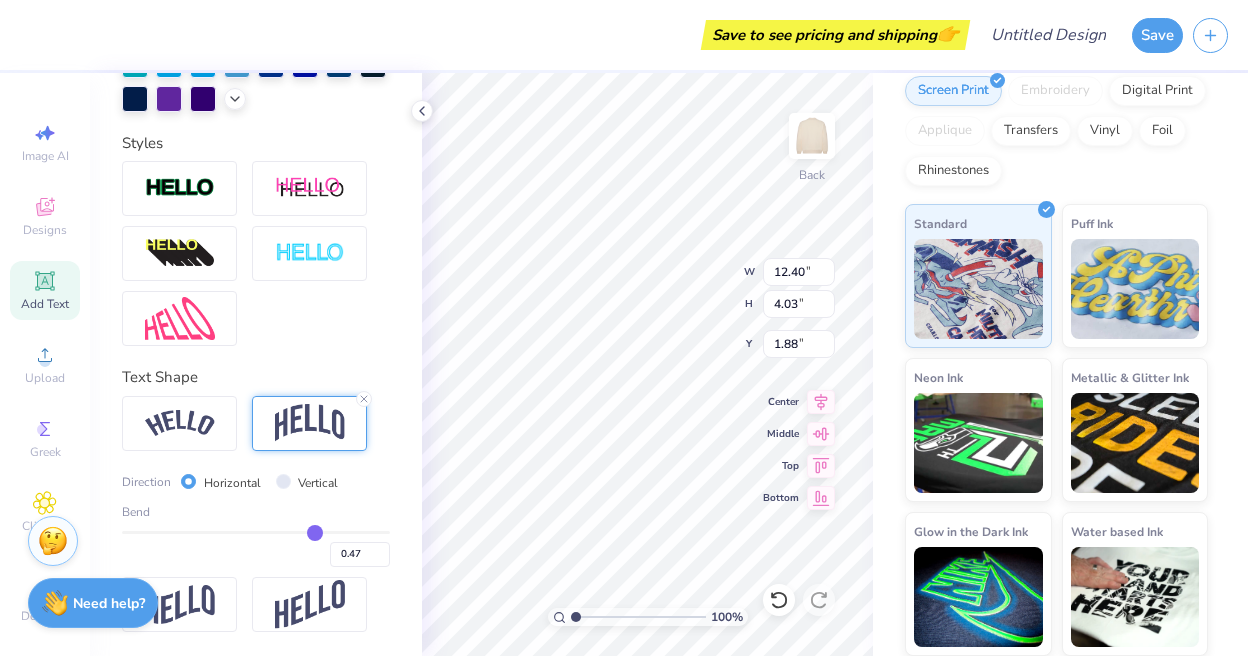 type on "0.45" 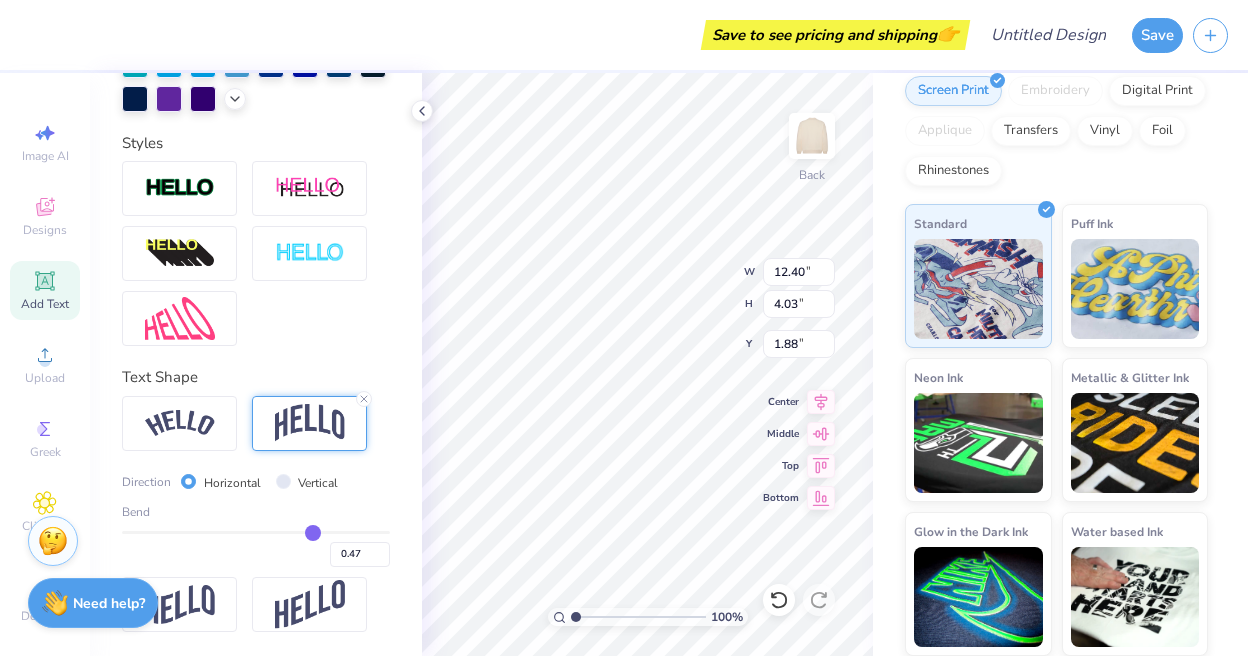 type on "0.45" 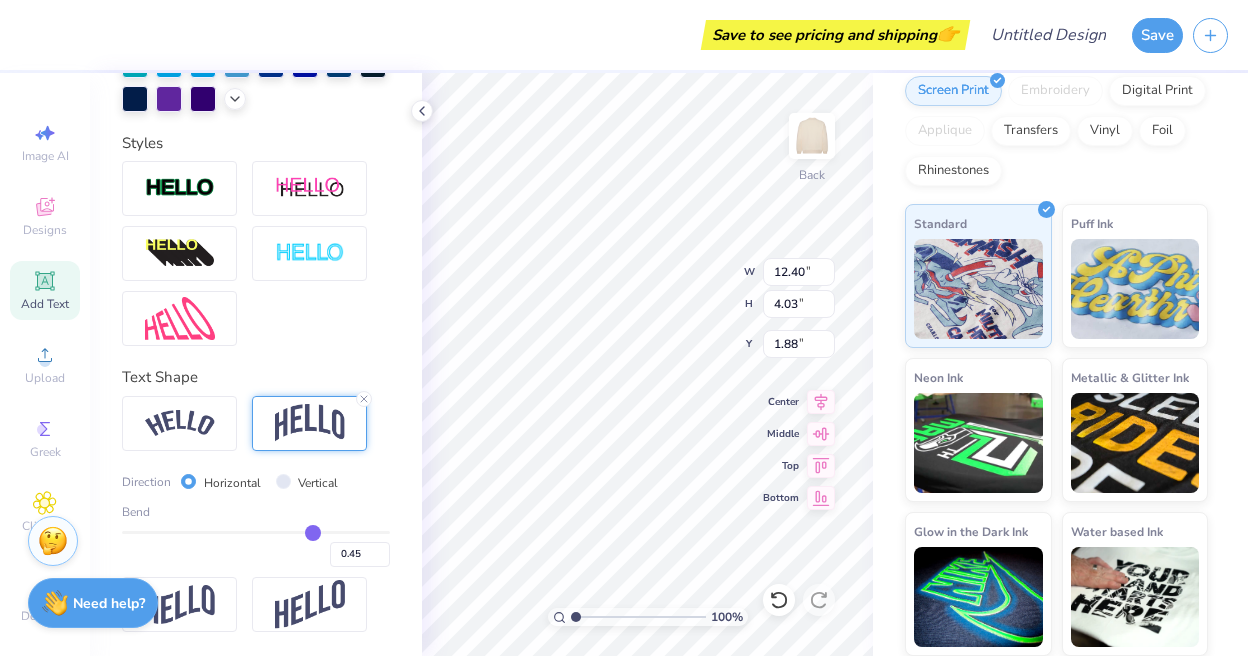 type on "0.42" 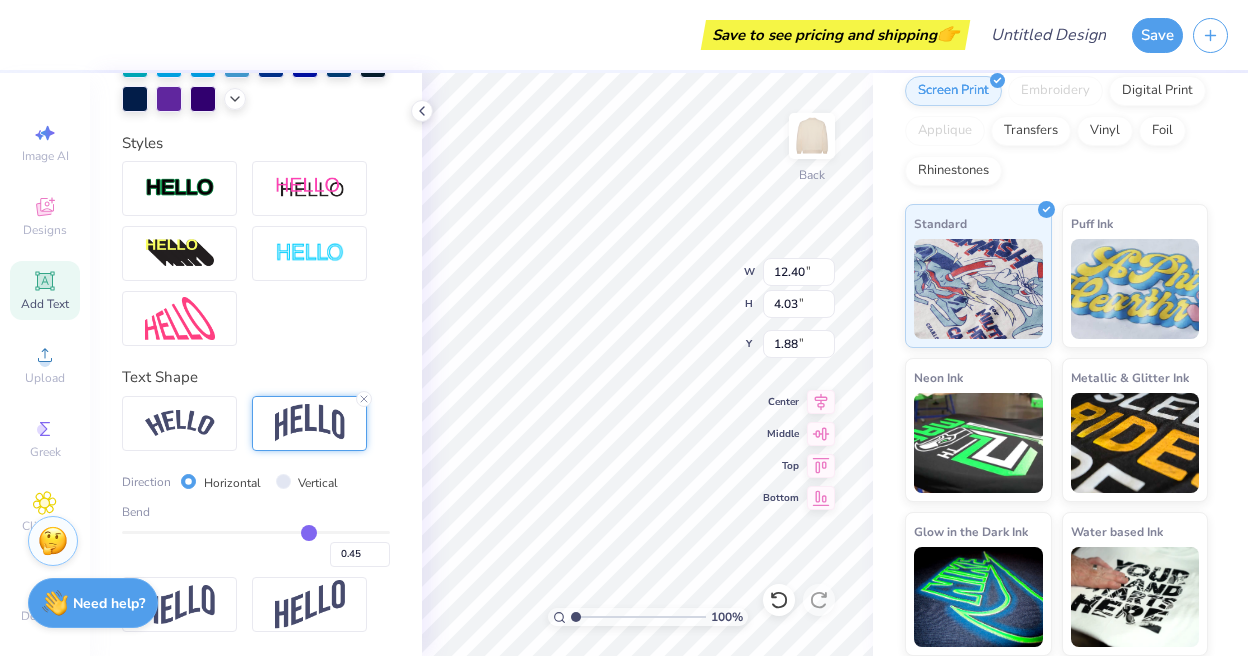 type on "0.42" 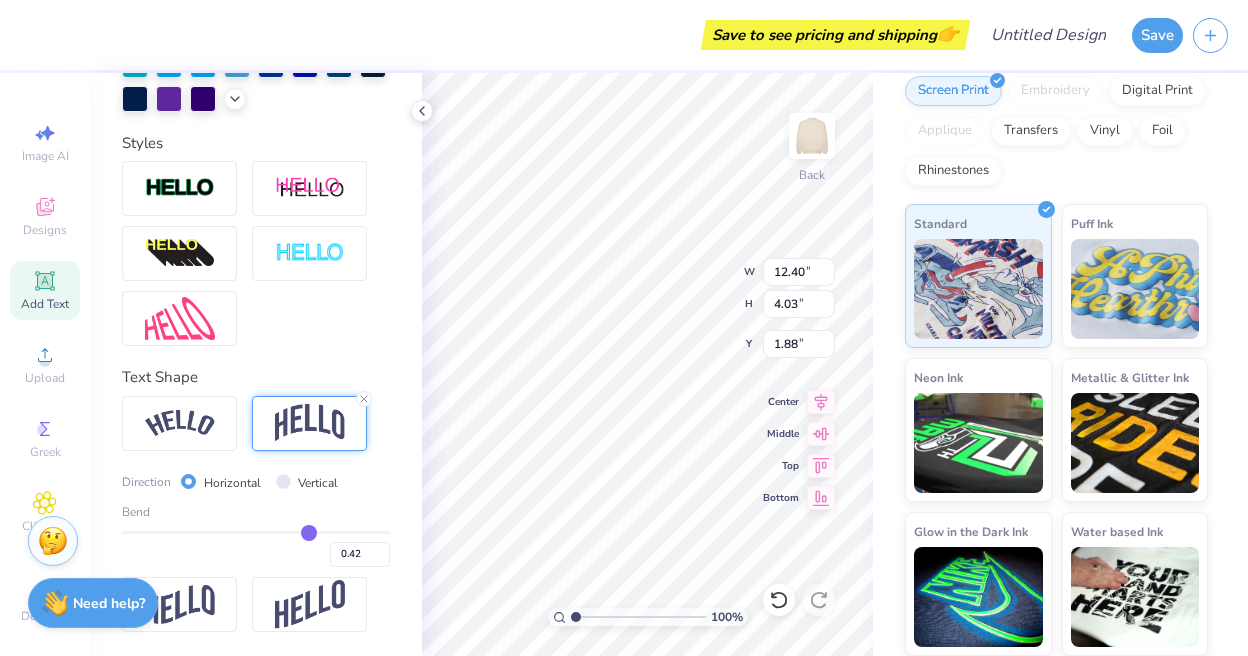 type on "0.4" 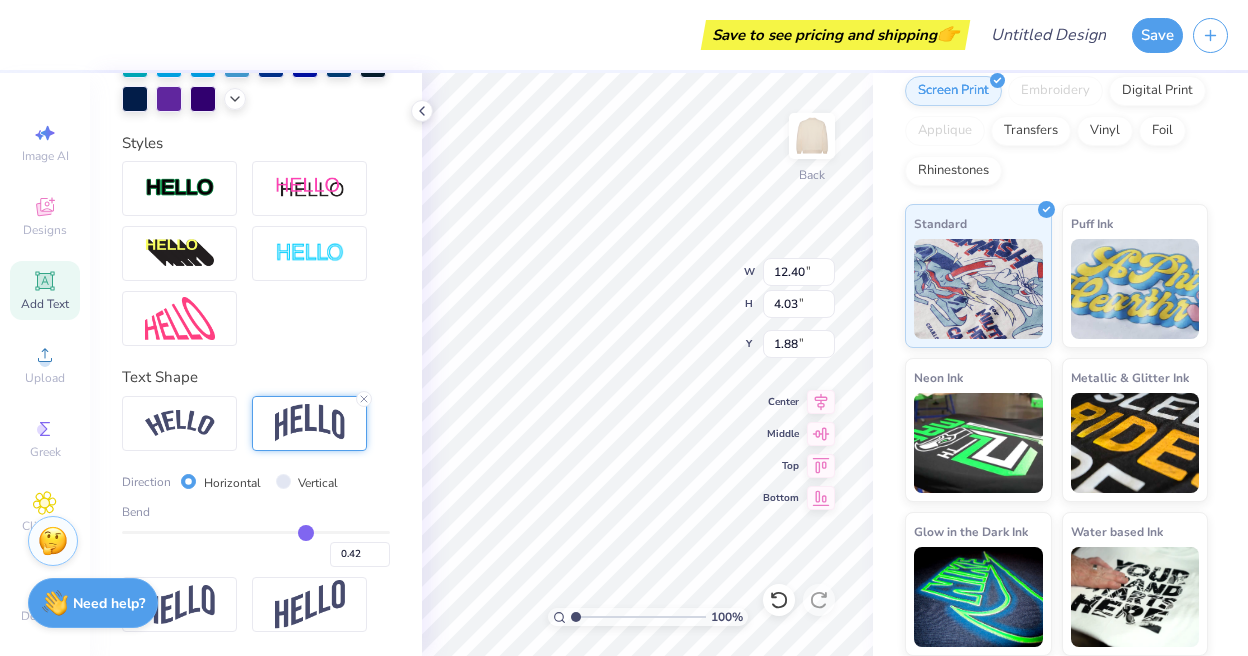 type on "0.40" 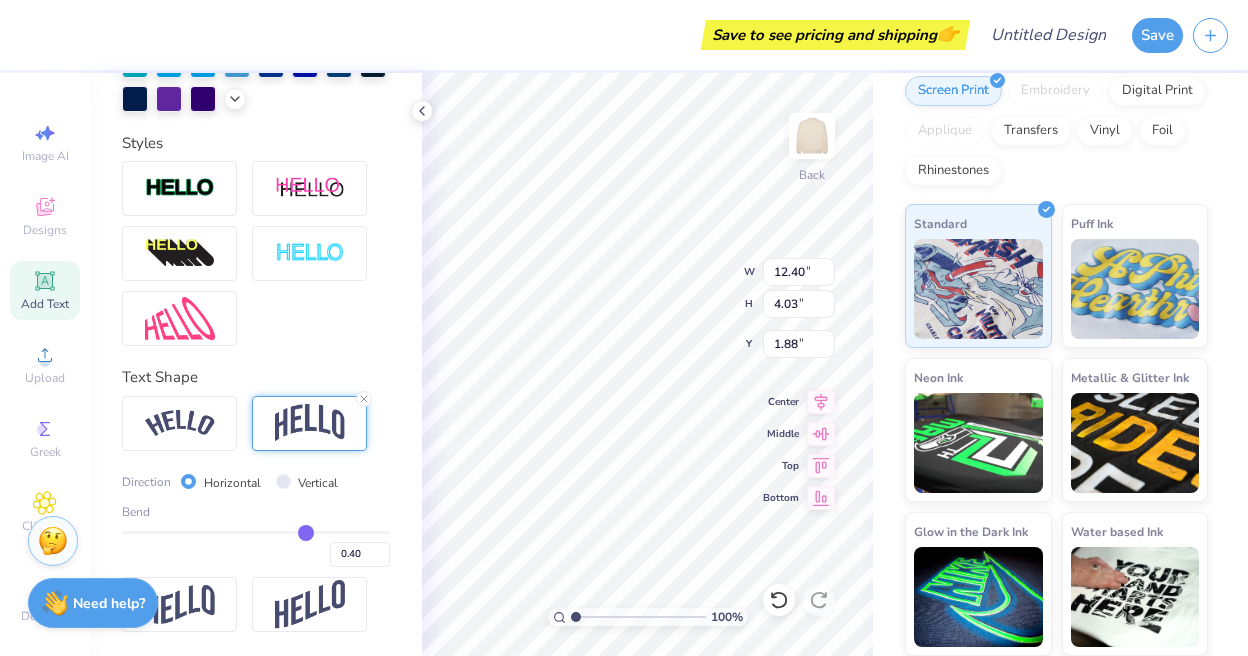 type on "0.39" 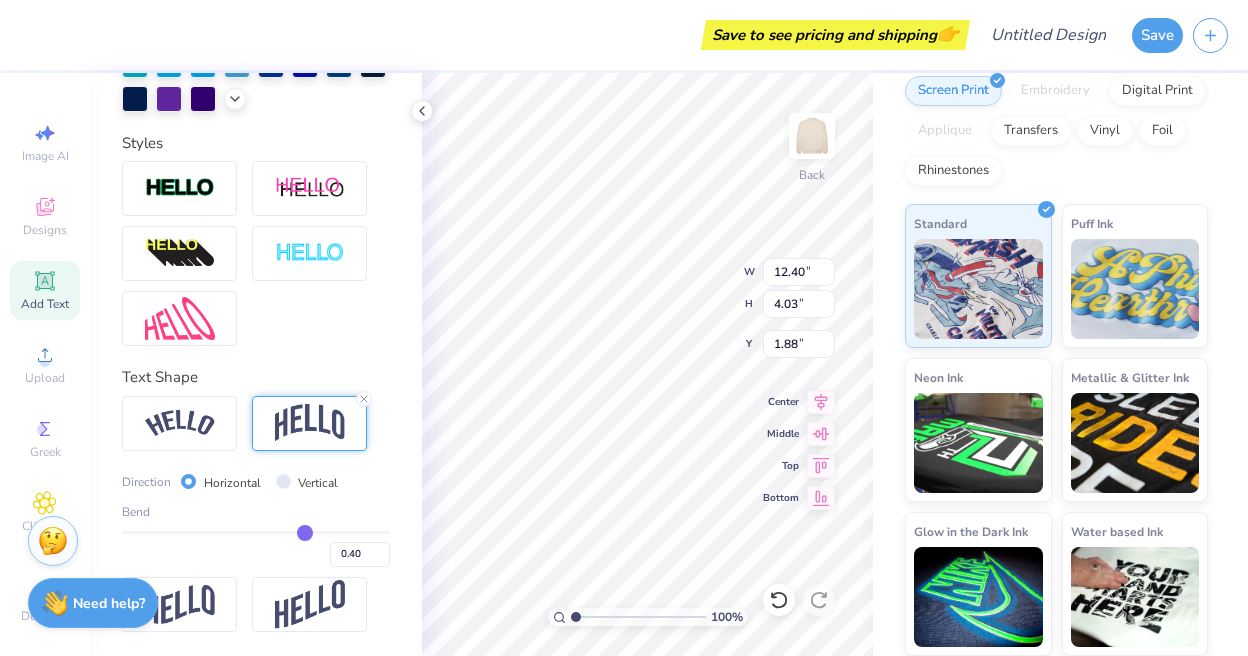 type on "0.39" 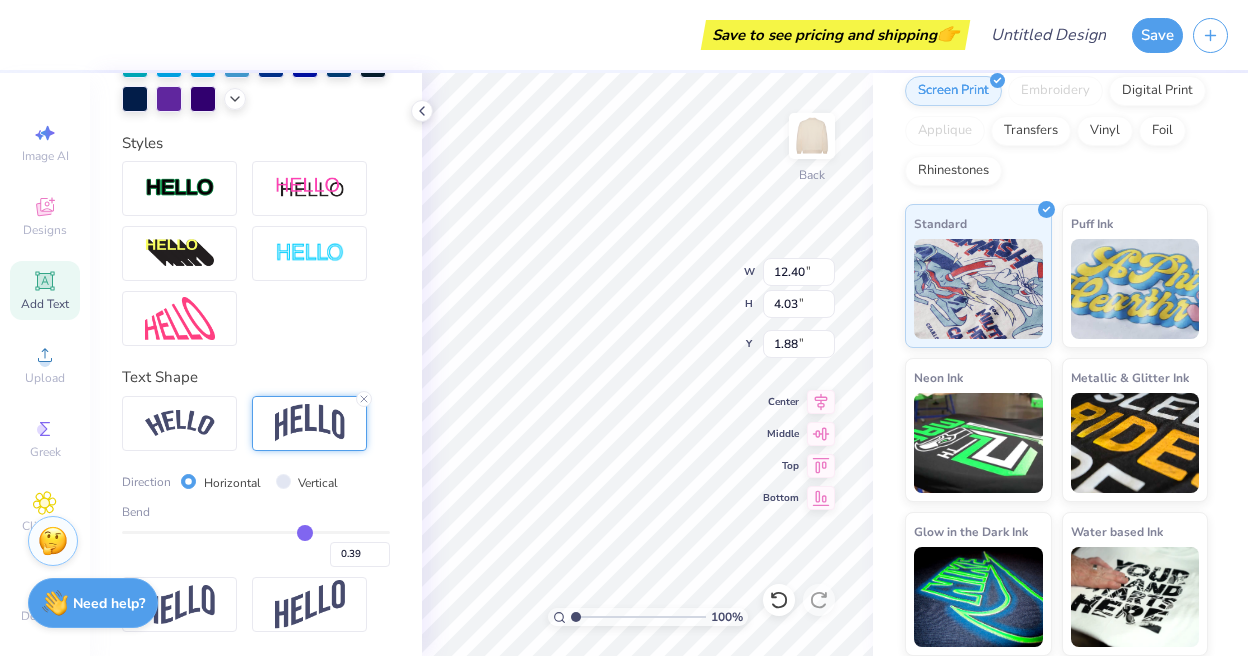 type on "0.38" 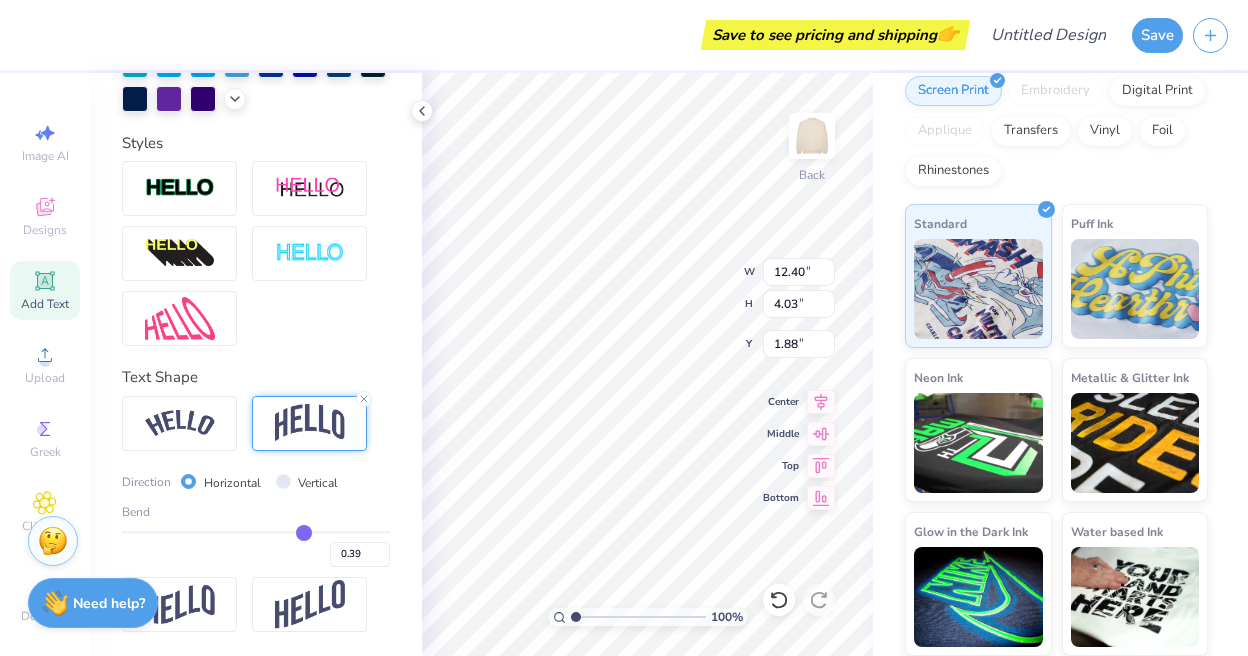 type on "0.38" 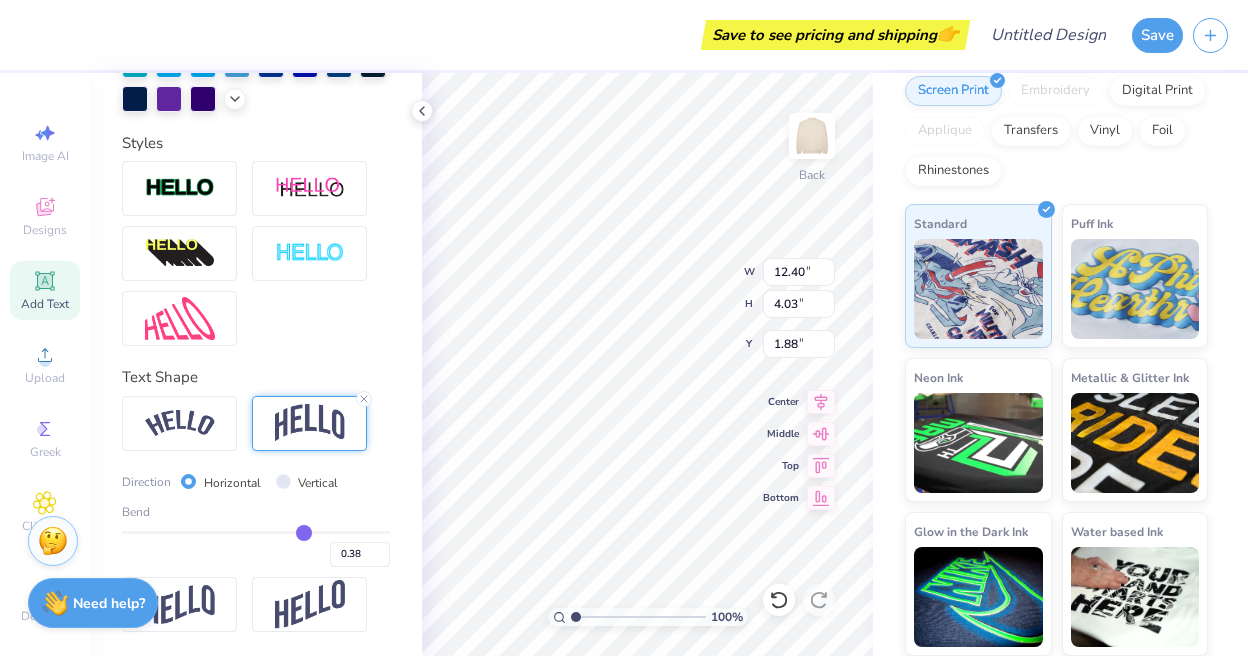 type on "0.37" 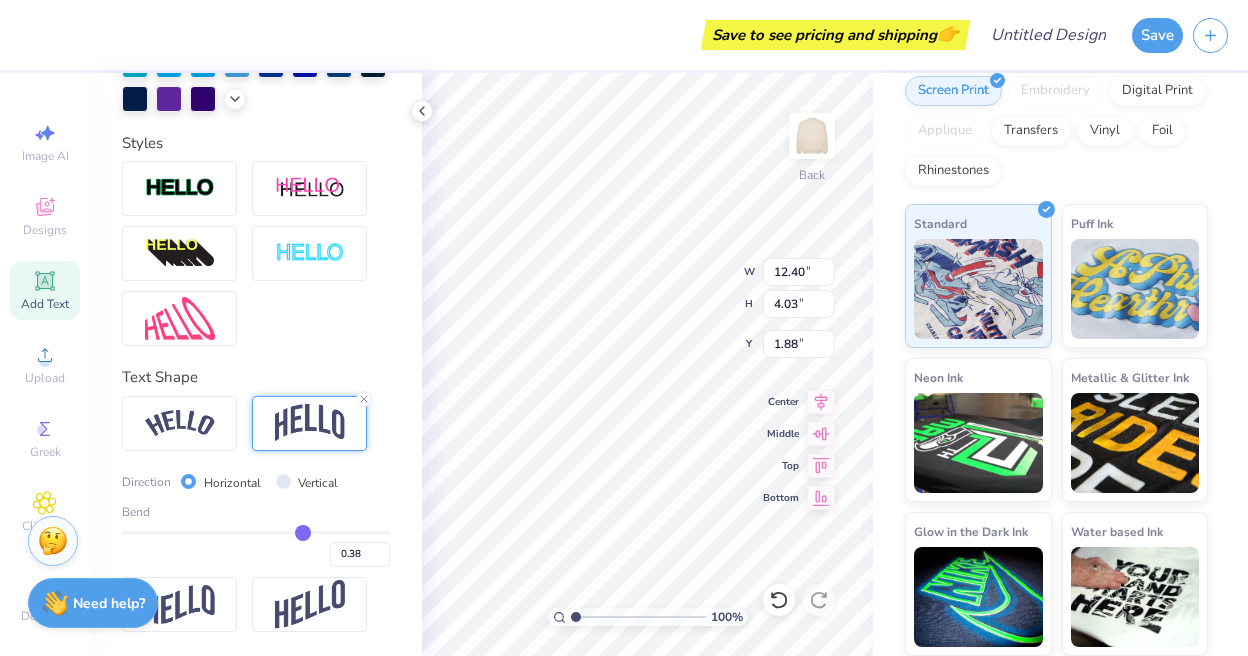 type on "0.37" 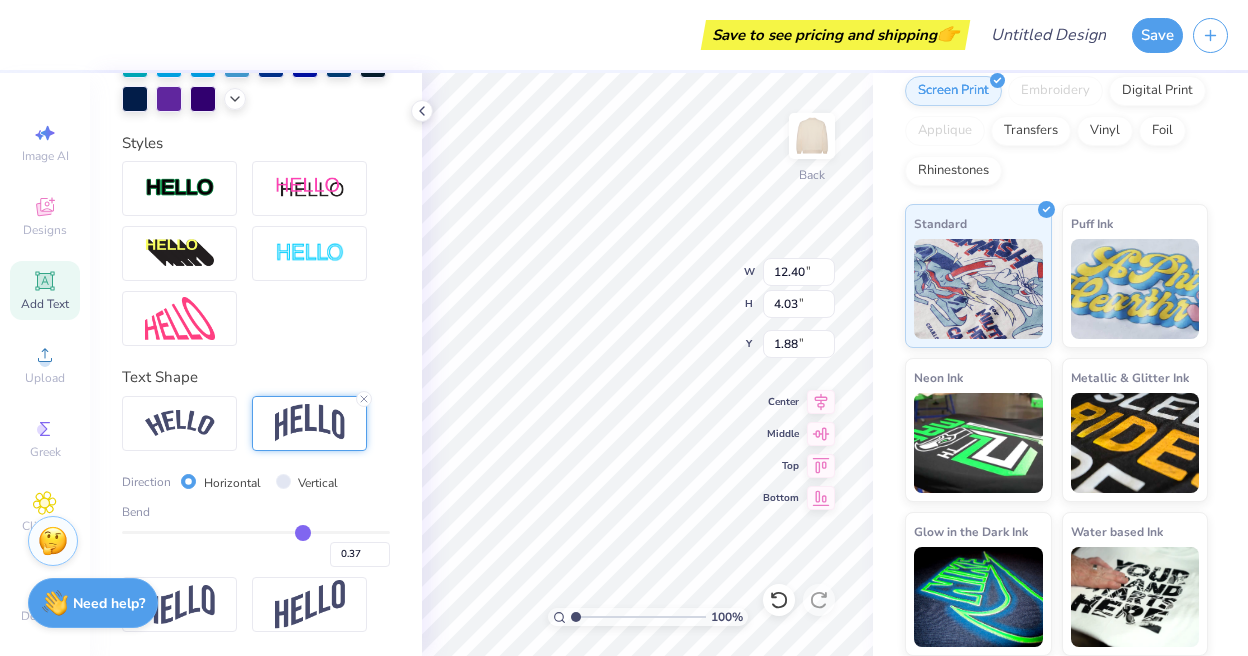type on "0.36" 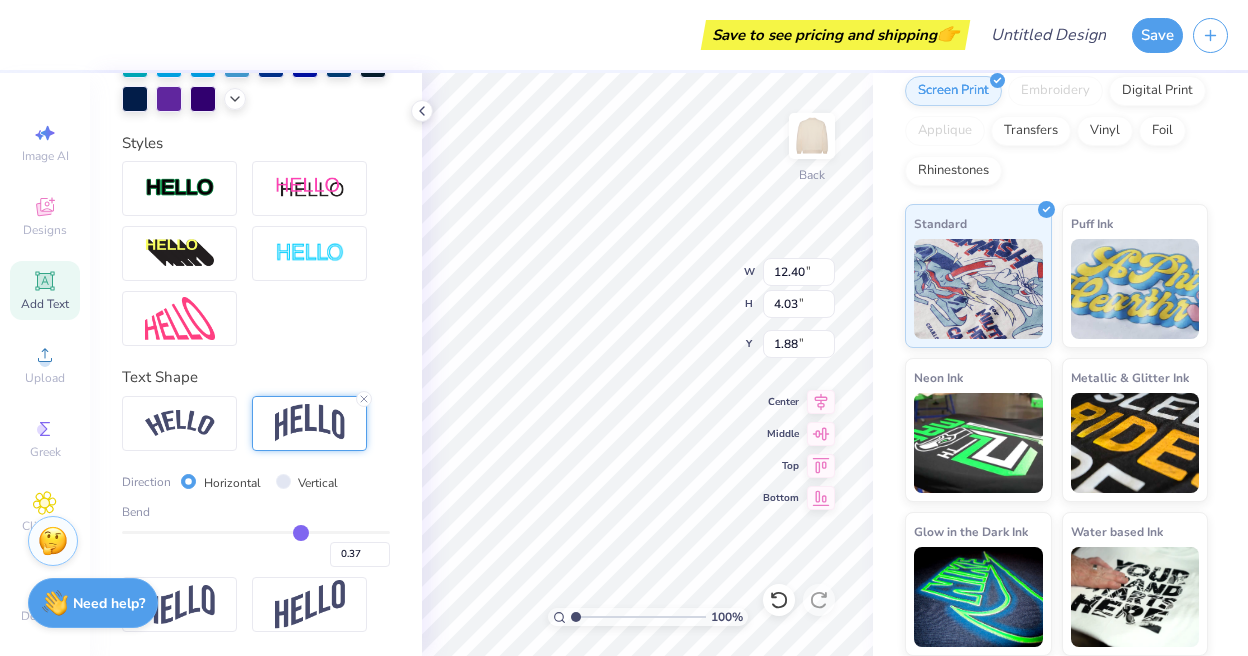 type on "0.36" 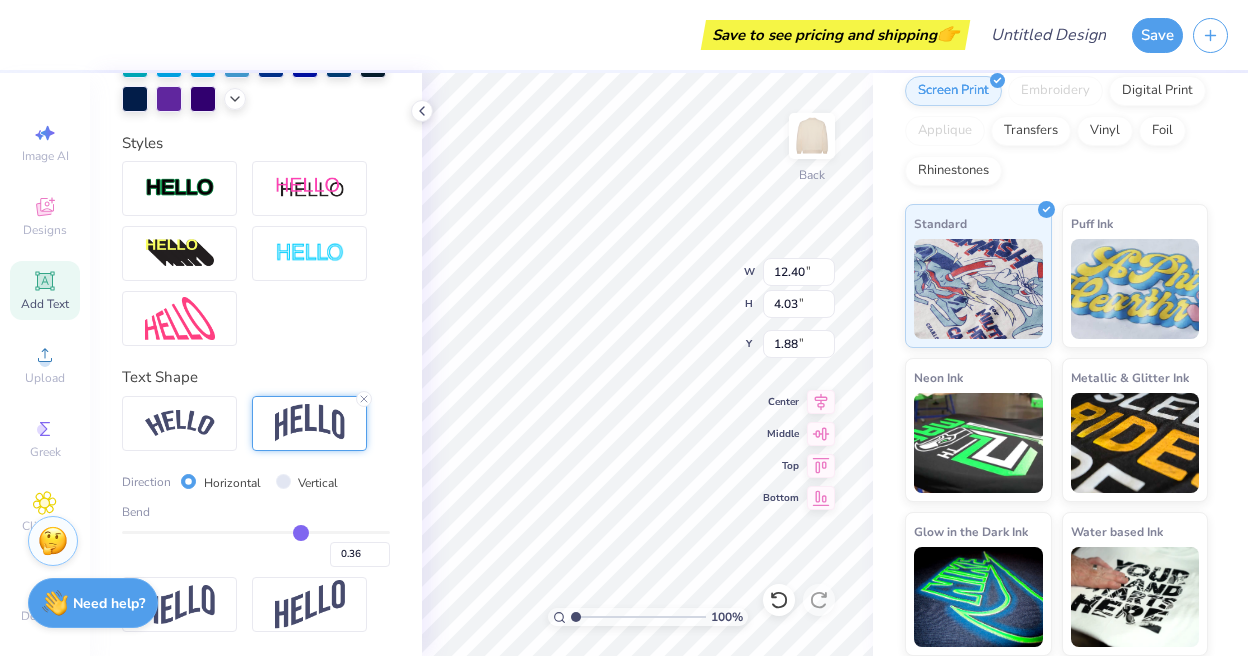 type on "0.35" 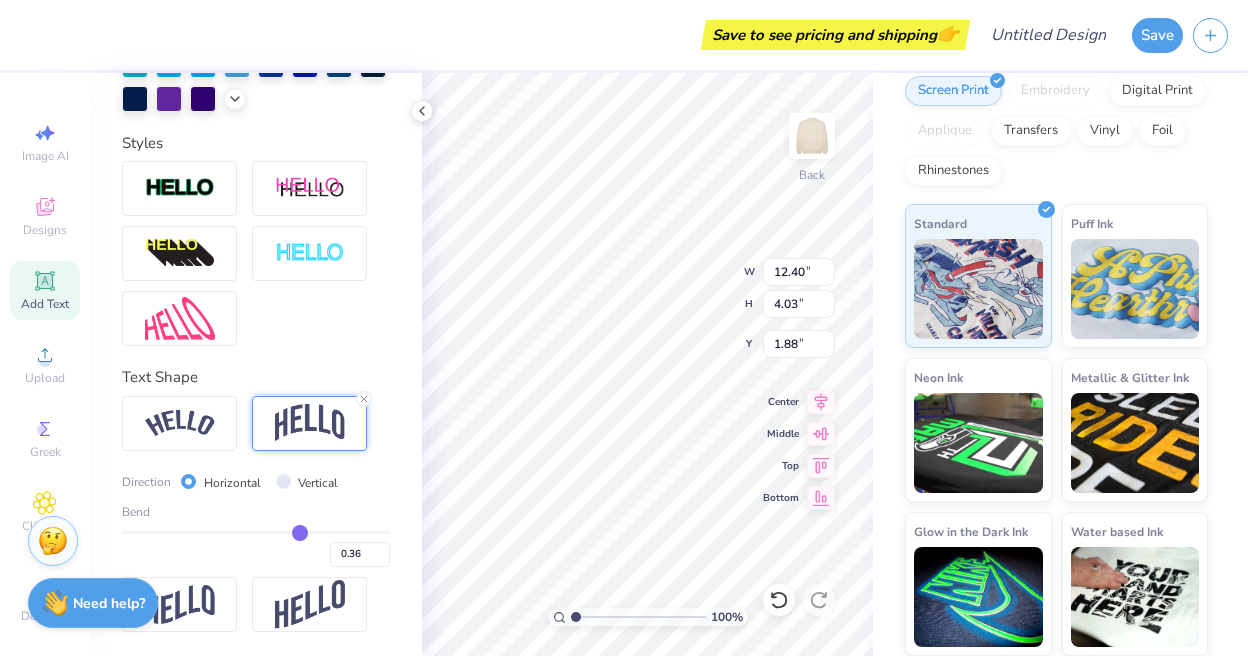 type on "0.35" 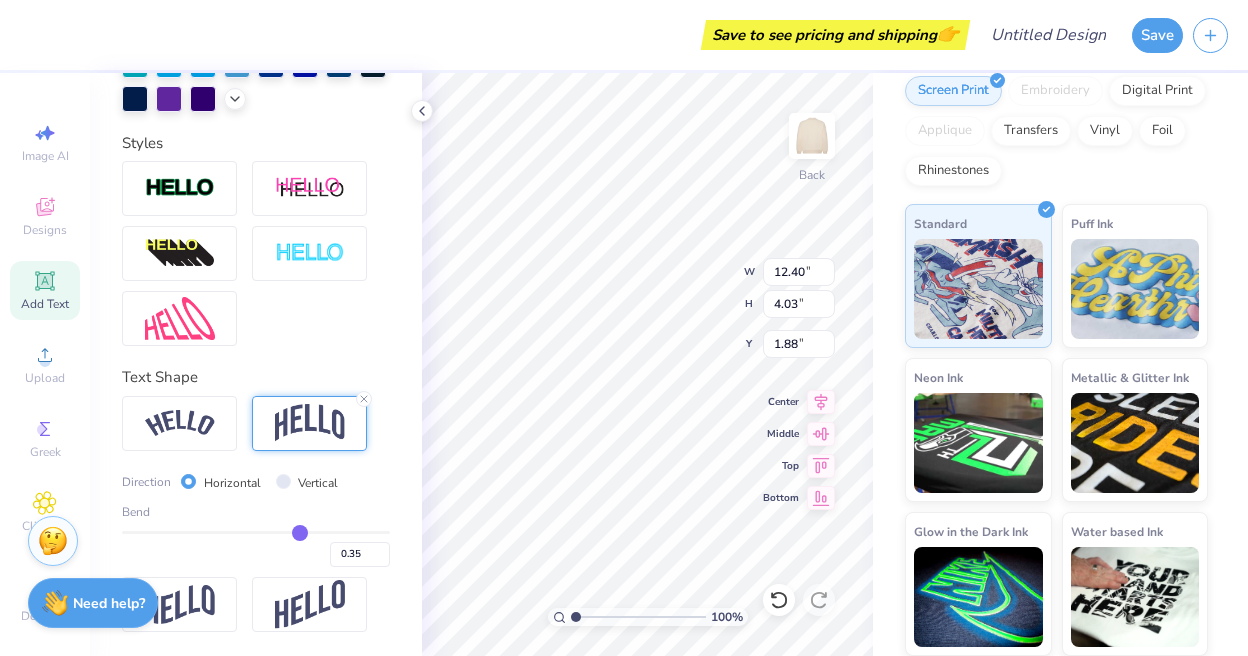 type on "0.34" 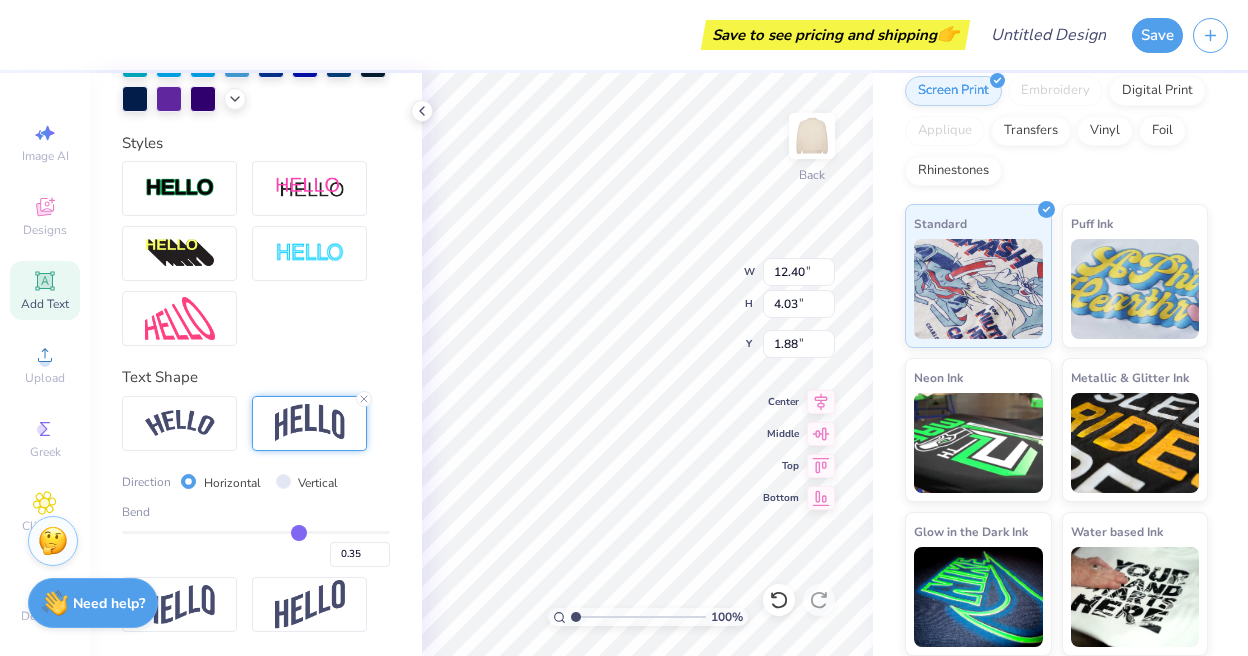 type on "0.34" 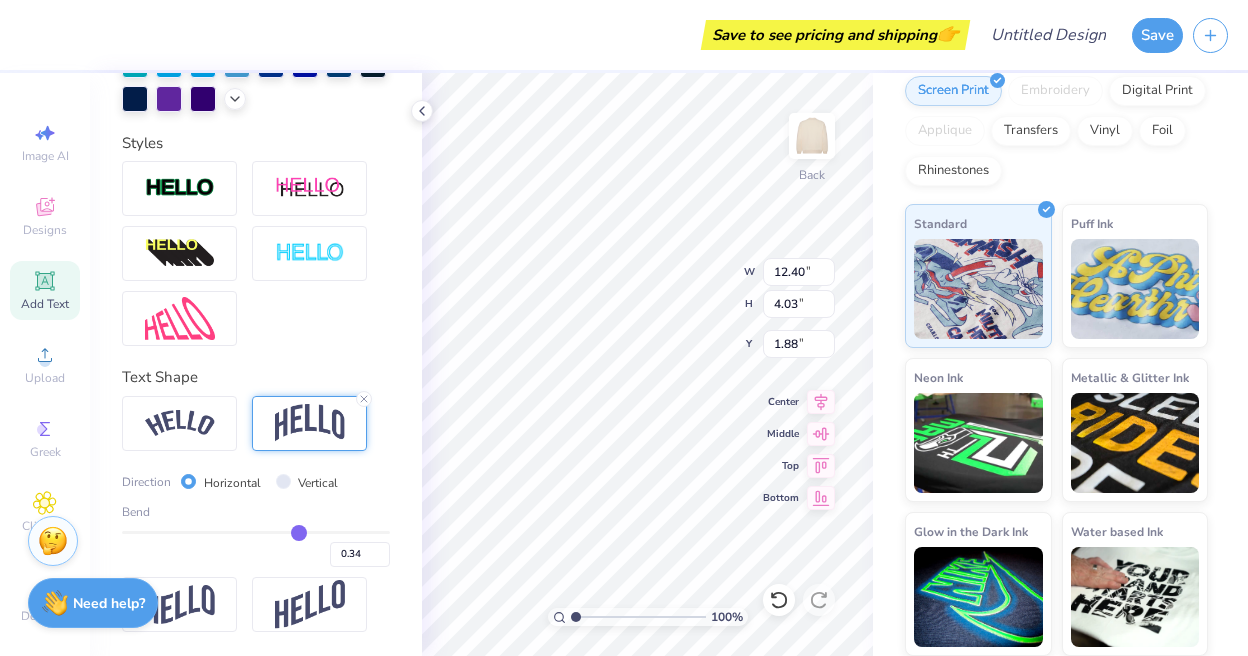 type on "0.33" 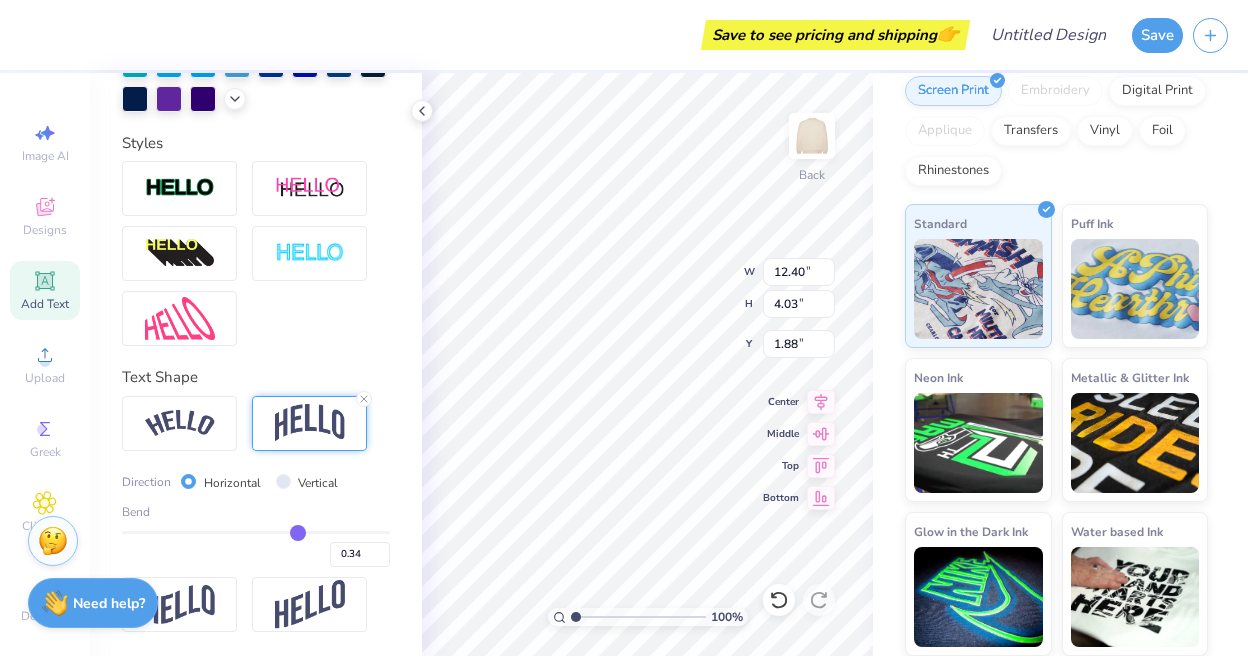 type on "0.33" 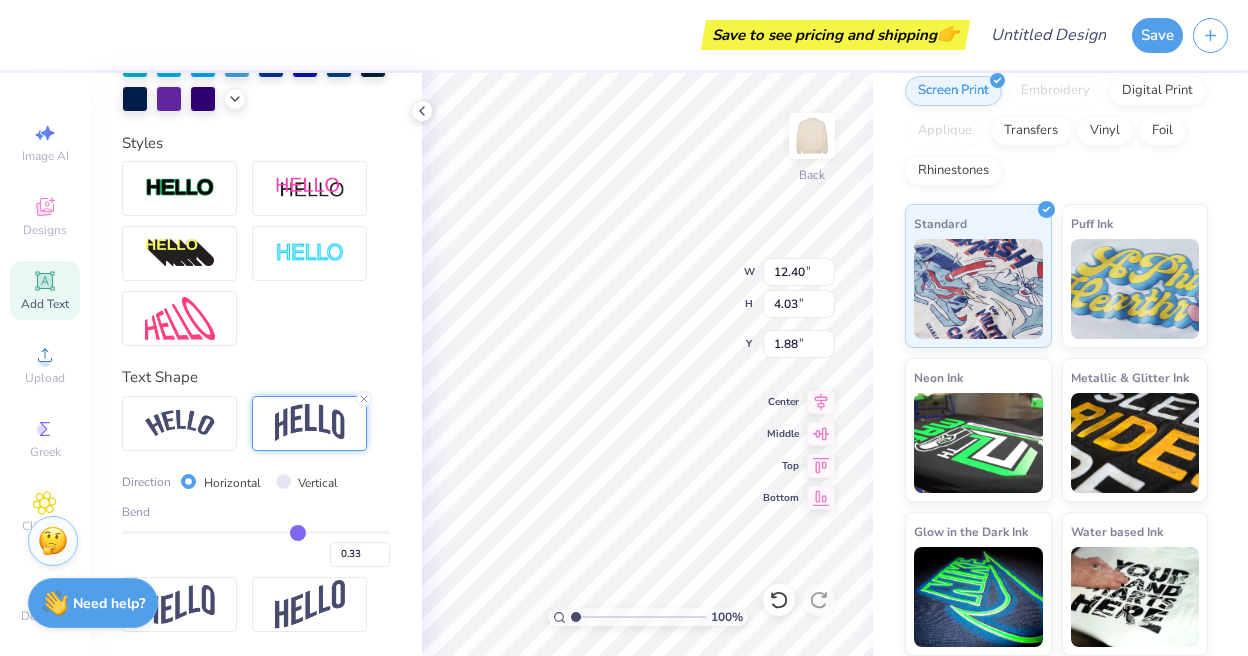 type on "0.32" 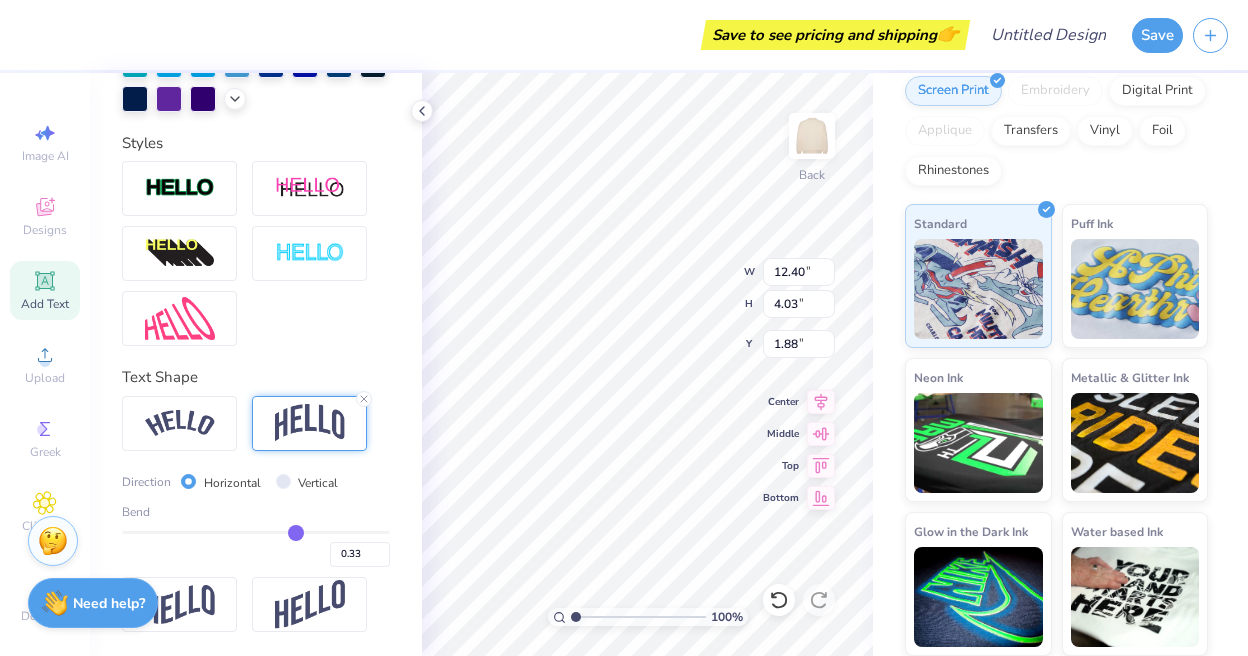 type on "0.32" 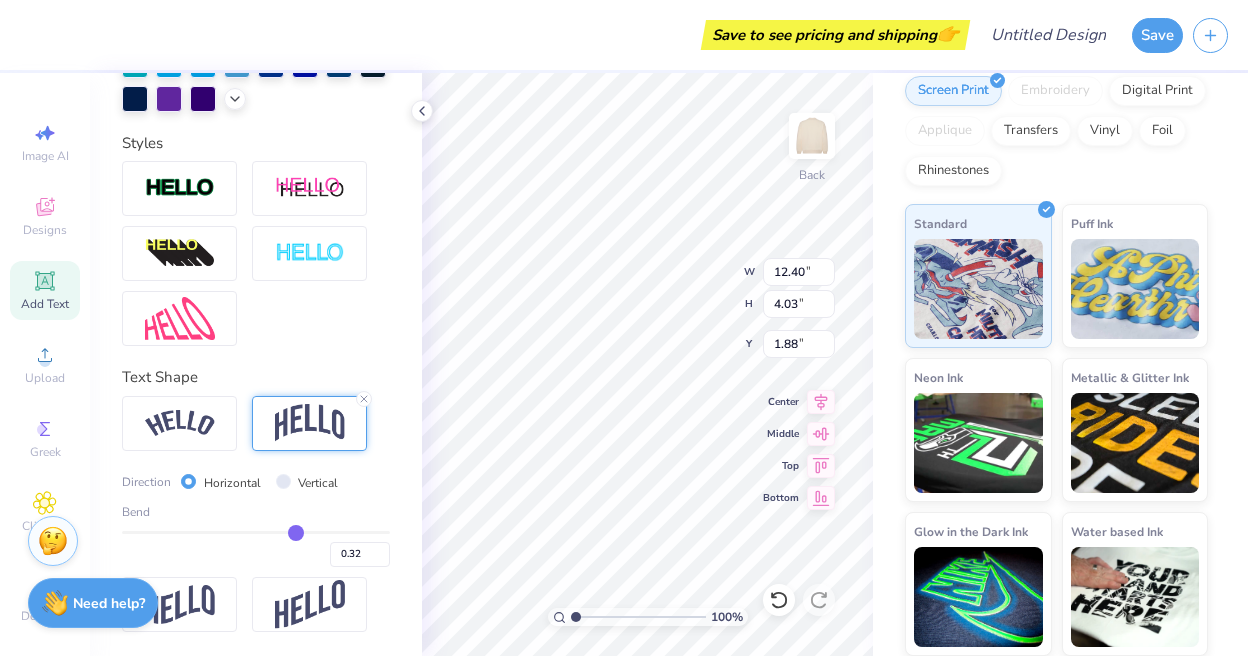 type on "0.31" 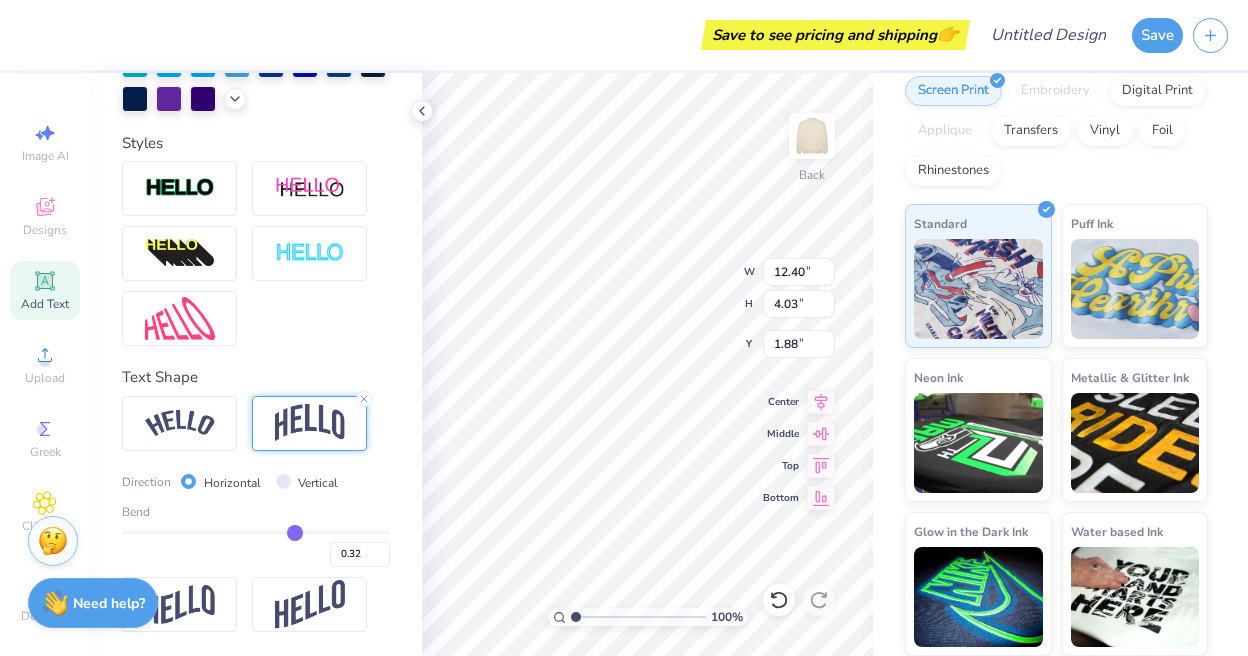 type on "0.31" 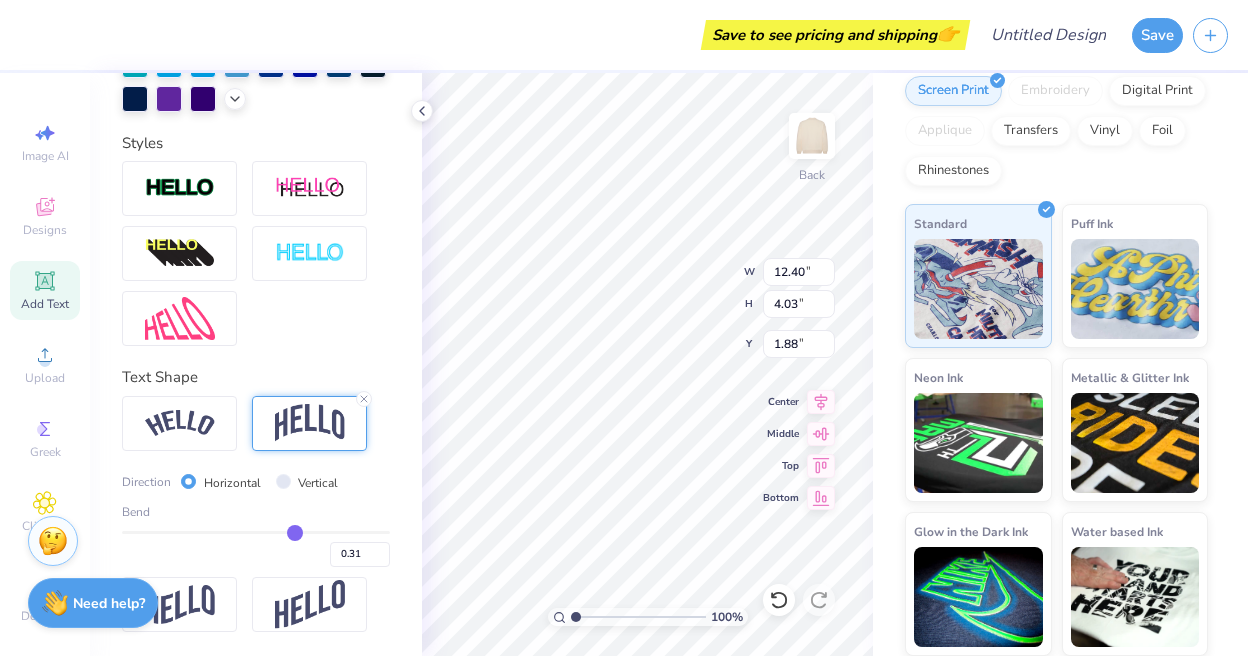 type on "0.3" 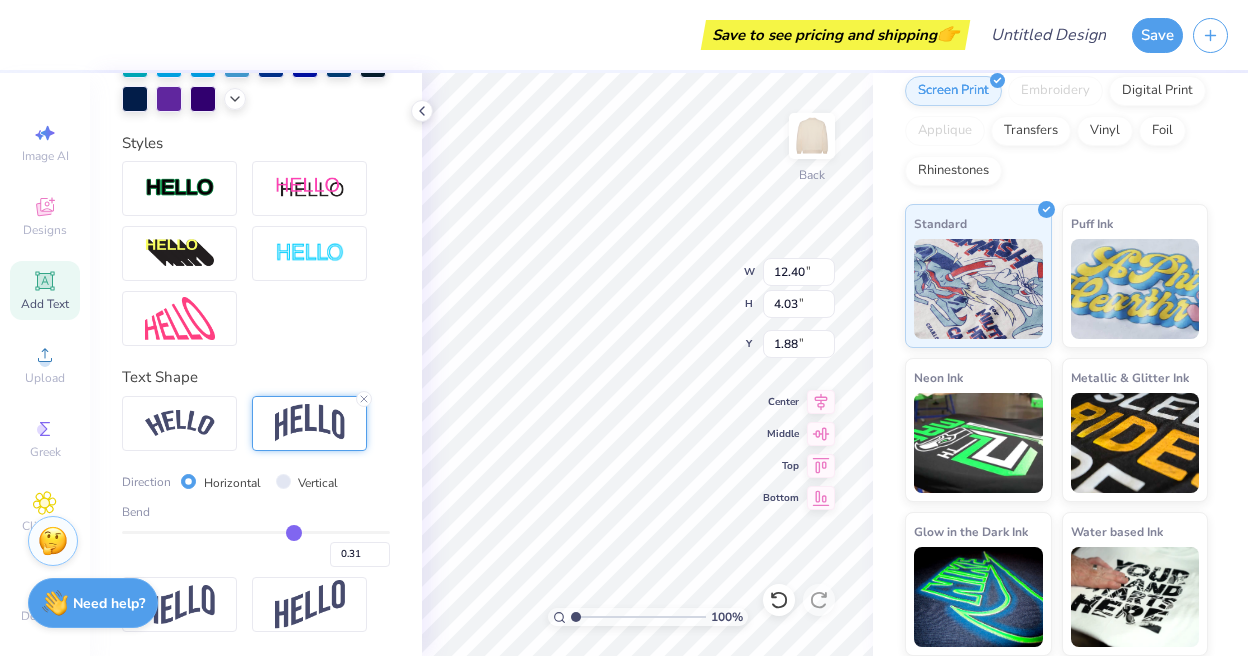 type on "0.30" 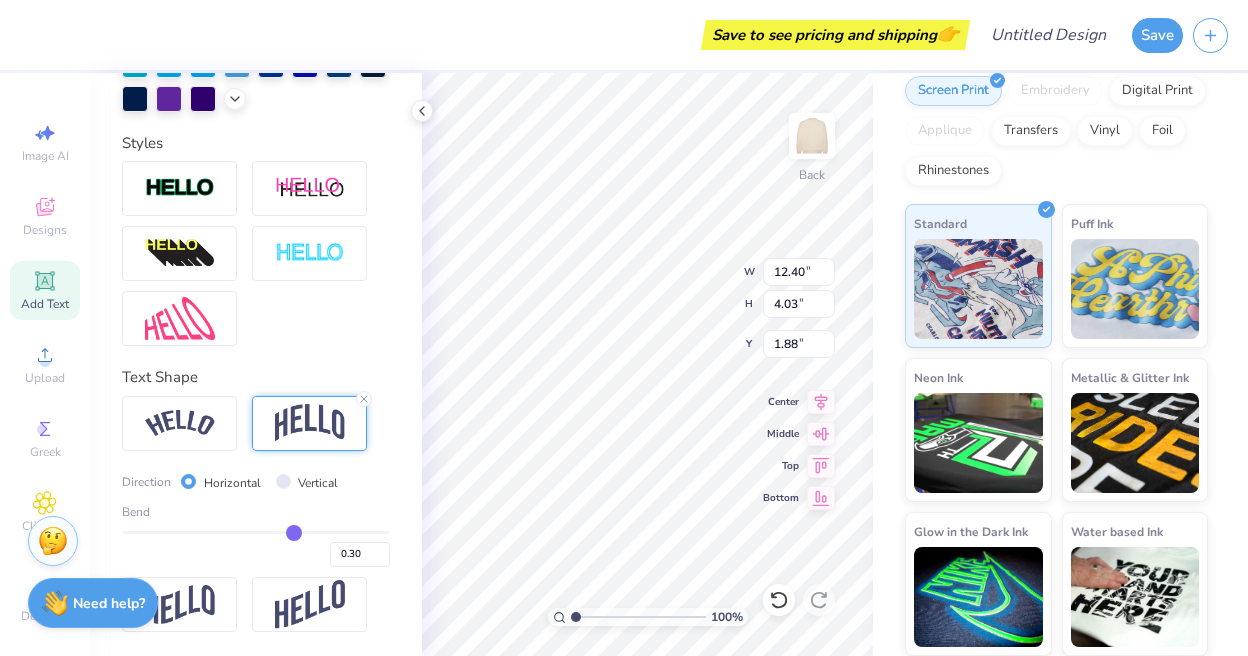 type on "0.29" 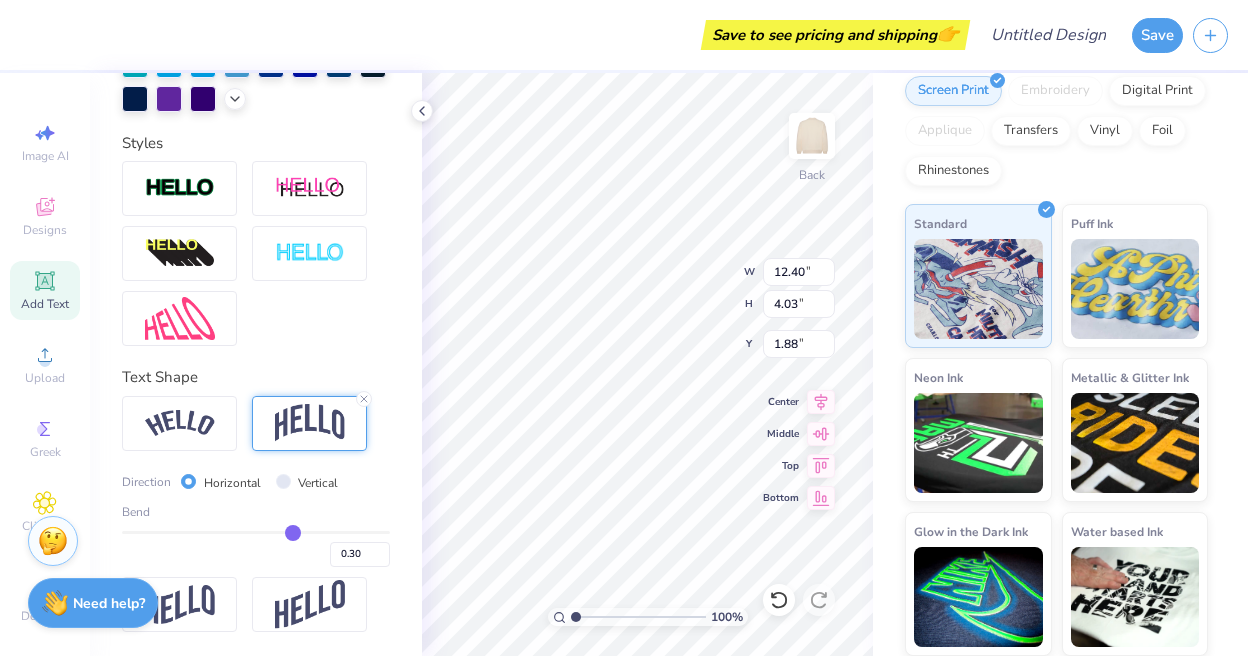 type on "0.29" 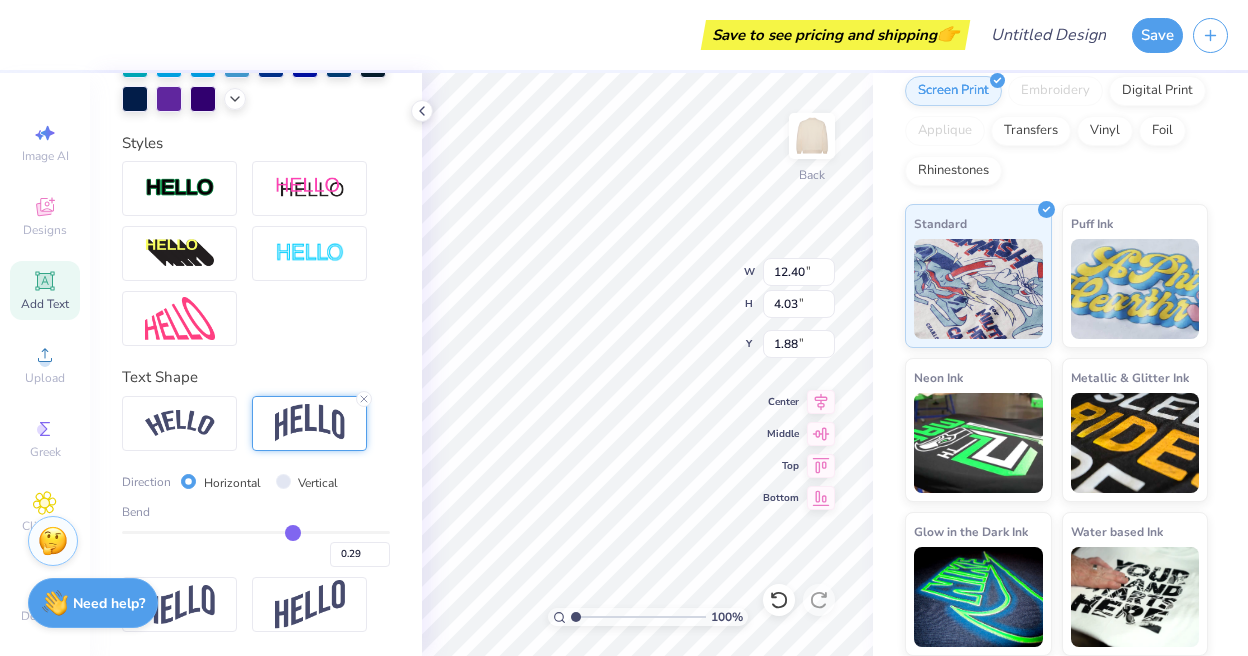 type on "0.28" 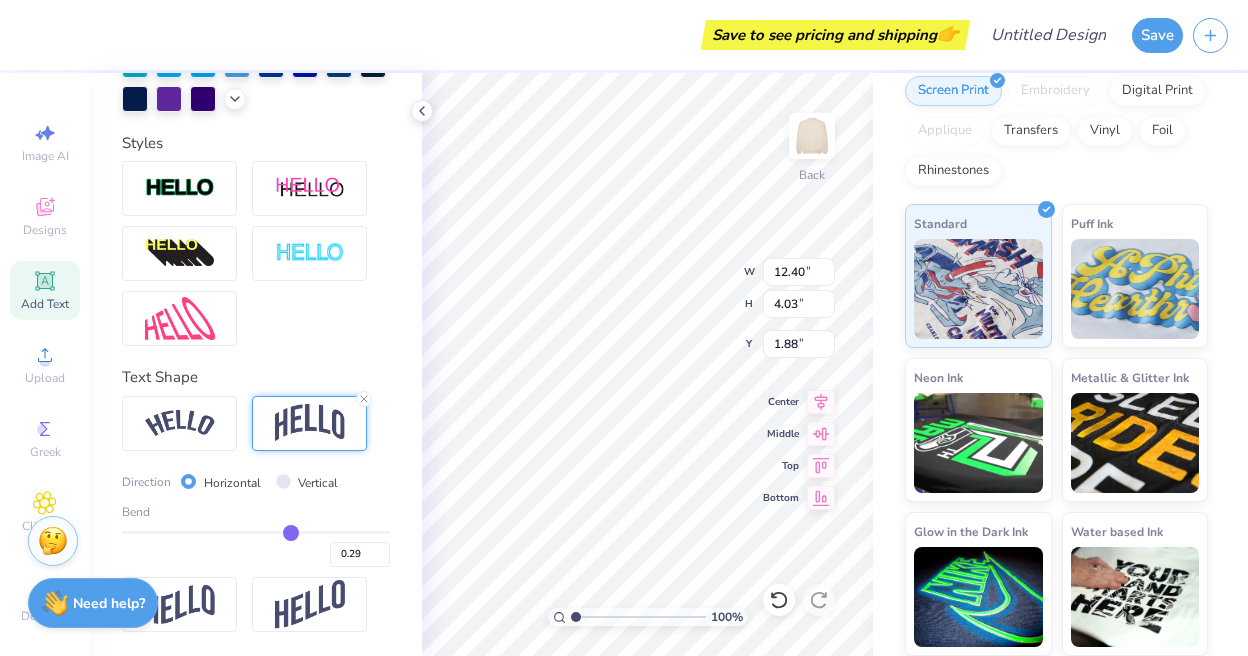 type on "0.28" 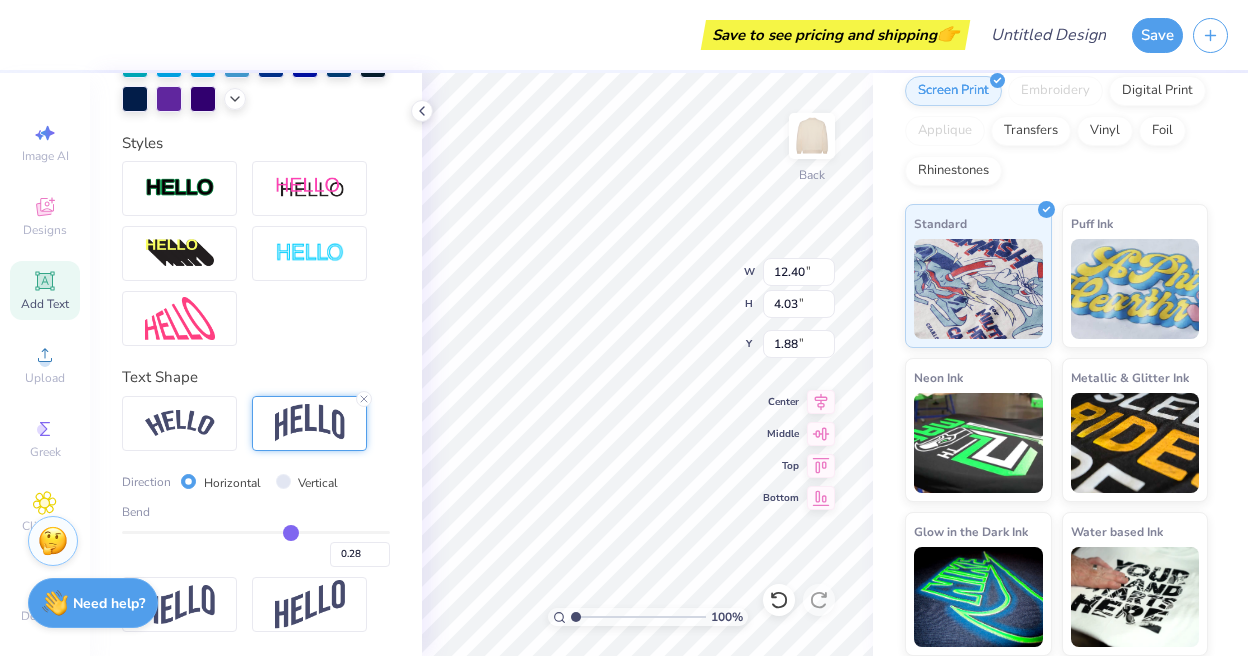 type on "0.27" 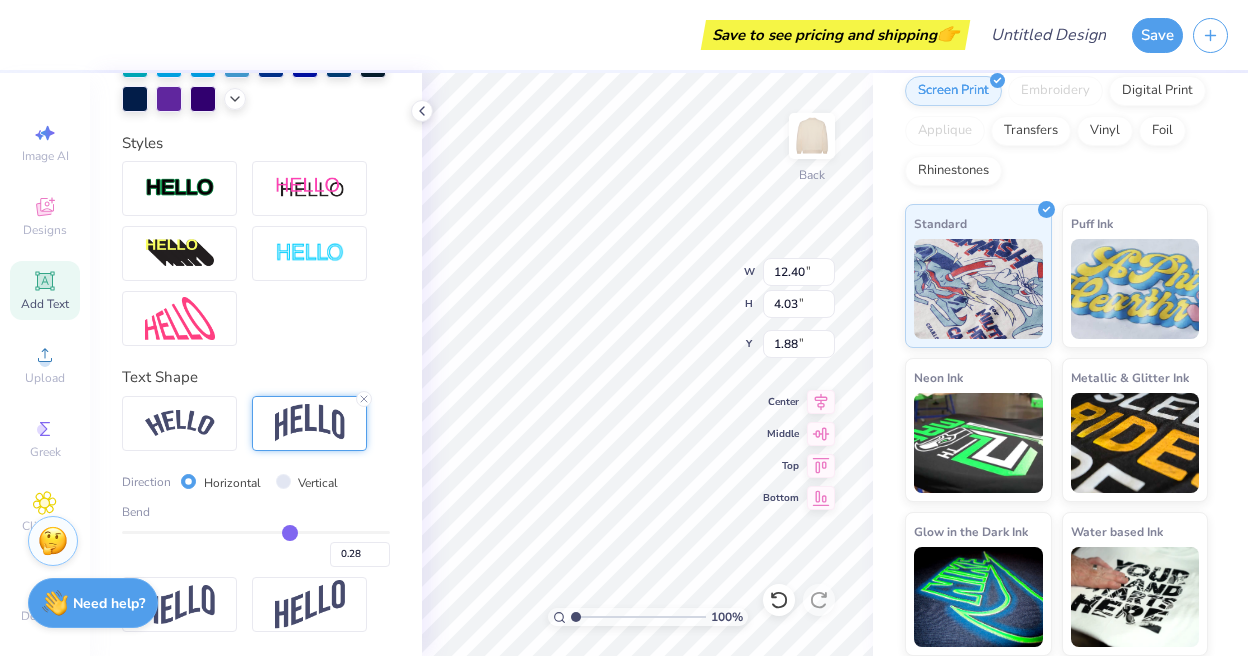 type on "0.27" 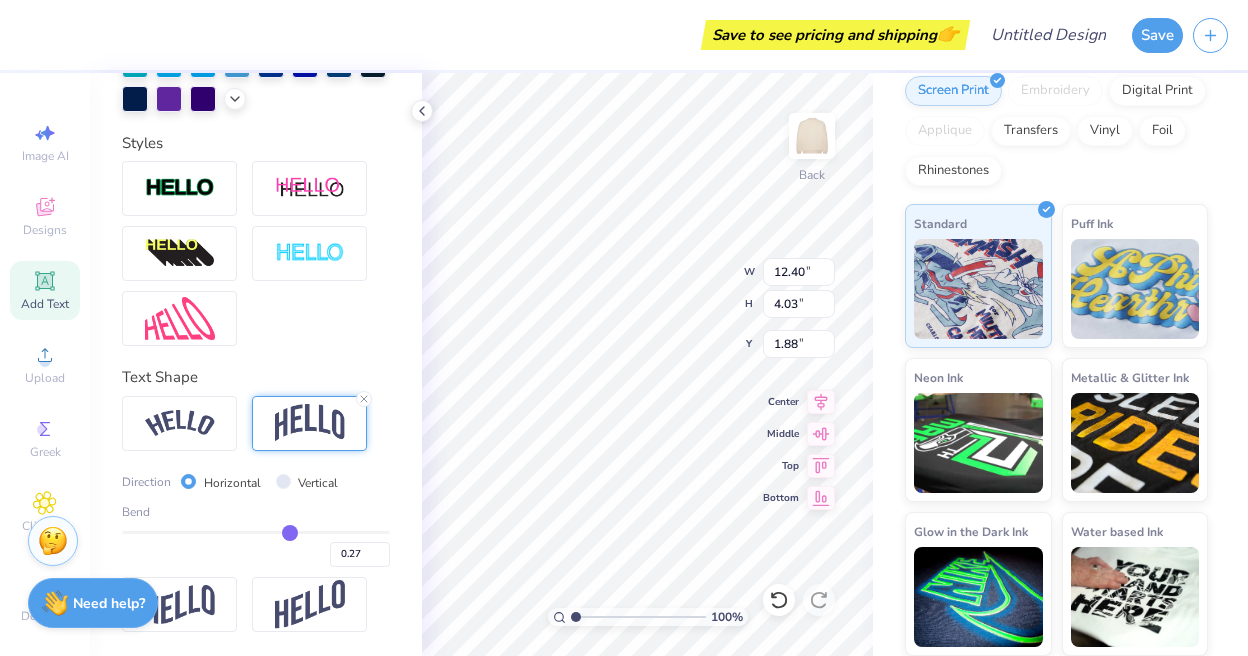 type on "0.26" 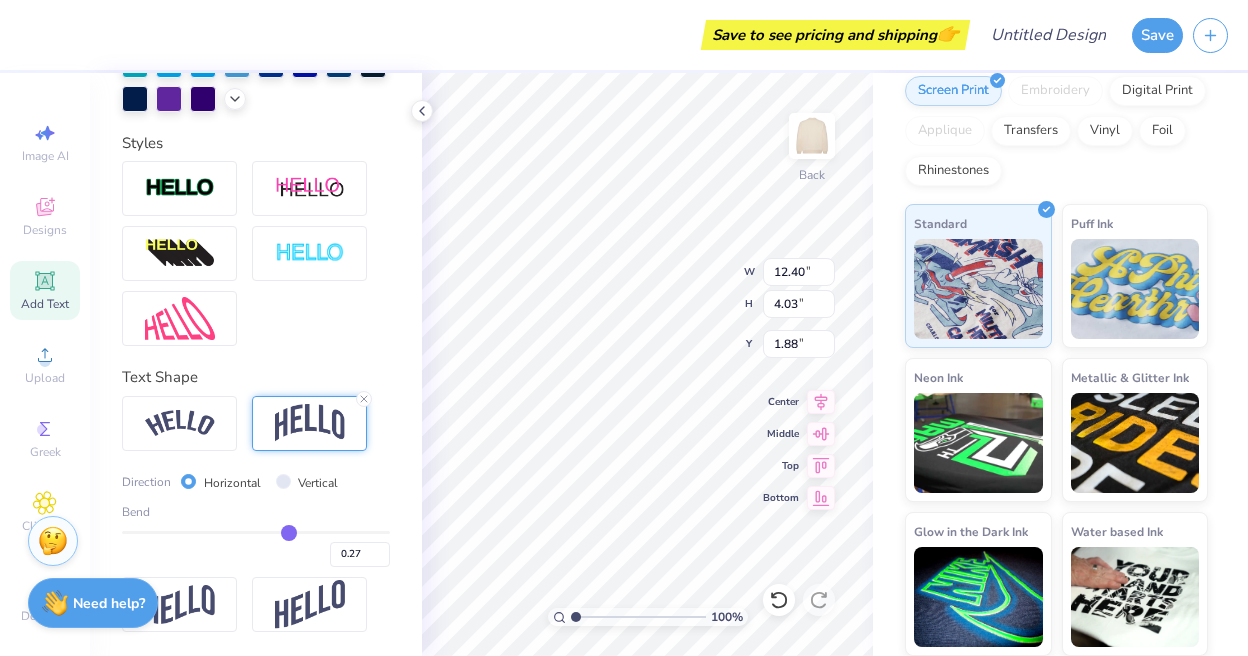 type on "0.26" 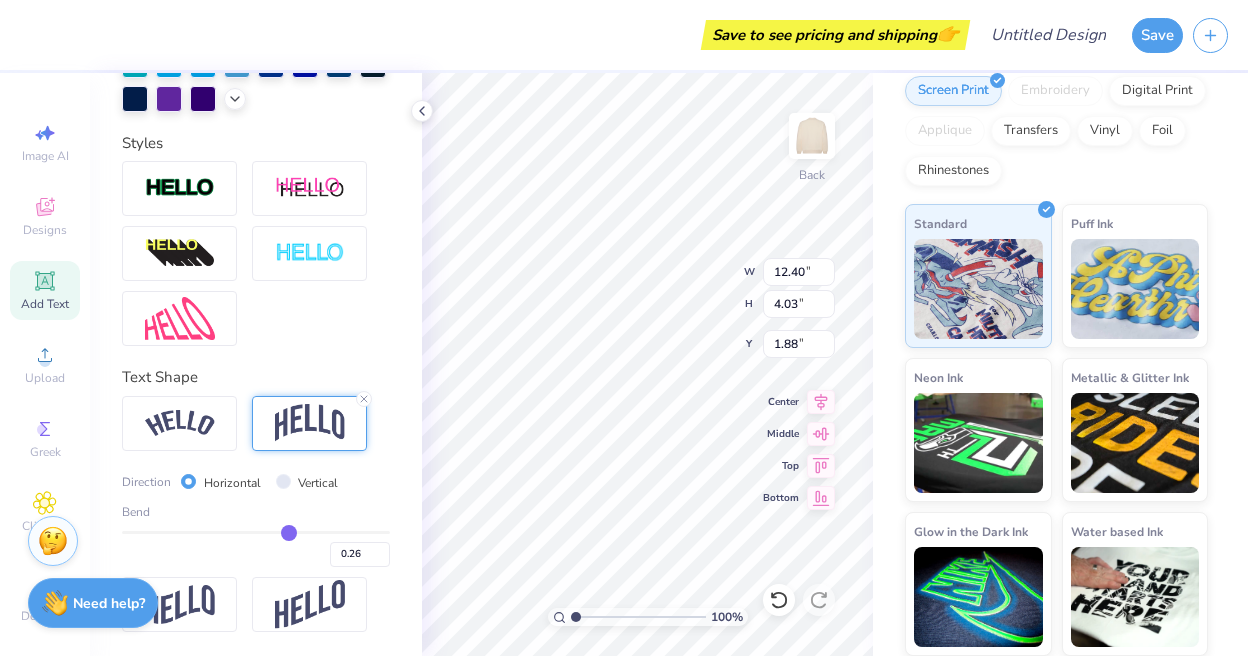 type on "0.25" 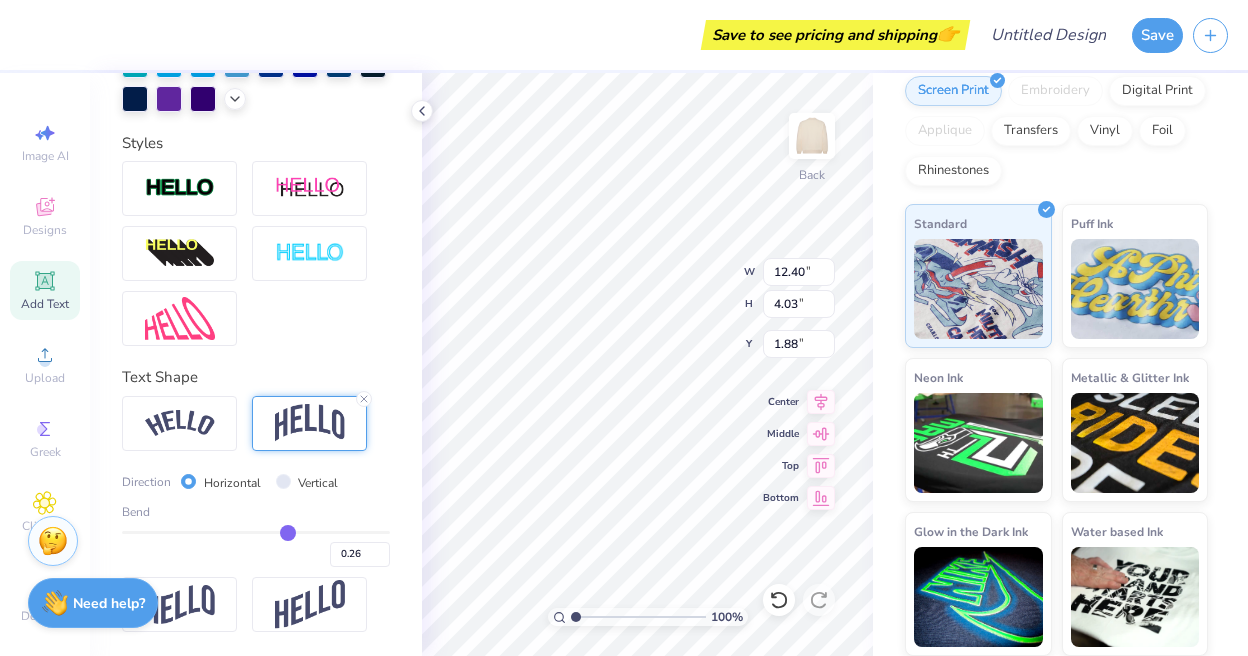 type on "0.25" 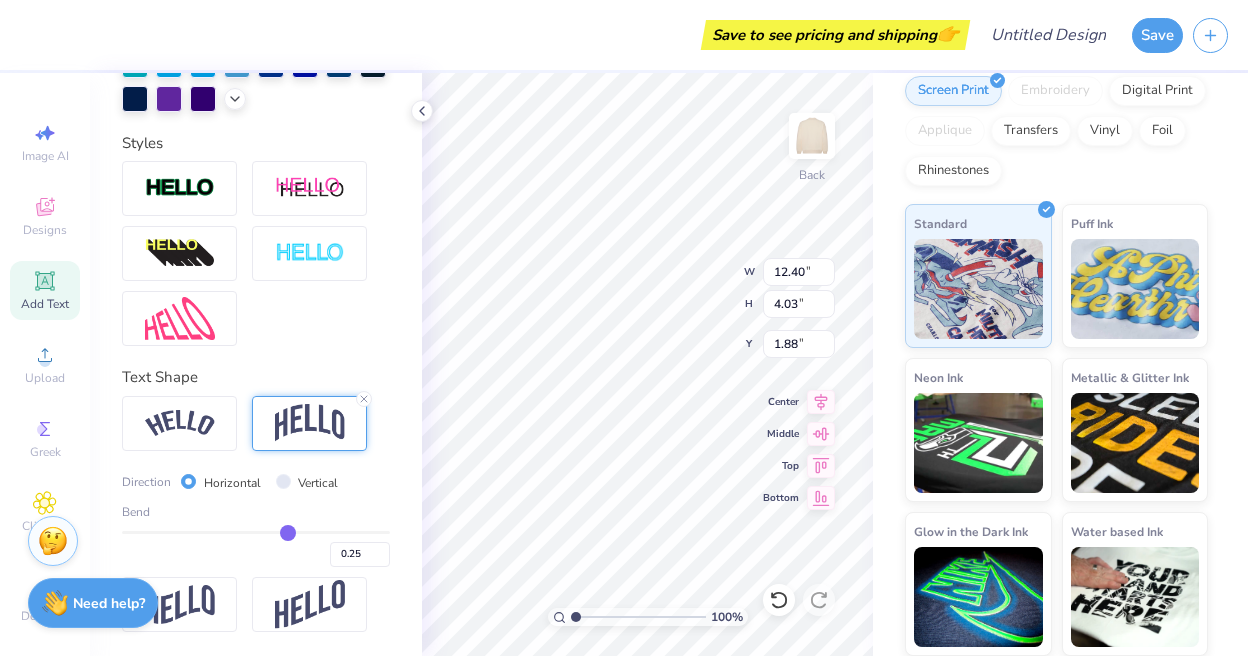 type on "0.24" 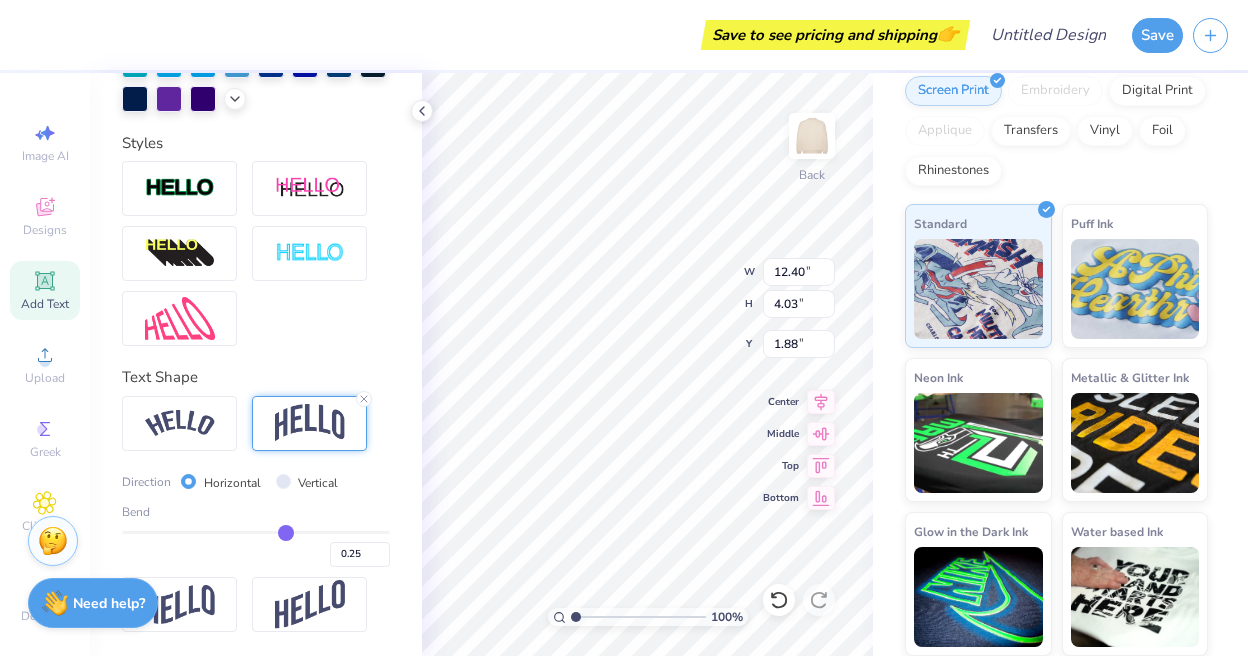 type on "0.24" 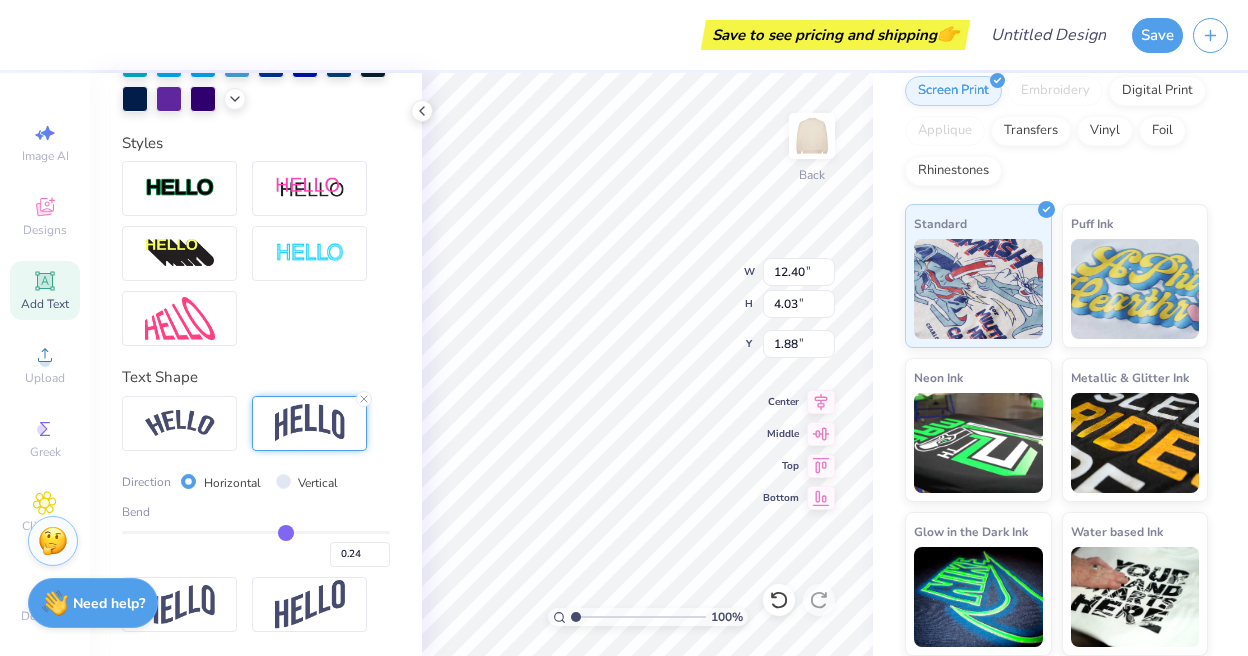 type on "0.23" 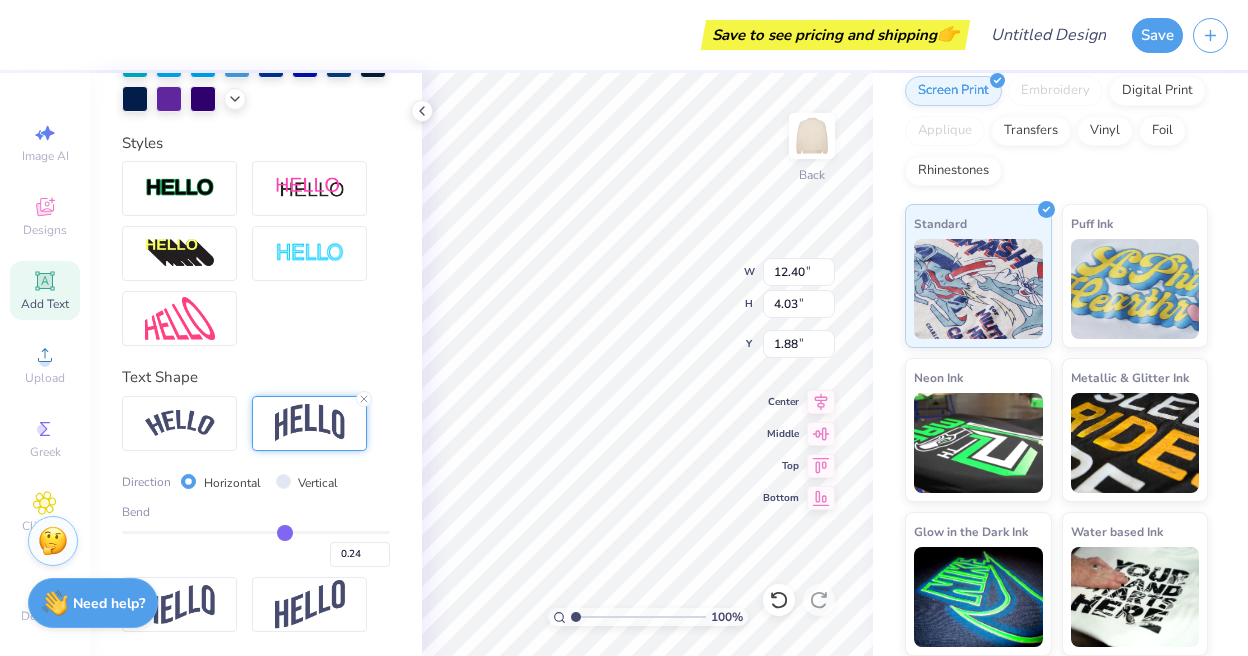type on "0.23" 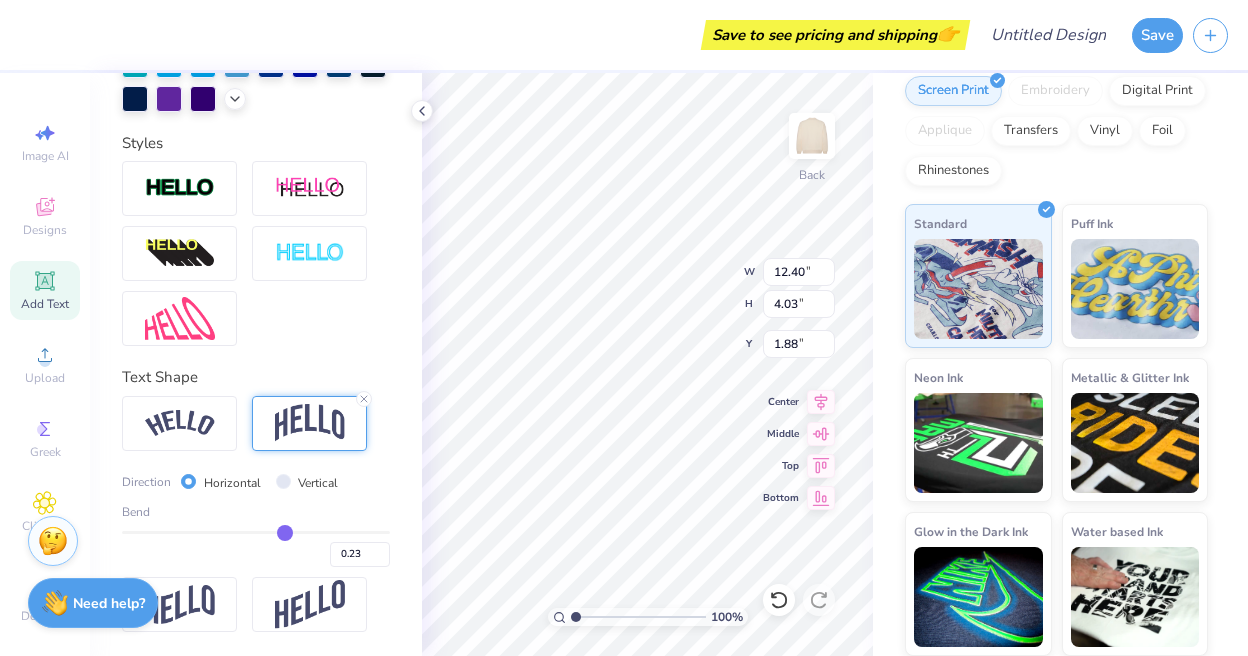 type on "0.22" 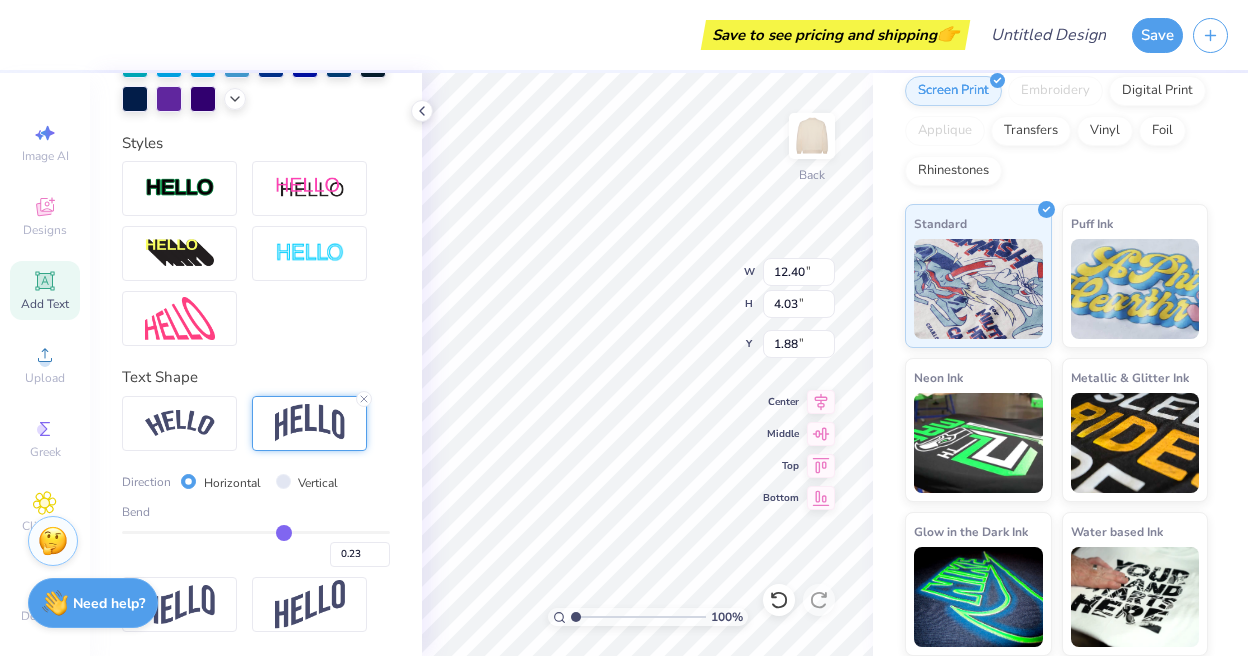 type on "0.22" 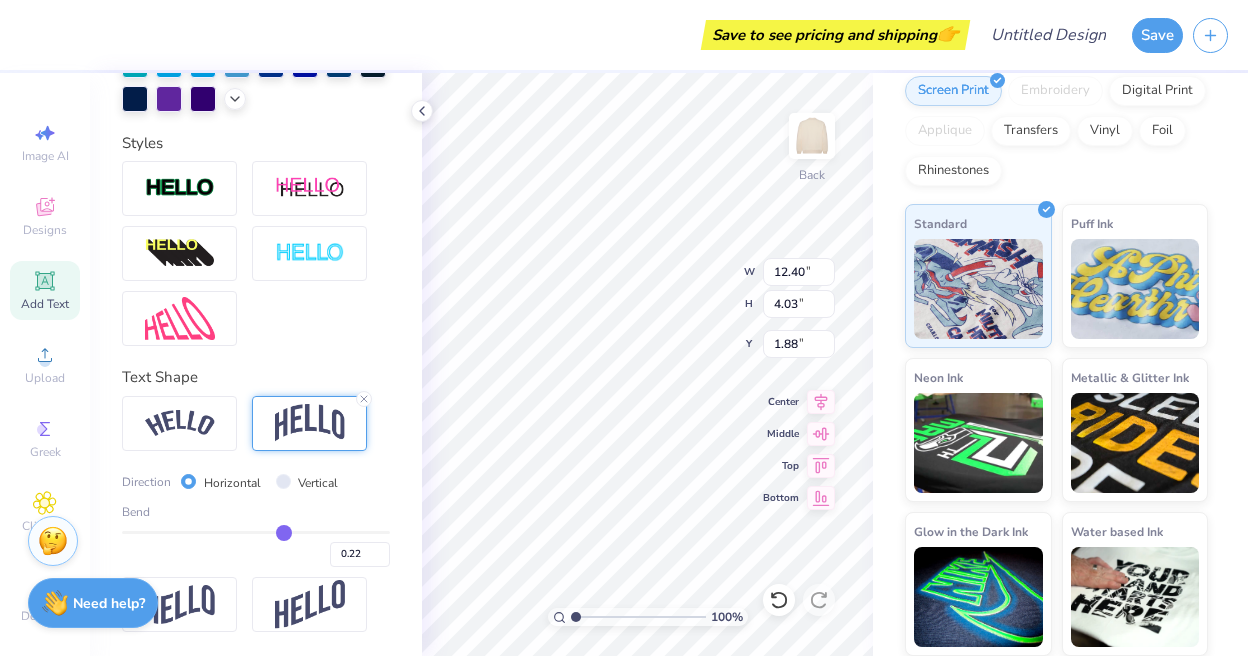 type on "0.21" 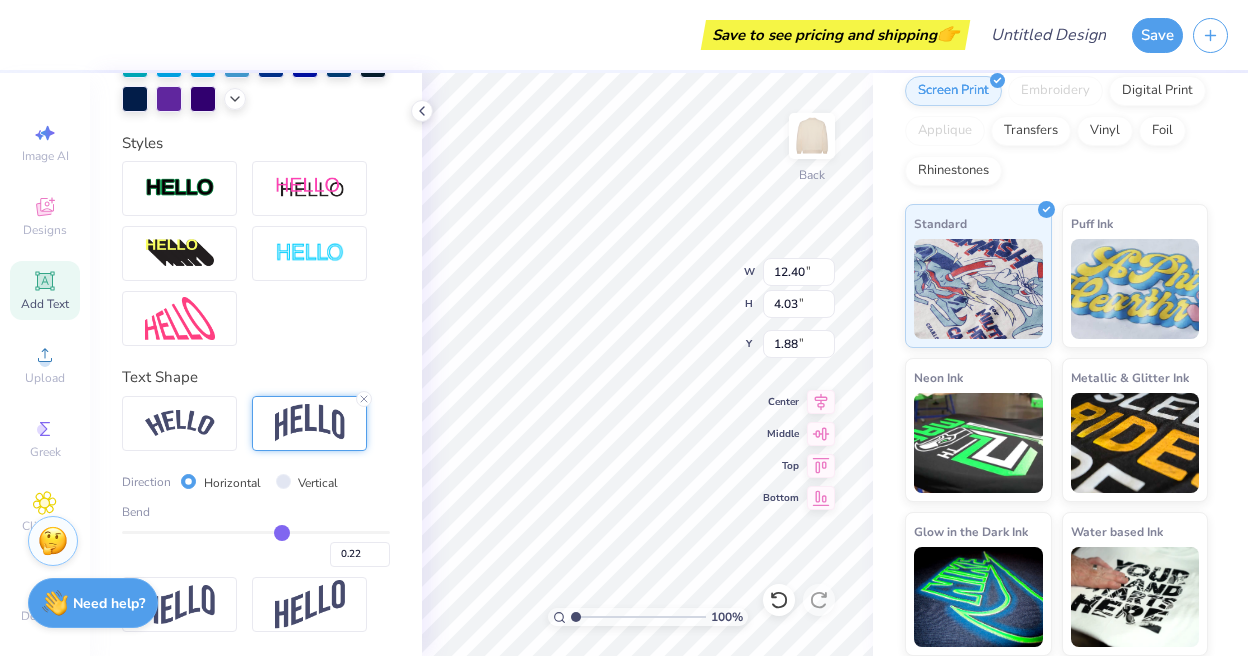 type on "0.21" 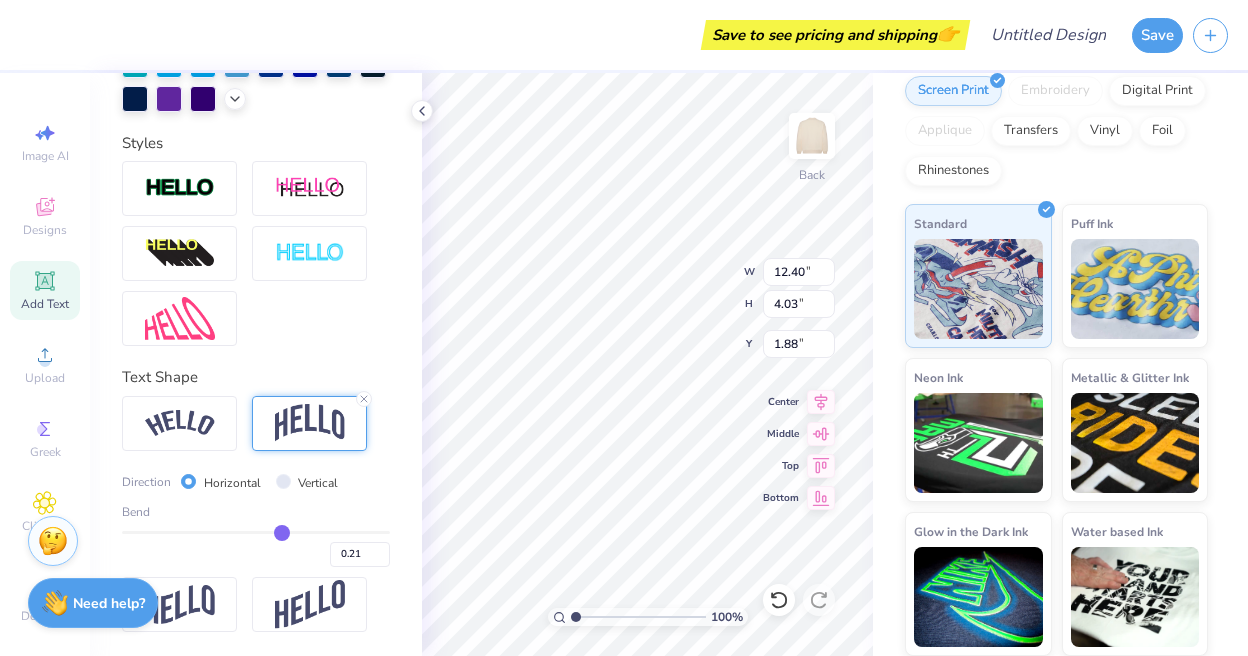 type on "0.2" 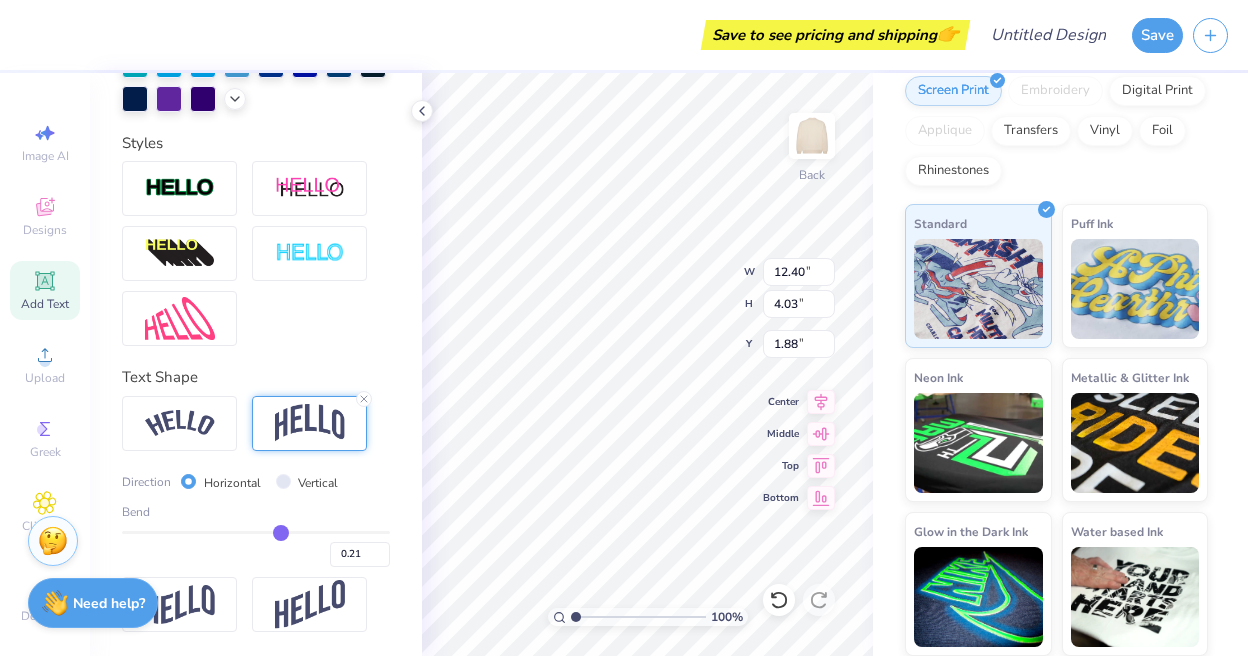 type on "0.20" 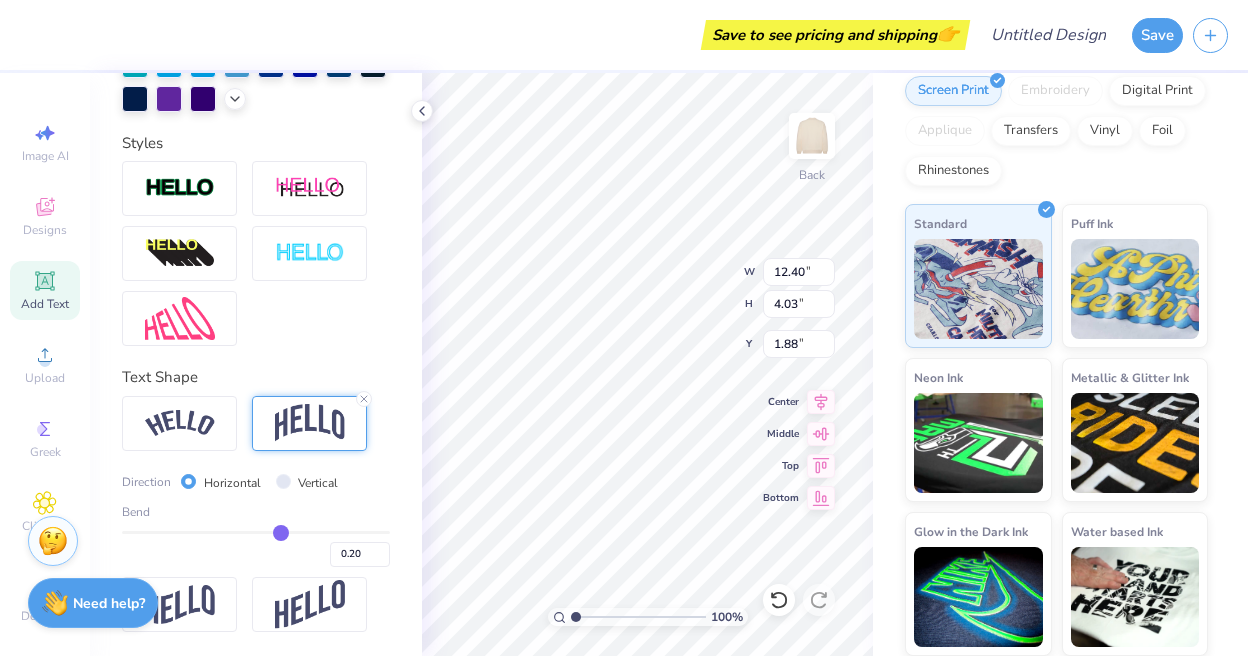 type on "0.18" 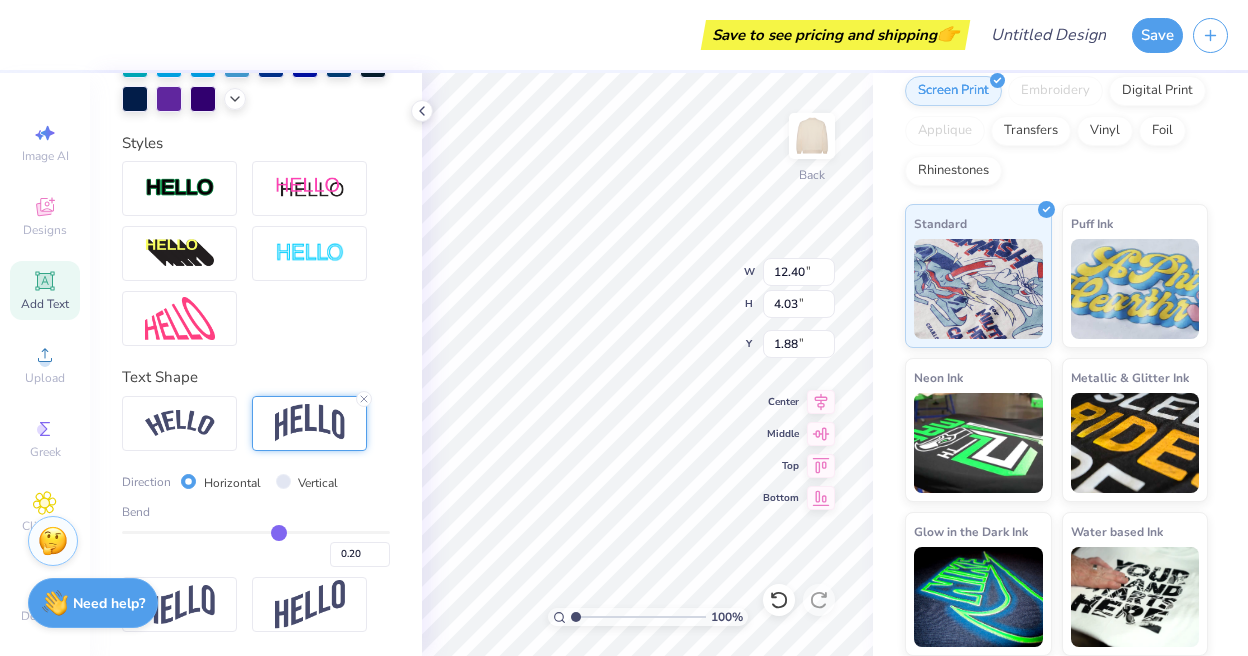 type on "0.18" 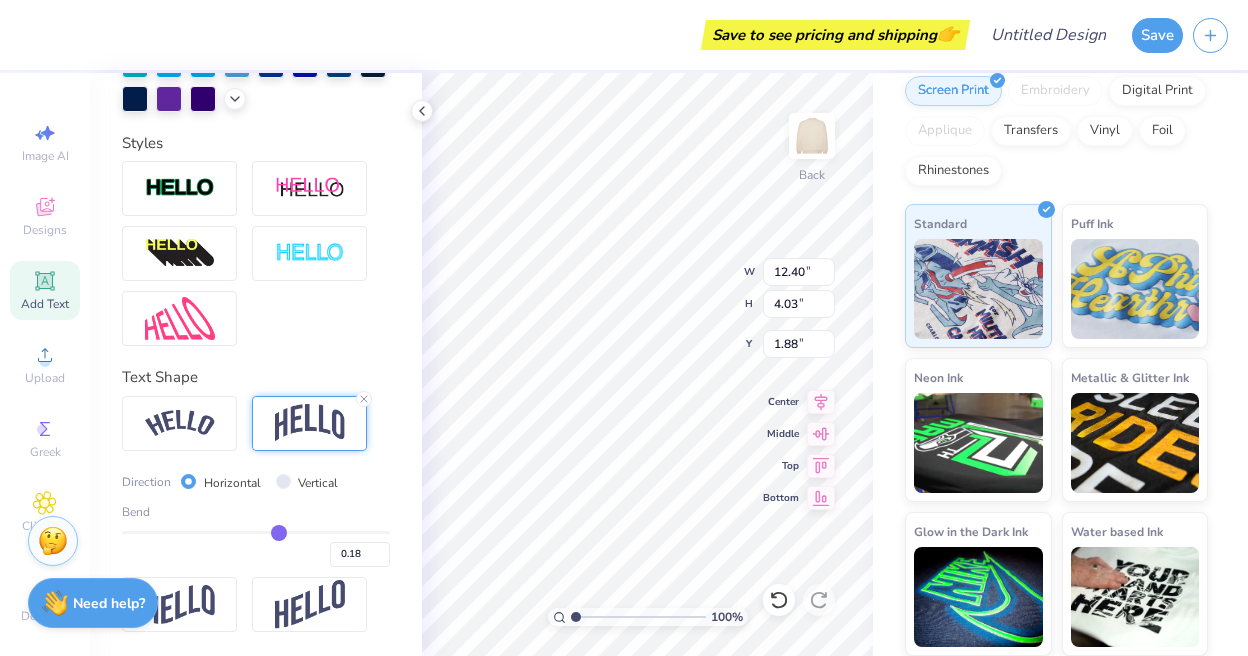 type on "0.17" 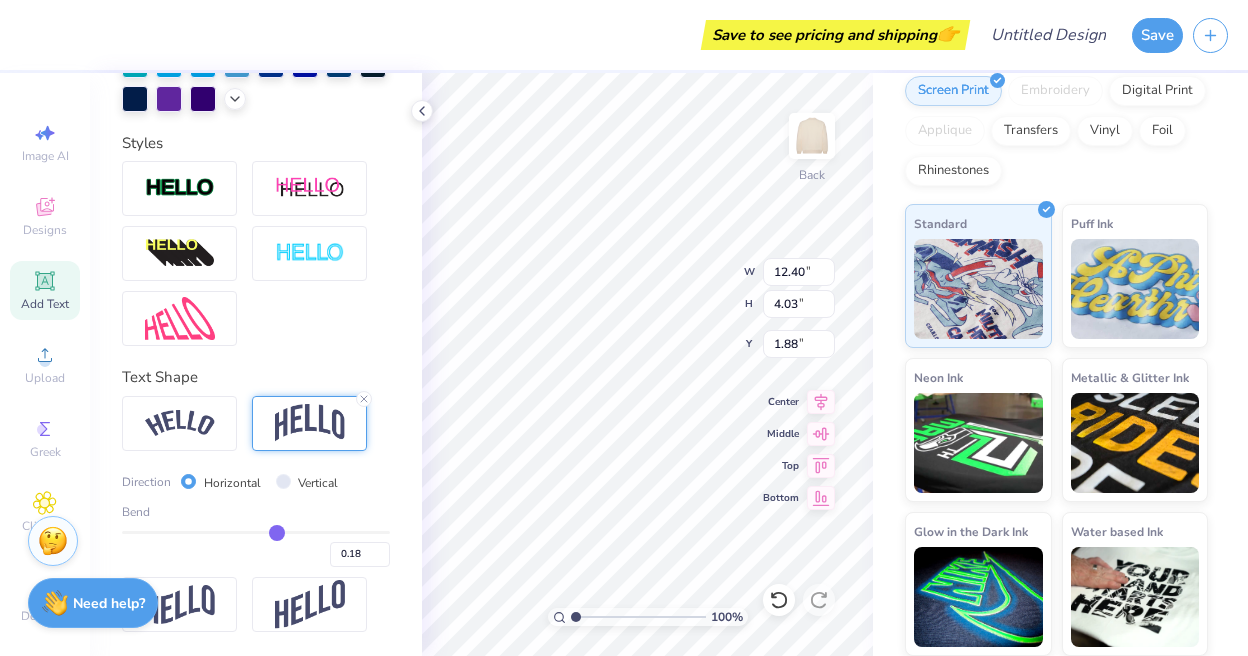 type on "0.17" 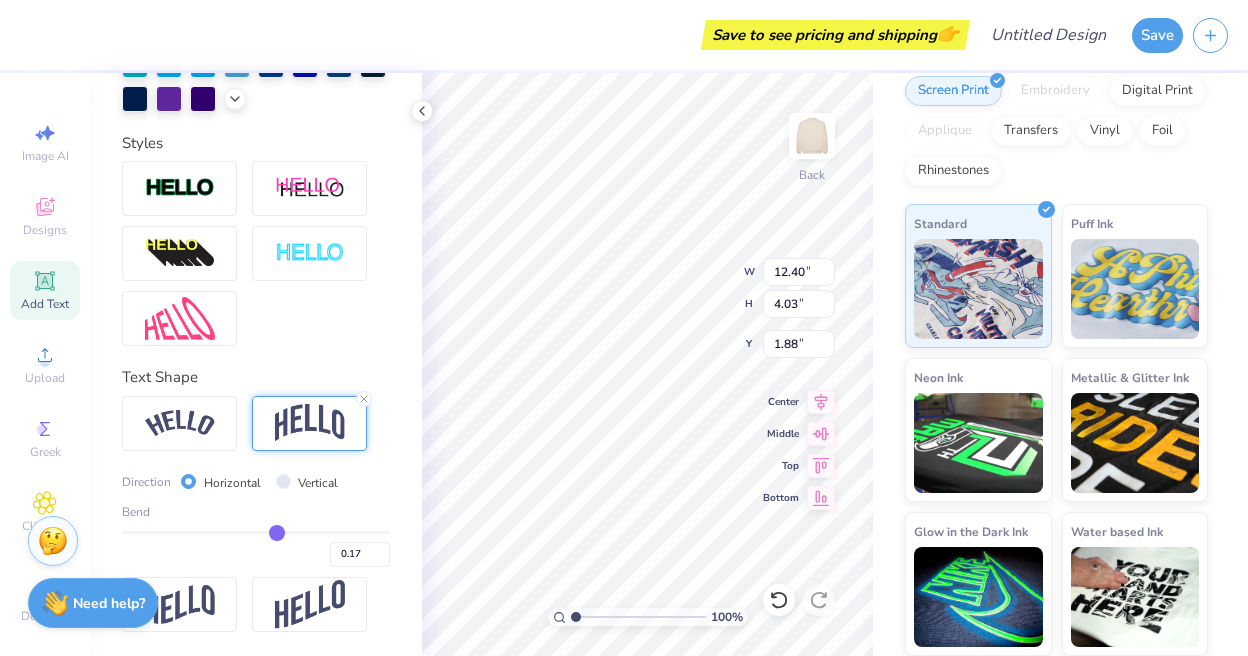 type on "0.15" 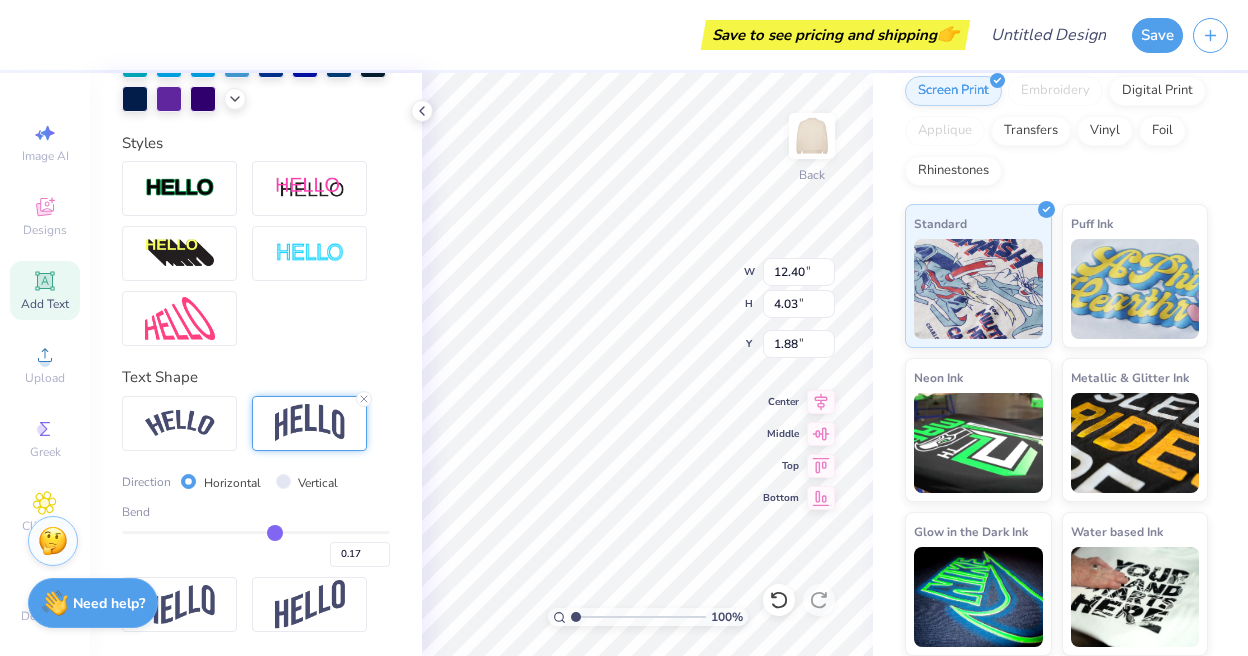type on "0.15" 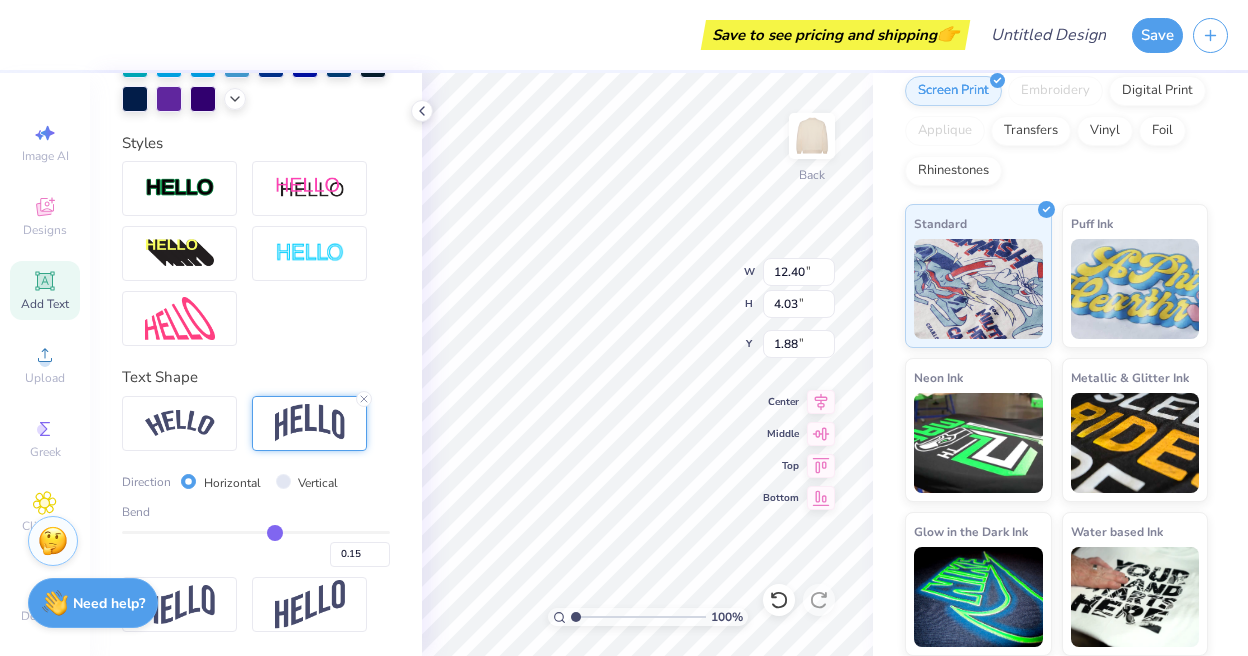 type on "0.14" 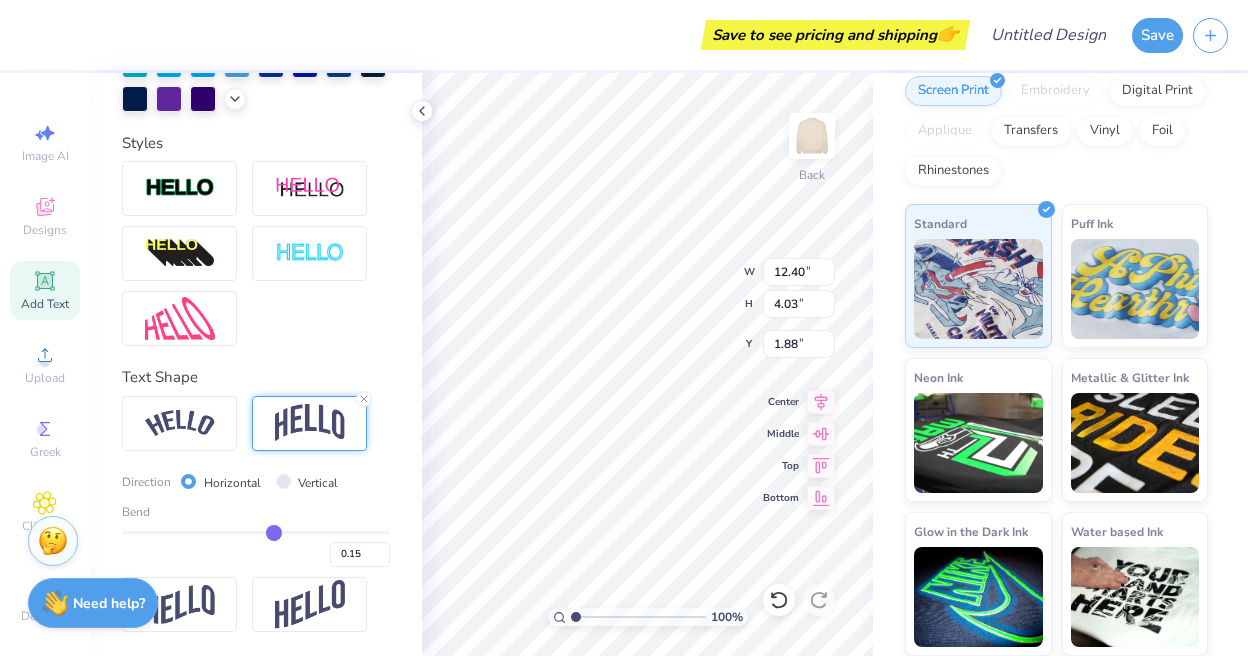 type on "0.14" 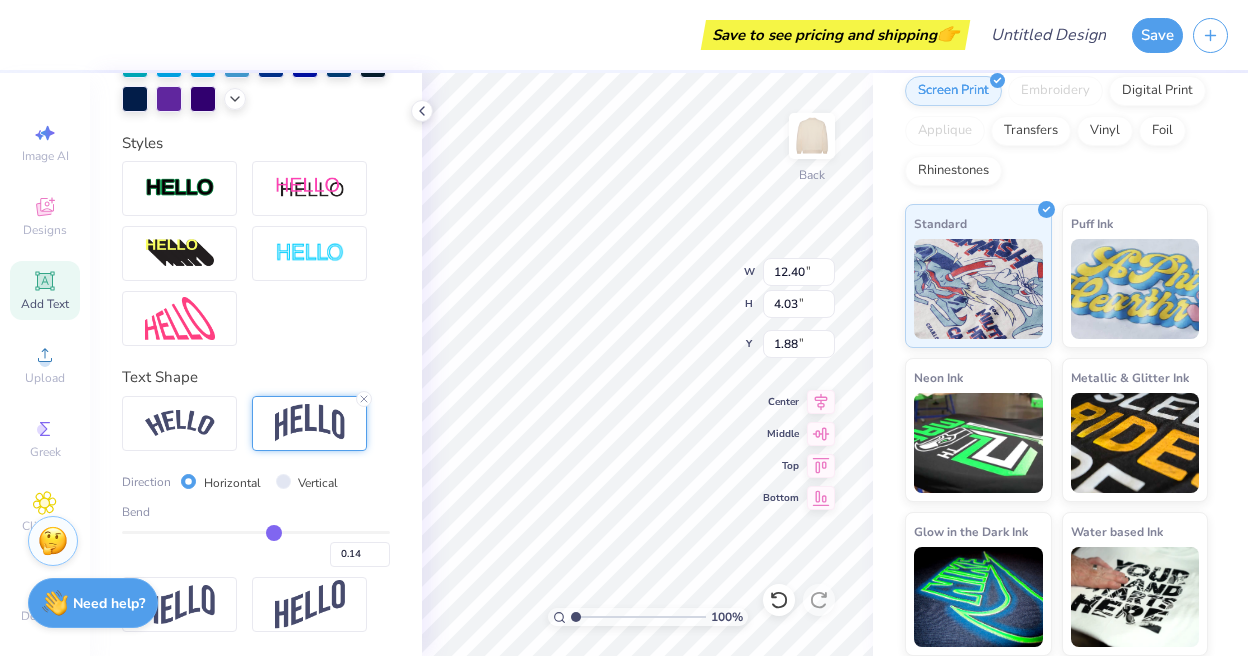 type on "0.13" 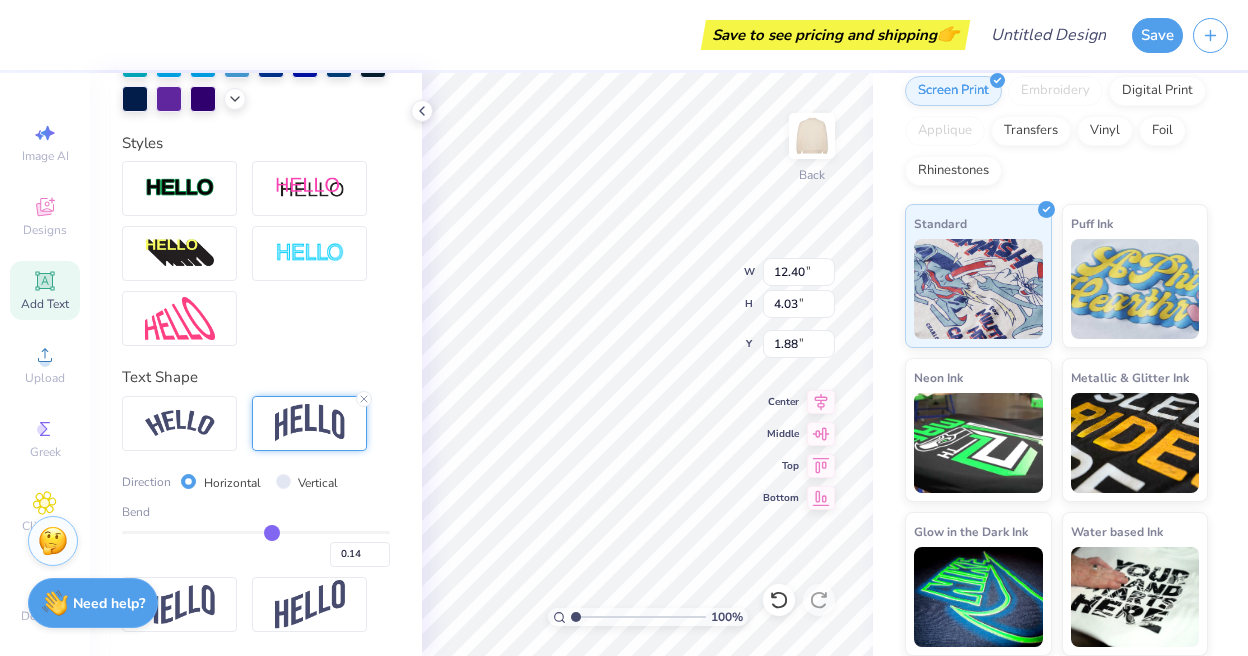 type on "0.13" 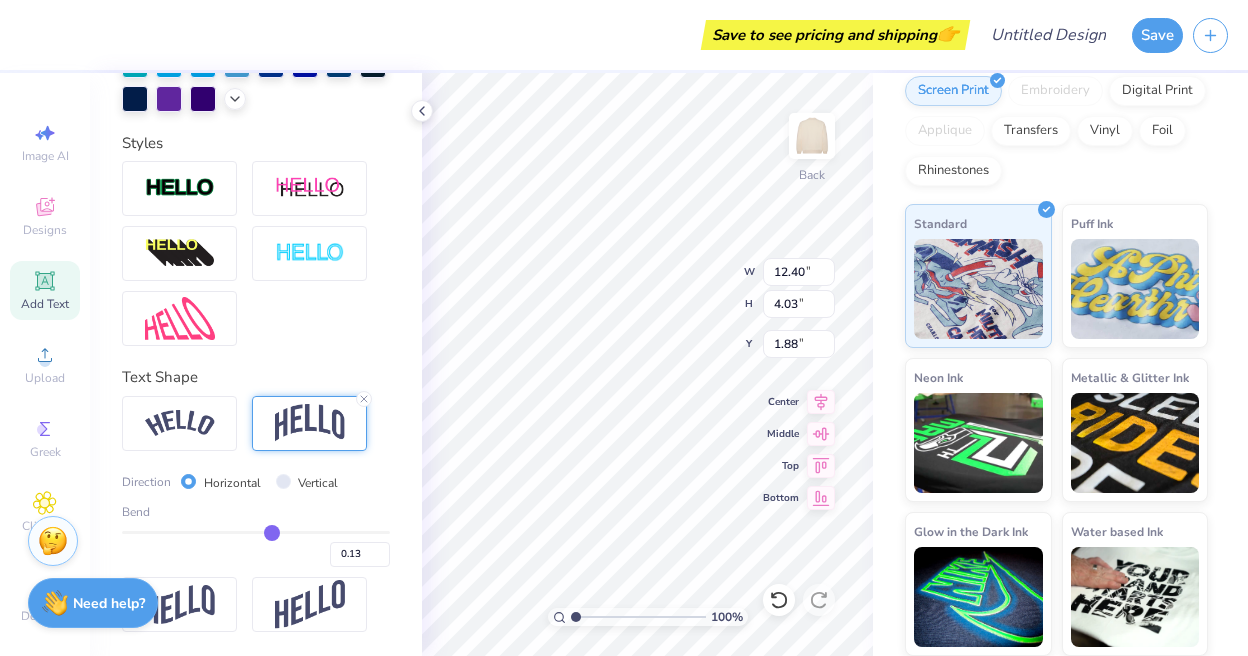 type on "0.12" 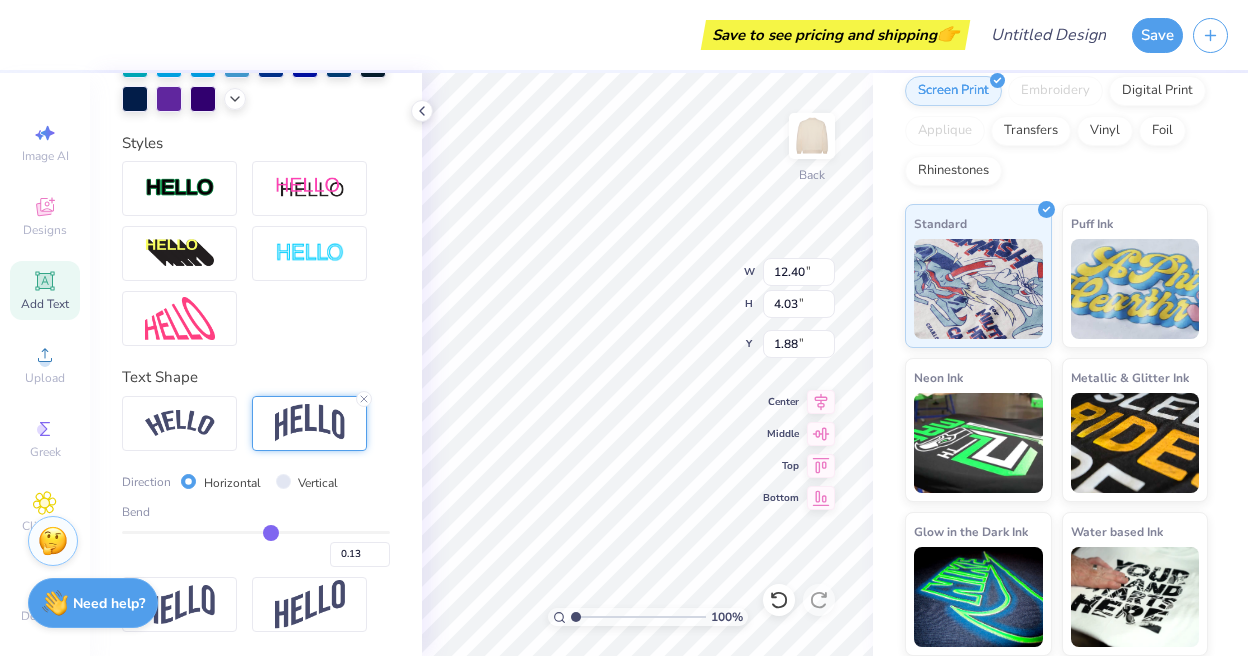 type on "0.12" 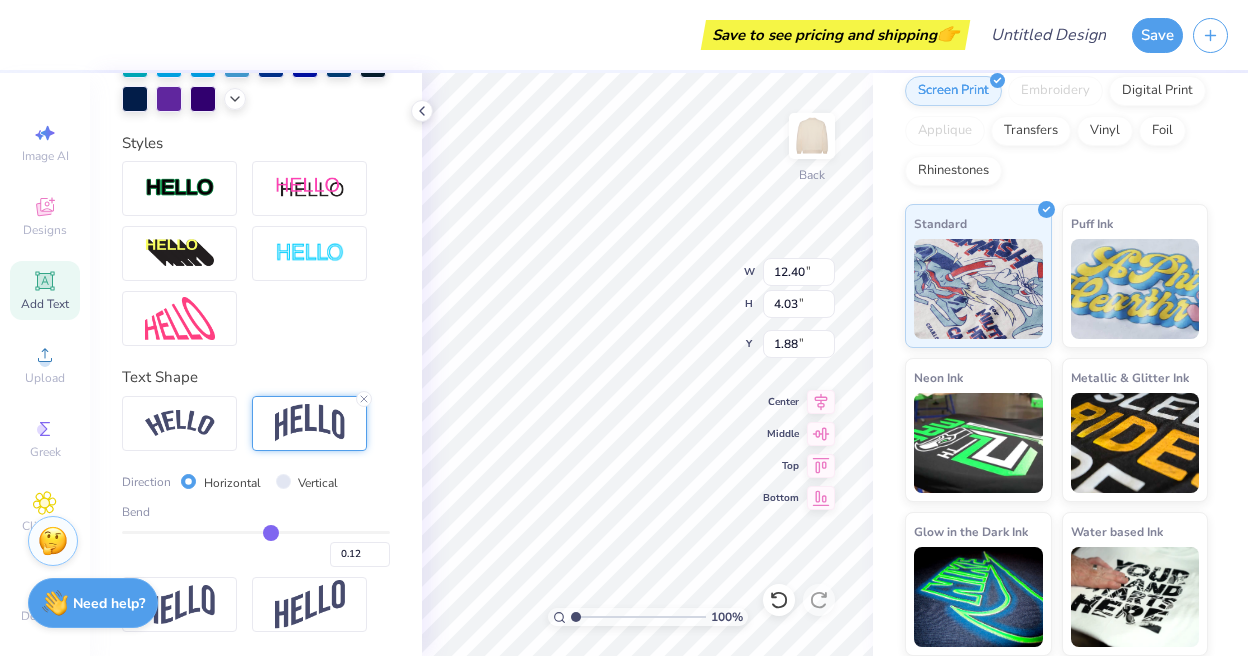 type on "0.11" 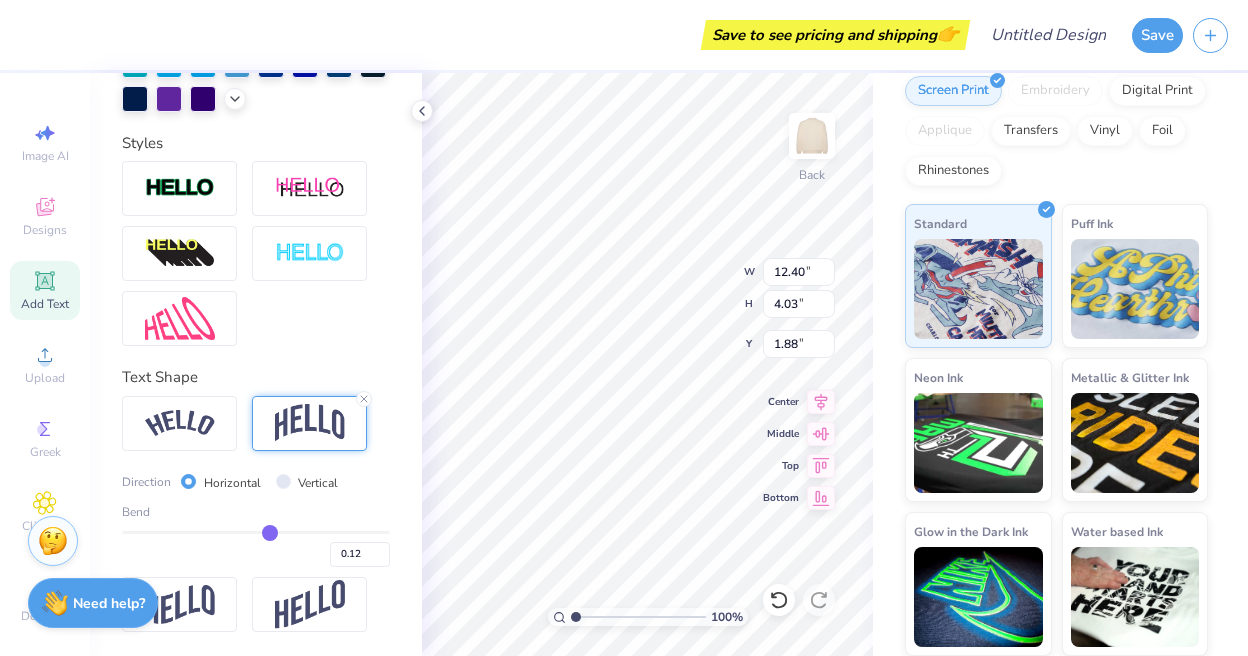 type on "0.11" 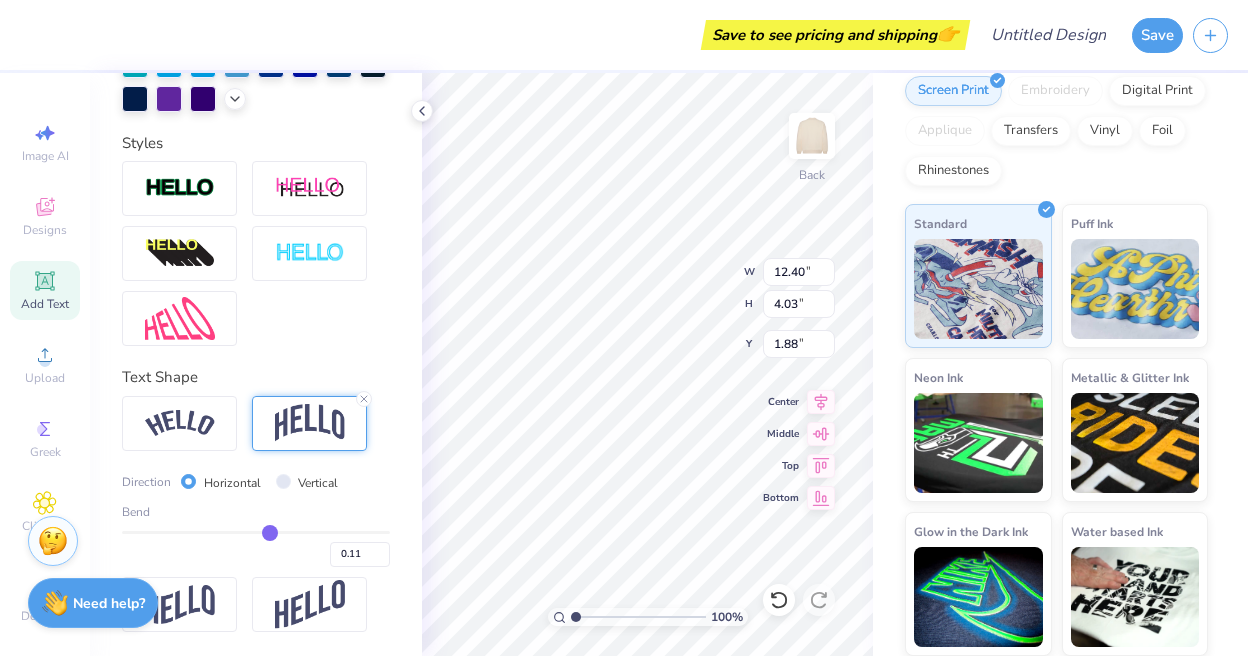 type on "0.1" 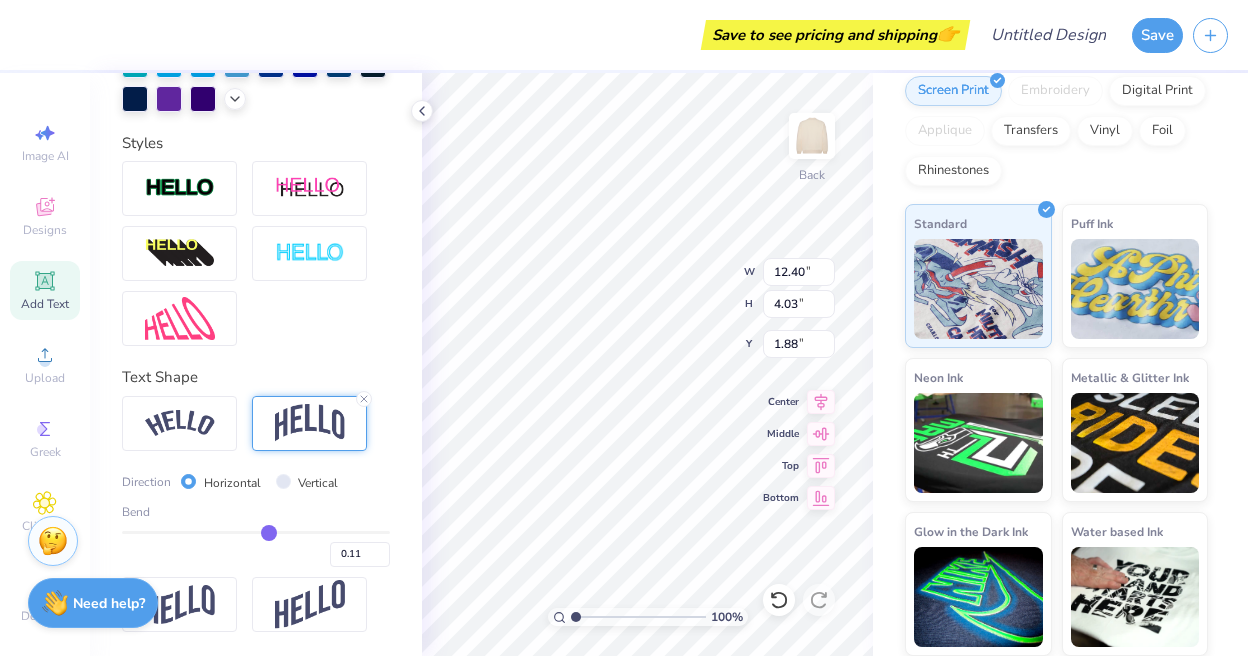 type on "0.10" 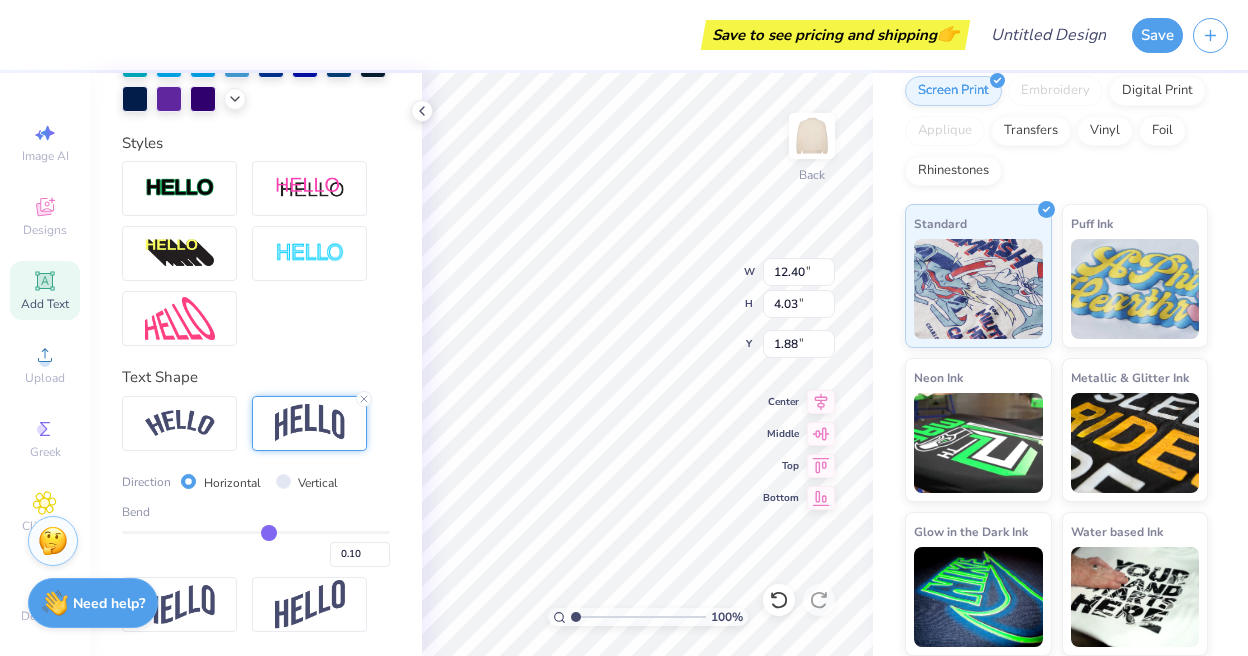 type on "0.09" 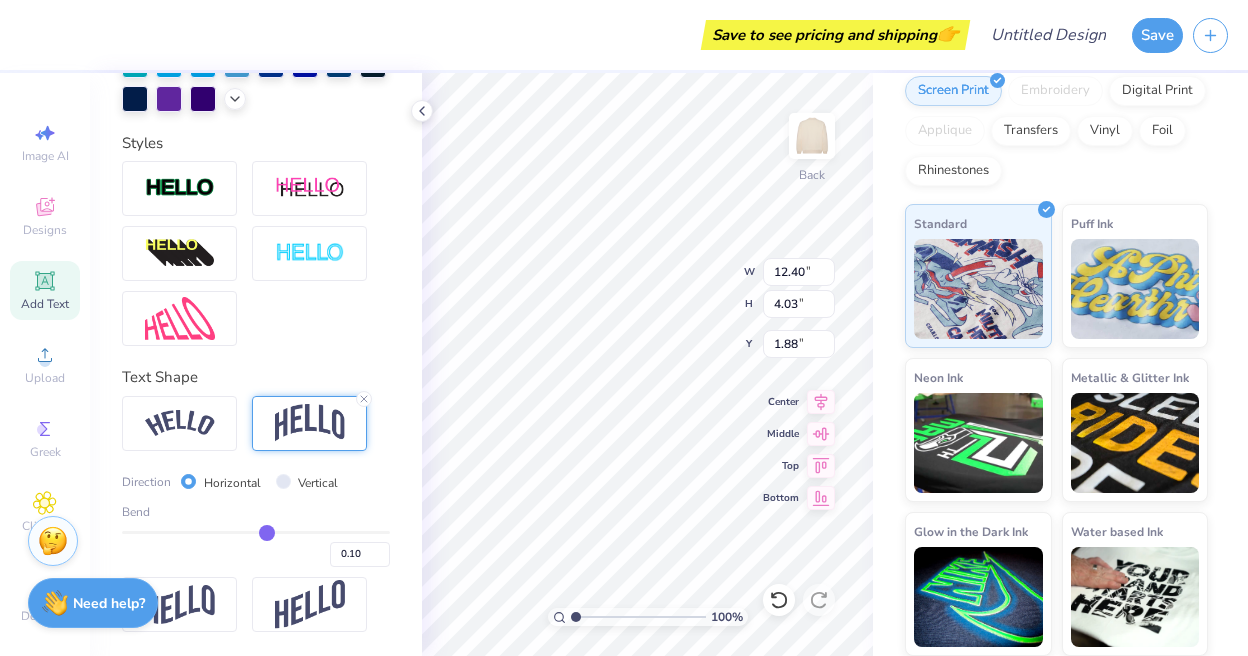type on "0.09" 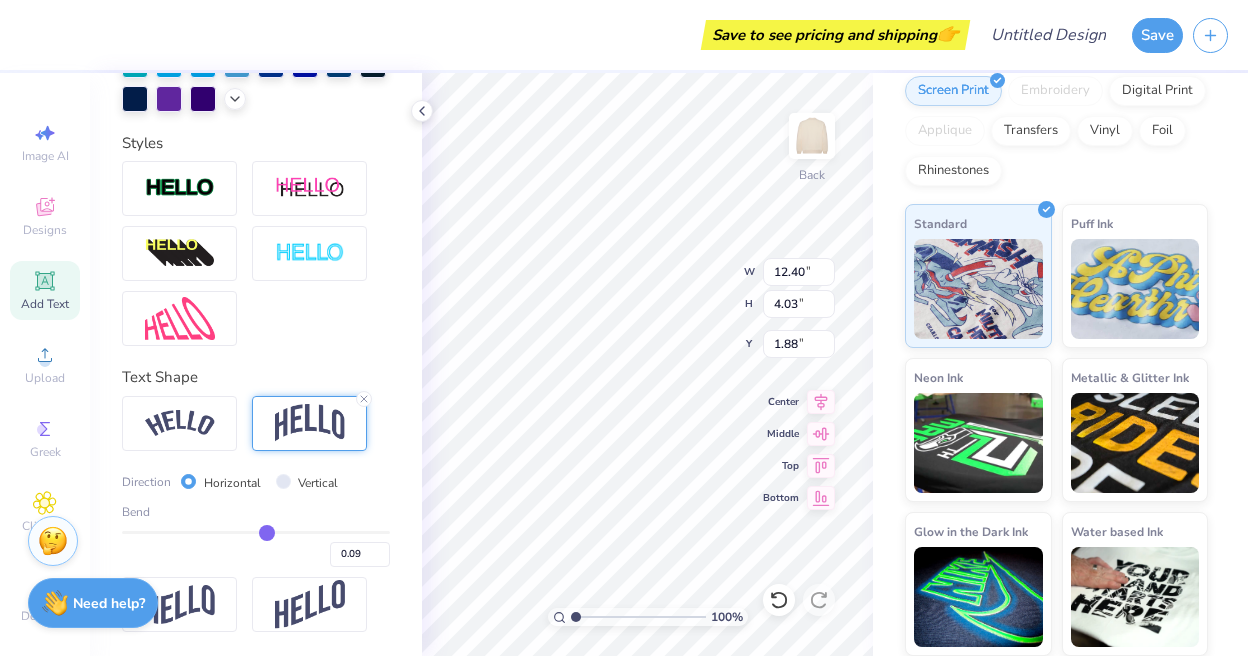 type on "0.08" 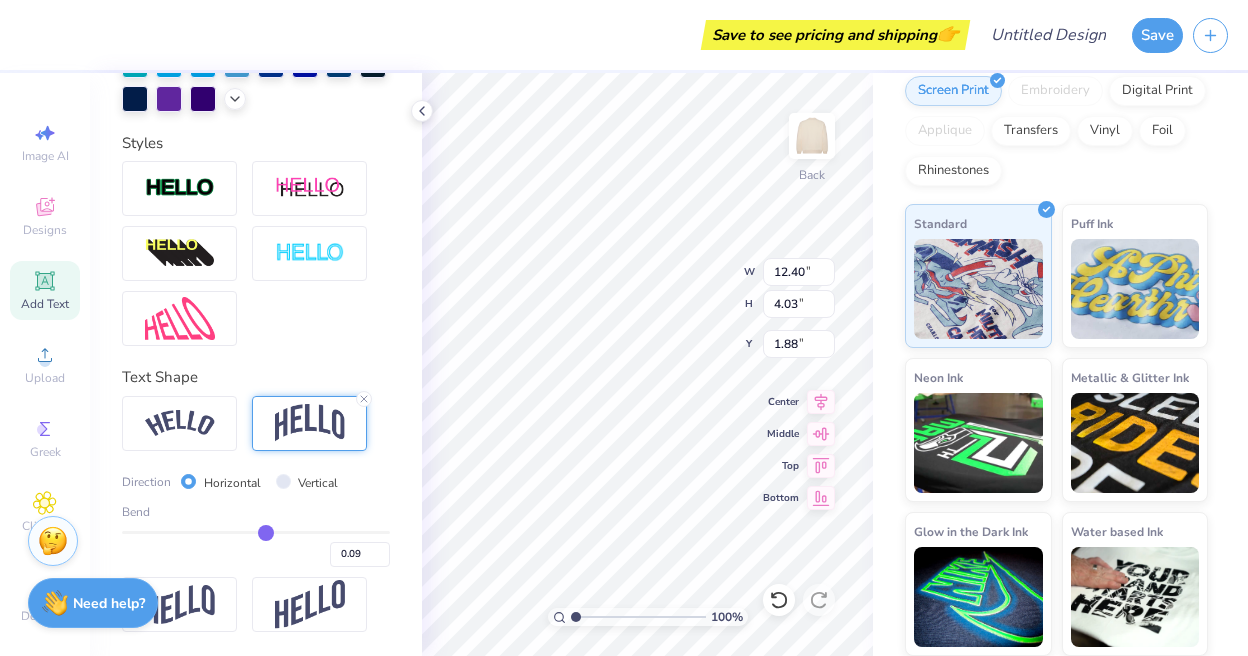 type on "0.08" 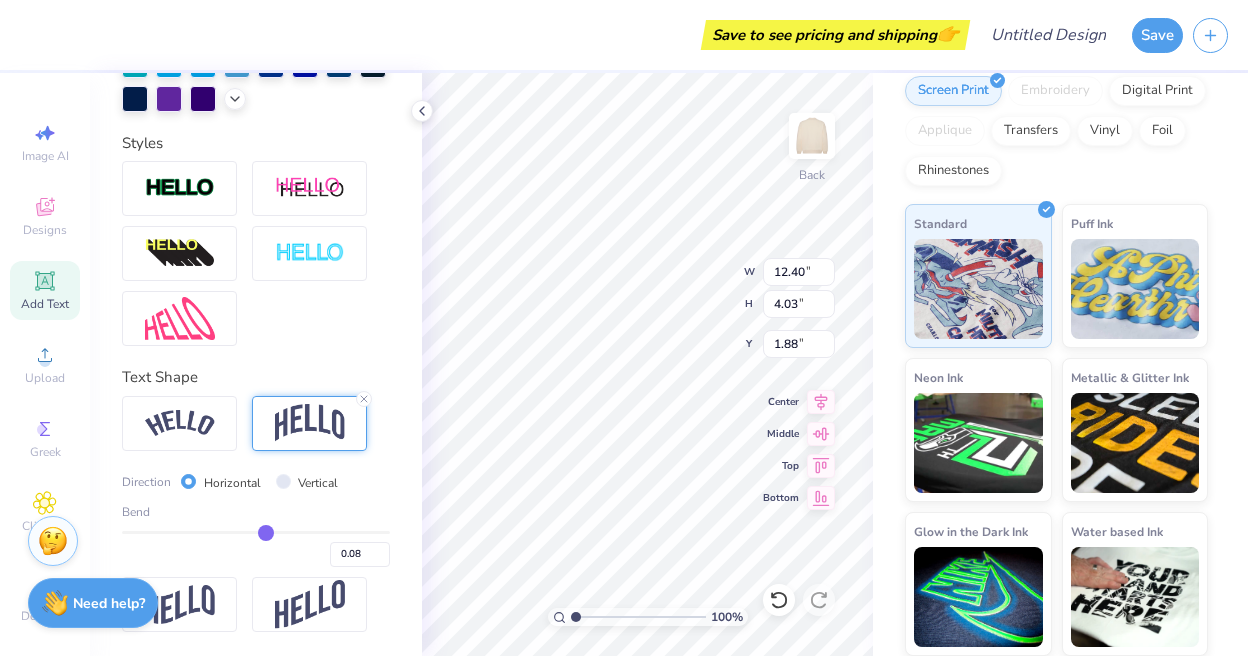 type on "0.07" 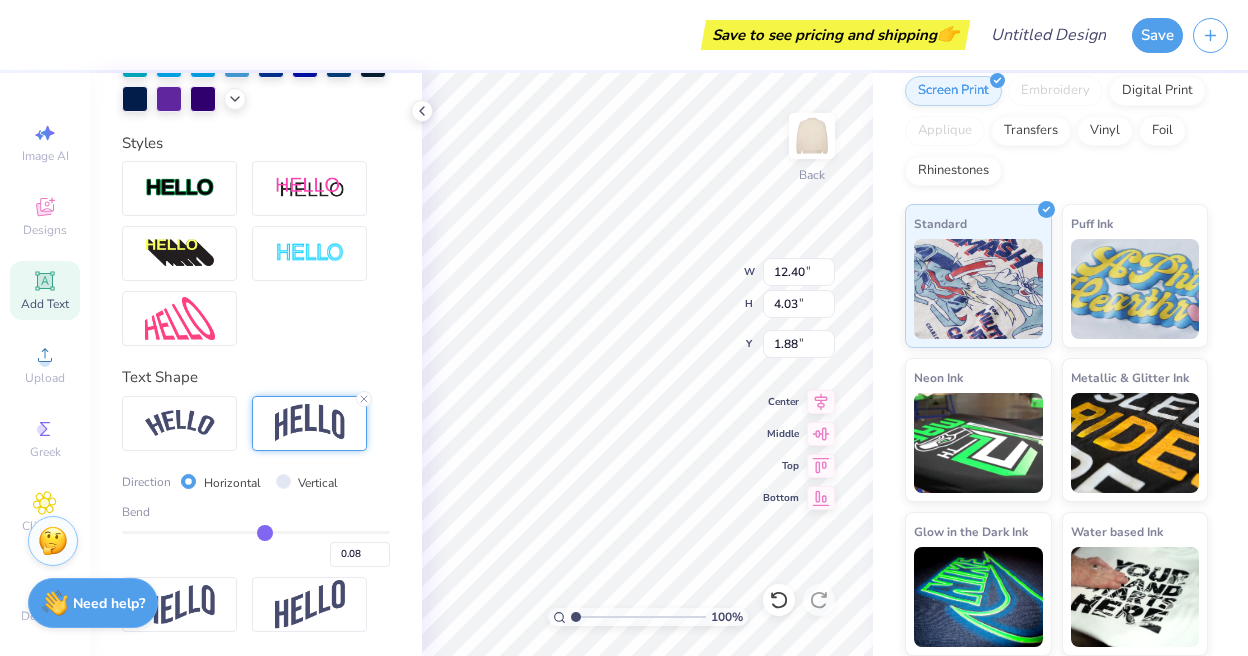 type on "0.07" 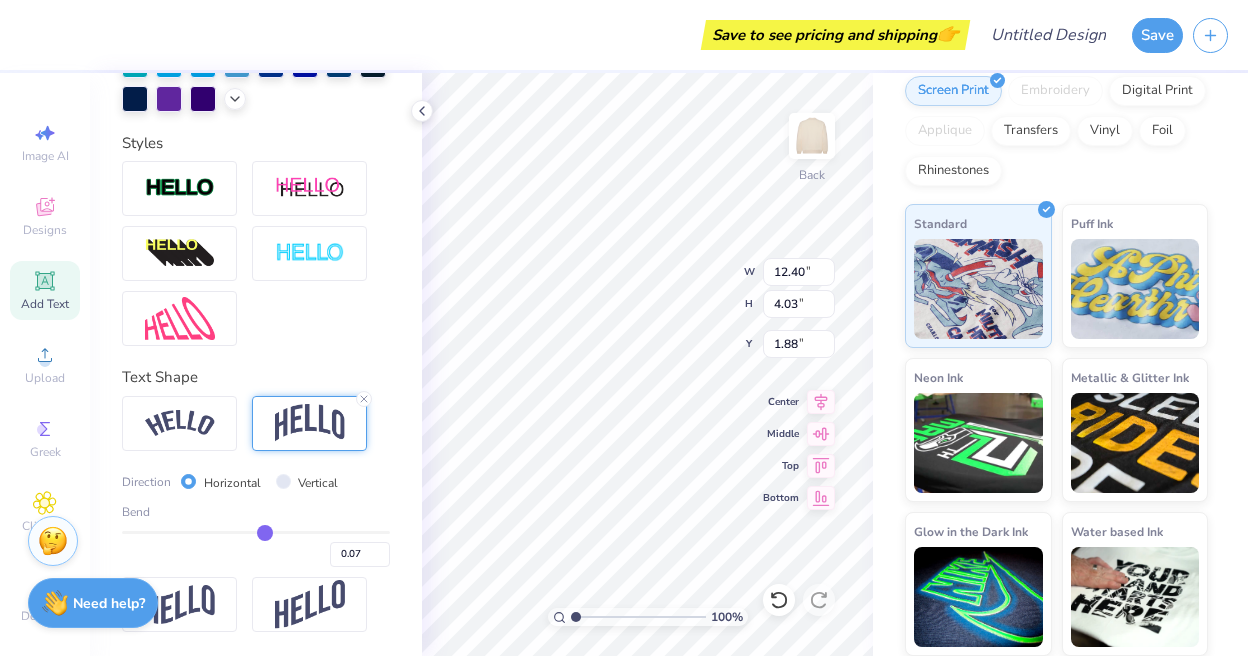 type on "0.07" 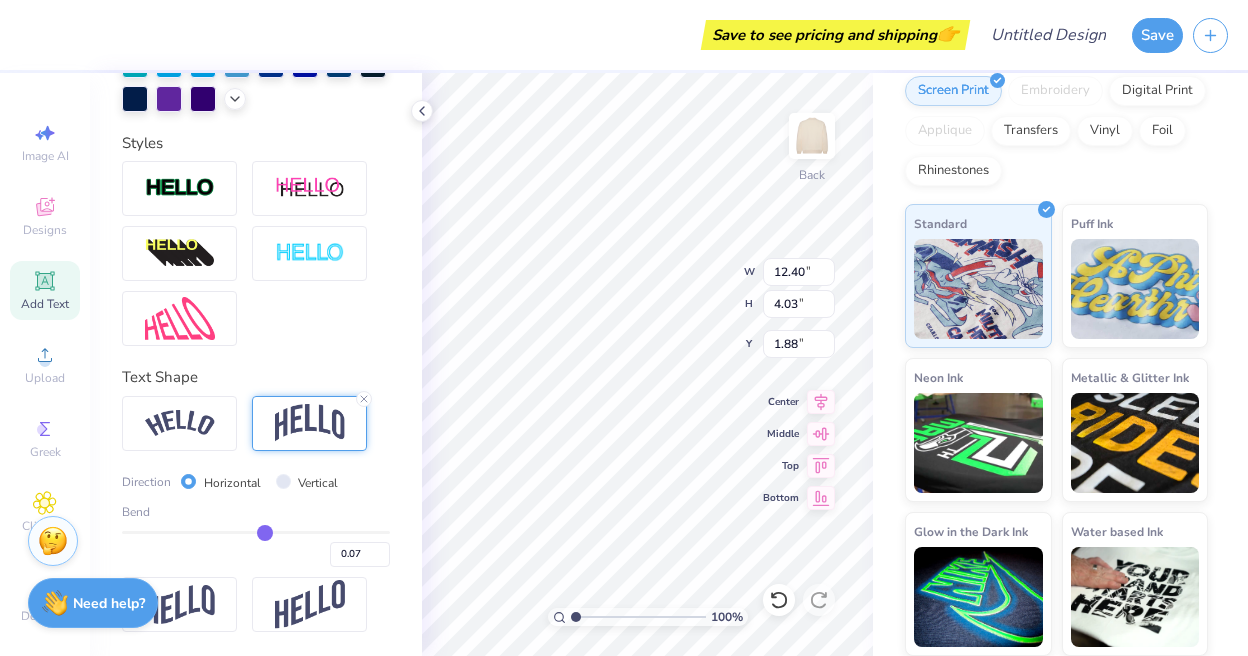 type on "1.88" 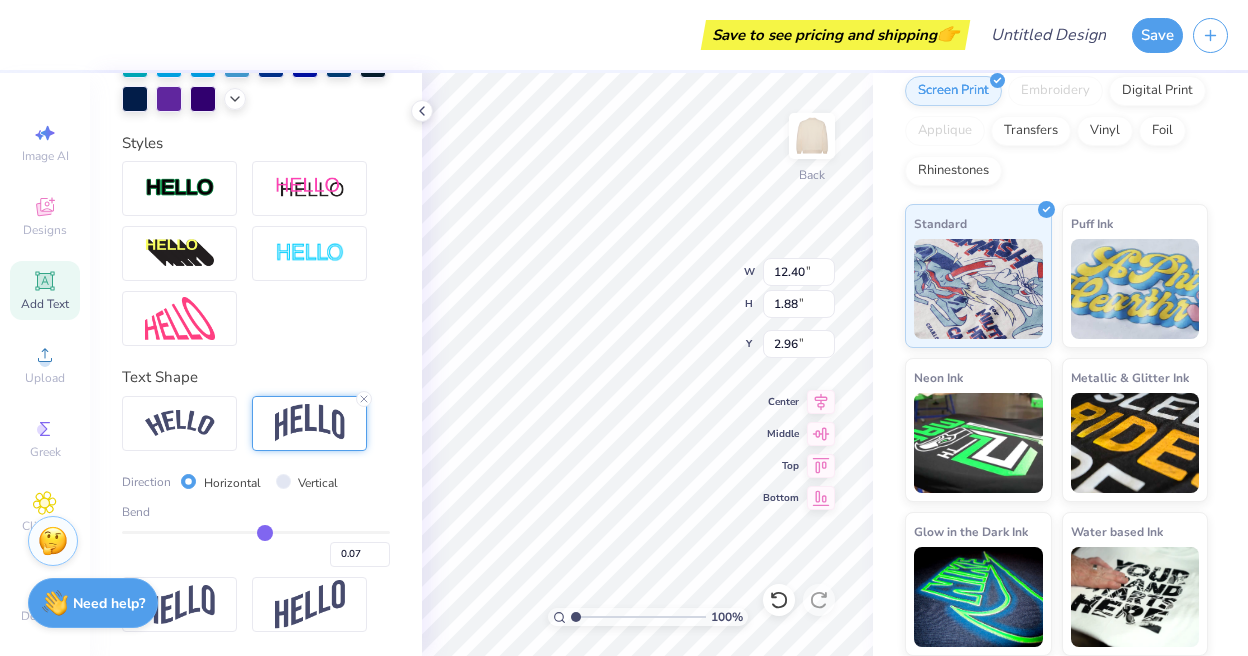 type on "0.13" 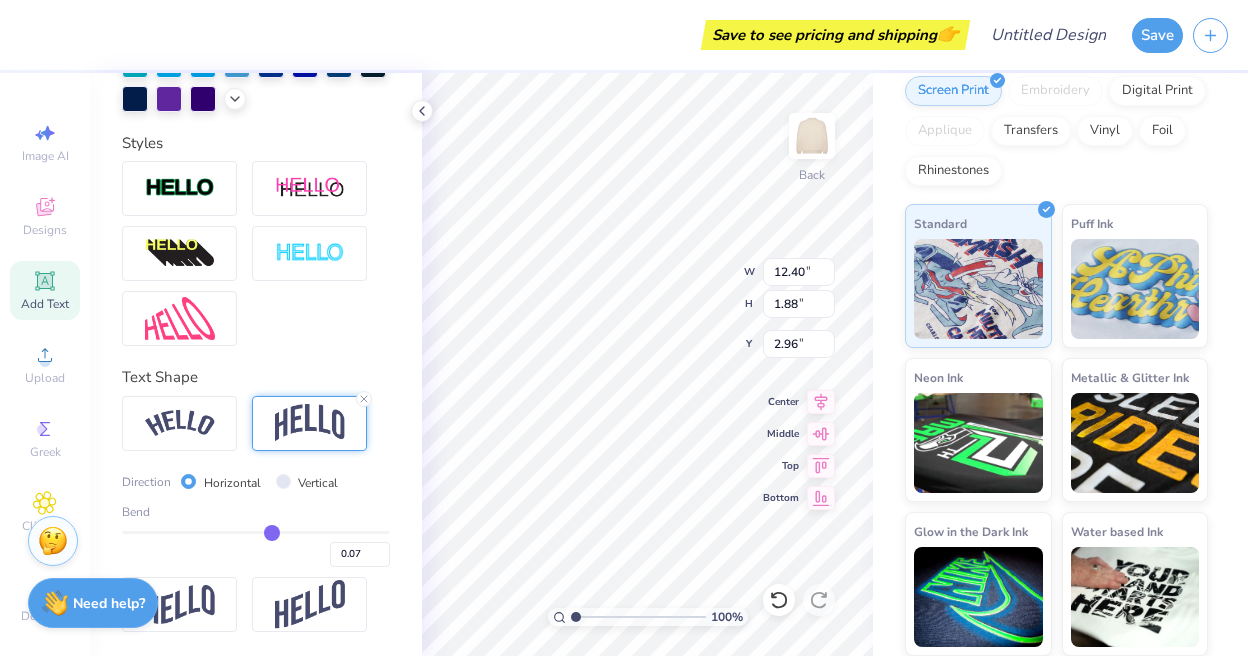 type on "0.13" 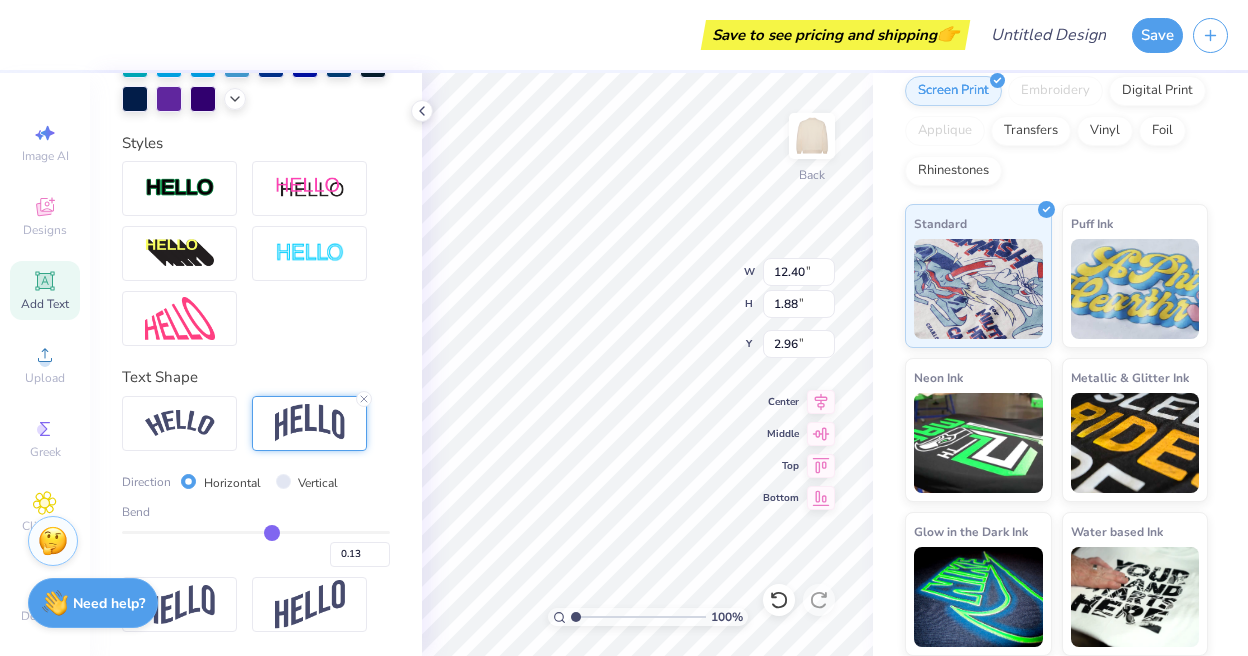 type on "0.14" 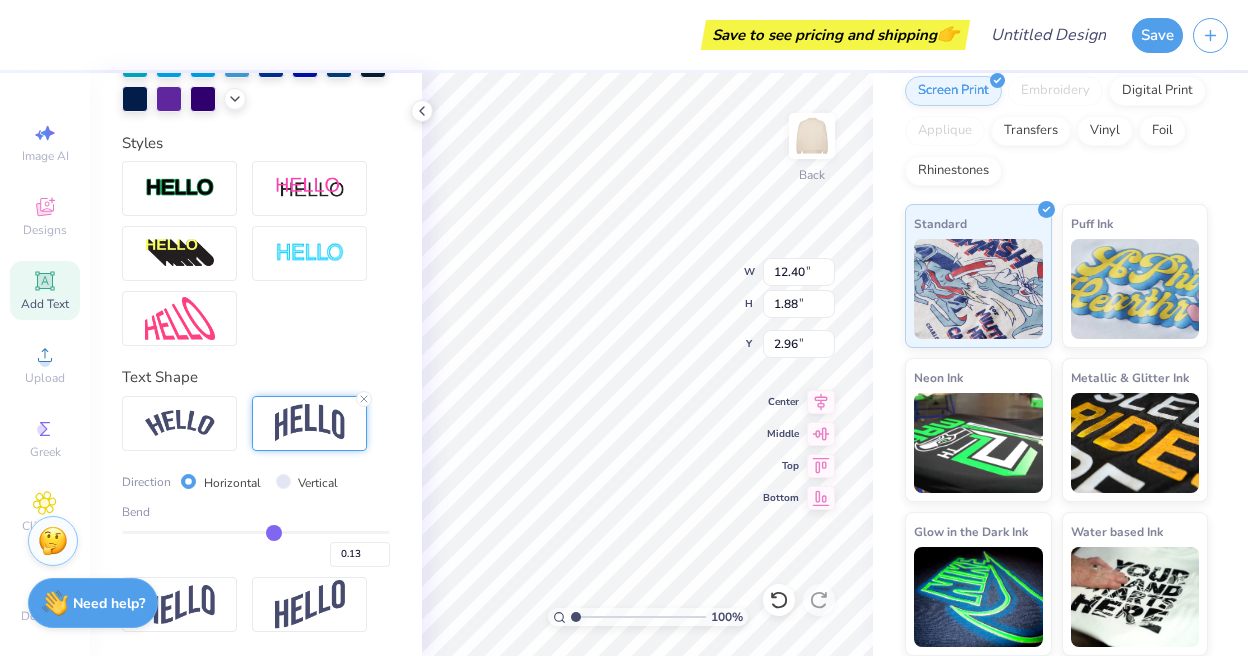 type on "0.14" 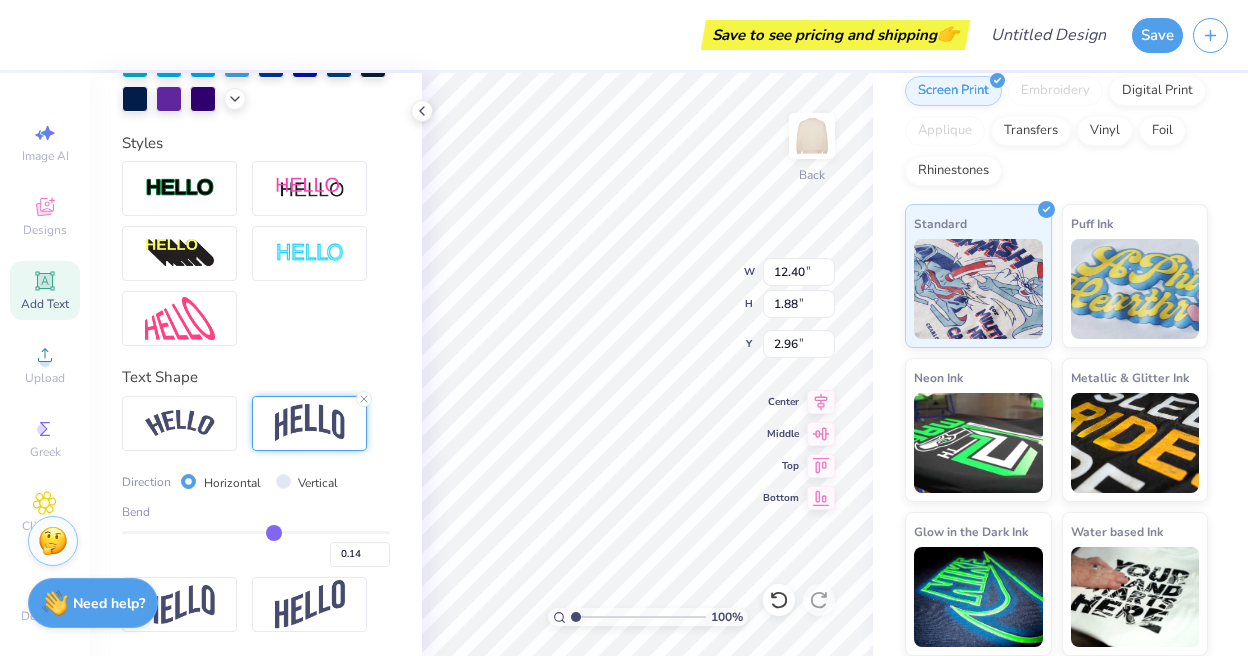 type on "0.16" 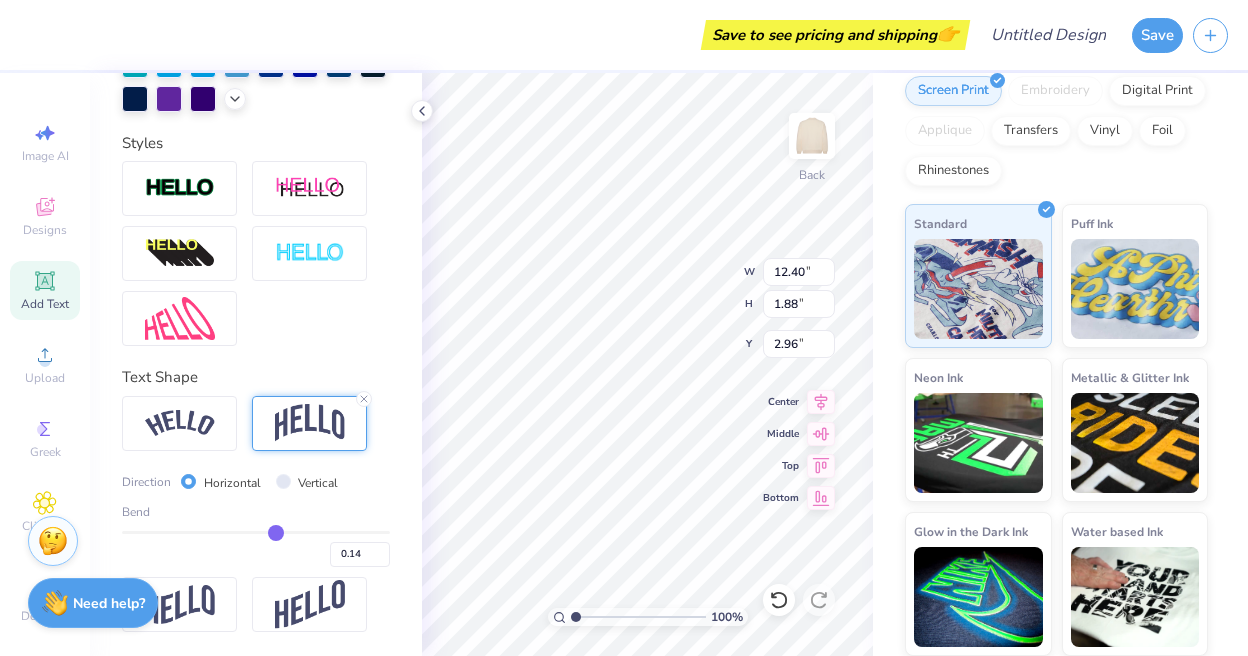 type on "0.16" 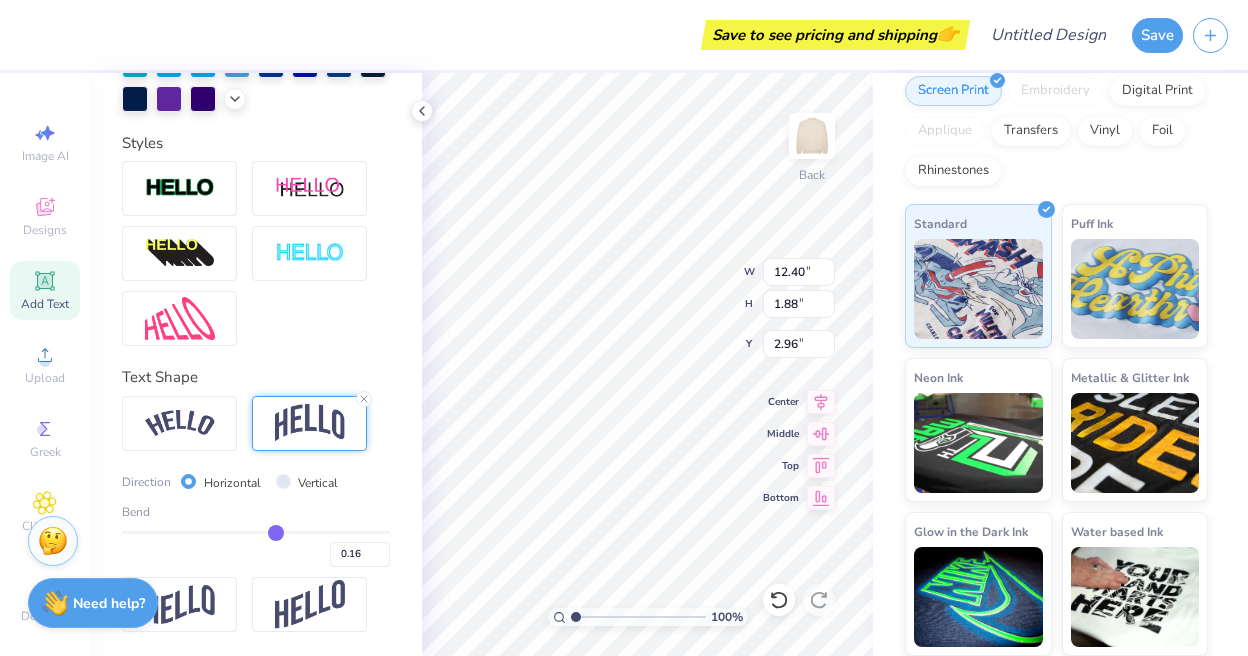 type on "0.19" 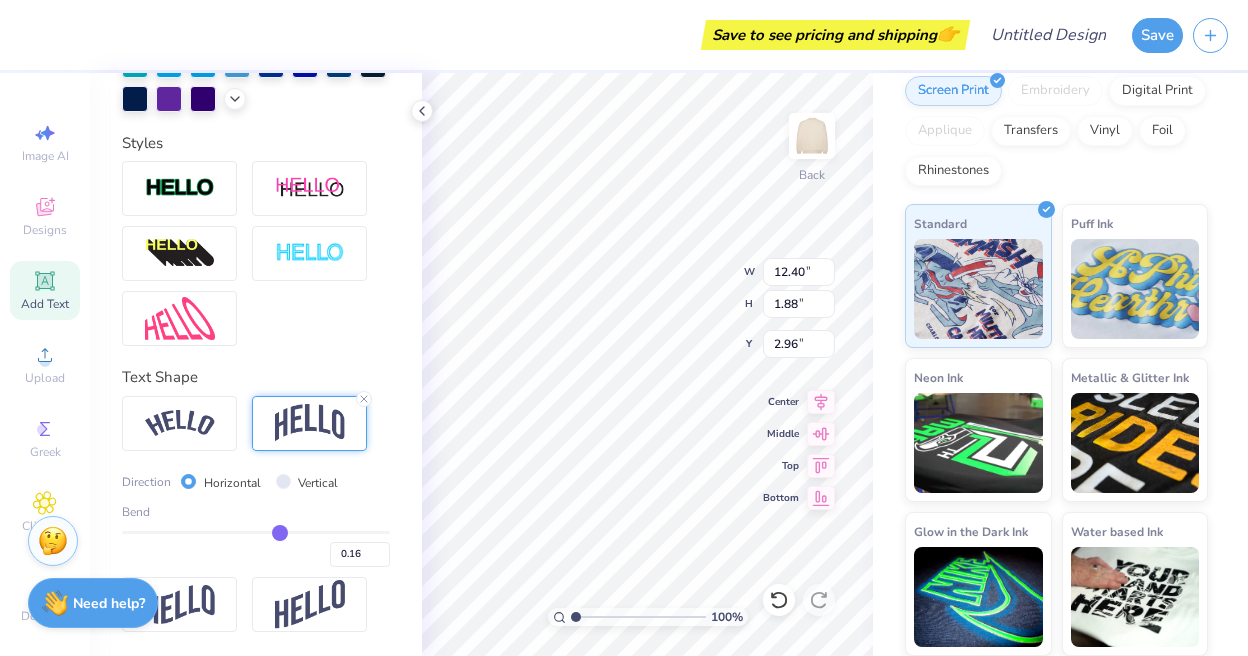 type on "0.19" 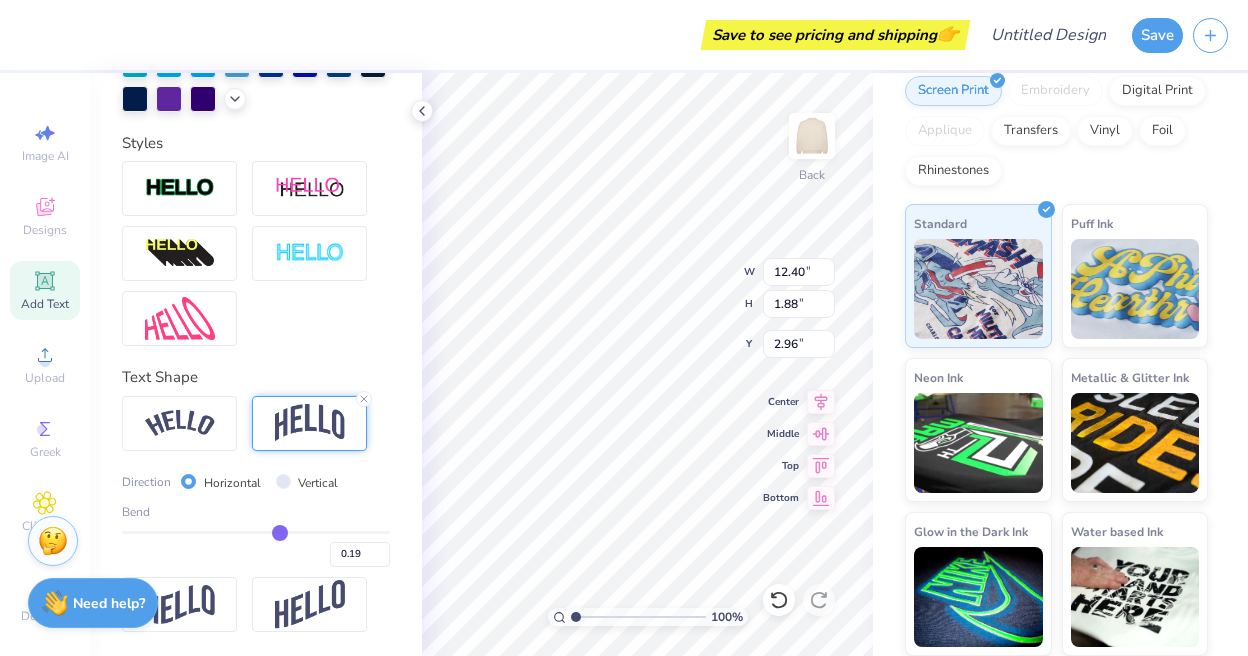 type on "0.23" 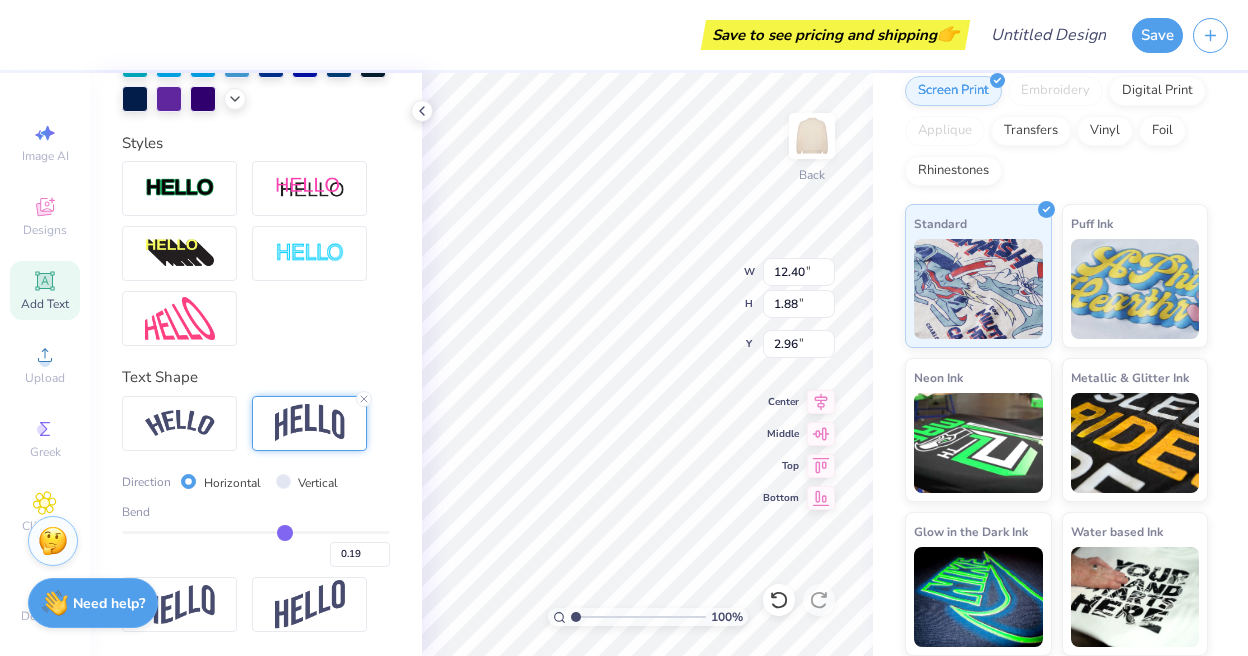 type on "0.23" 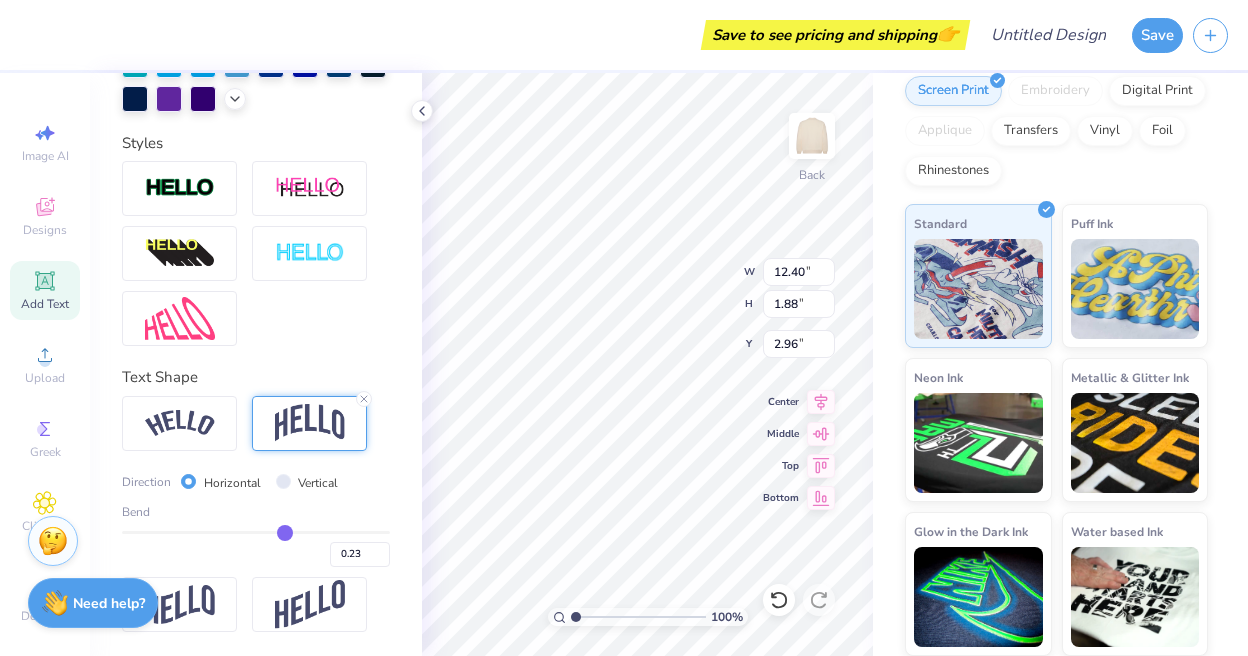 type on "0.27" 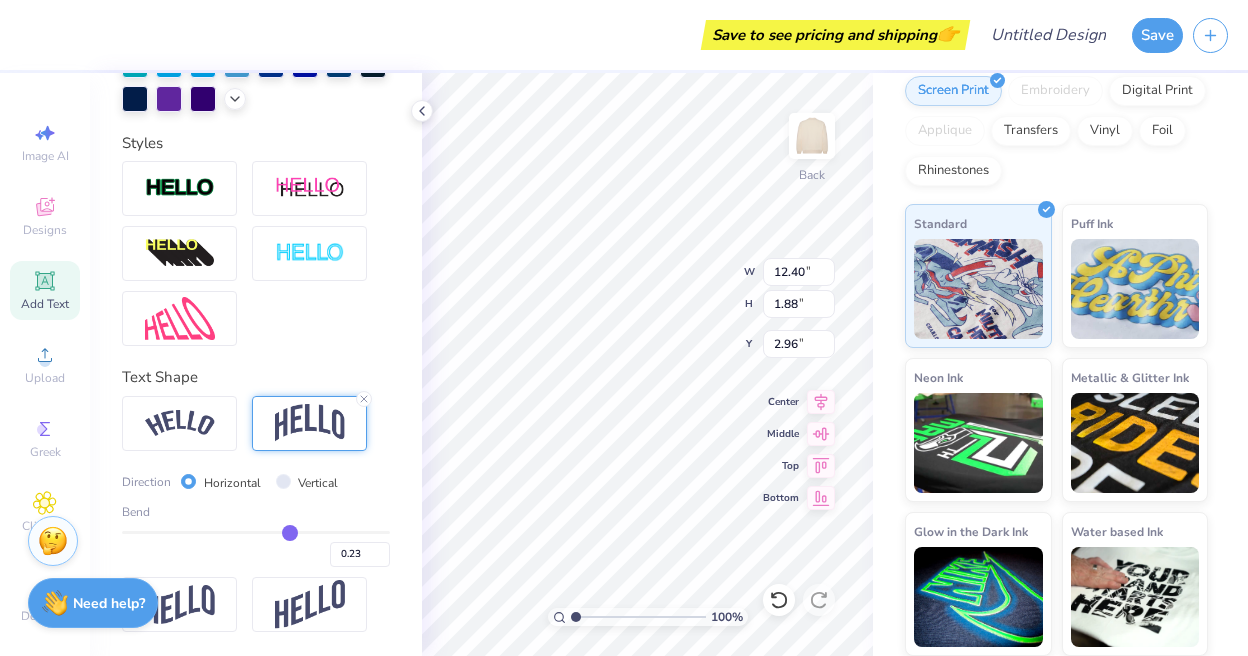 type on "0.27" 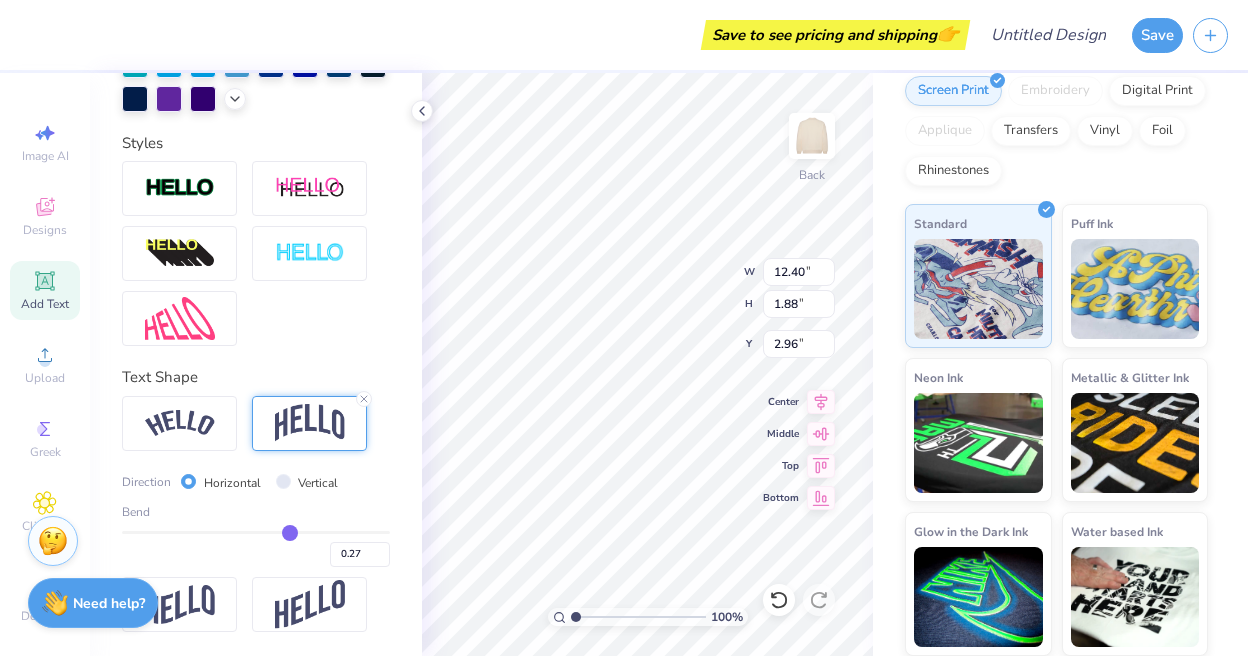type on "0.3" 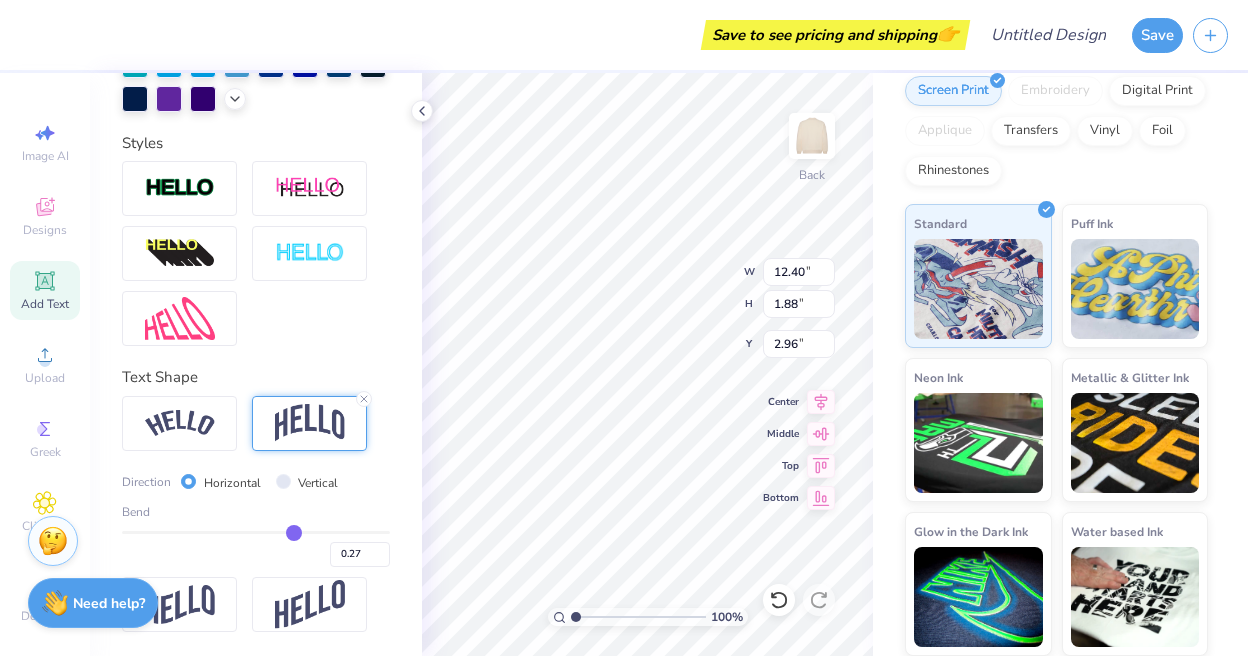 type on "0.30" 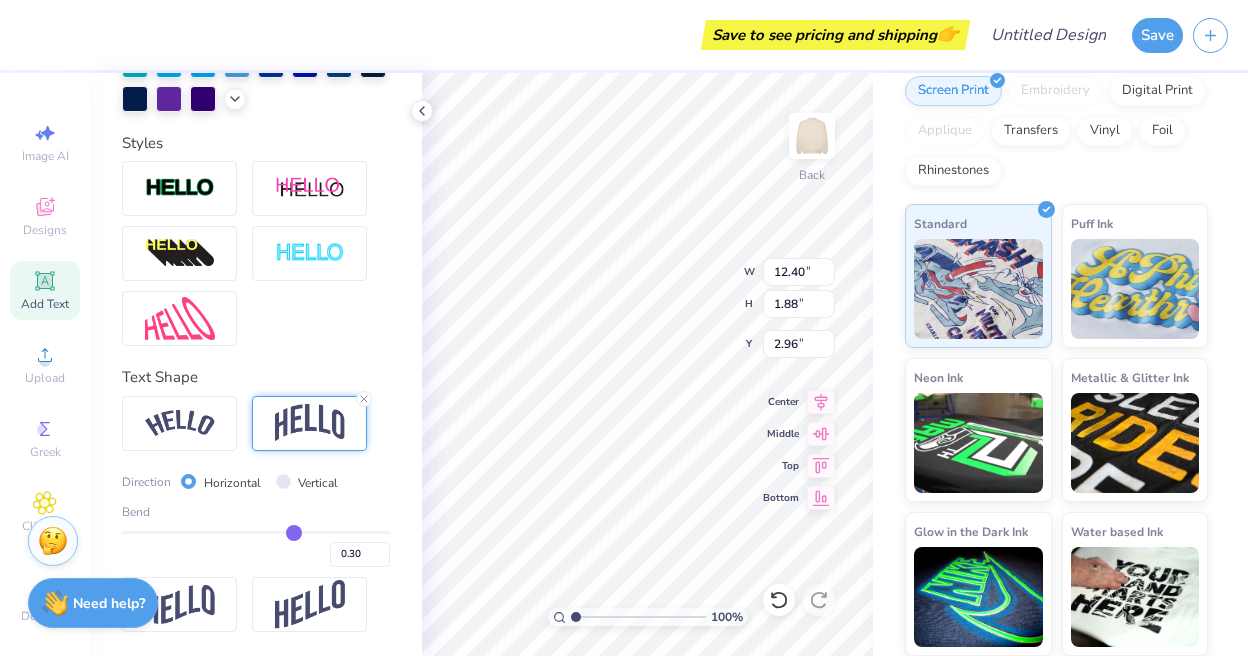 type on "0.35" 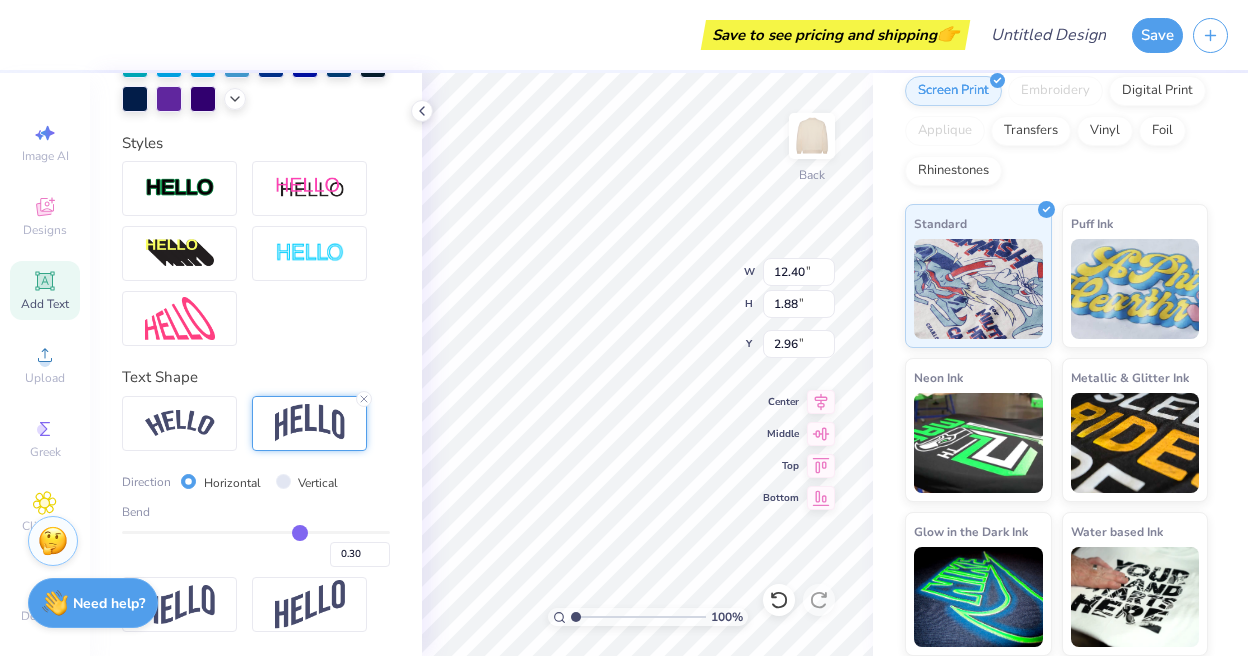 type on "0.35" 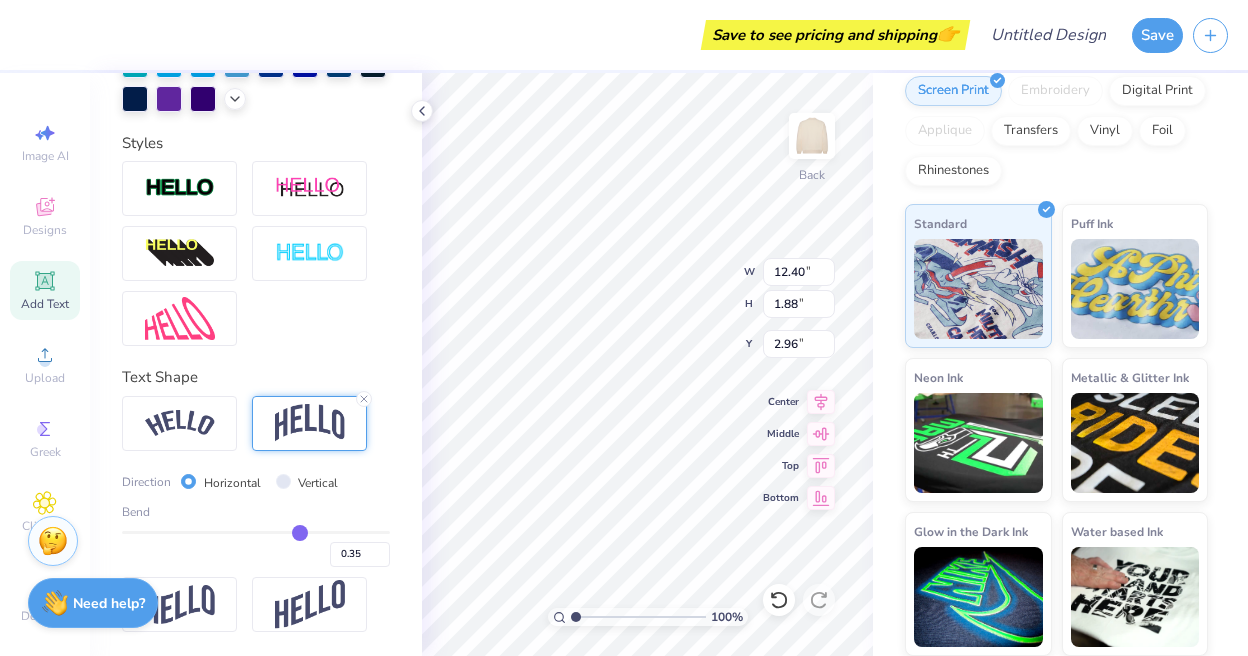 type on "0.39" 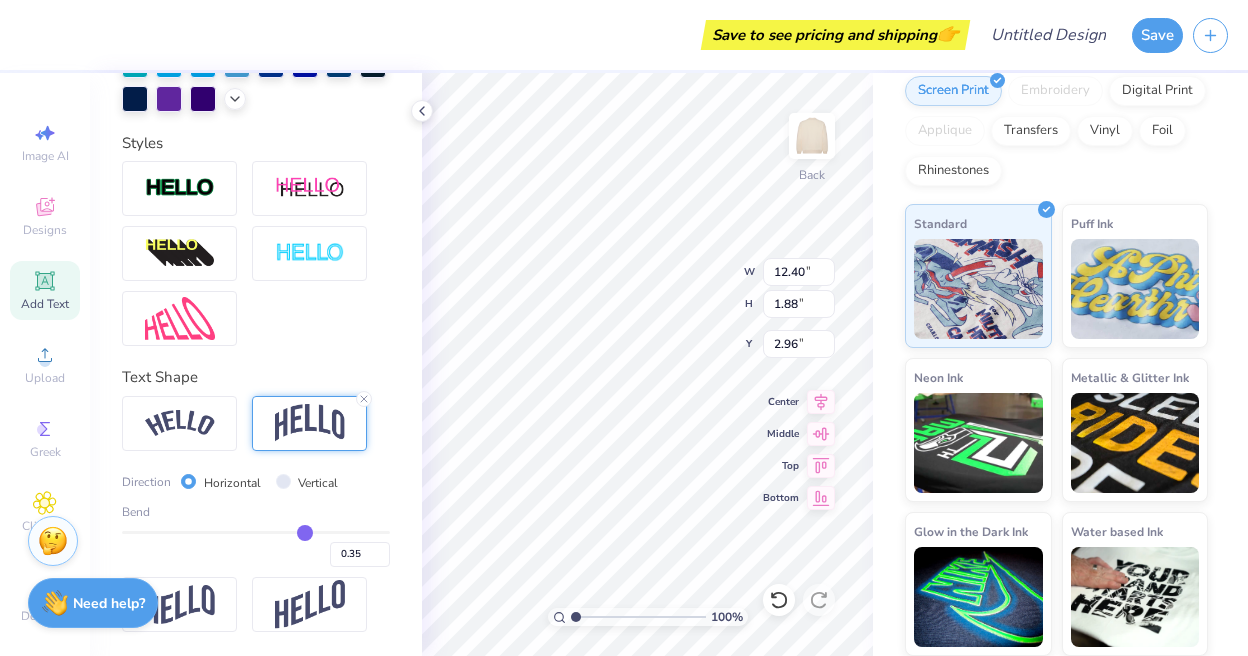 type on "0.39" 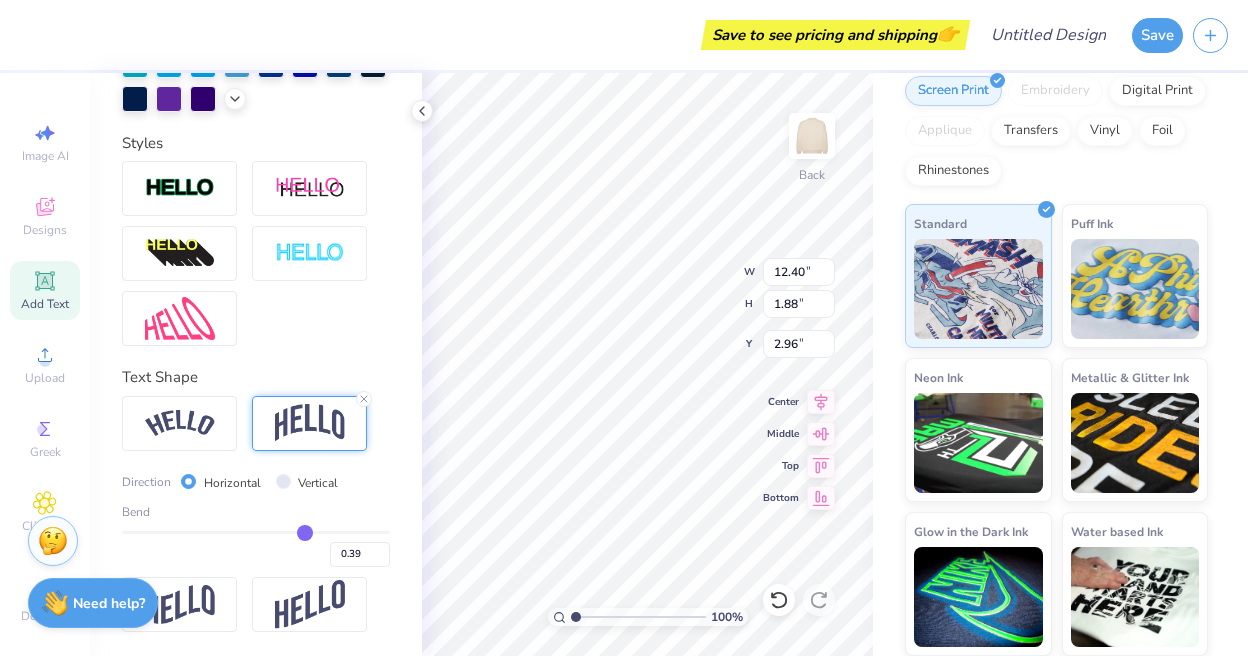 type on "0.43" 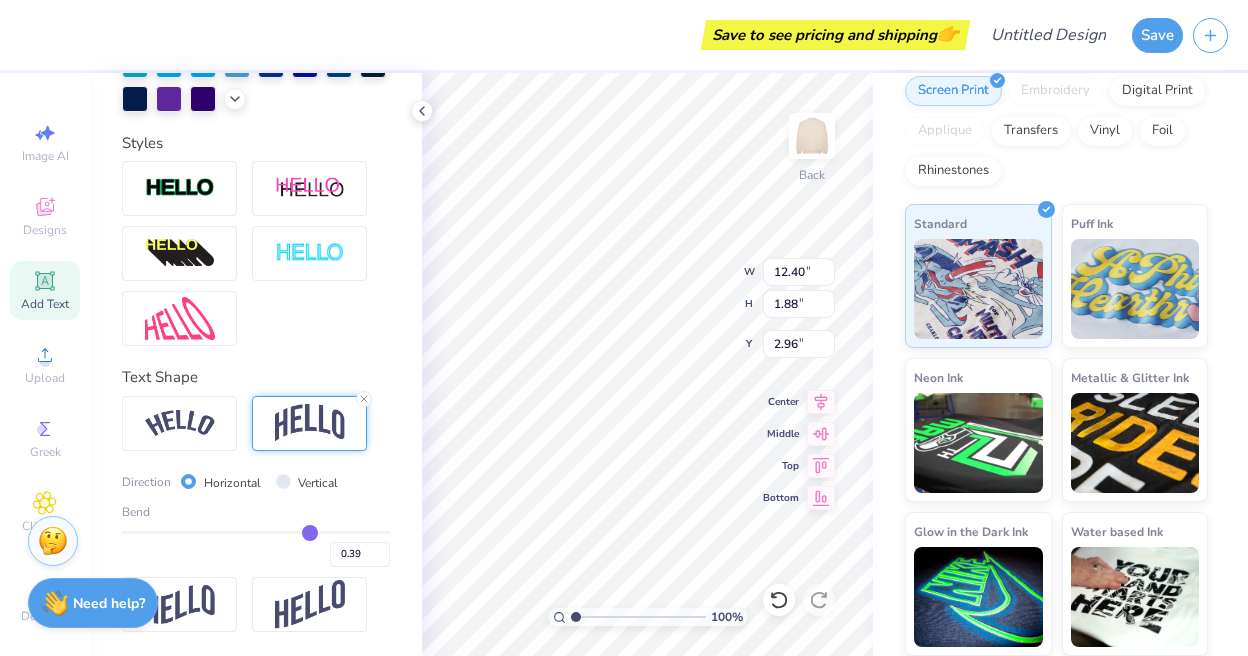 type on "0.43" 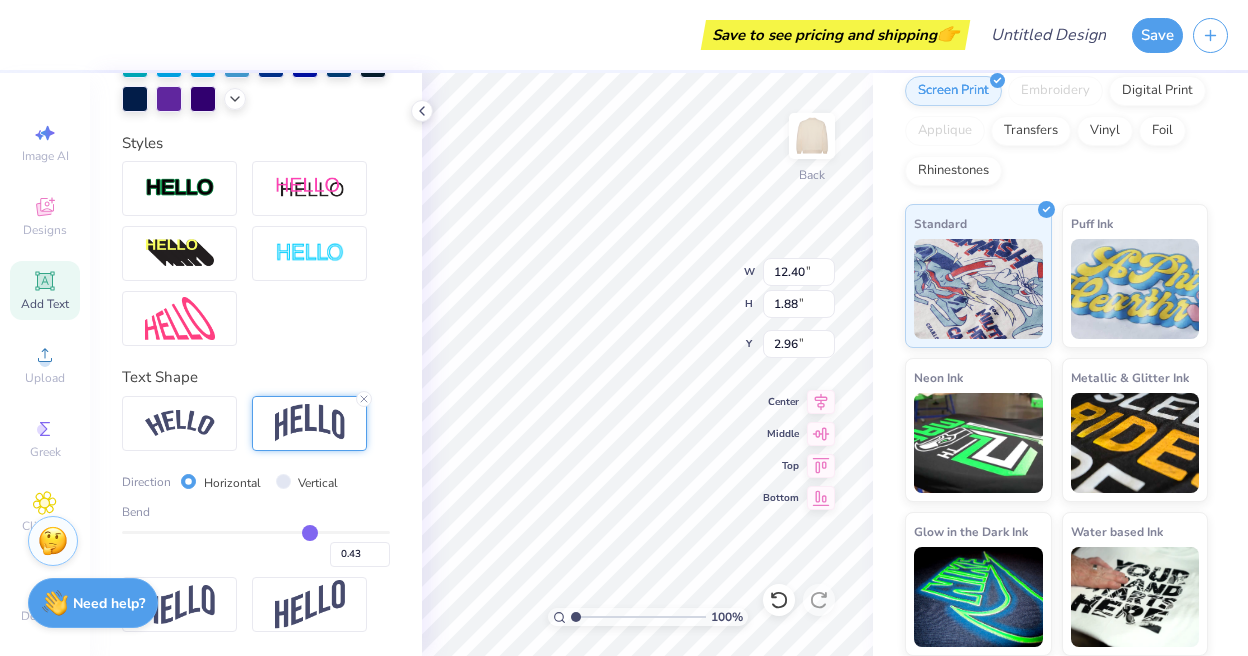 type on "0.45" 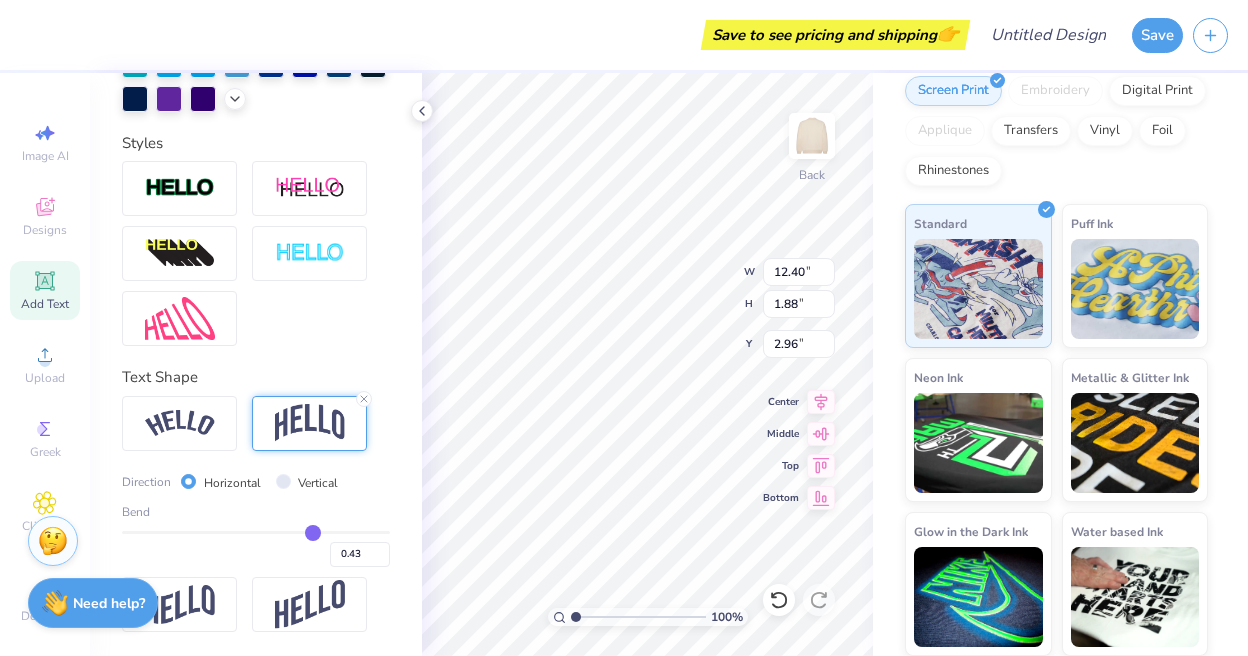 type on "0.45" 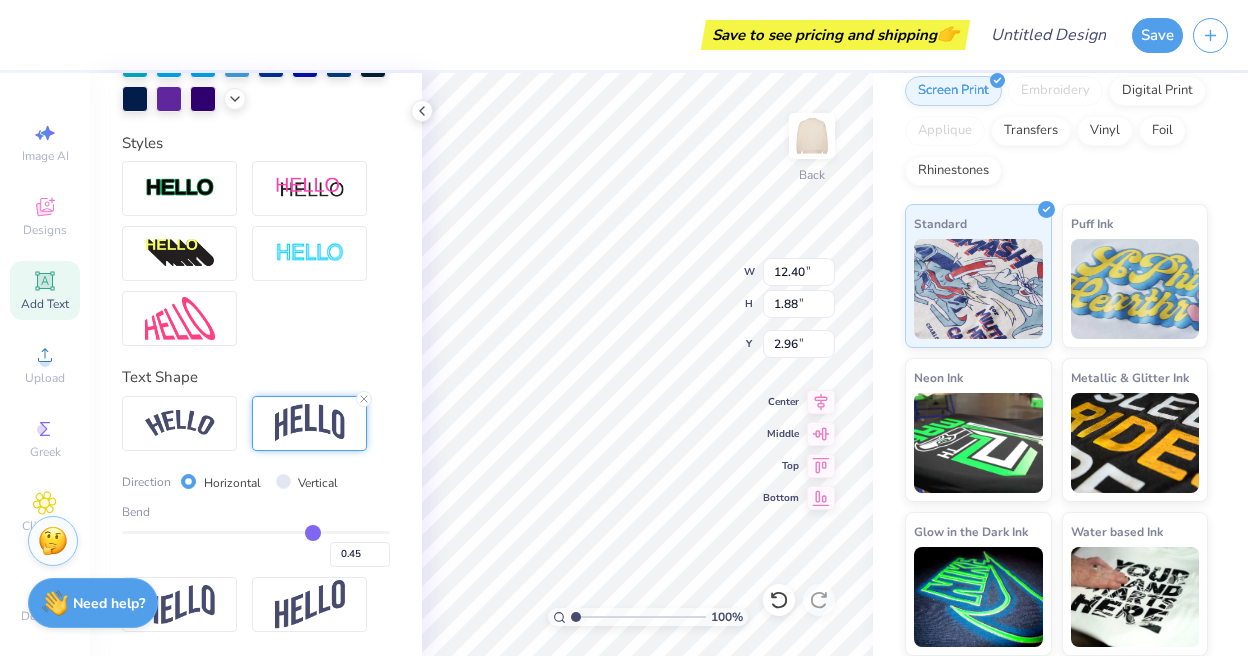 type on "0.47" 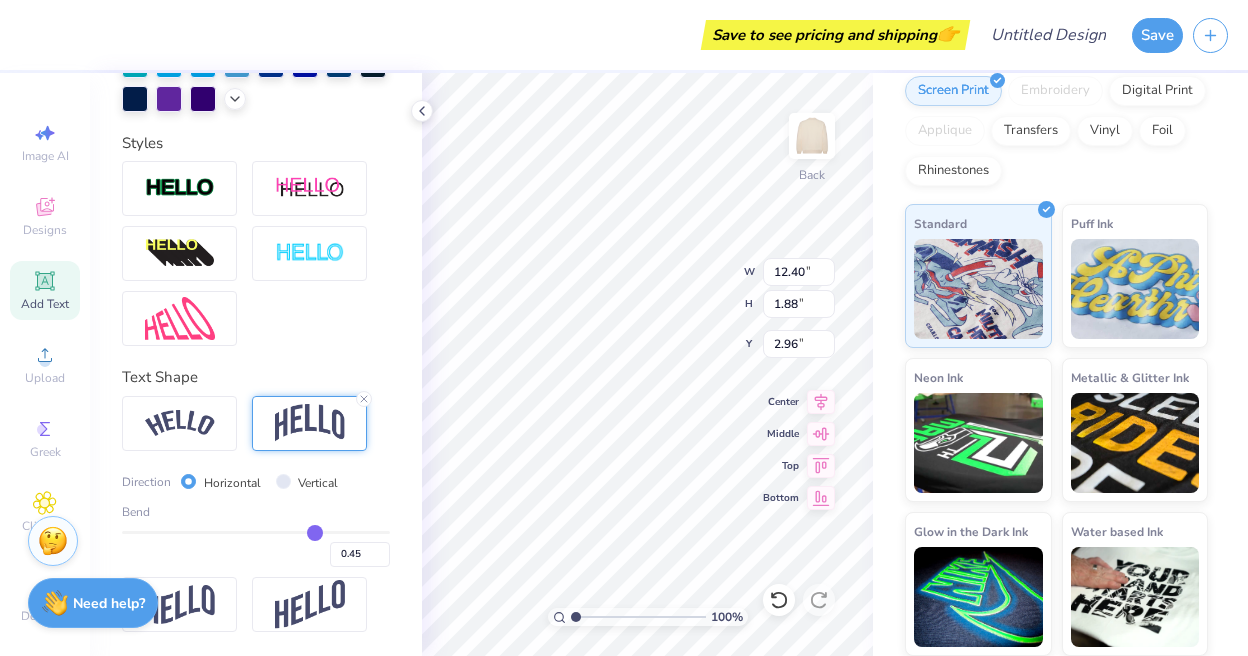 type on "0.47" 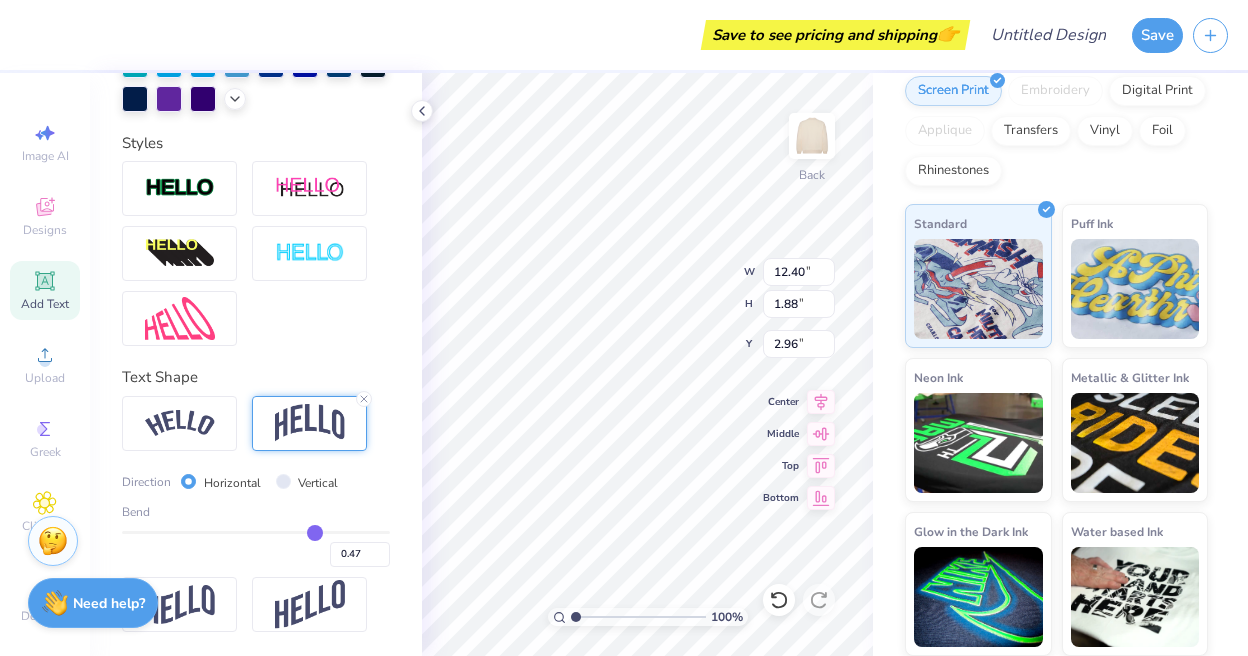 type on "0.48" 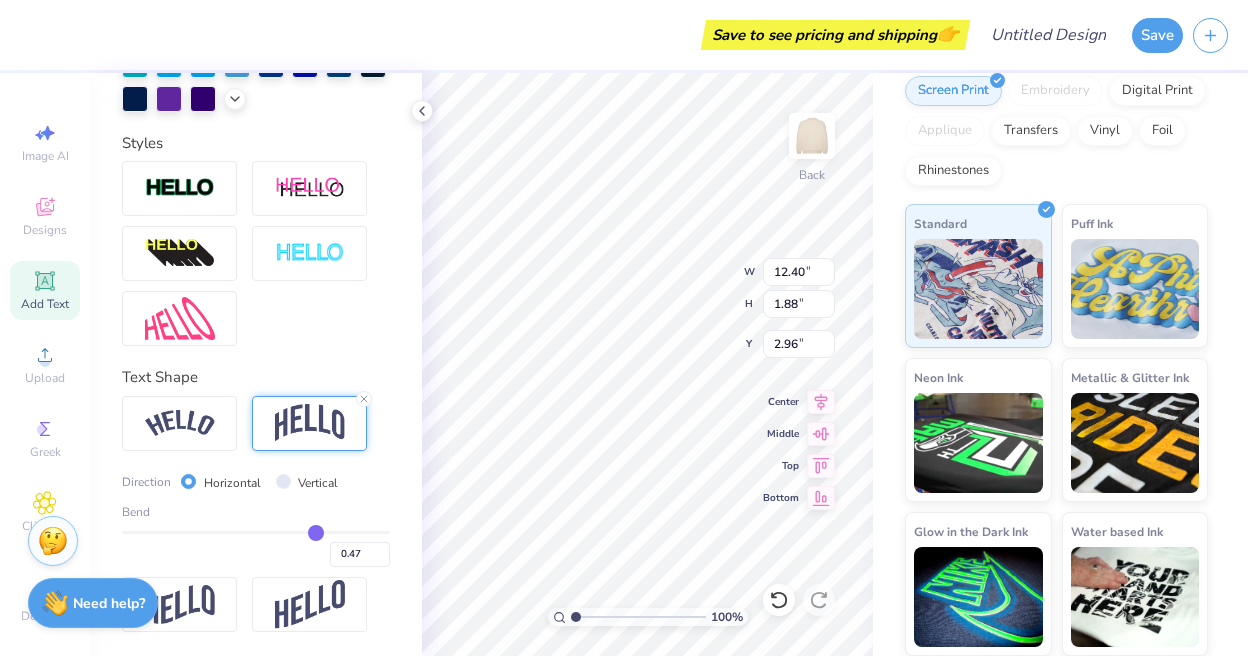 type on "0.48" 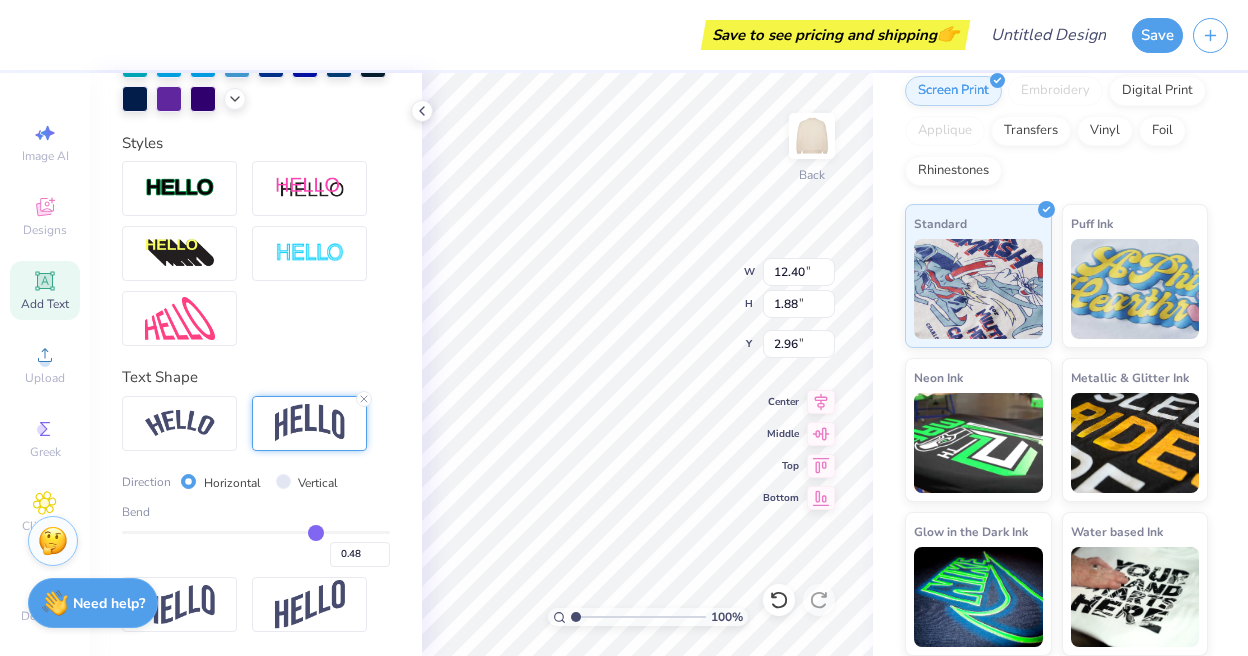 type on "0.49" 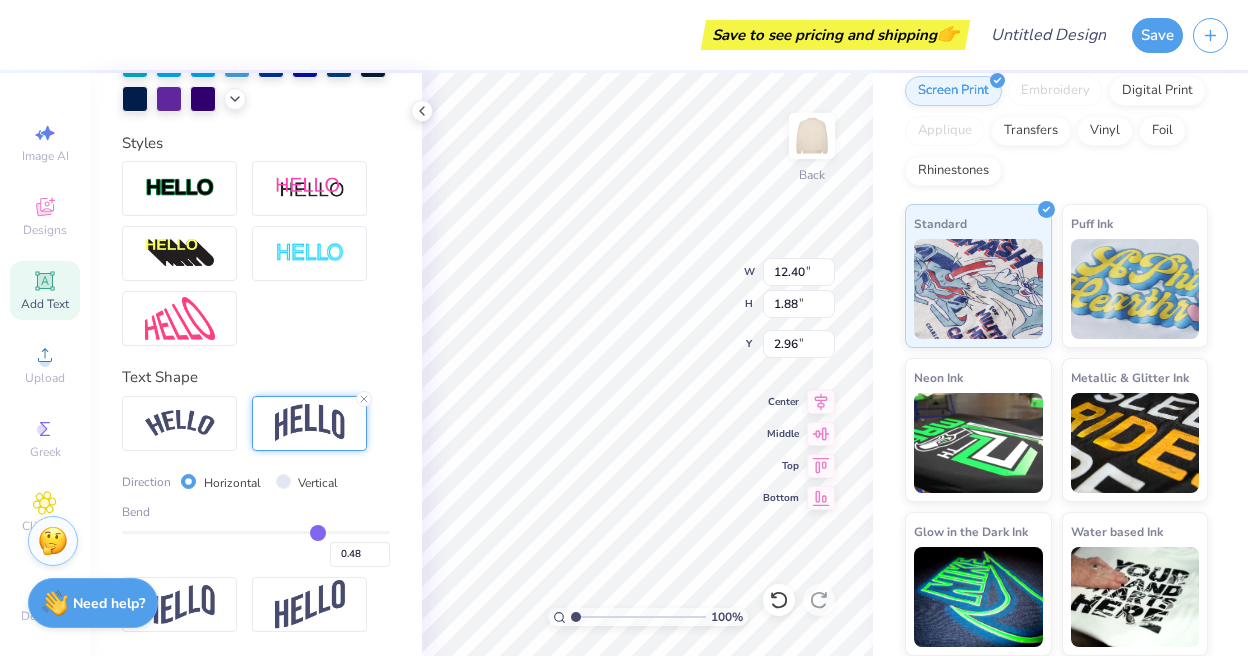 type on "0.49" 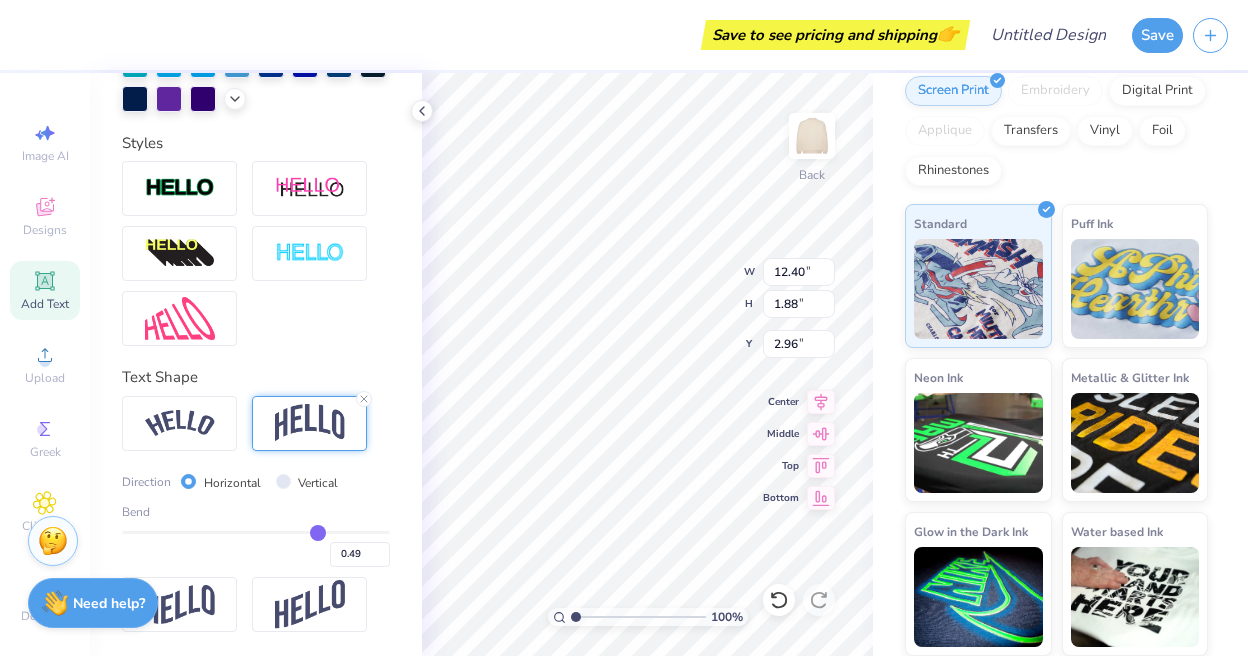 type on "0.48" 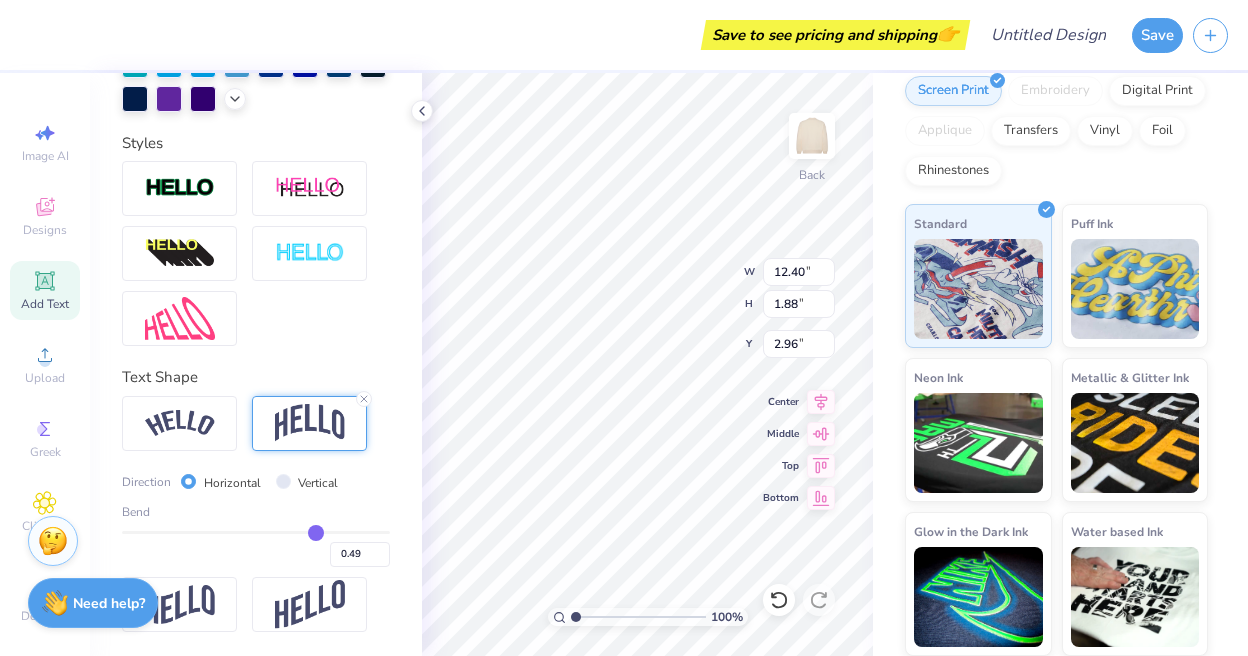 type on "0.48" 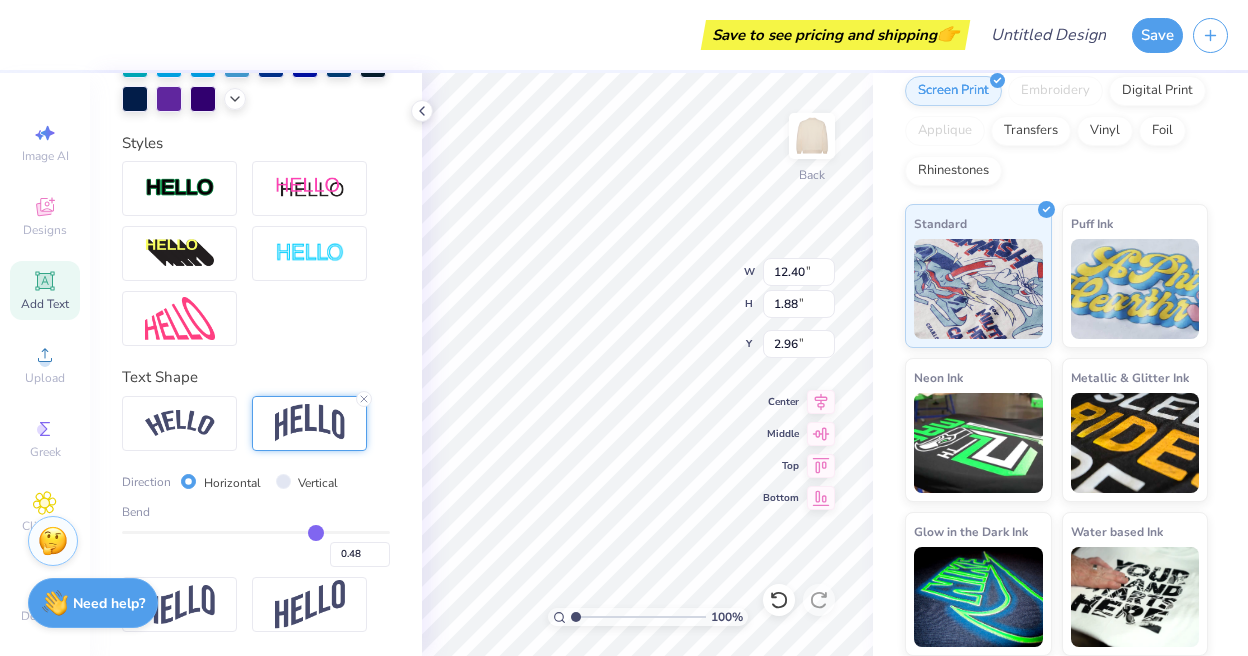 drag, startPoint x: 271, startPoint y: 530, endPoint x: 316, endPoint y: 530, distance: 45 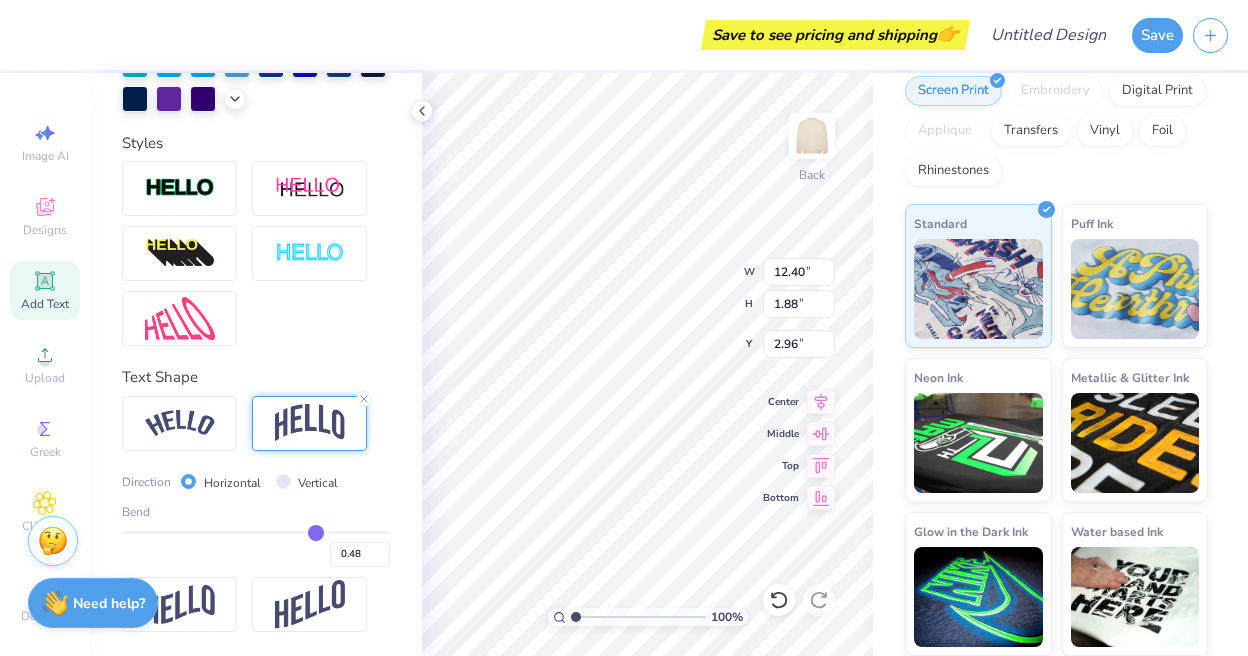 type on "3.92" 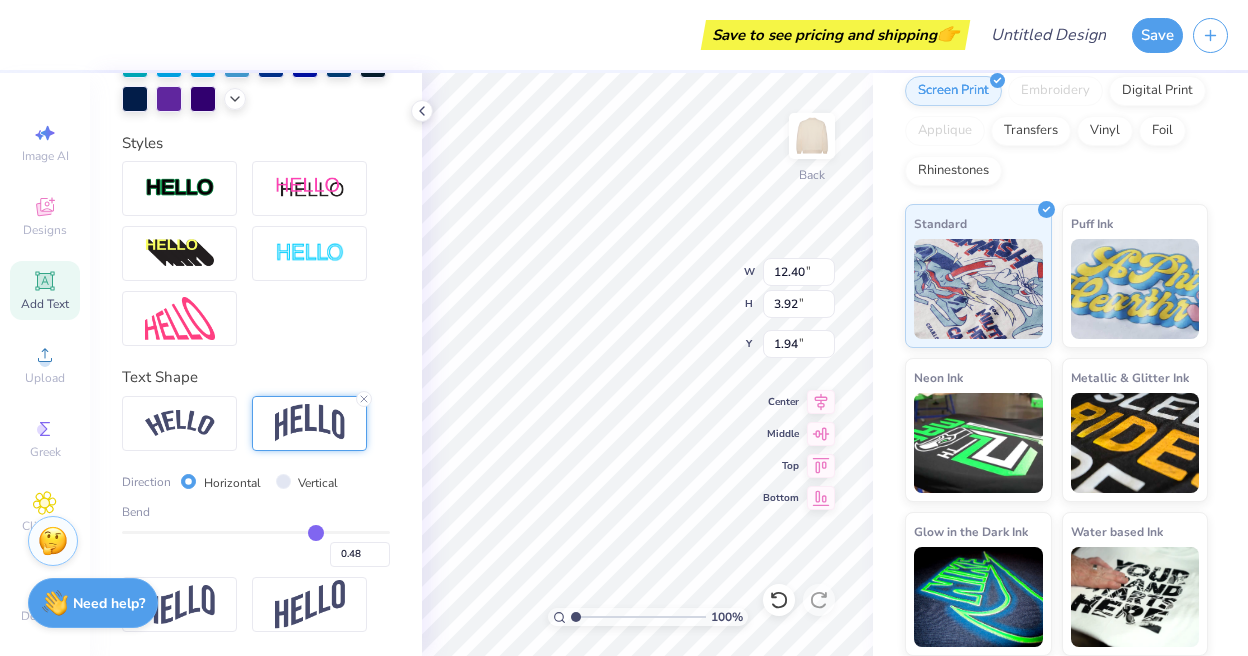 type on "0.45" 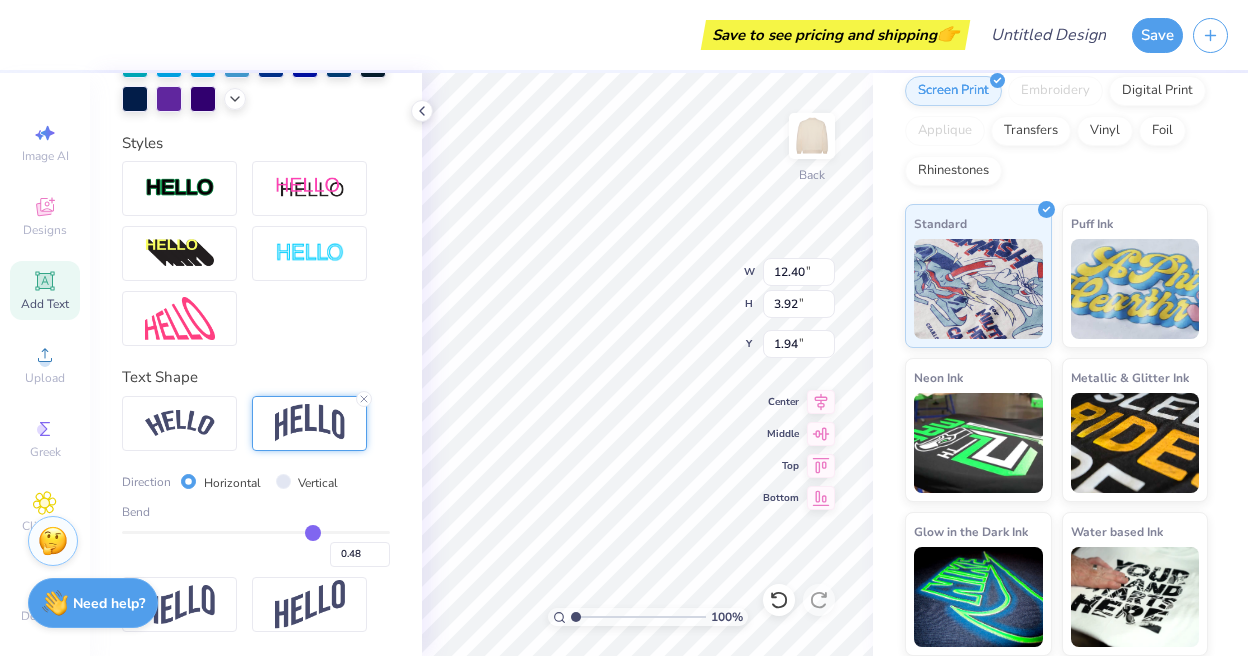 type on "0.45" 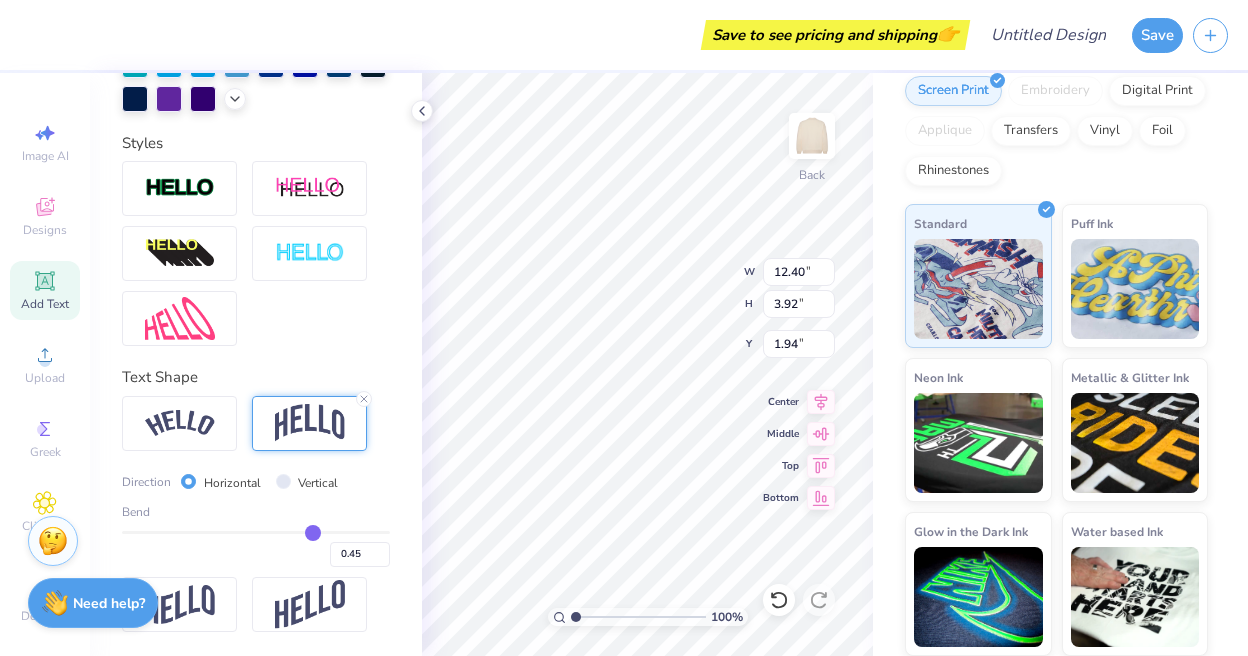 type on "0.43" 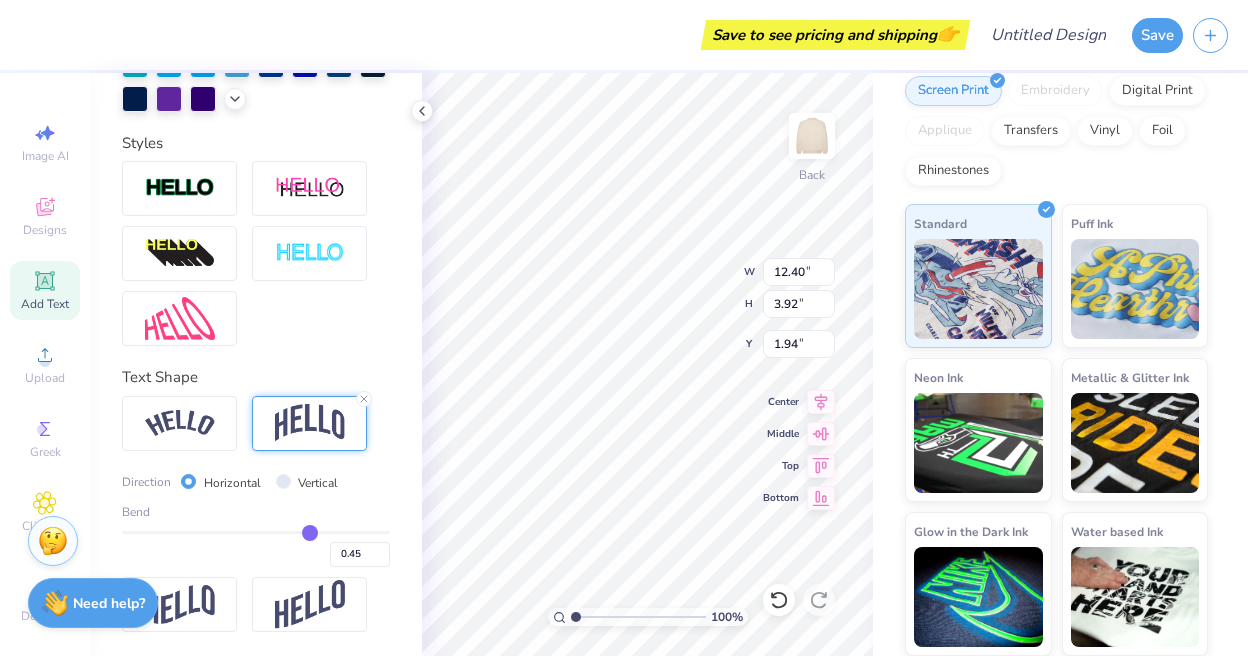 type on "0.43" 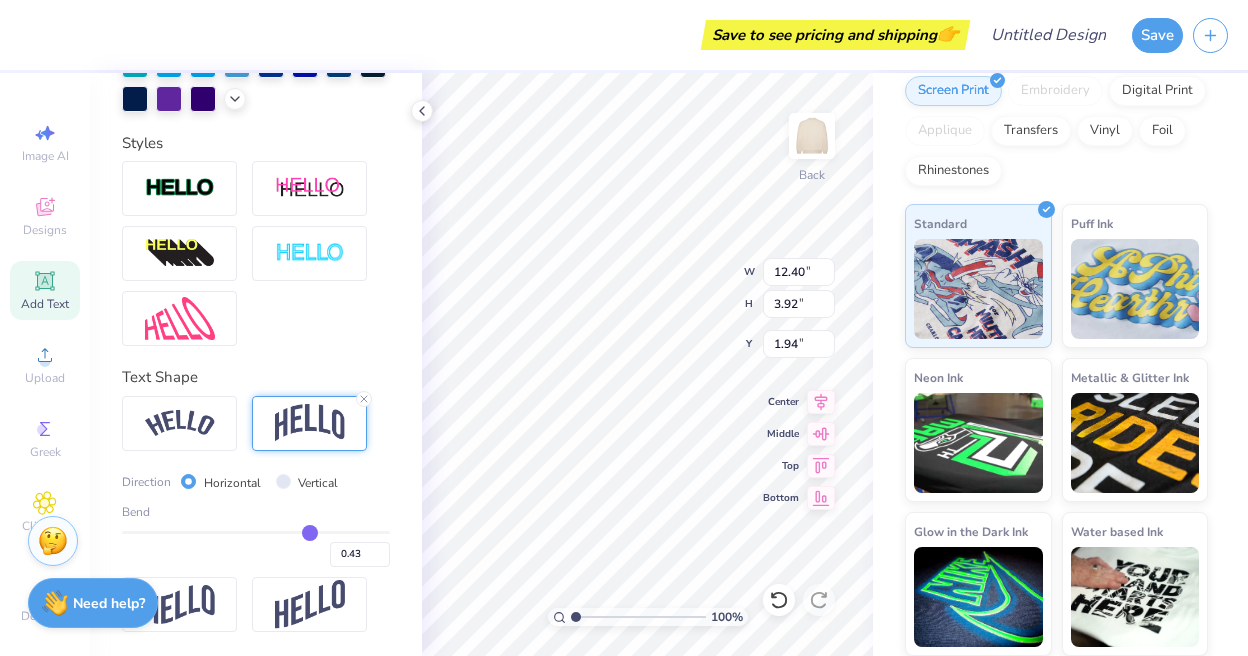 type on "0.42" 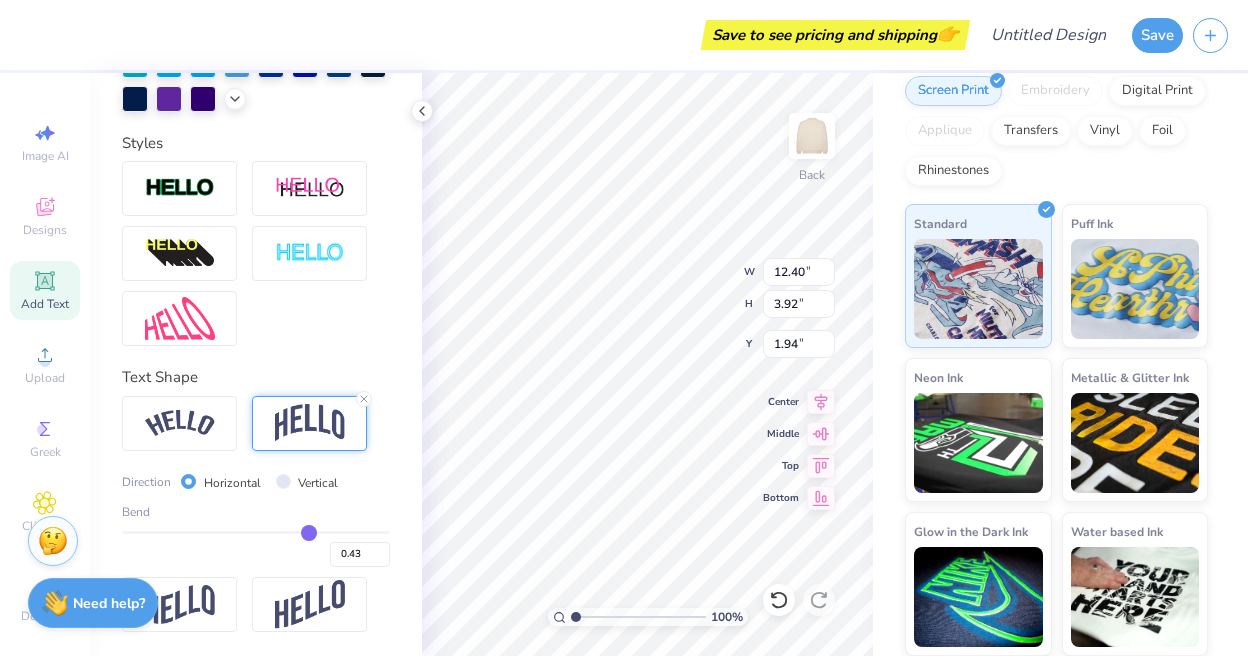 type on "0.42" 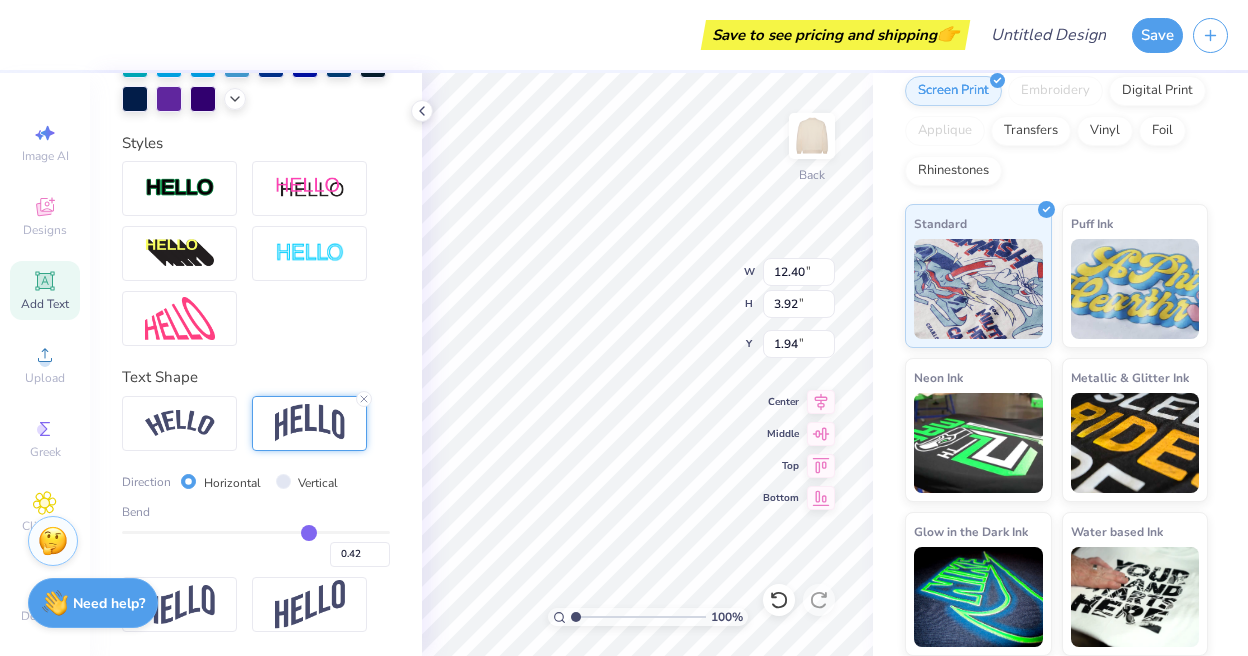 type on "0.4" 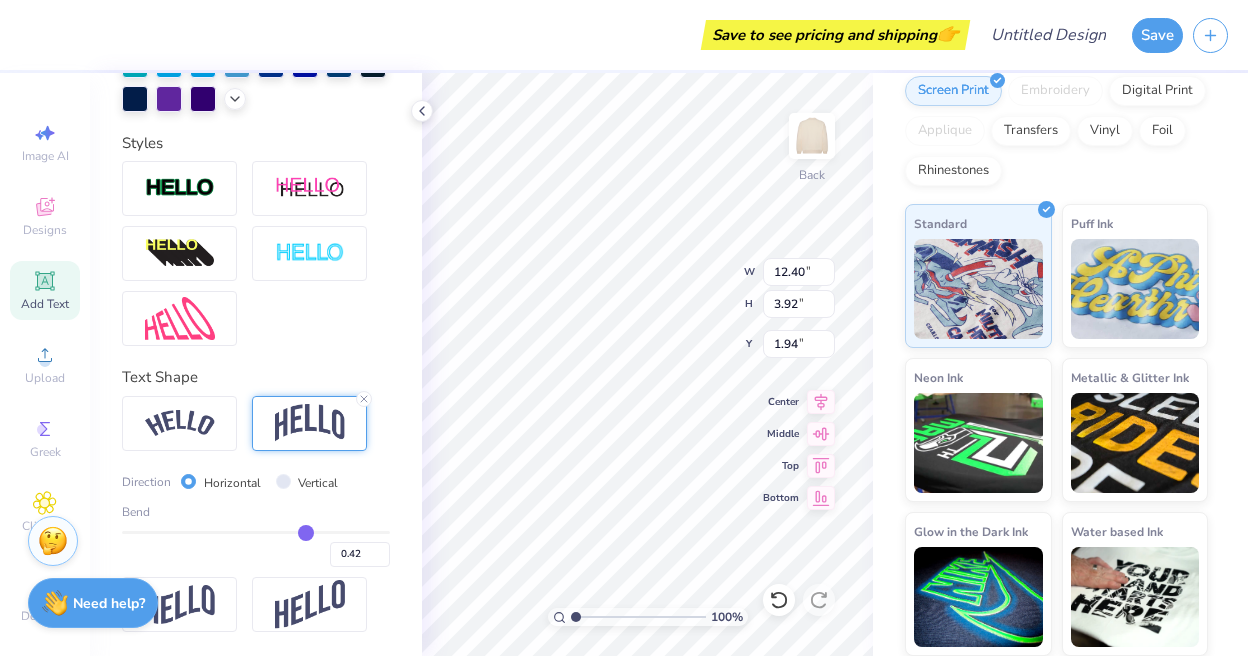 type on "0.40" 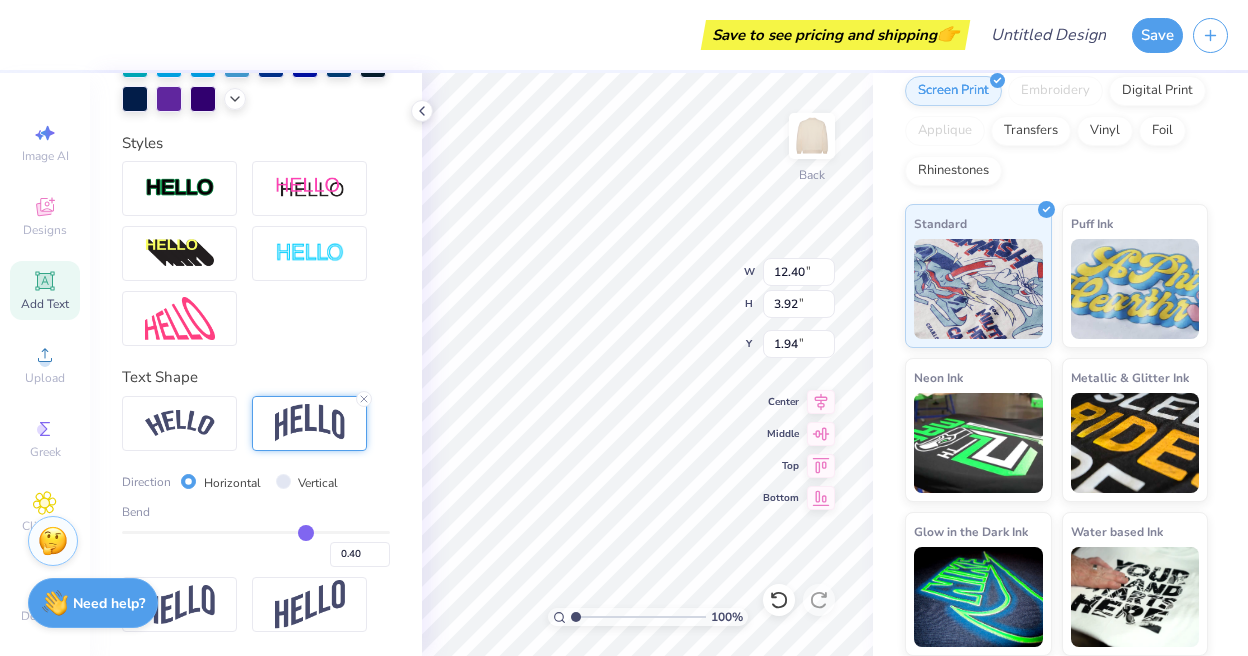 type on "0.39" 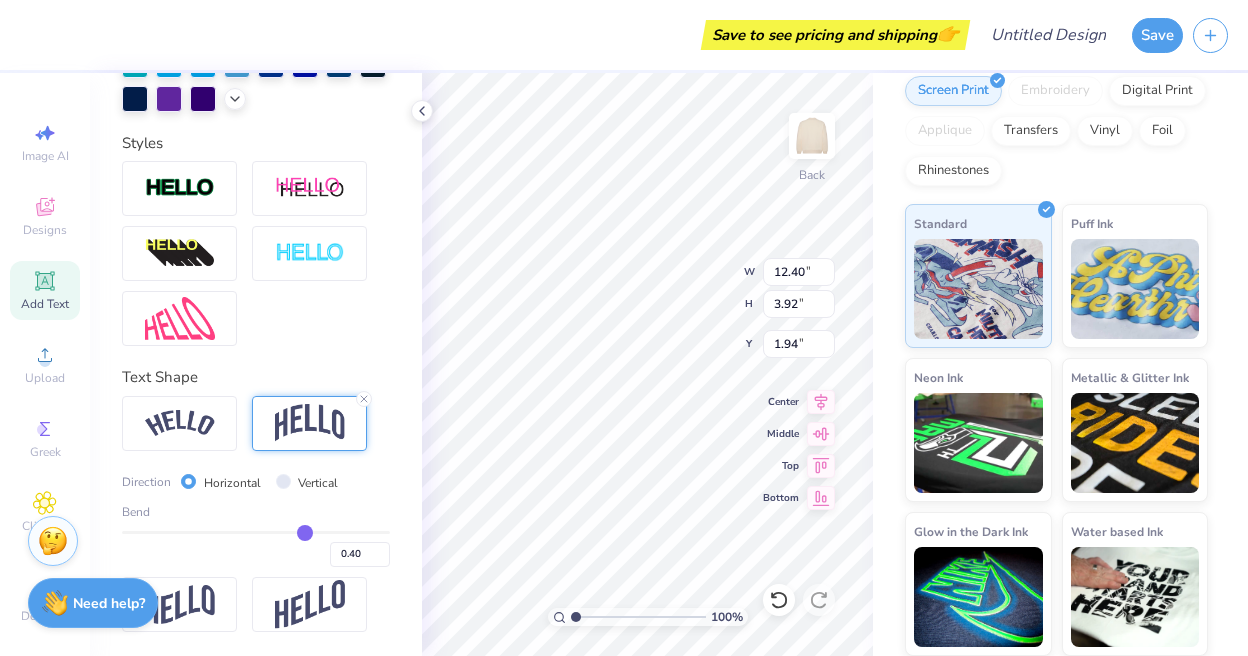 type on "0.39" 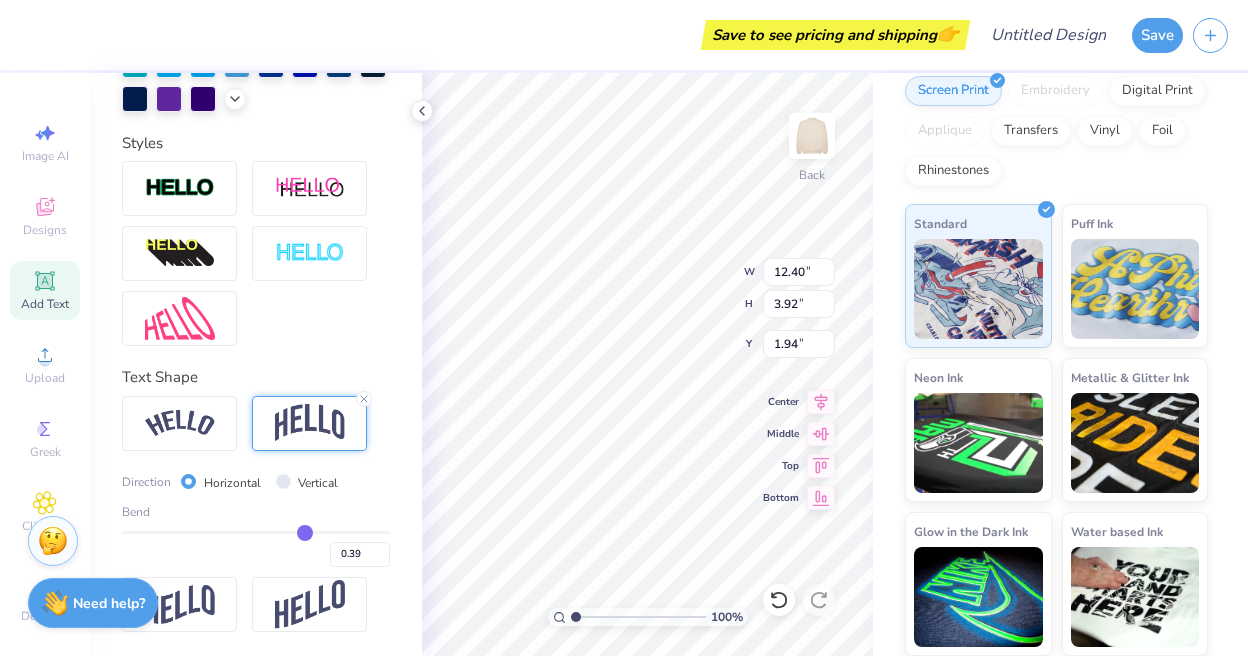 type on "0.38" 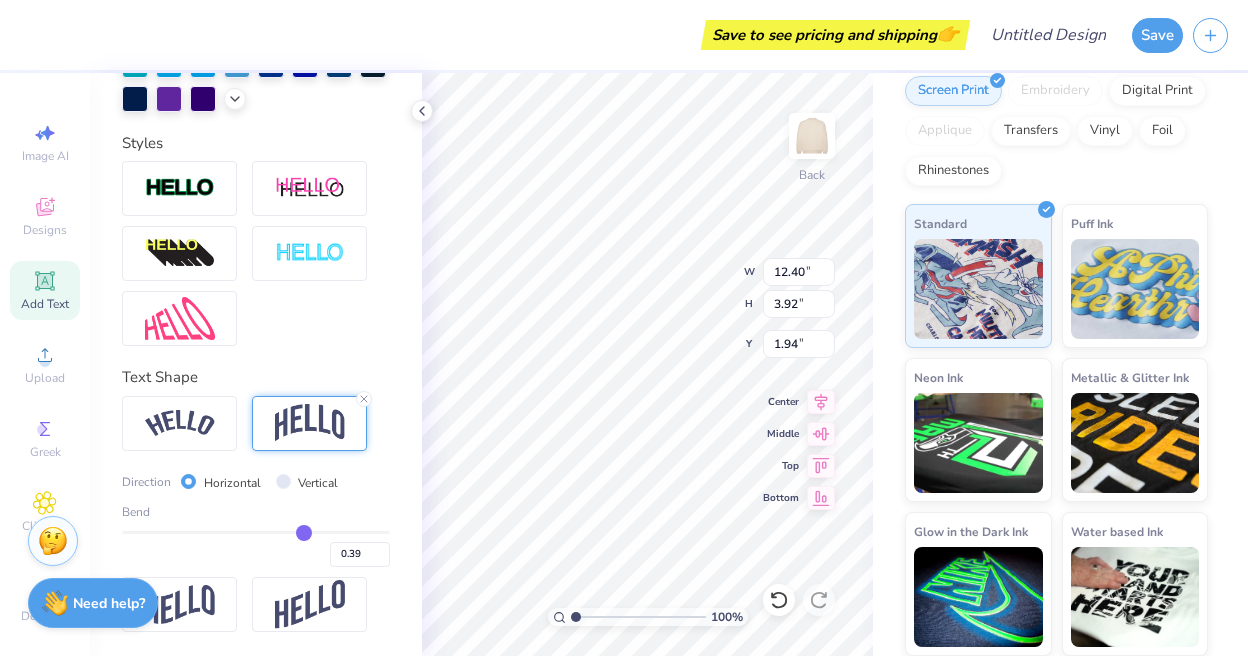 type on "0.38" 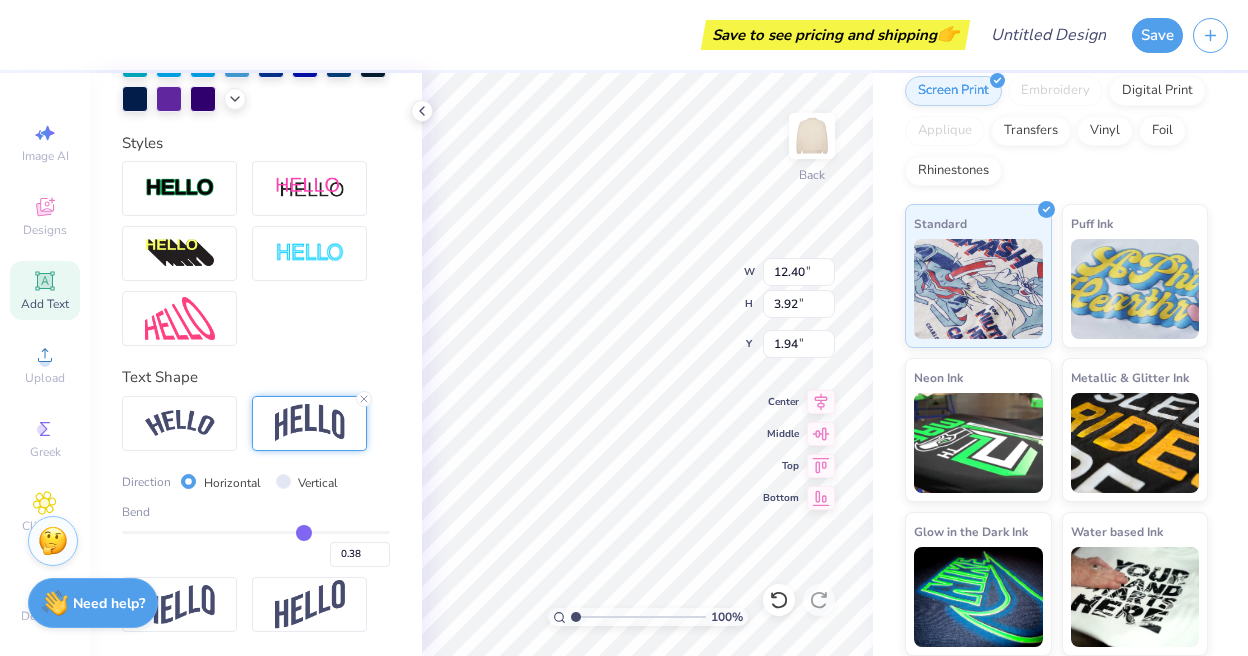 type on "0.37" 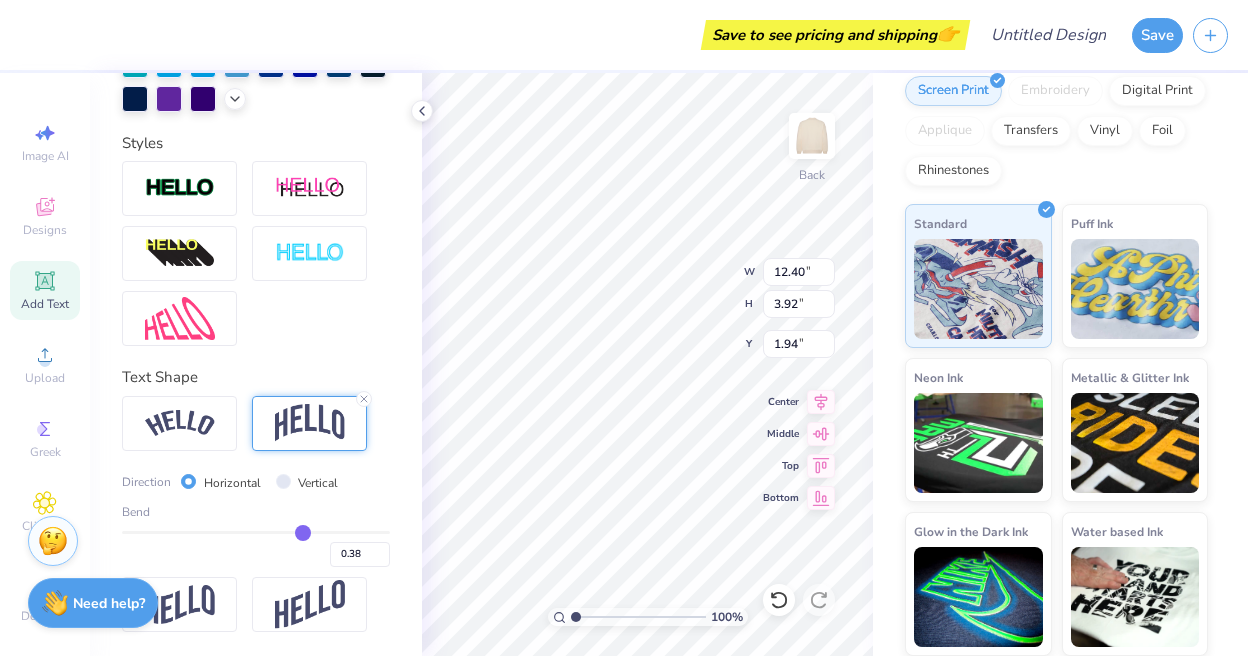 type on "0.37" 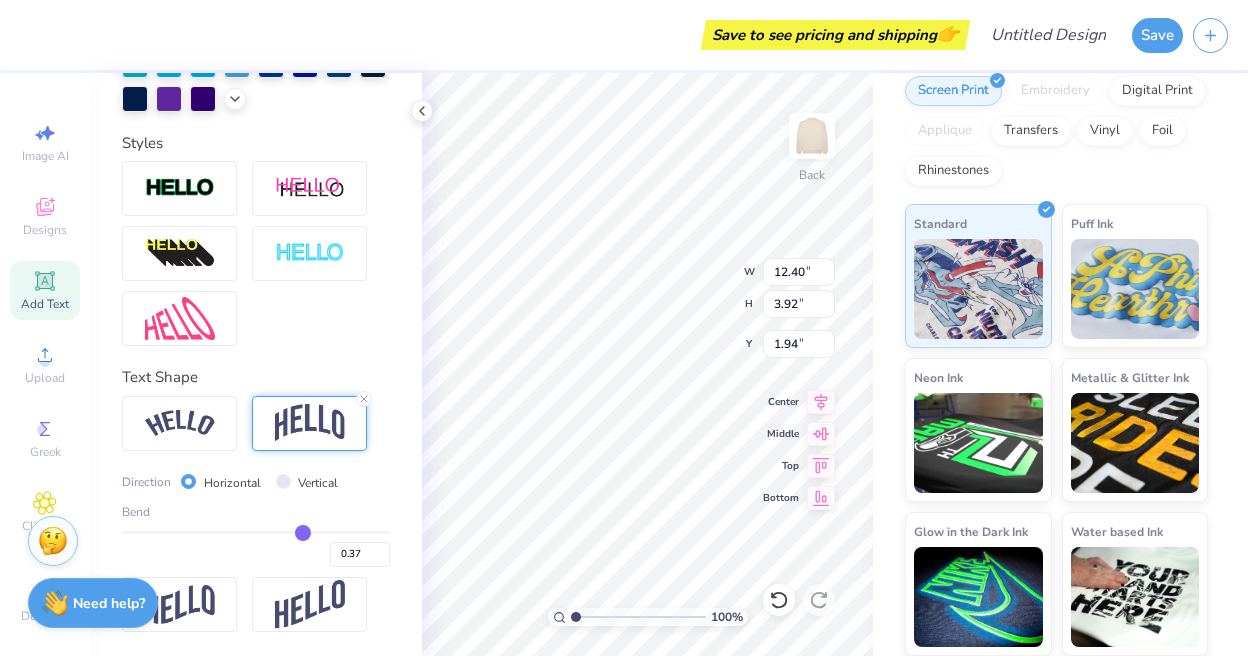 type on "0.36" 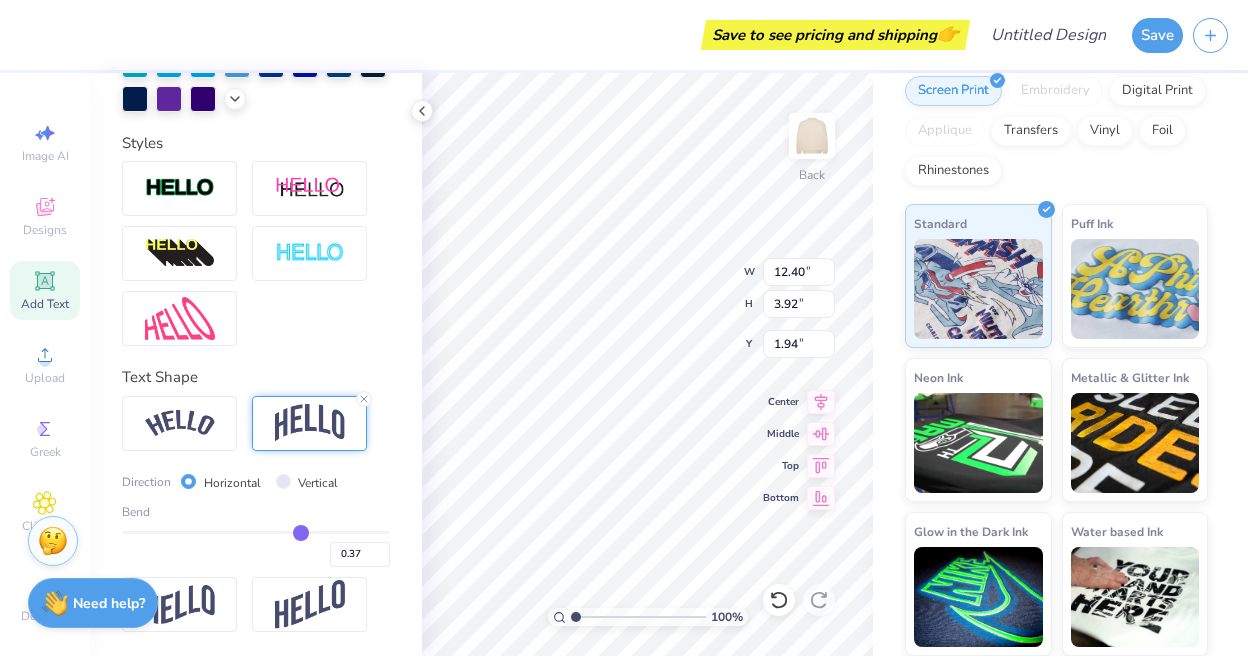 type on "0.36" 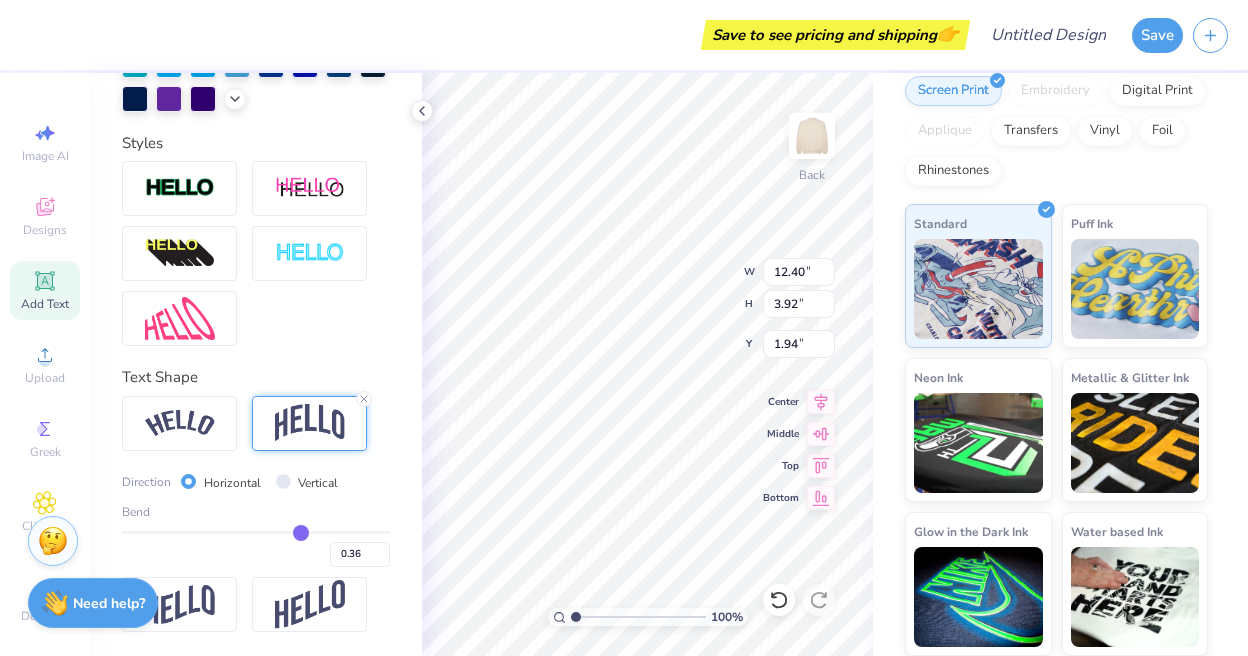 type on "0.35" 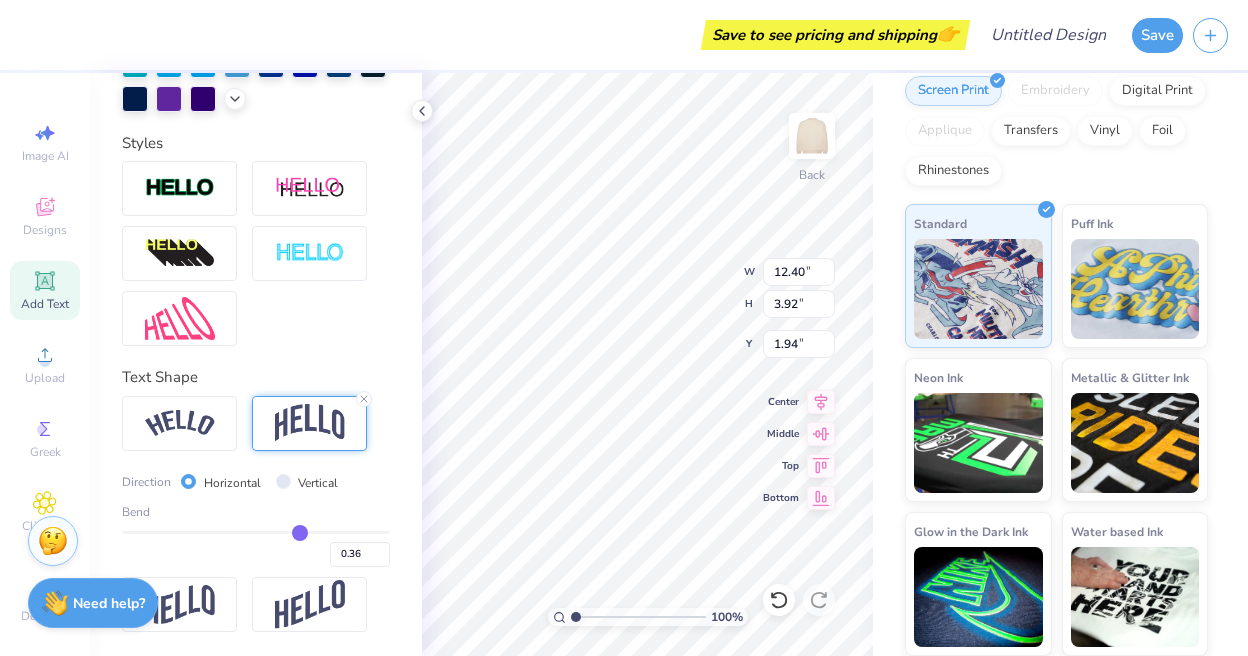 type on "0.35" 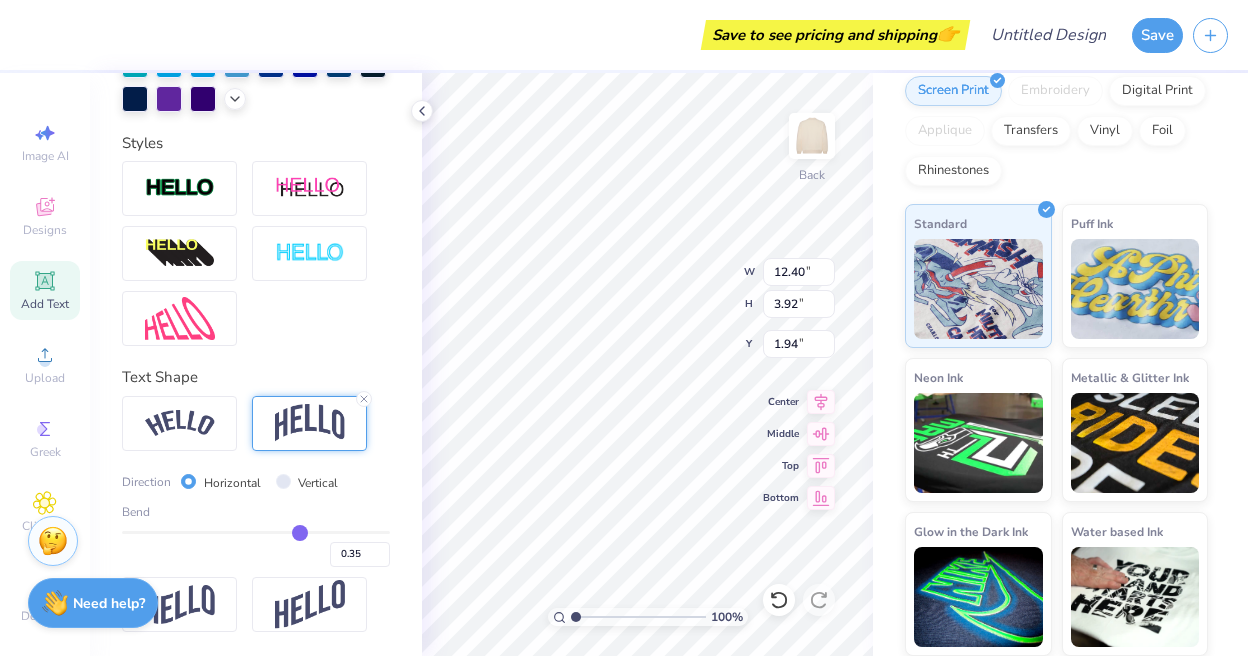 drag, startPoint x: 312, startPoint y: 528, endPoint x: 299, endPoint y: 528, distance: 13 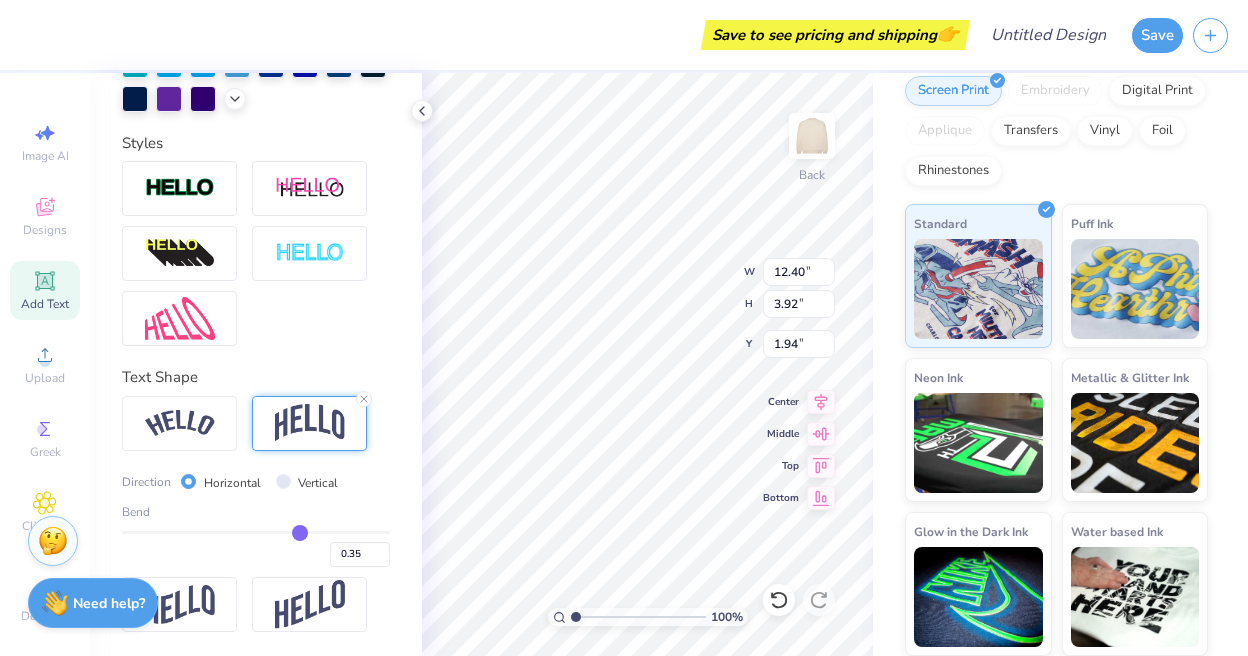 type on "3.24" 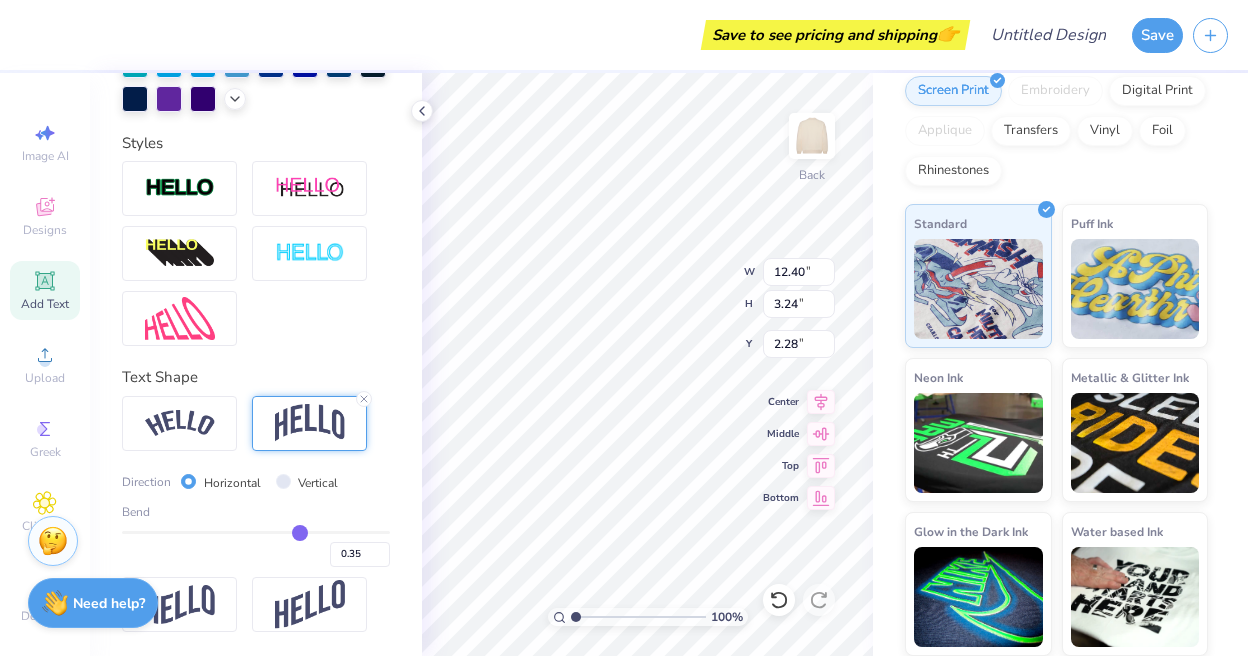 type on "0.31" 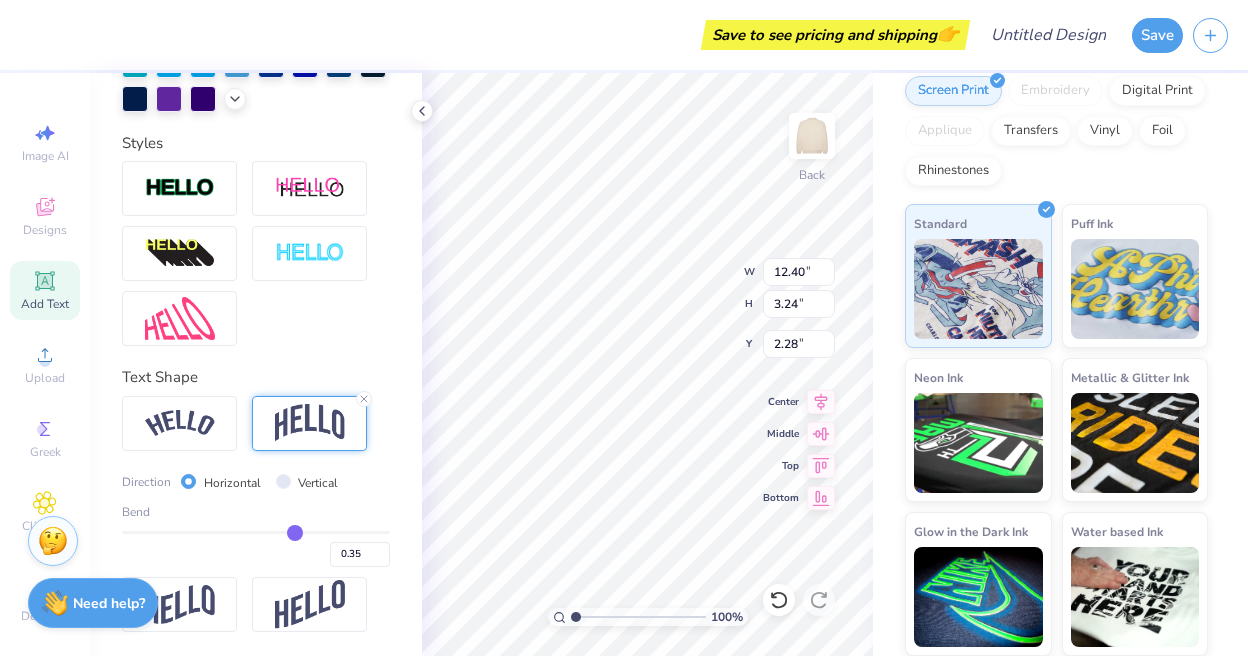 type on "0.31" 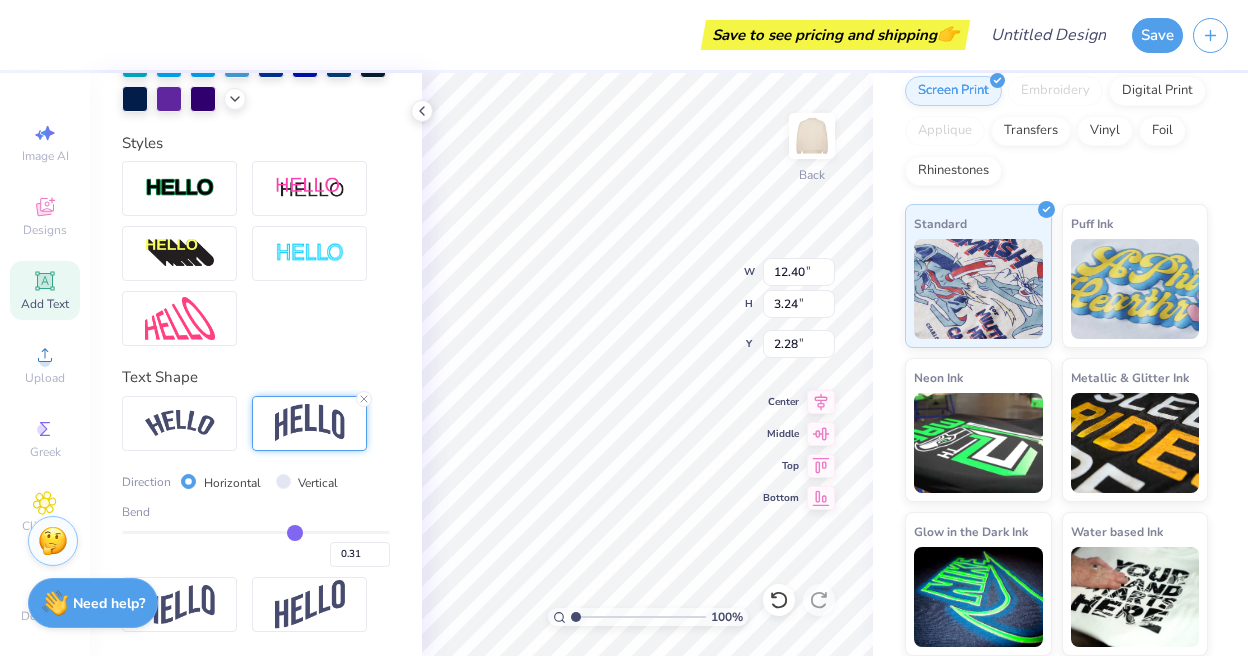 type on "0.29" 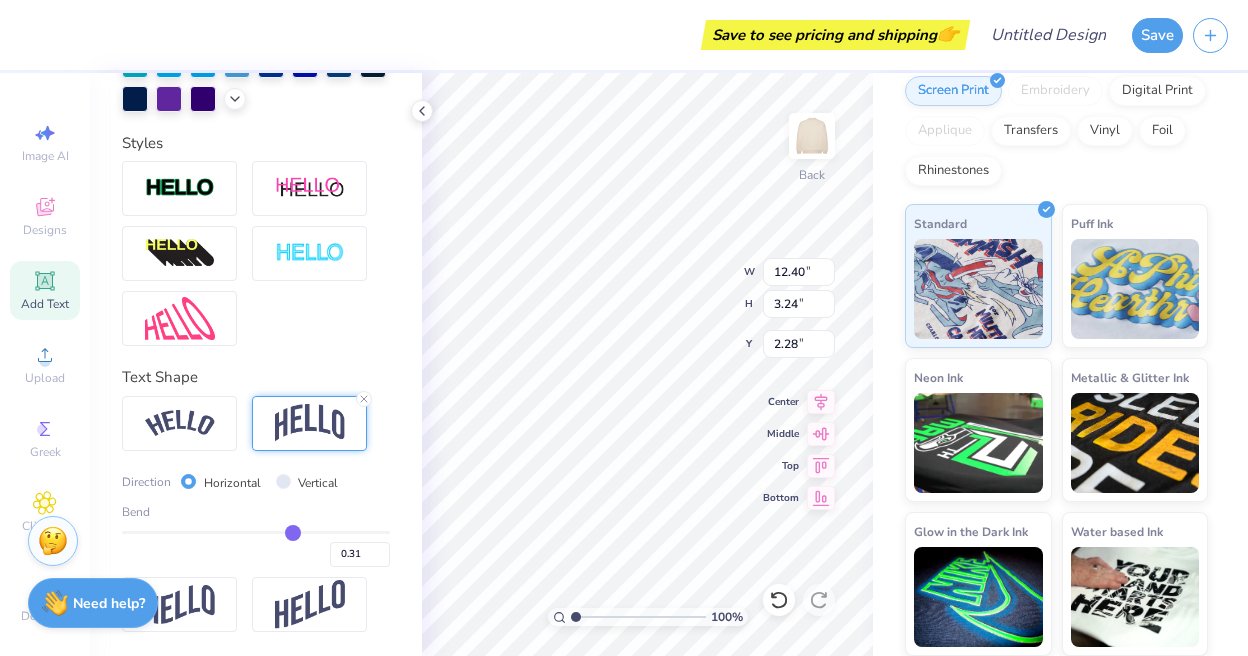 type on "0.29" 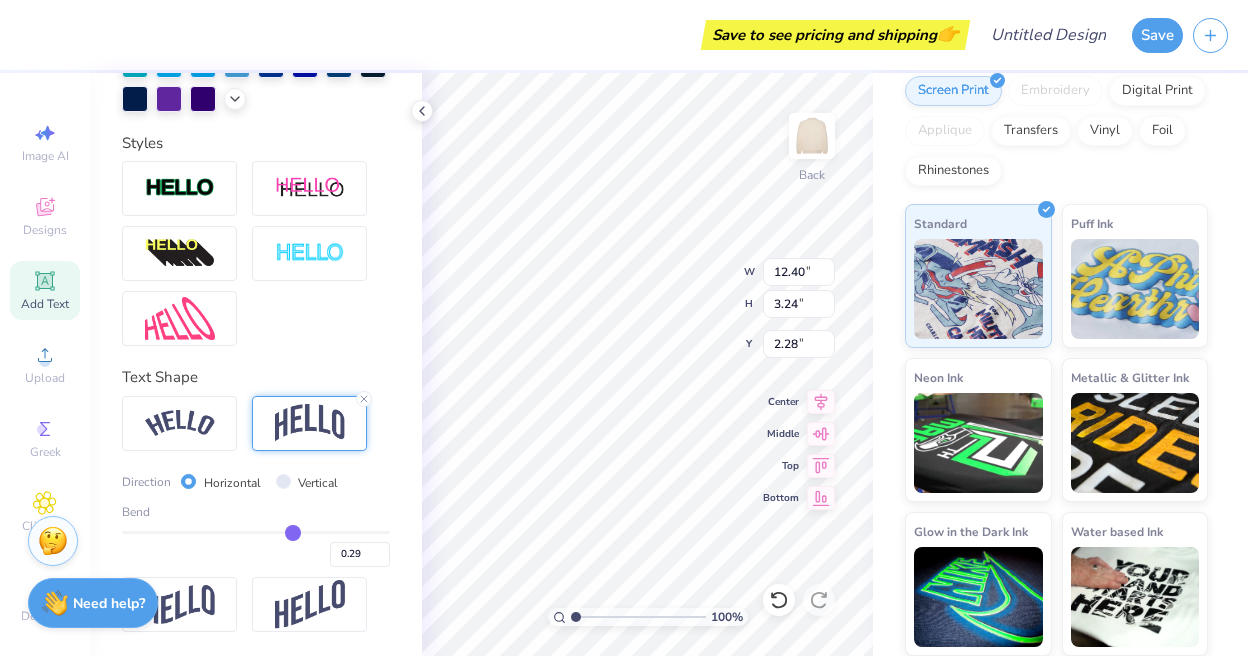 type on "0.28" 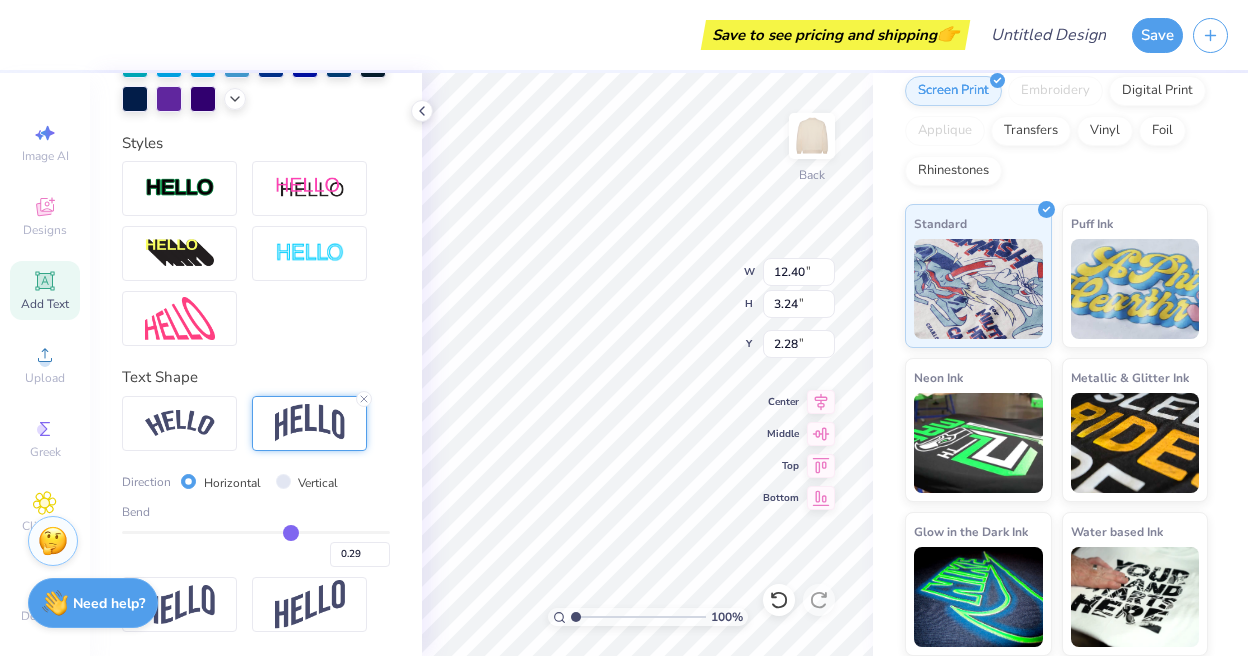 type on "0.28" 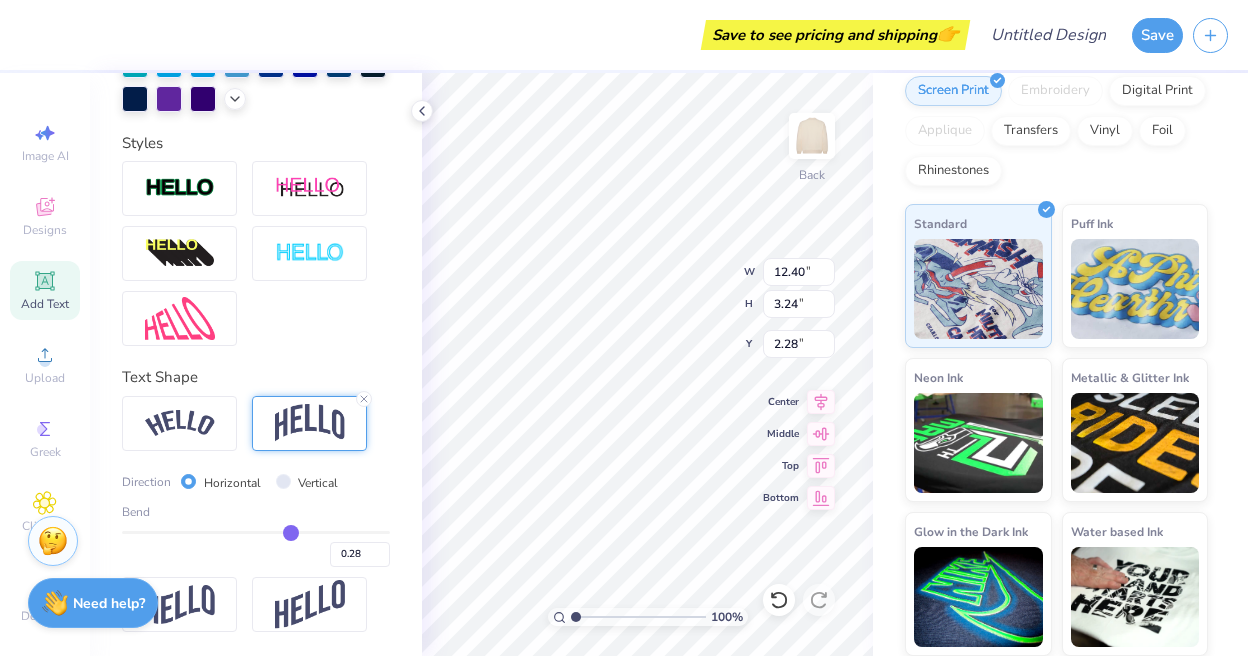 type on "0.27" 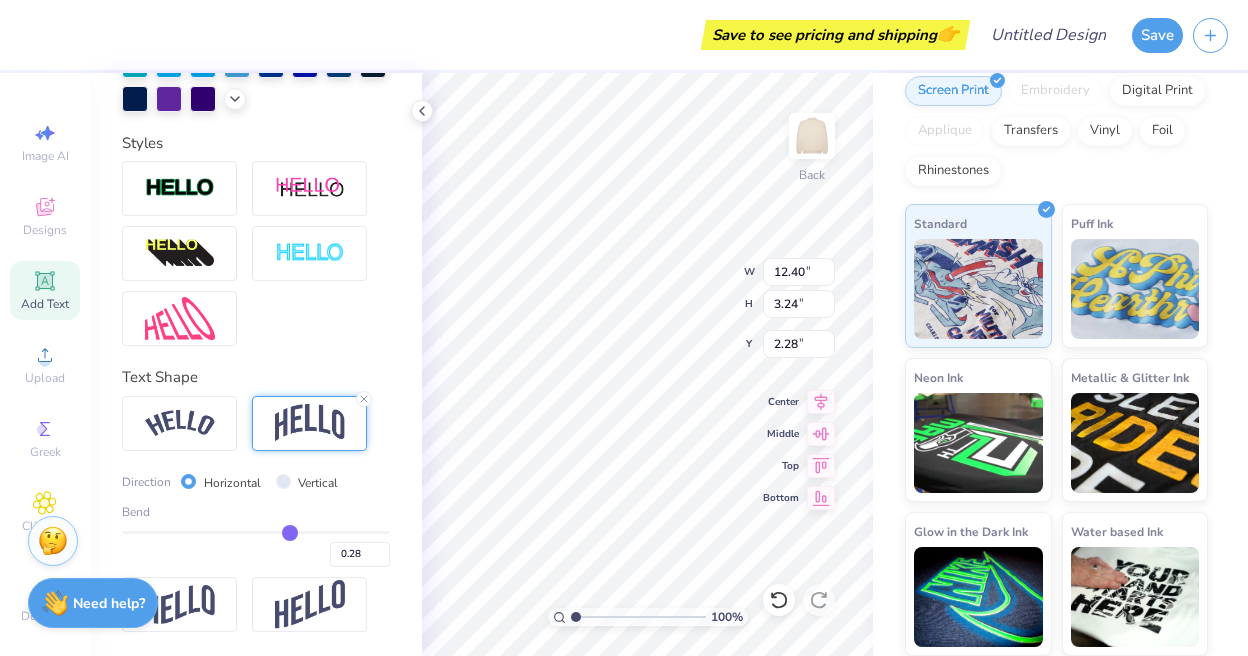 type on "0.27" 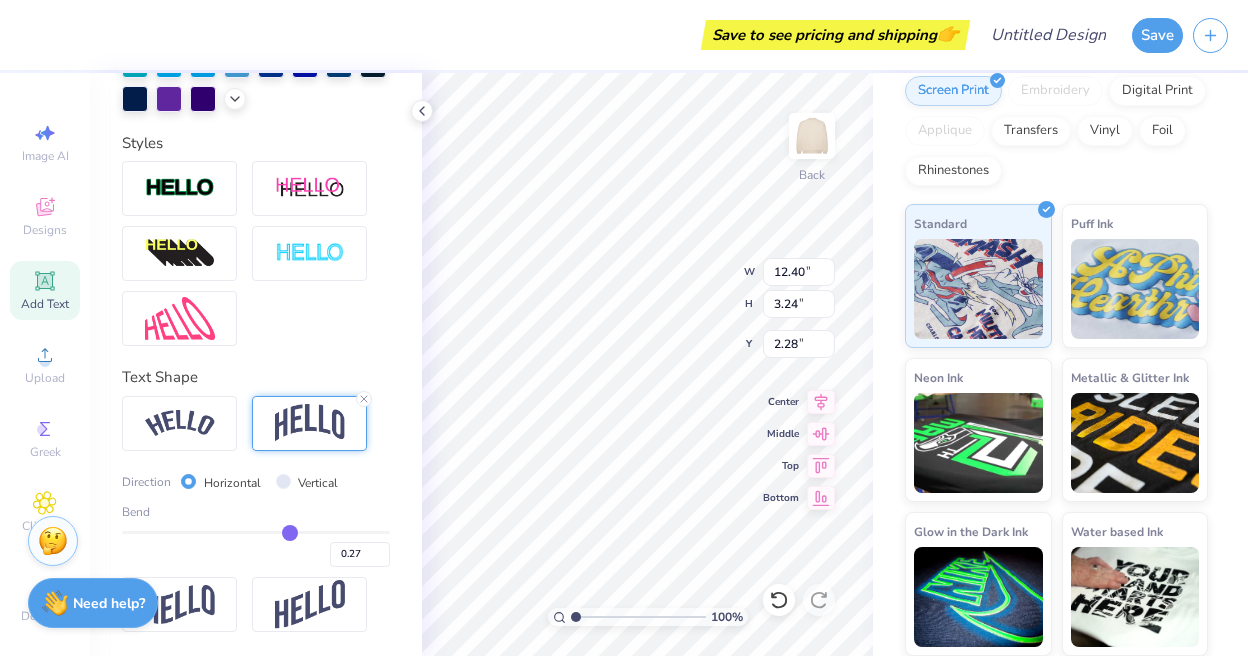 type on "0.26" 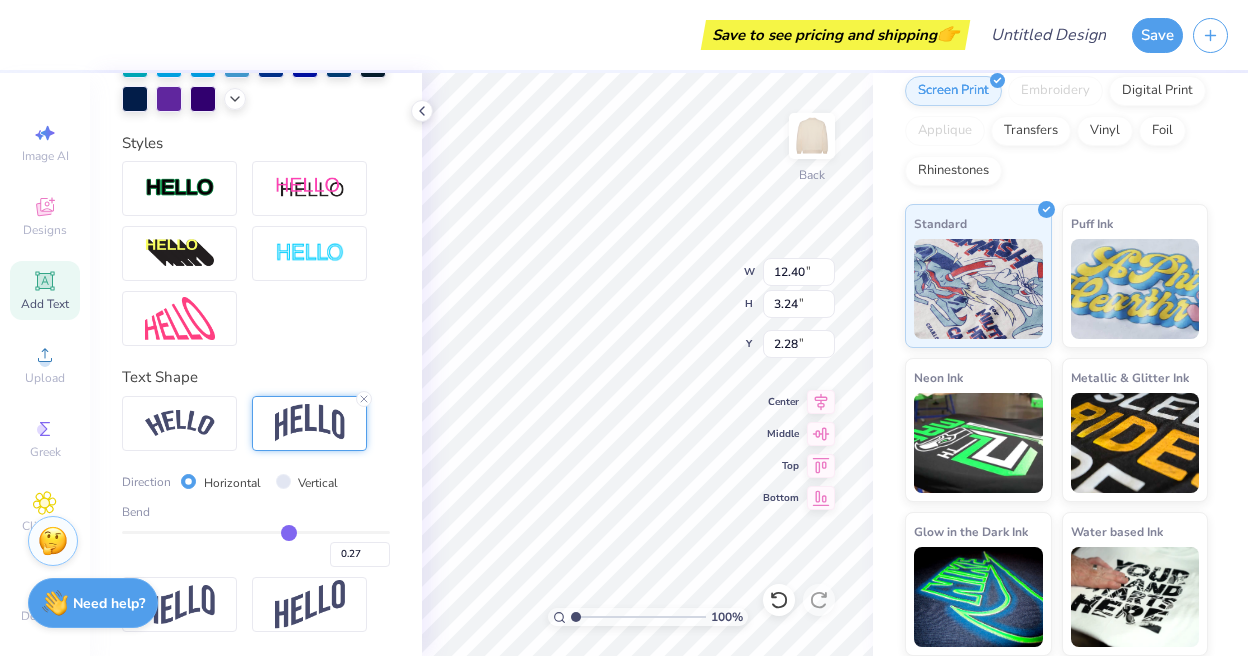 type on "0.26" 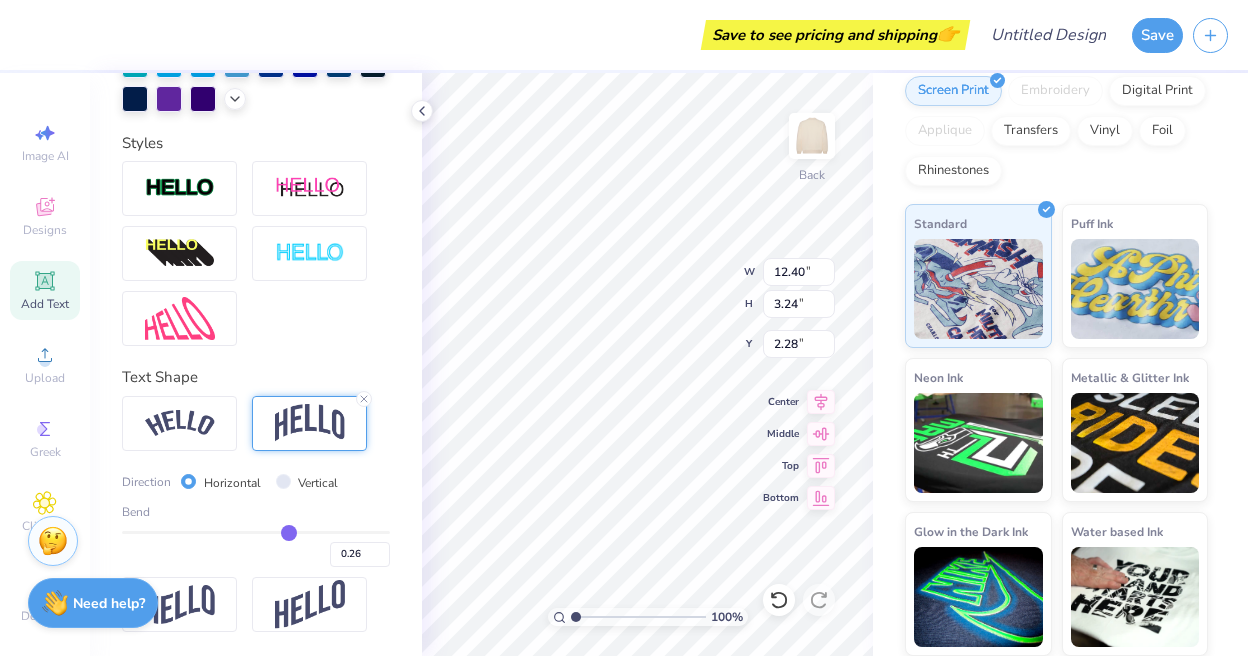 type on "0.25" 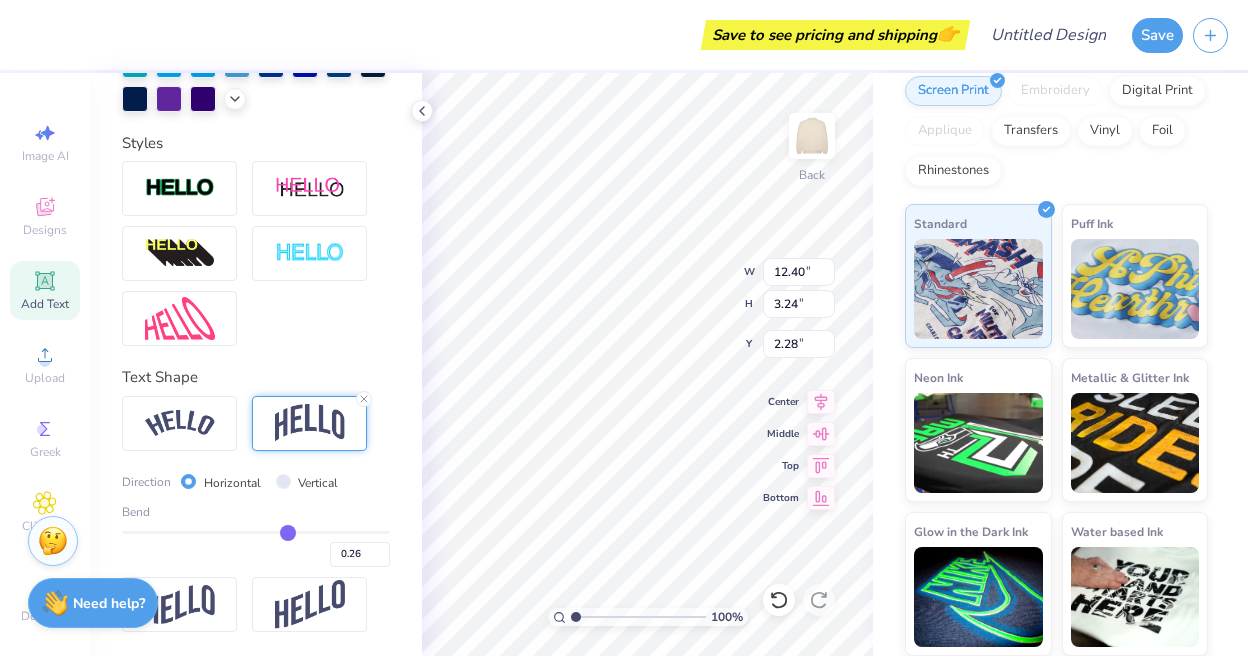 type on "0.25" 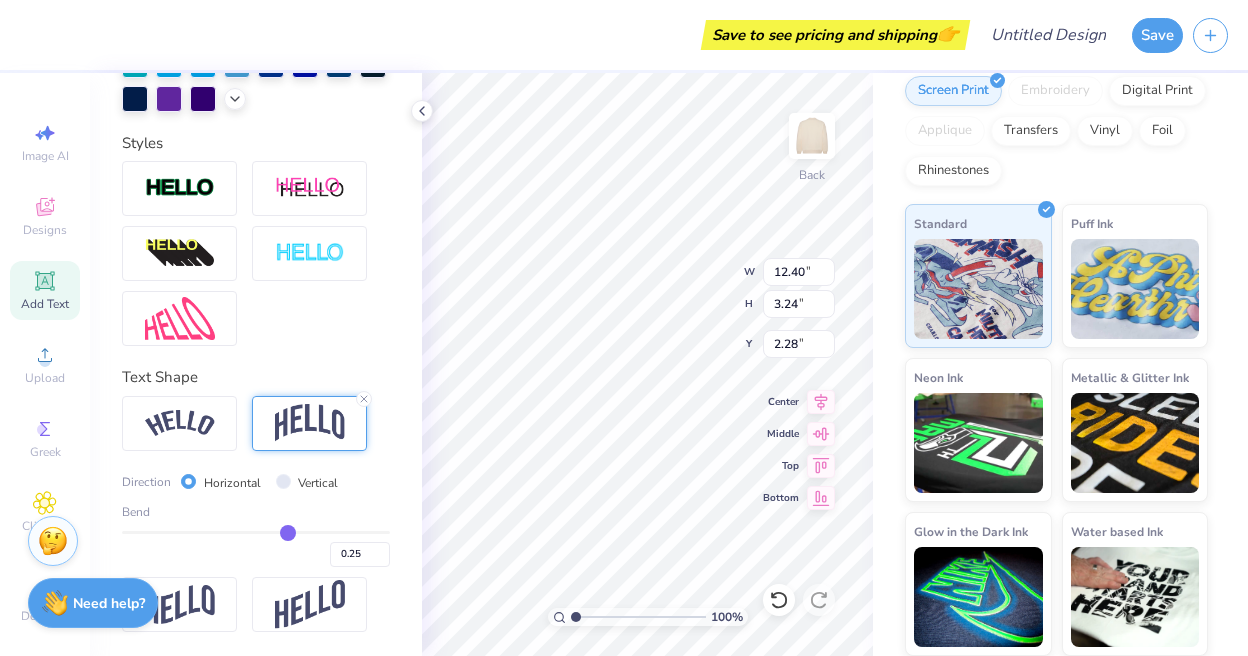 type on "0.24" 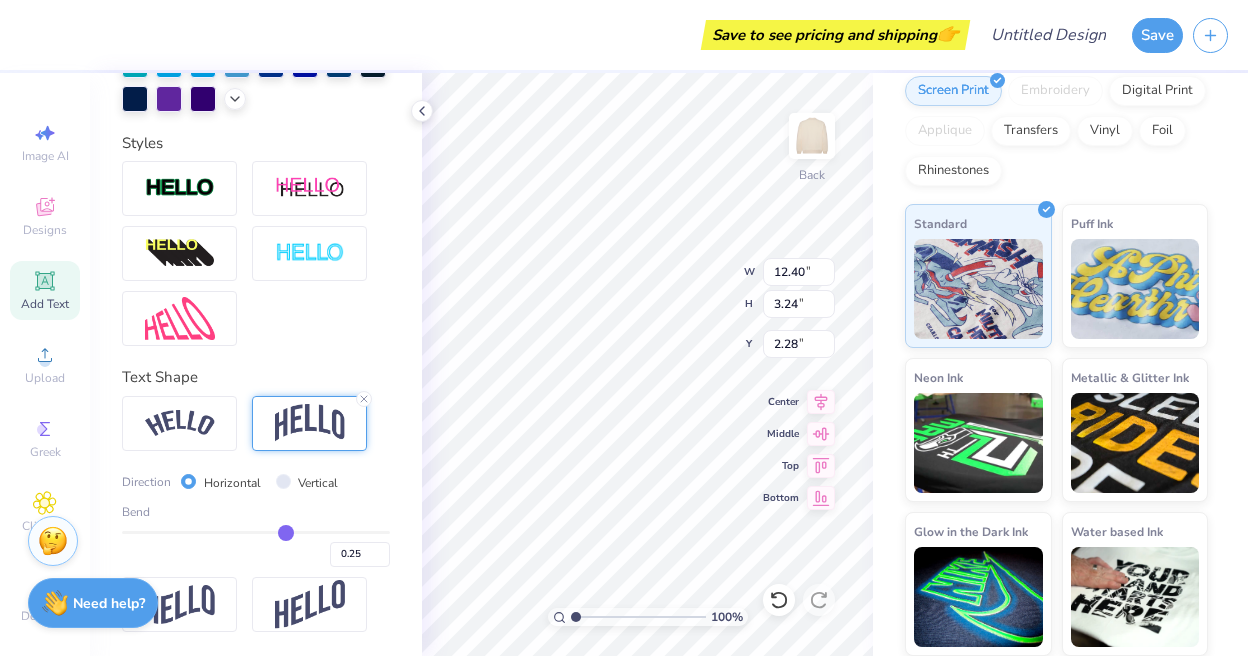 type on "0.24" 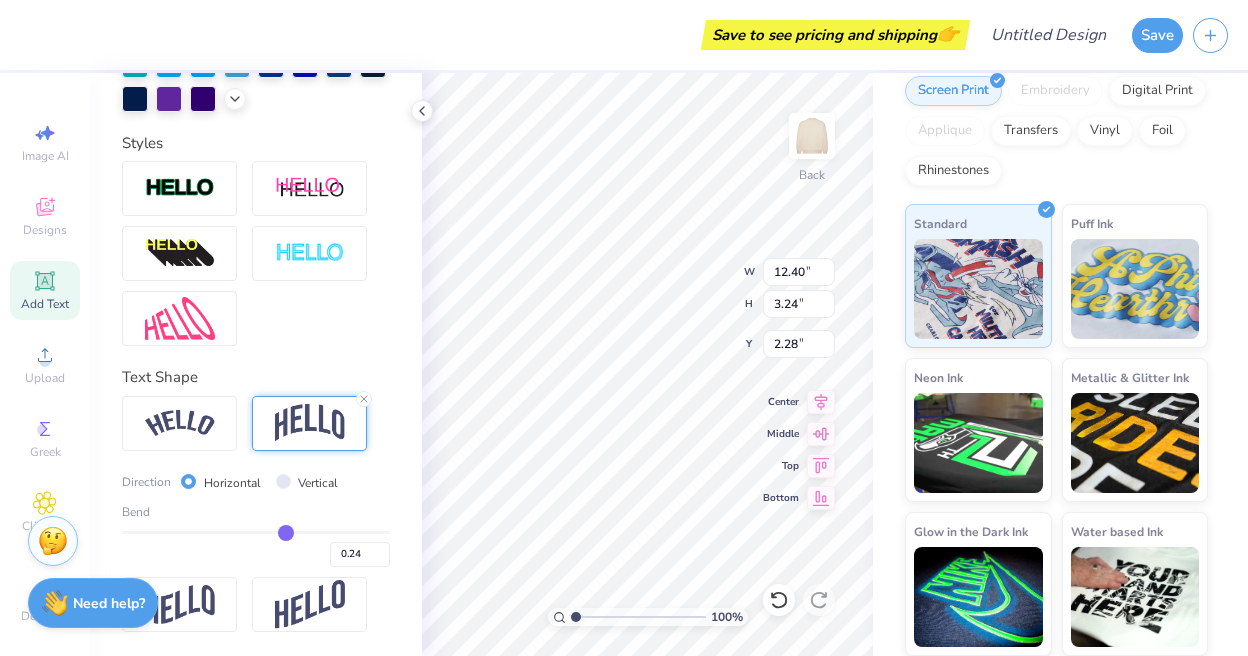 type on "0.23" 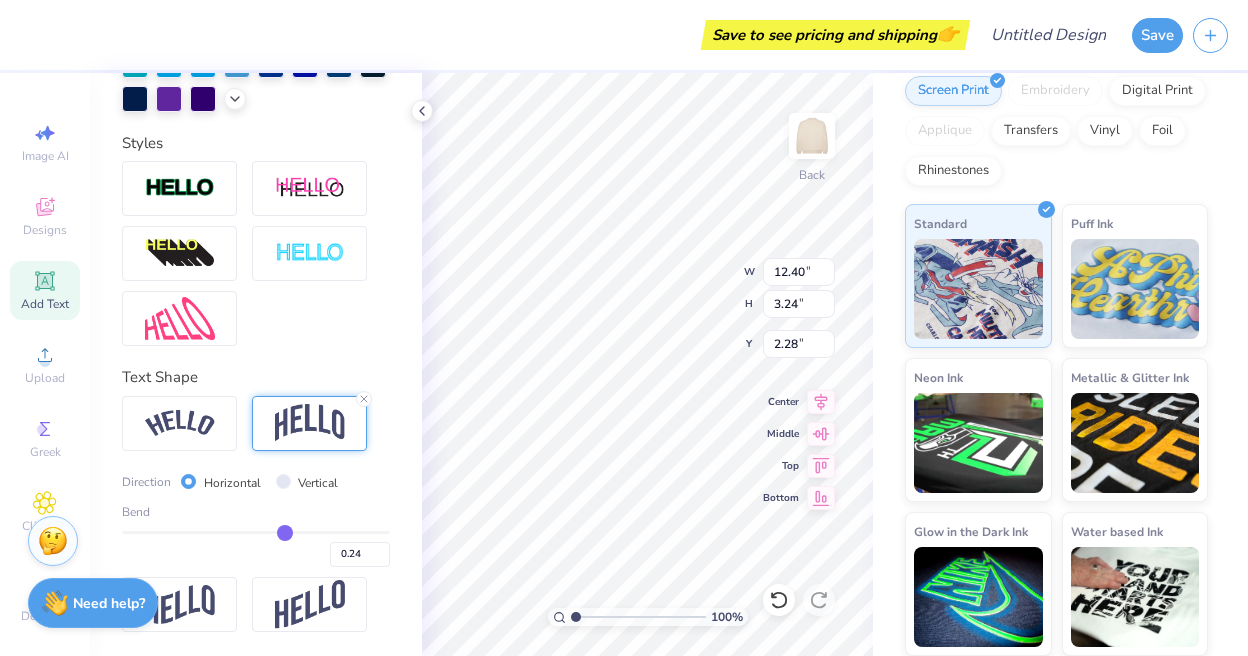 type on "0.23" 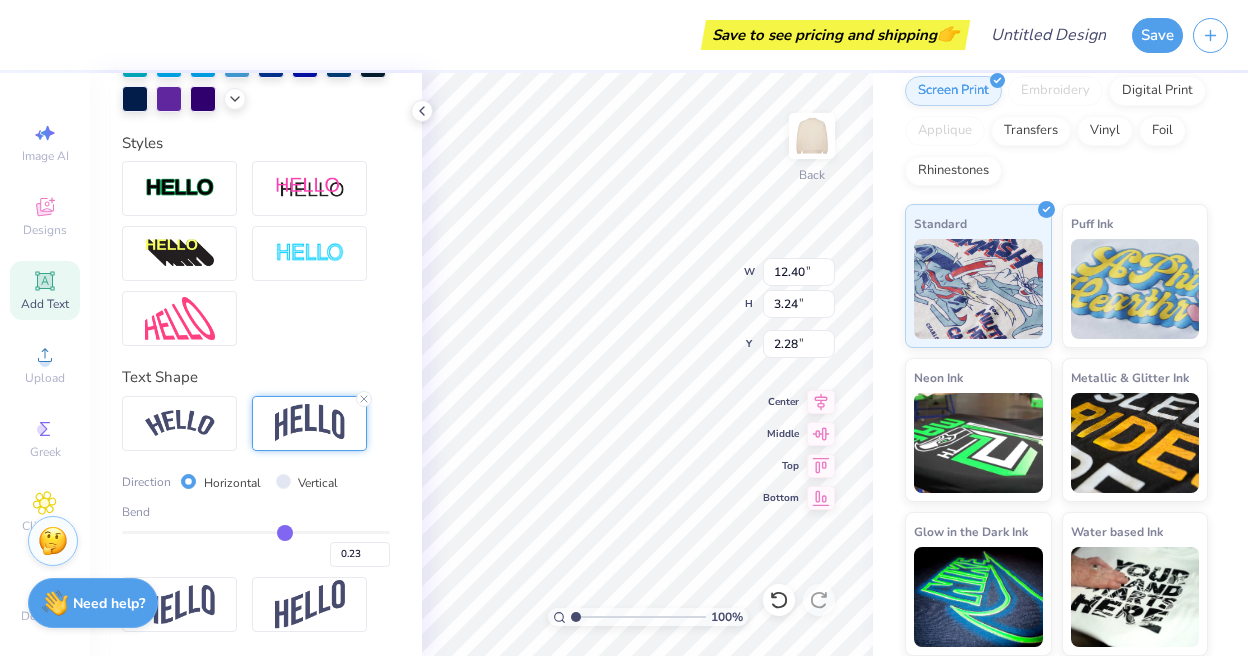 type on "0.22" 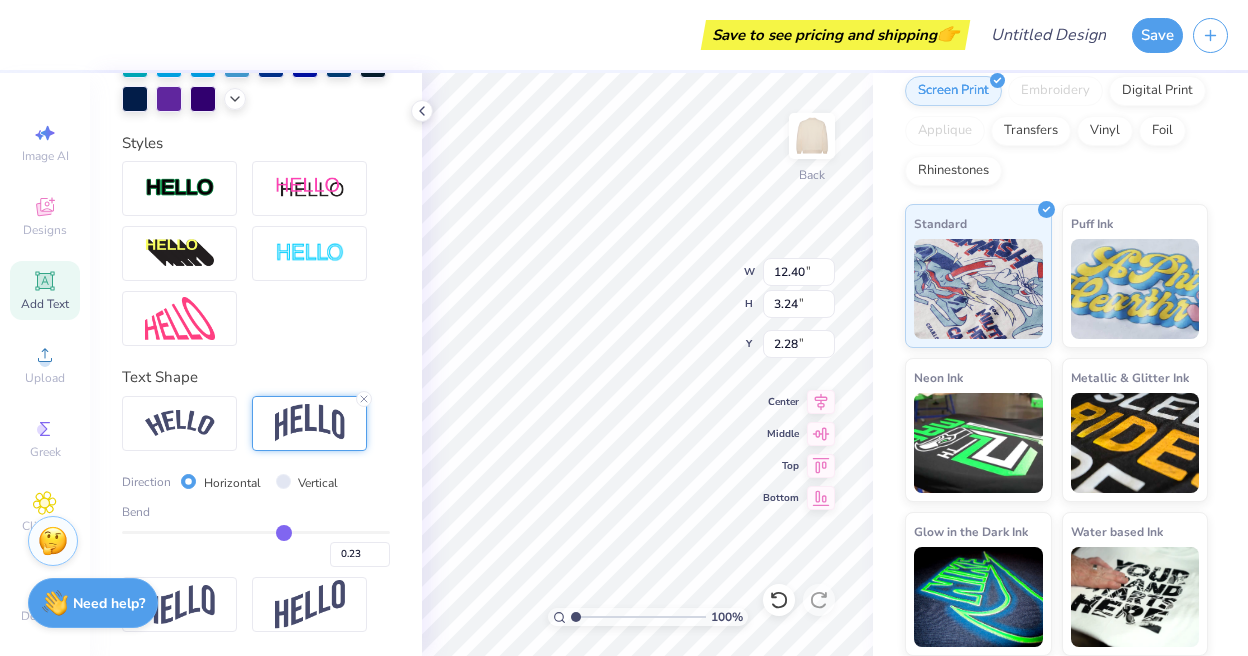 type on "0.22" 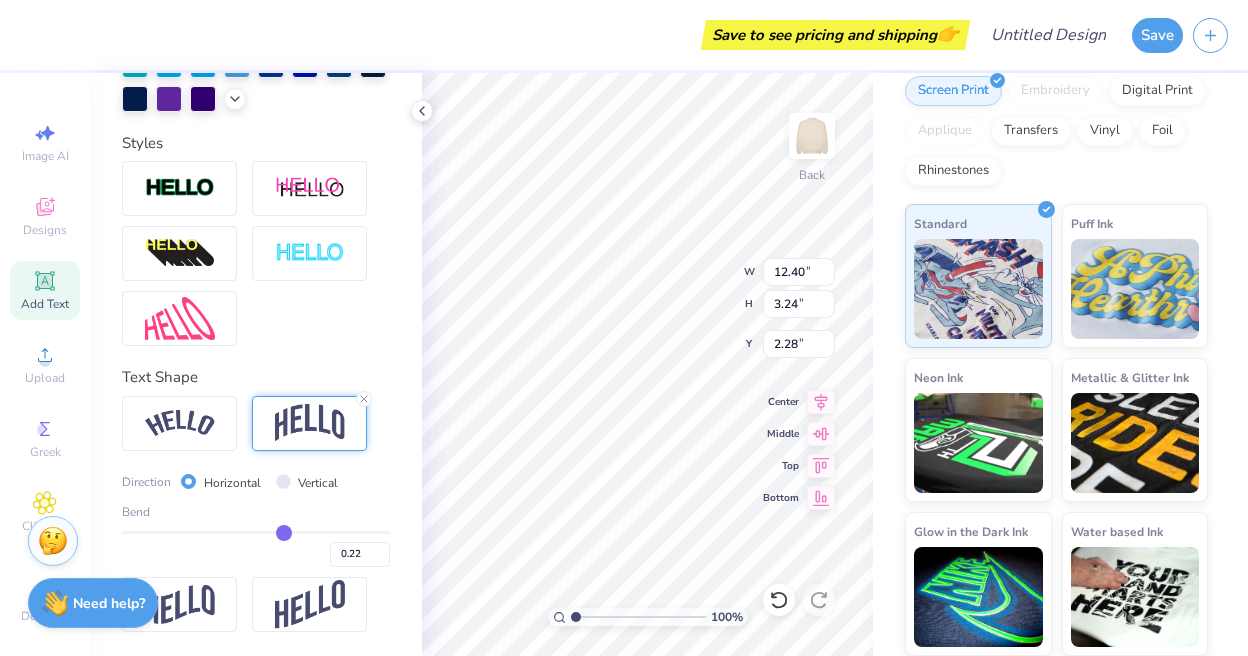 type on "0.21" 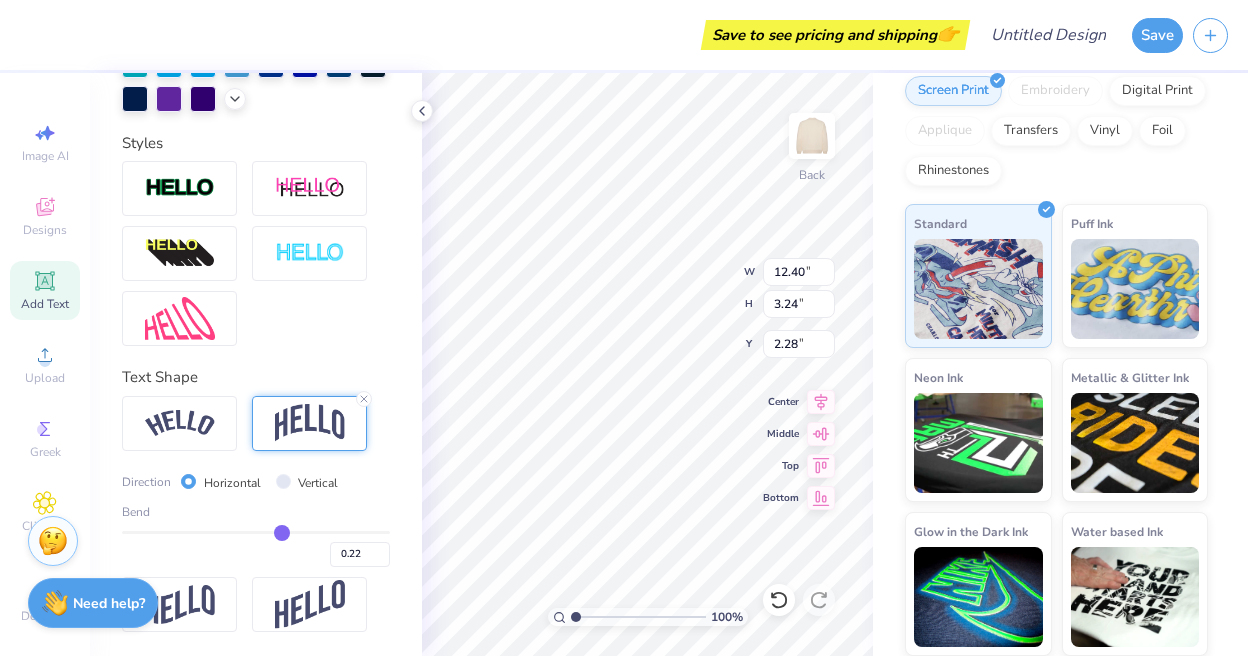 type on "0.21" 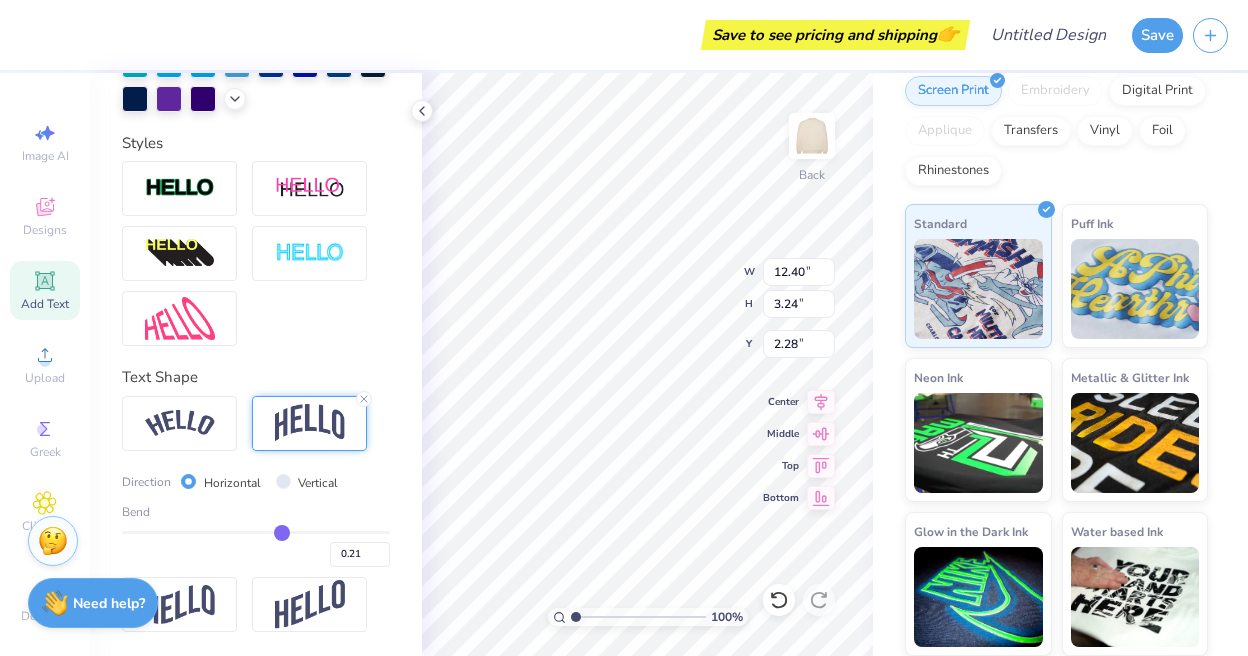 type on "0.2" 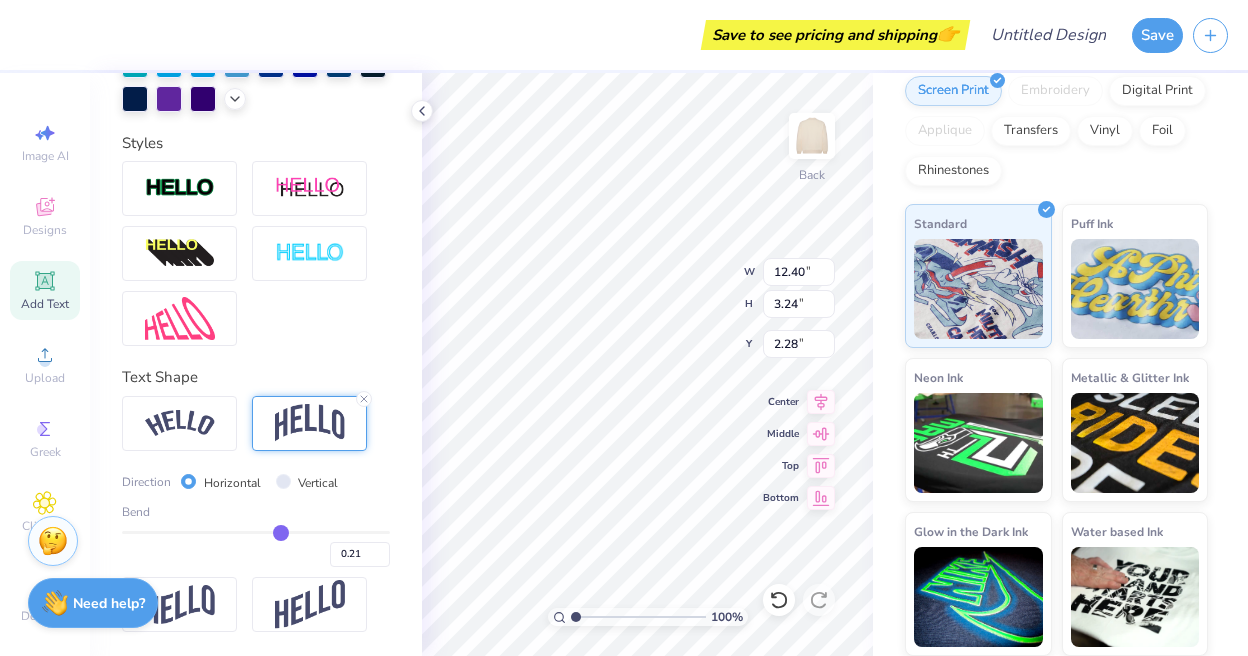 type on "0.20" 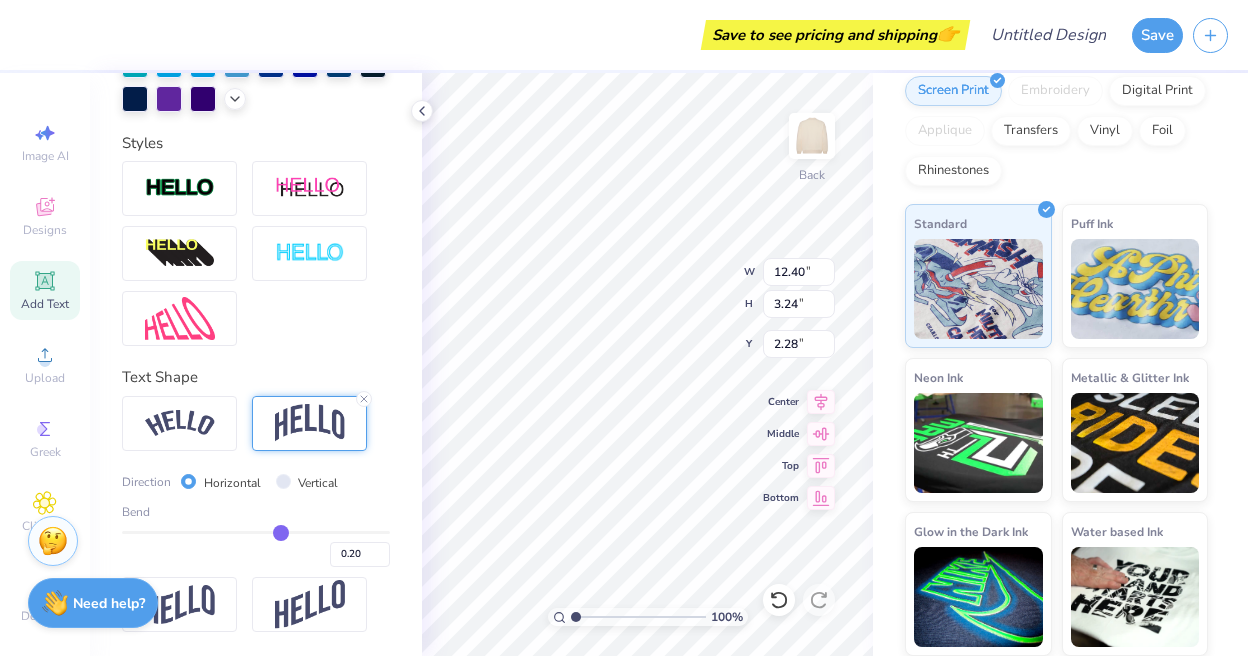 type on "0.19" 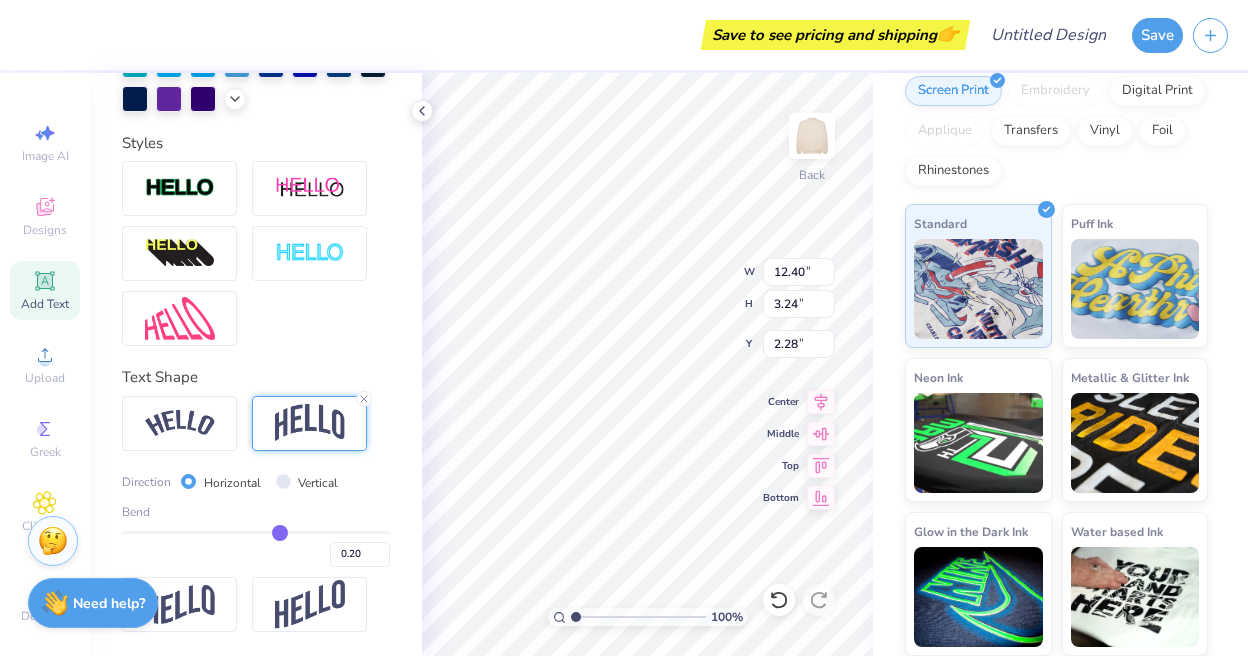 type on "0.19" 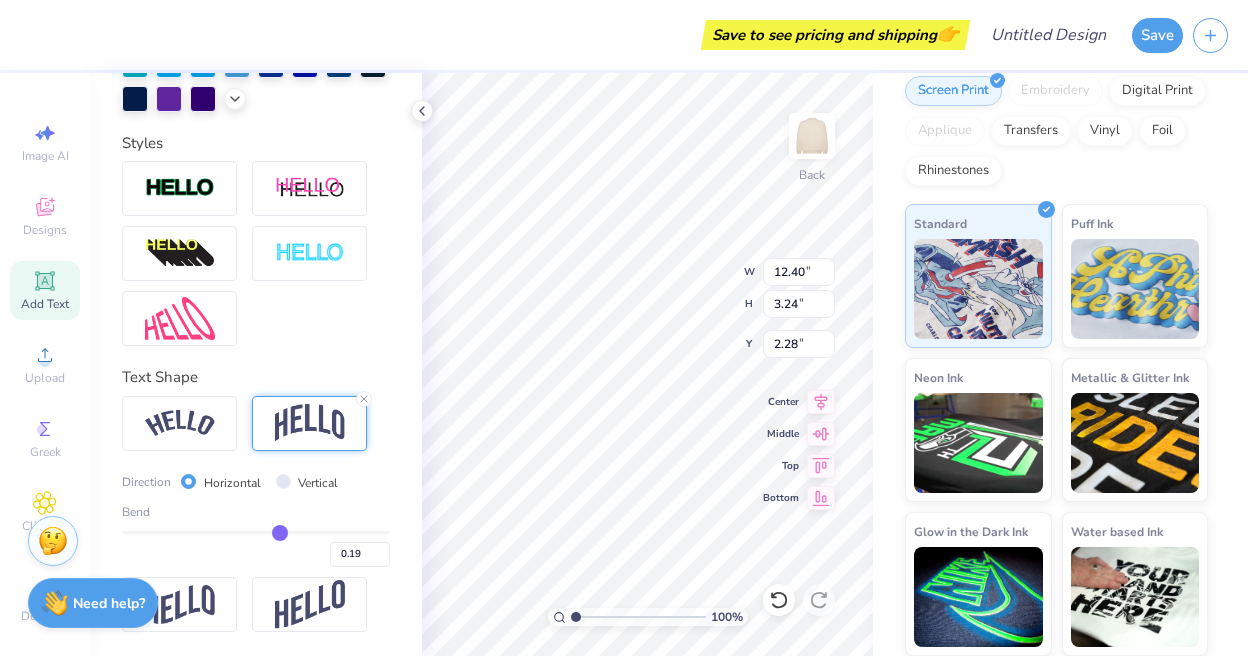 type on "0.18" 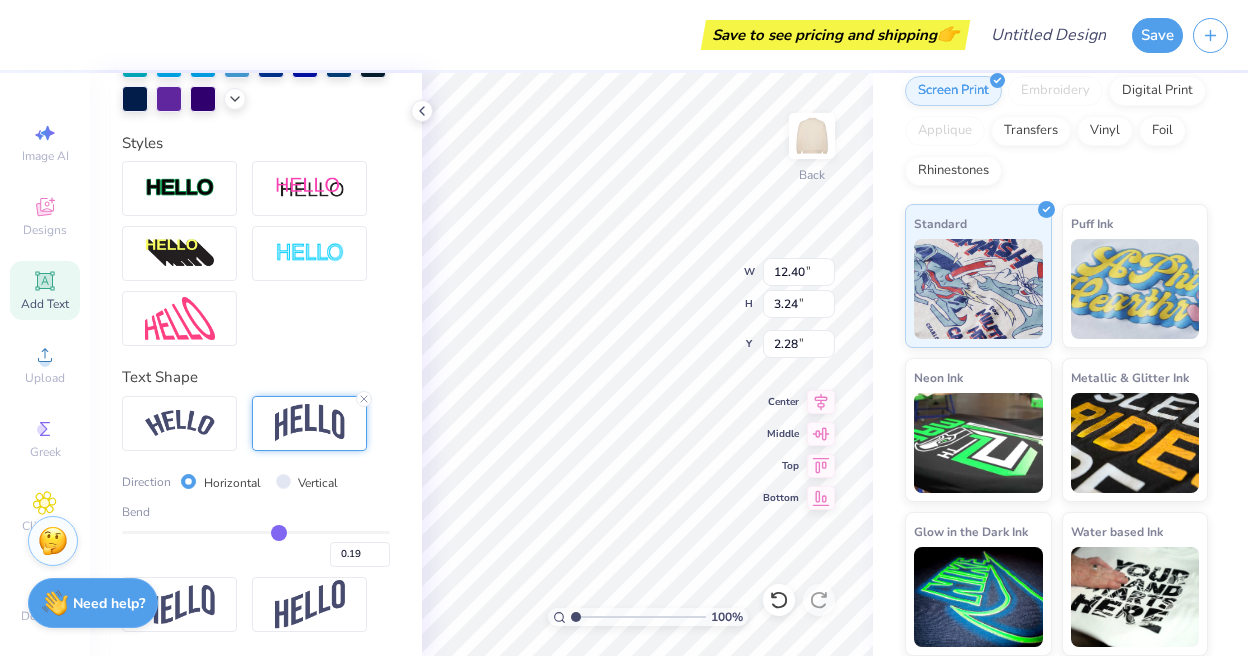 type on "0.18" 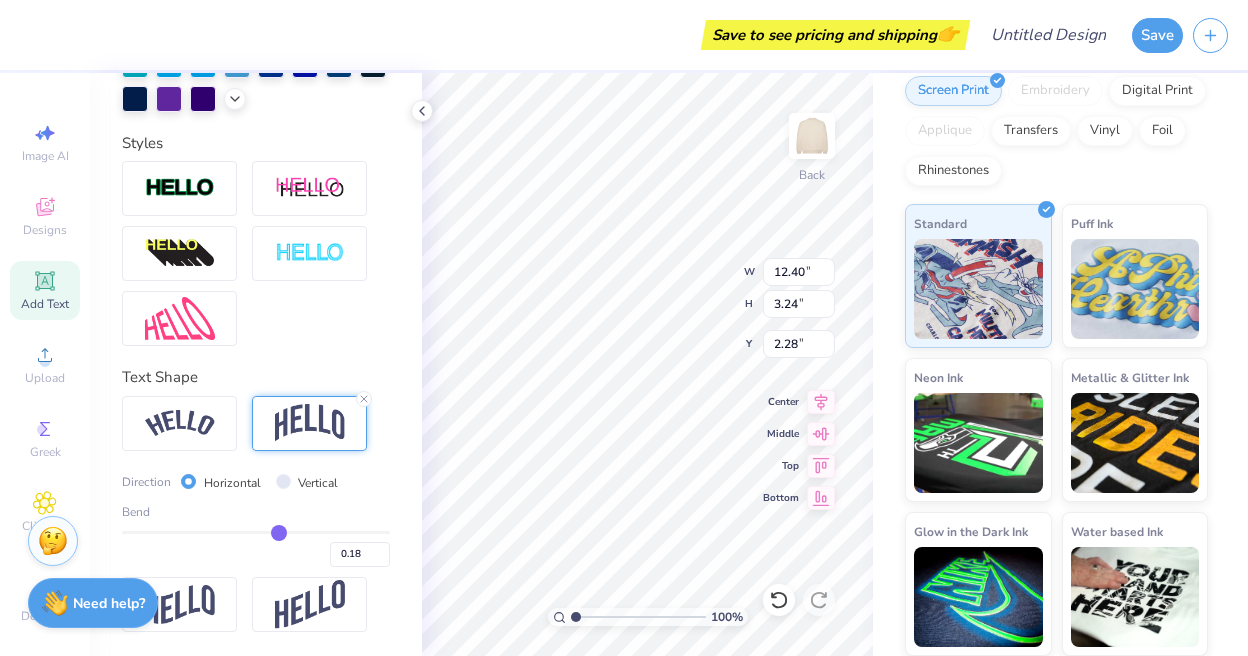 type on "0.17" 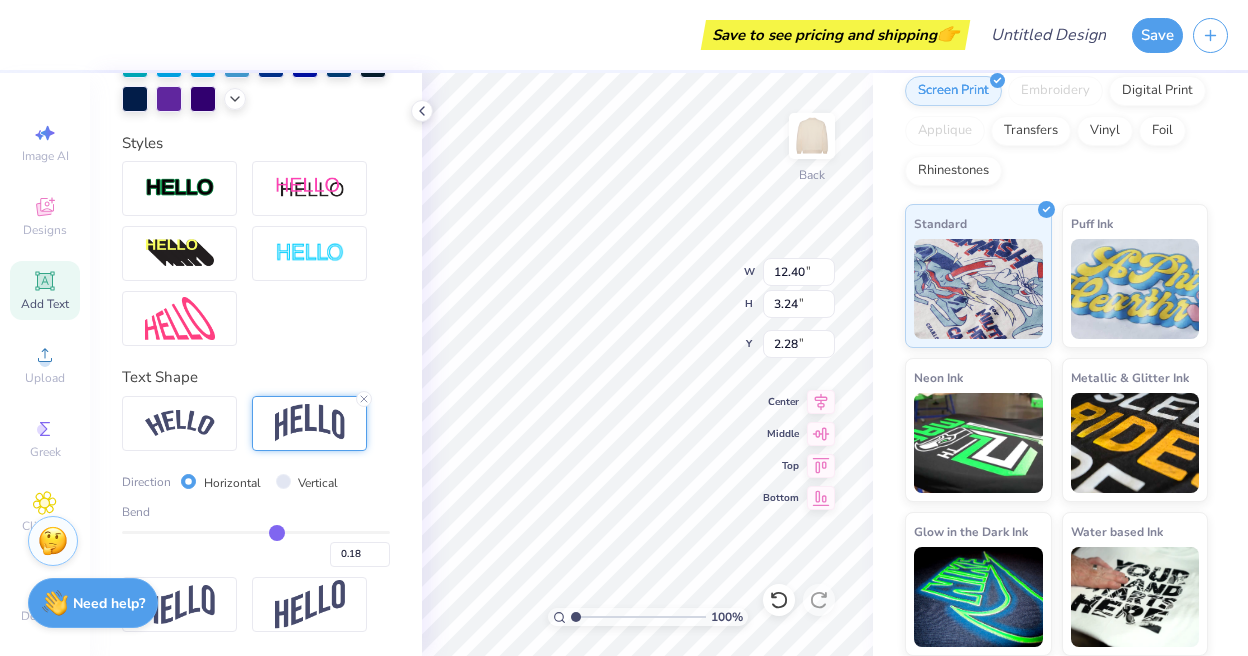 type on "0.17" 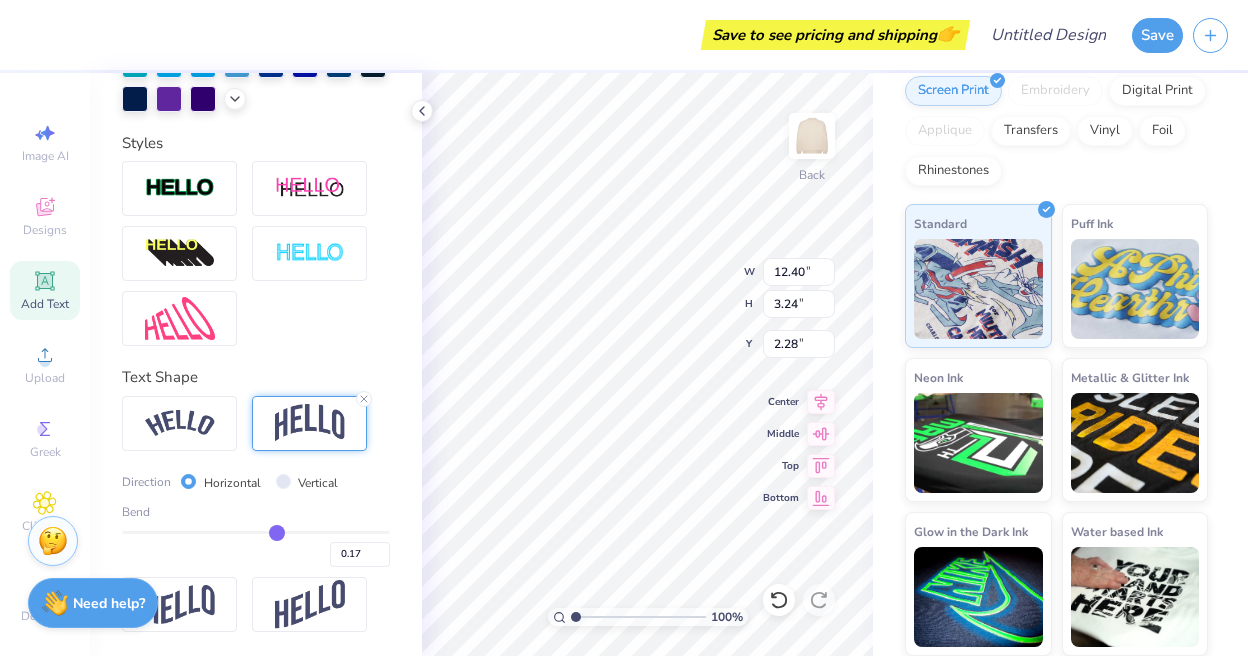 type on "0.16" 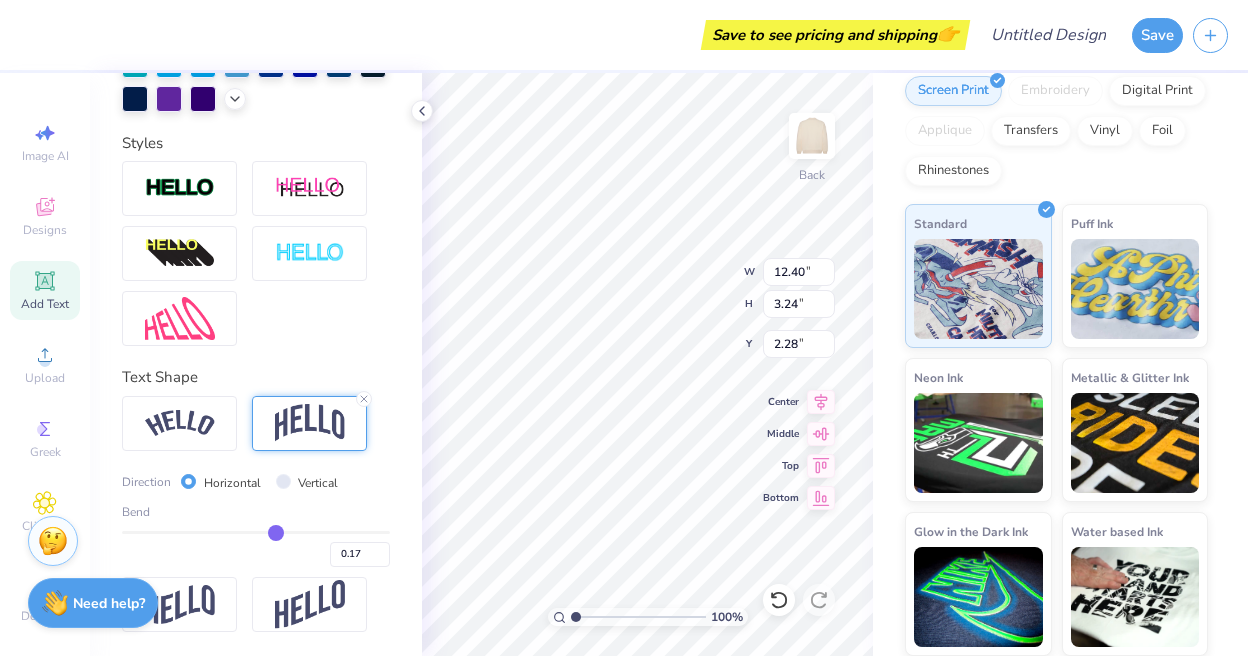 type 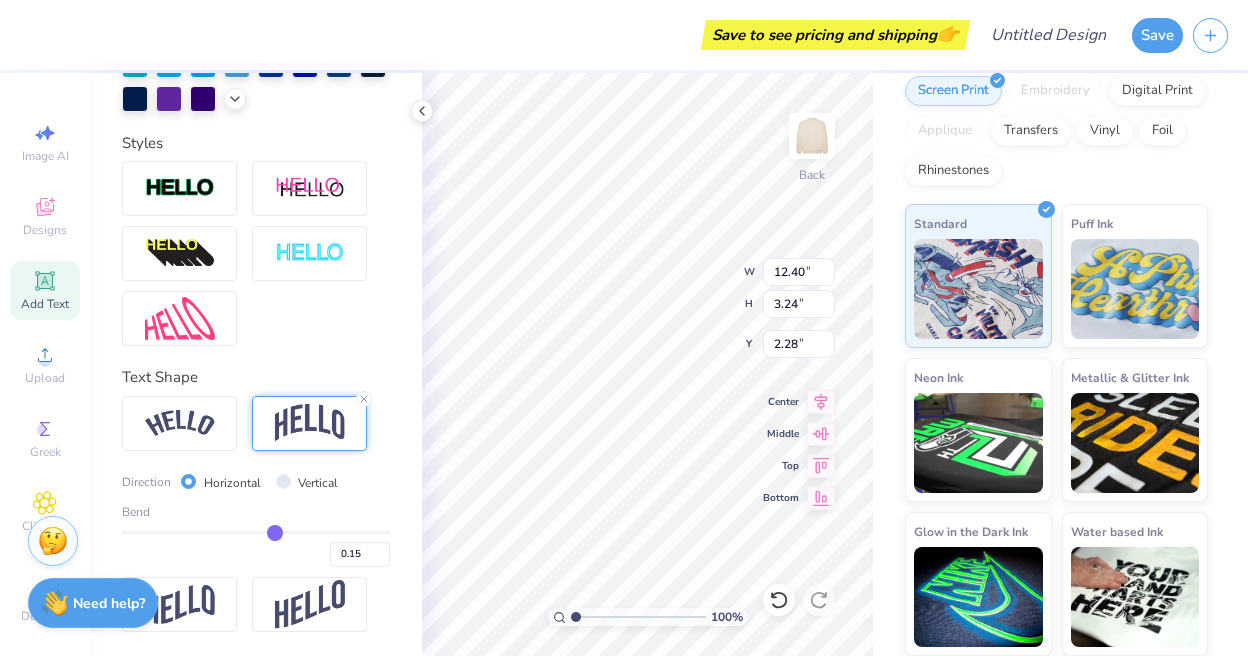 drag, startPoint x: 295, startPoint y: 532, endPoint x: 274, endPoint y: 532, distance: 21 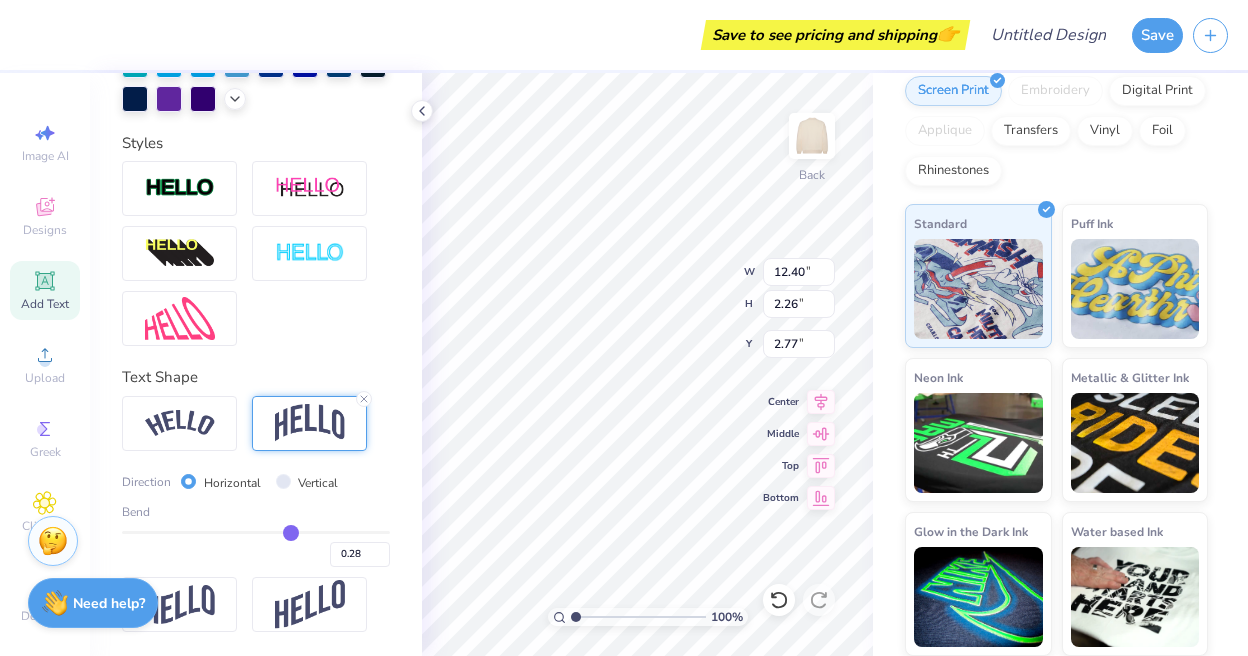 drag, startPoint x: 274, startPoint y: 532, endPoint x: 290, endPoint y: 531, distance: 16.03122 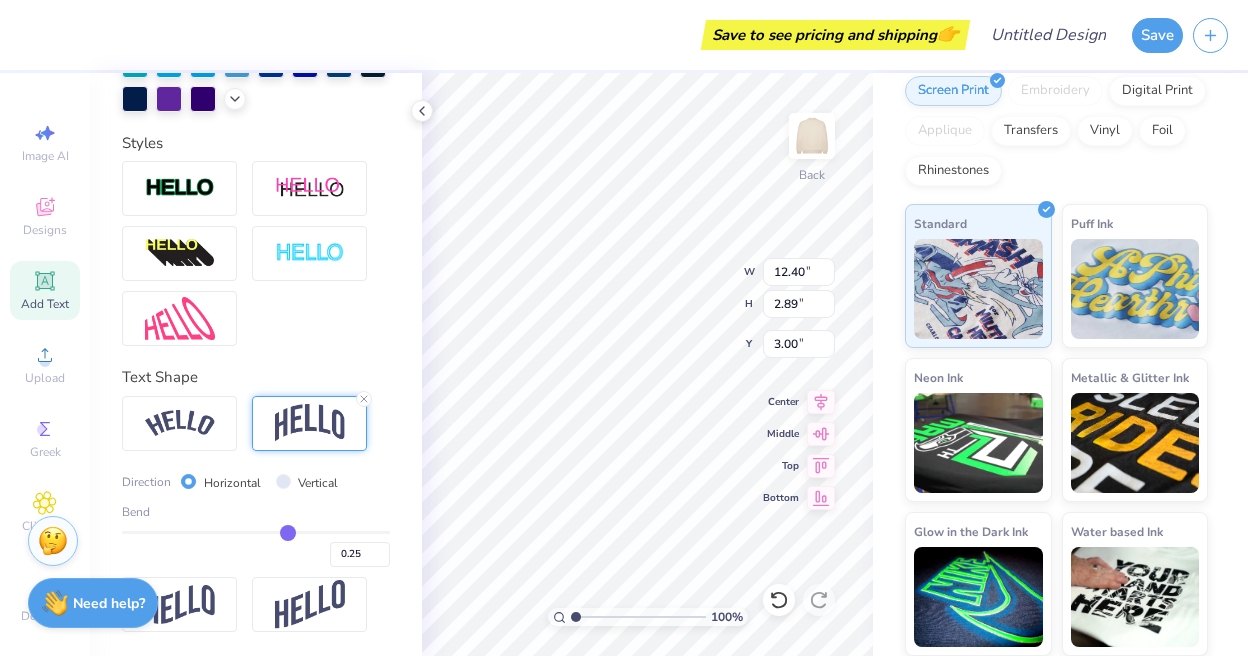 click at bounding box center (256, 532) 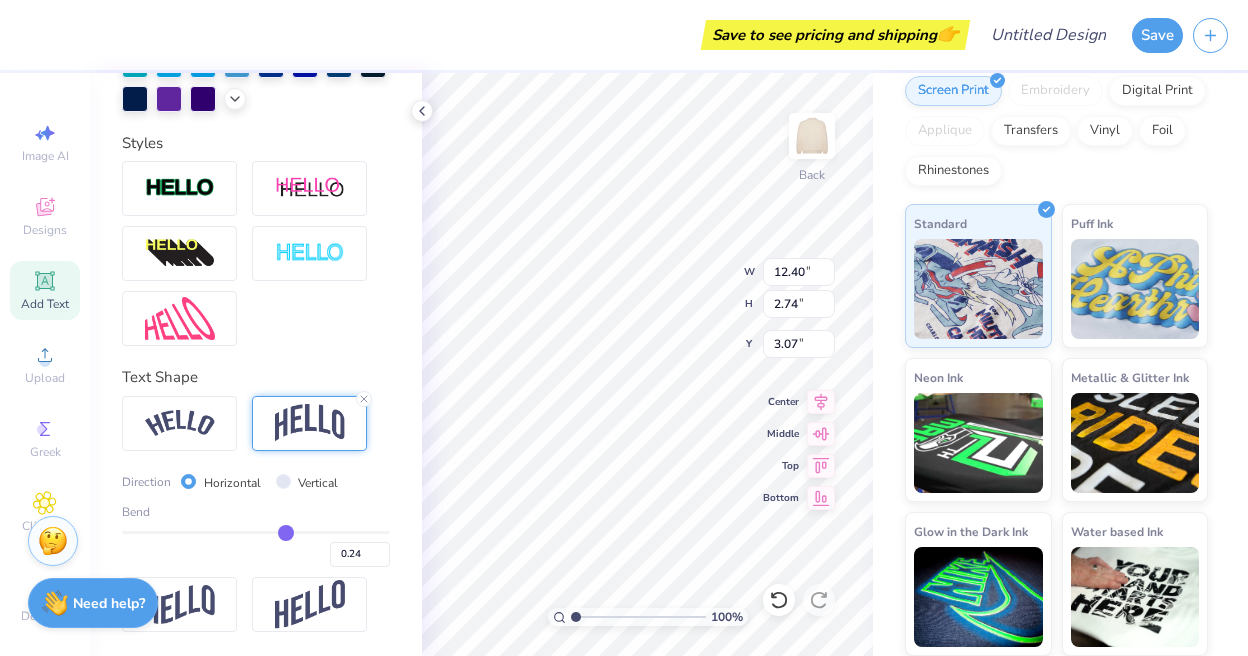 click at bounding box center [256, 532] 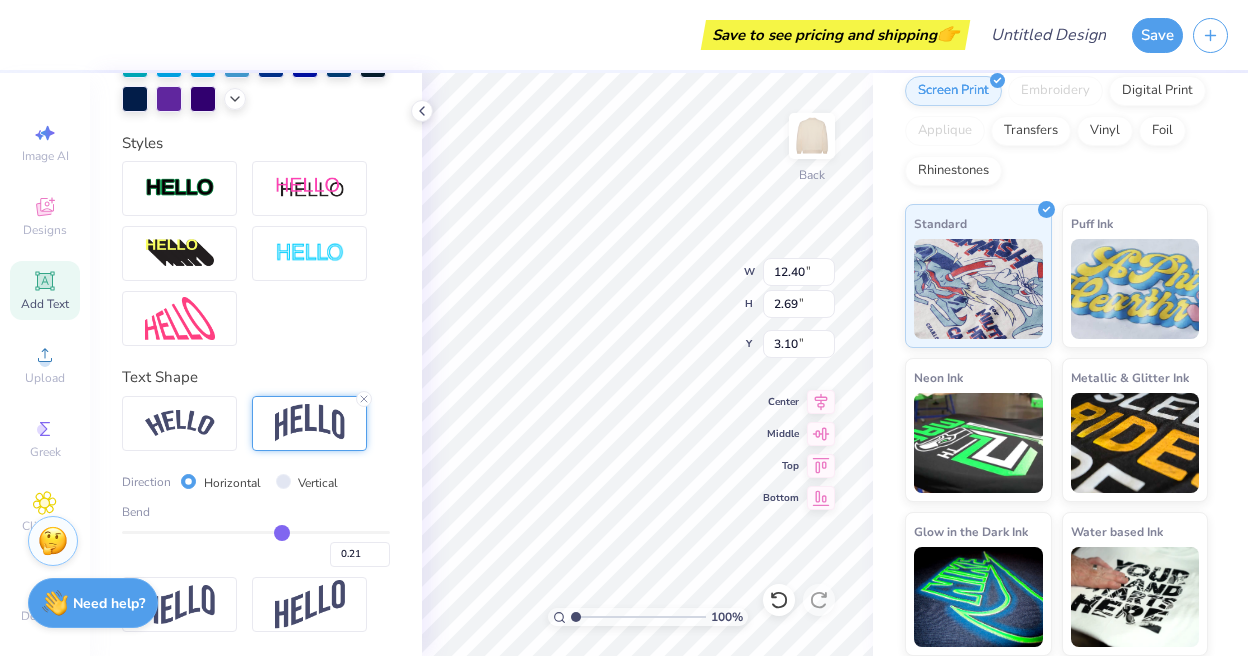 click at bounding box center [256, 532] 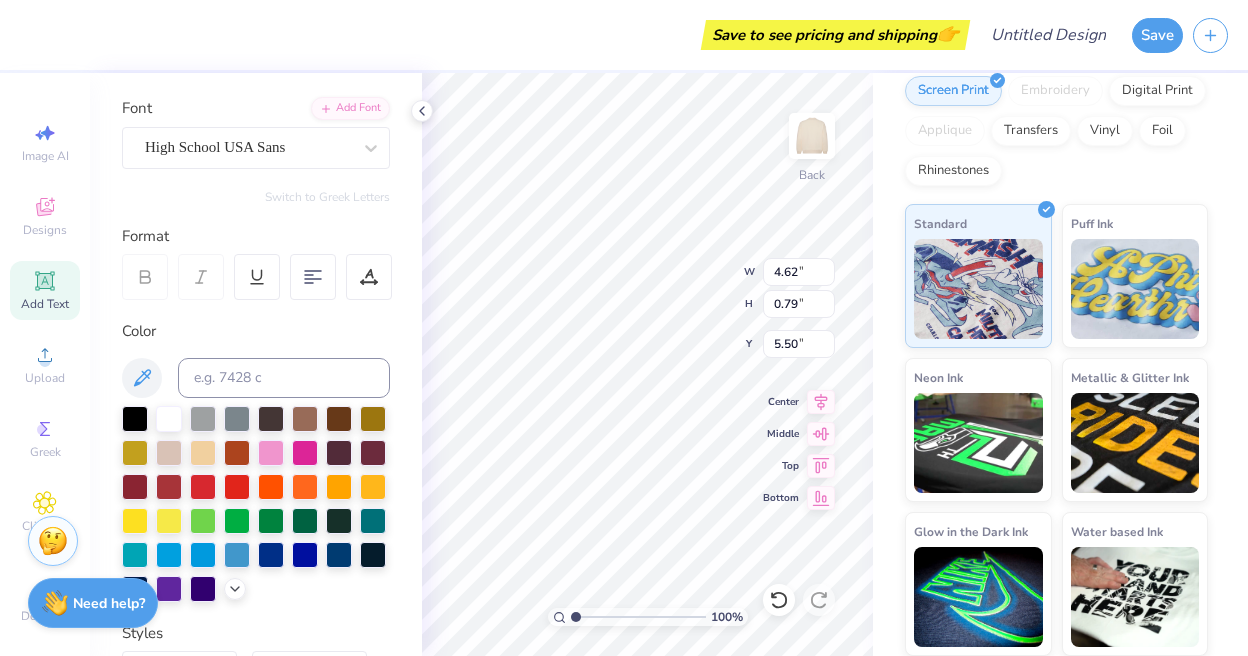 scroll, scrollTop: 0, scrollLeft: 0, axis: both 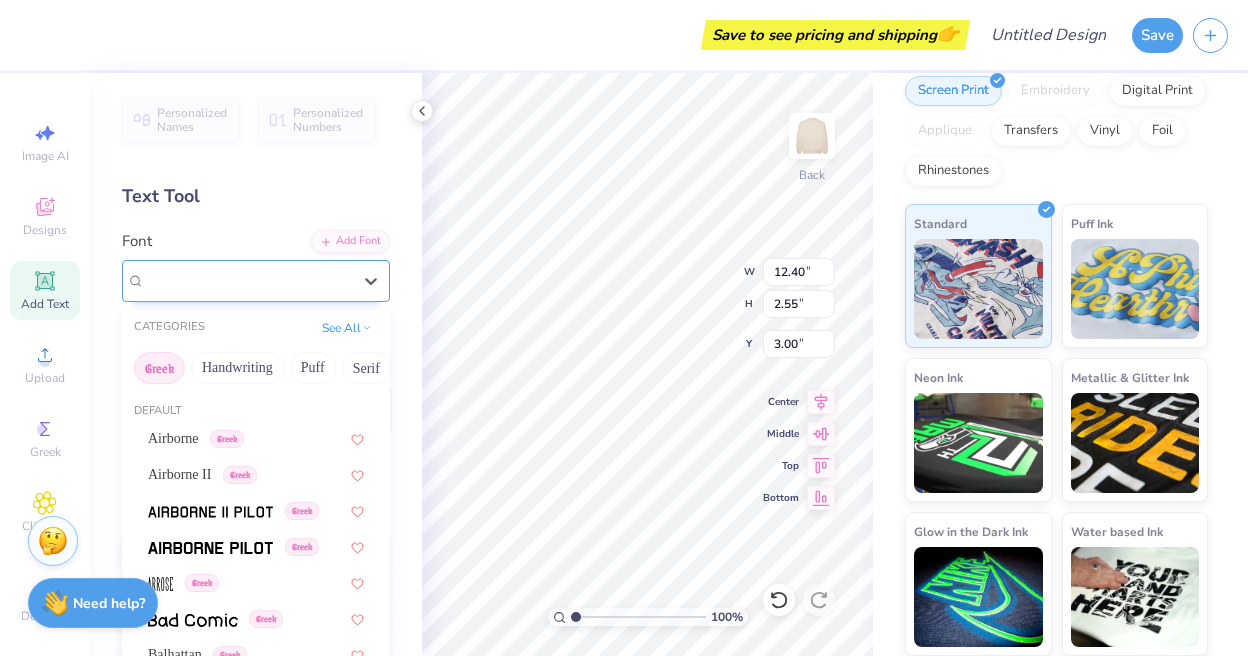 click on "Vollkorn Greek" at bounding box center [248, 280] 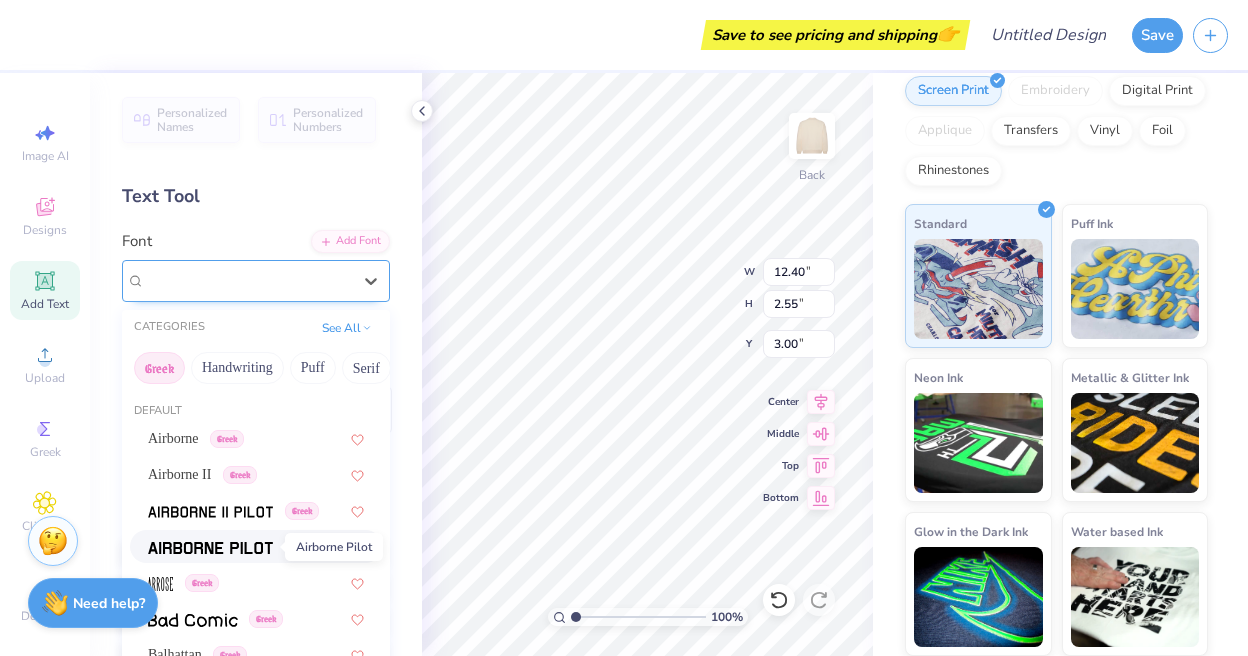click at bounding box center (210, 548) 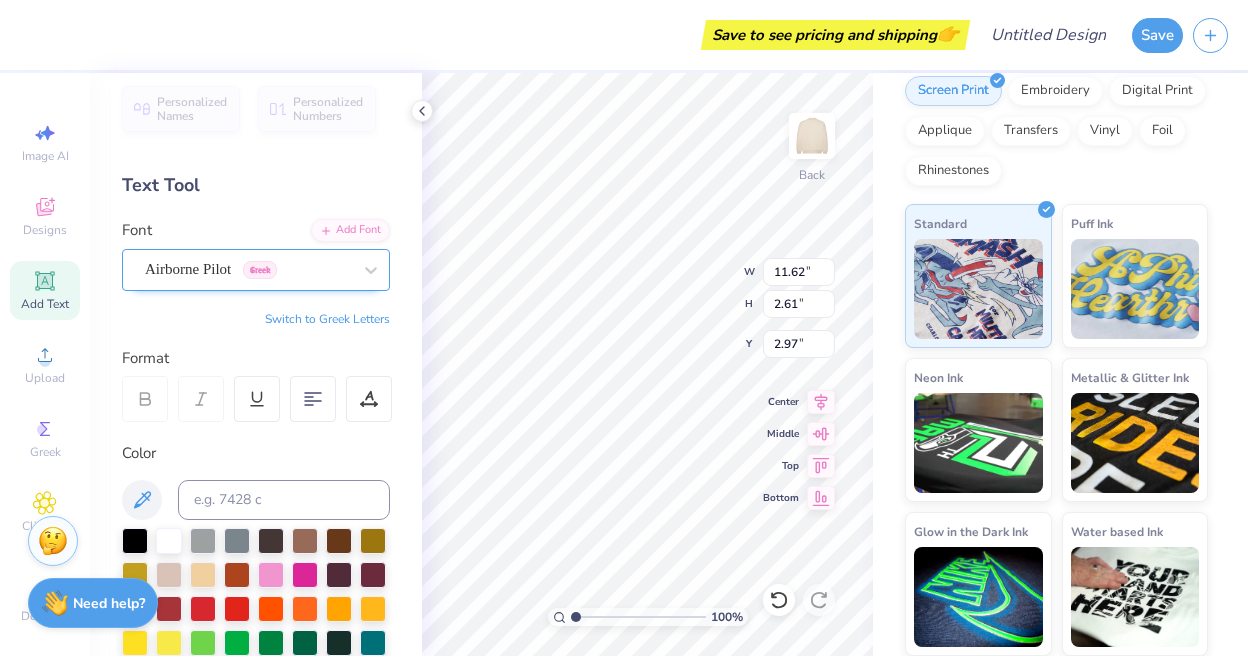 scroll, scrollTop: 18, scrollLeft: 0, axis: vertical 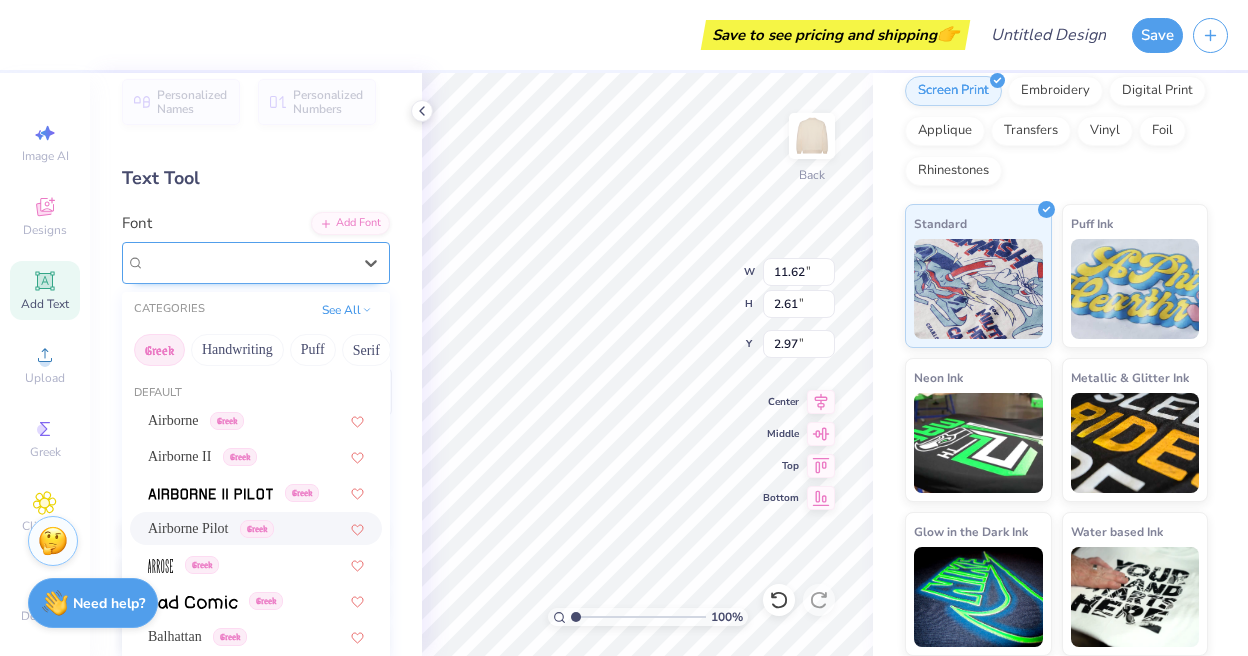 click on "Airborne Pilot Greek" at bounding box center [248, 262] 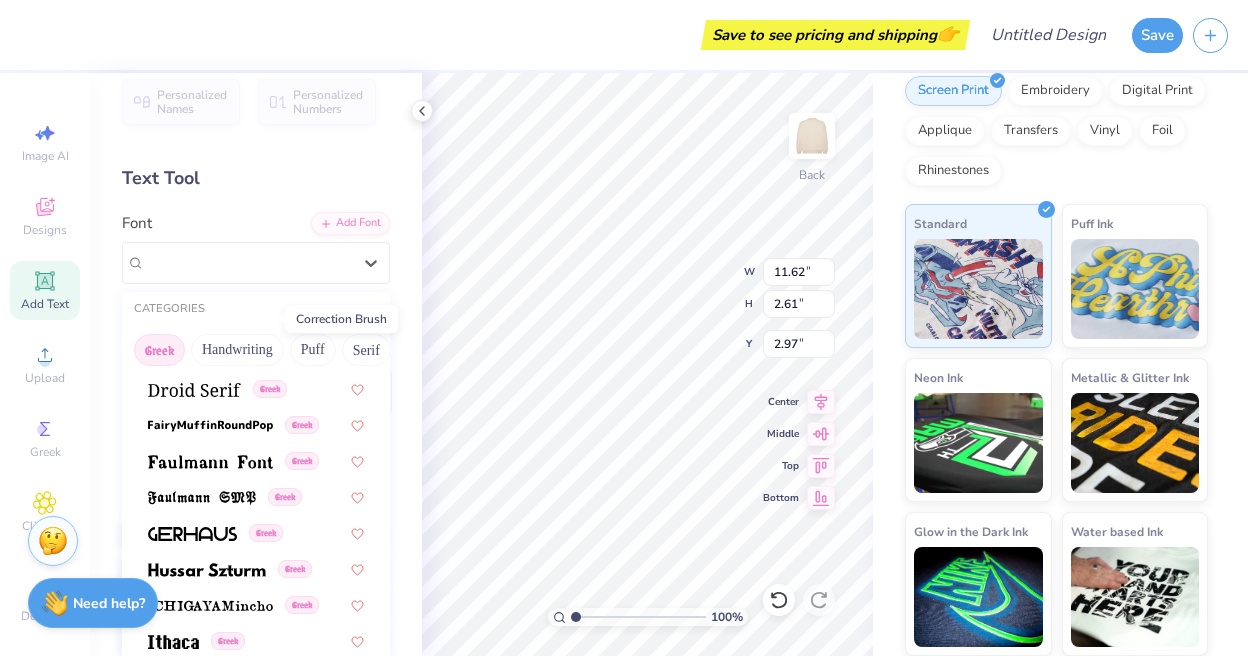 scroll, scrollTop: 607, scrollLeft: 0, axis: vertical 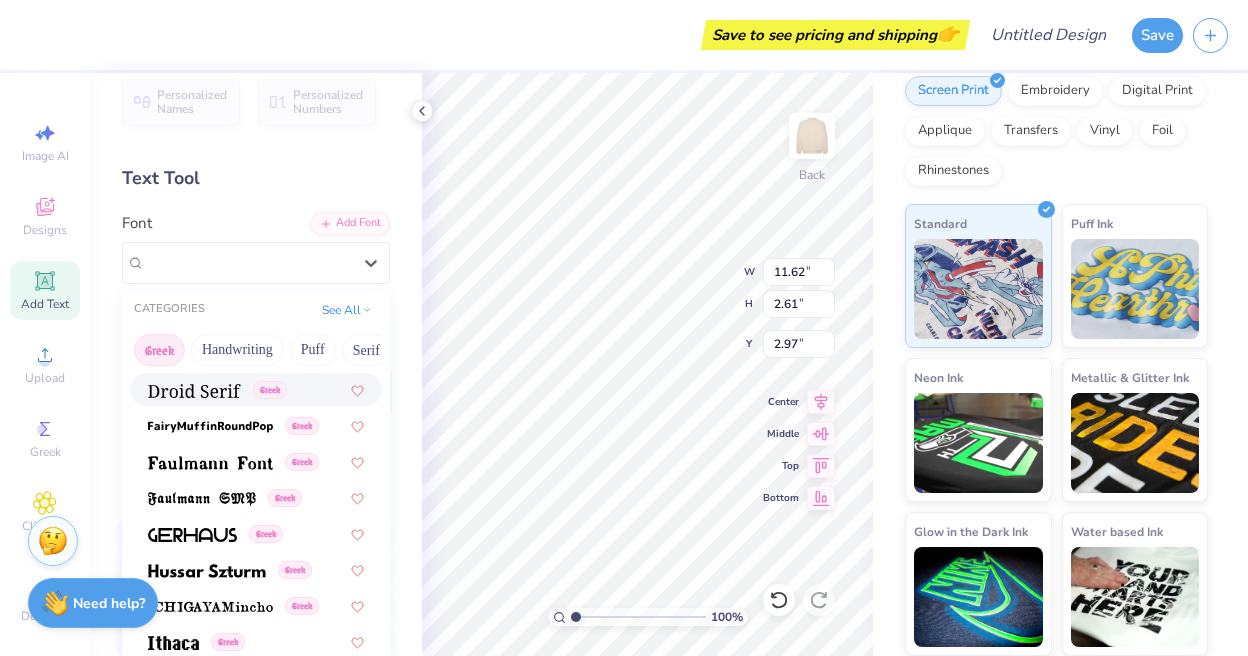 click at bounding box center [194, 391] 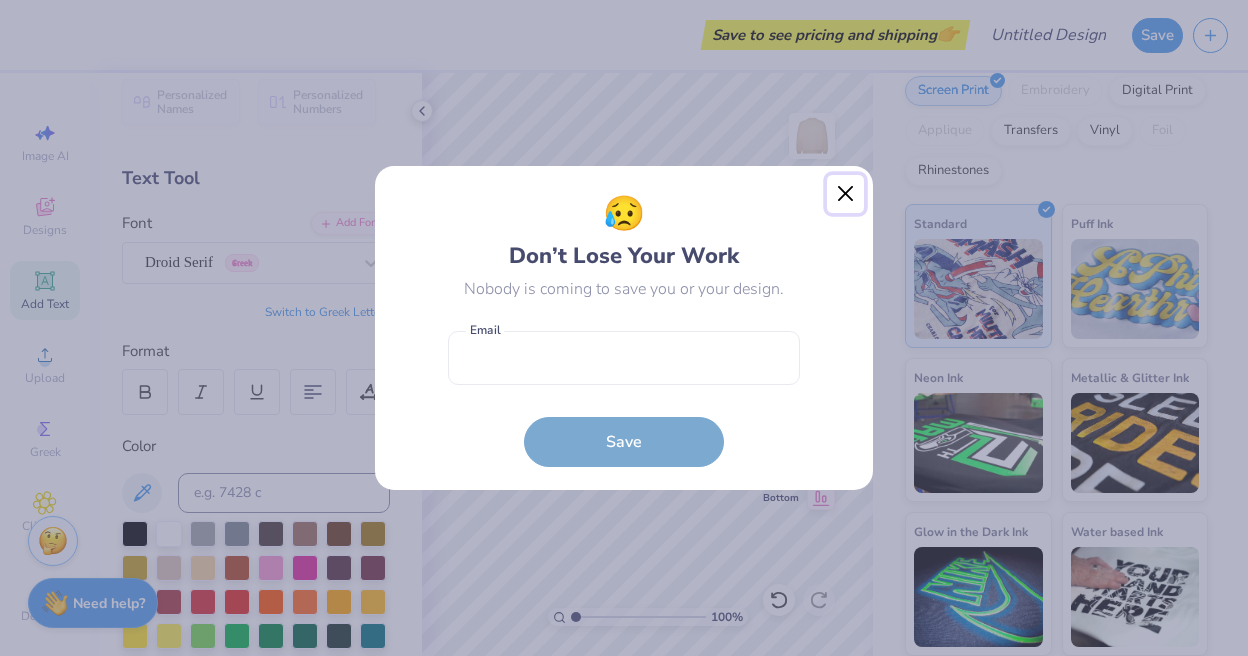 click at bounding box center [846, 194] 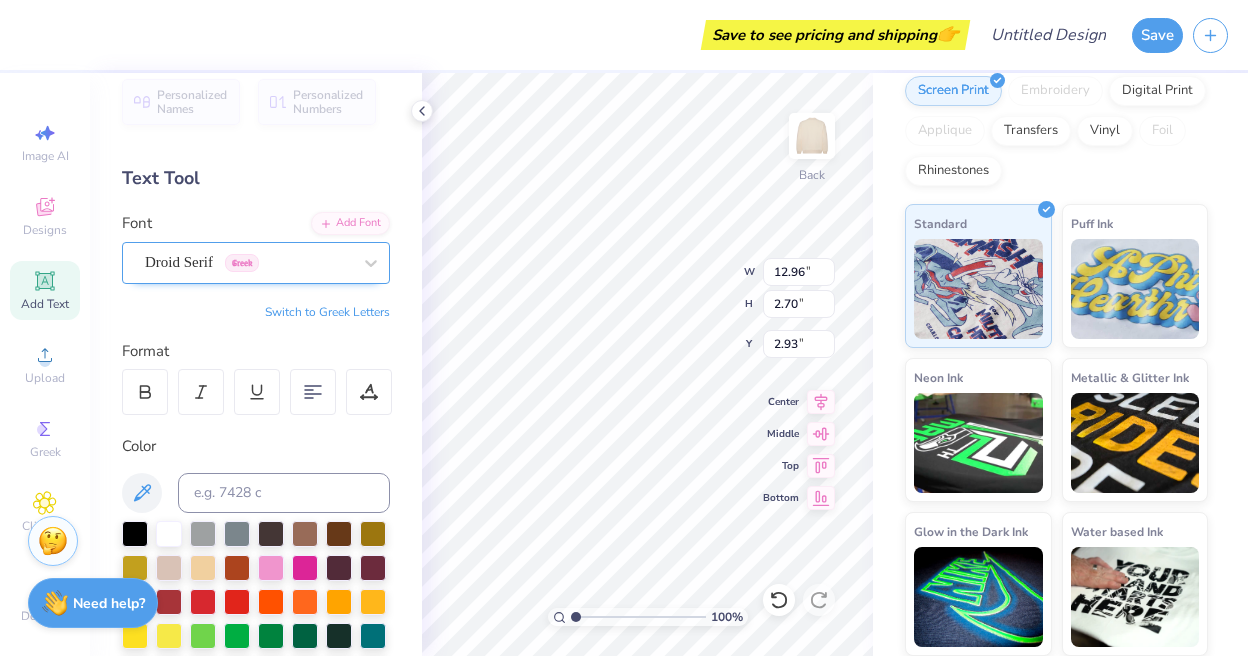 click on "Droid Serif Greek" at bounding box center (248, 262) 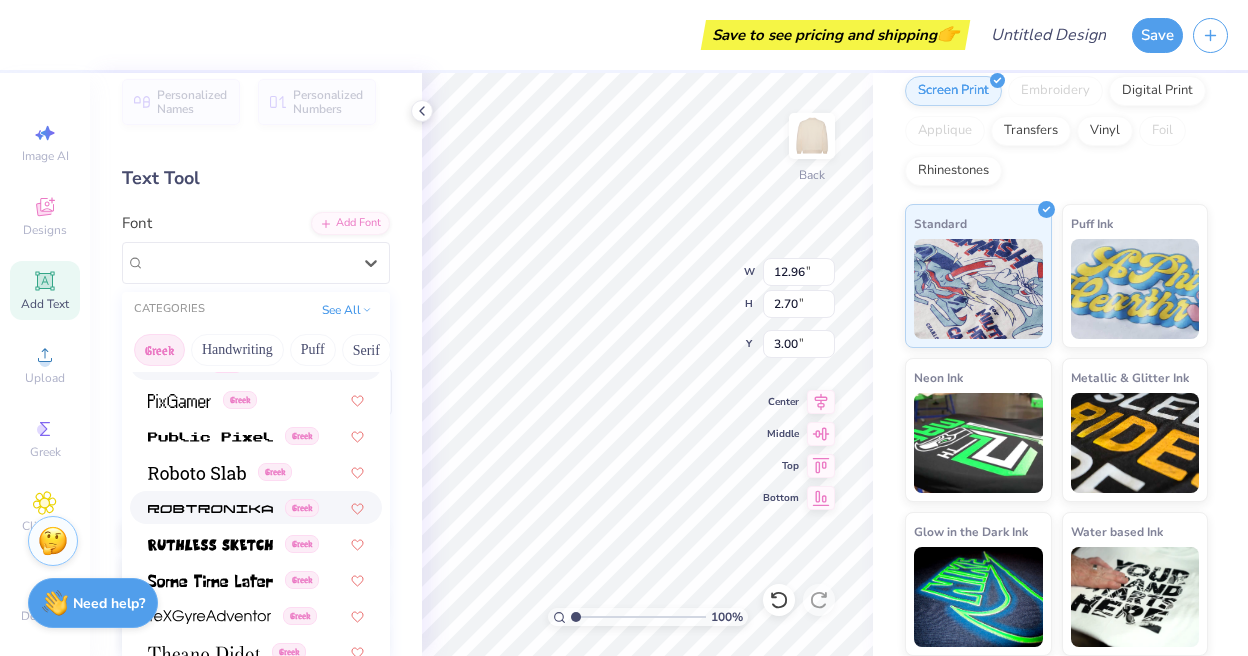 scroll, scrollTop: 1210, scrollLeft: 0, axis: vertical 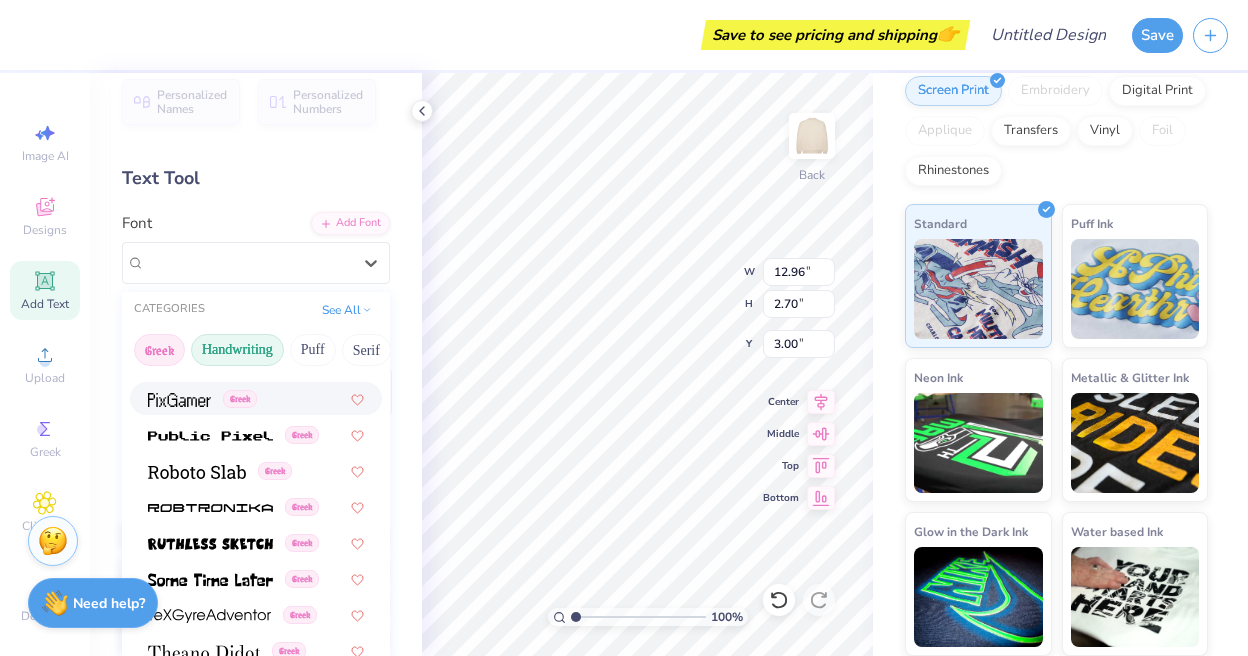 click on "Handwriting" at bounding box center (237, 350) 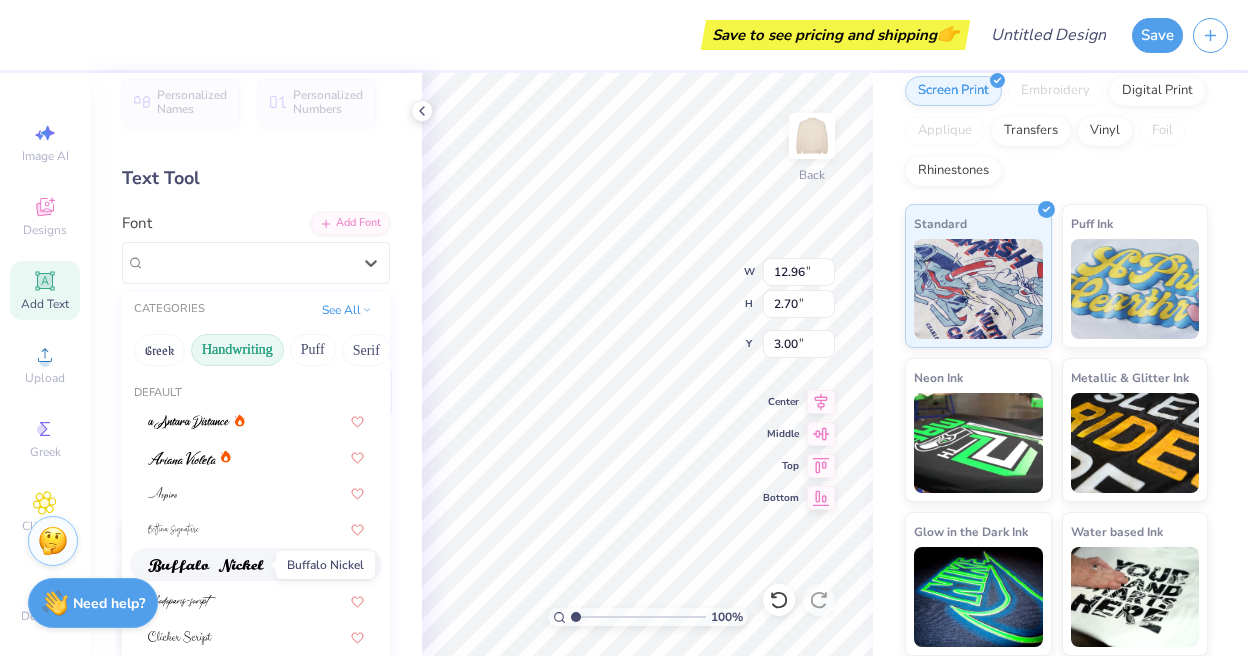 scroll, scrollTop: 454, scrollLeft: 0, axis: vertical 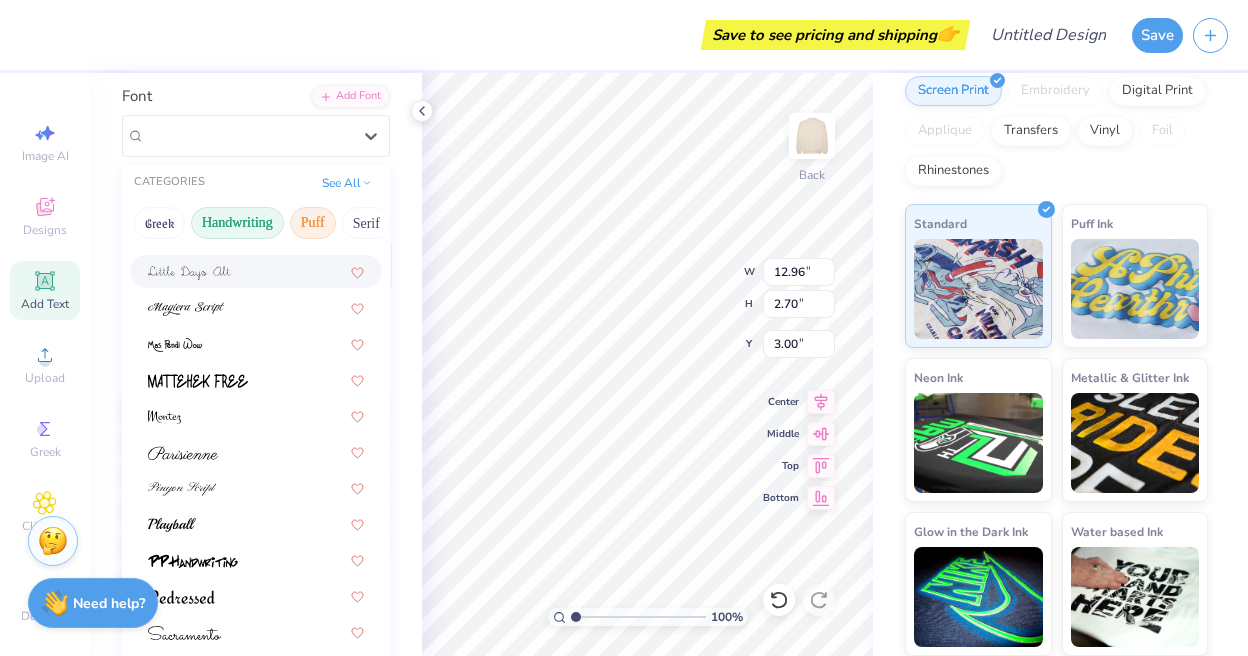 click on "Puff" at bounding box center [313, 223] 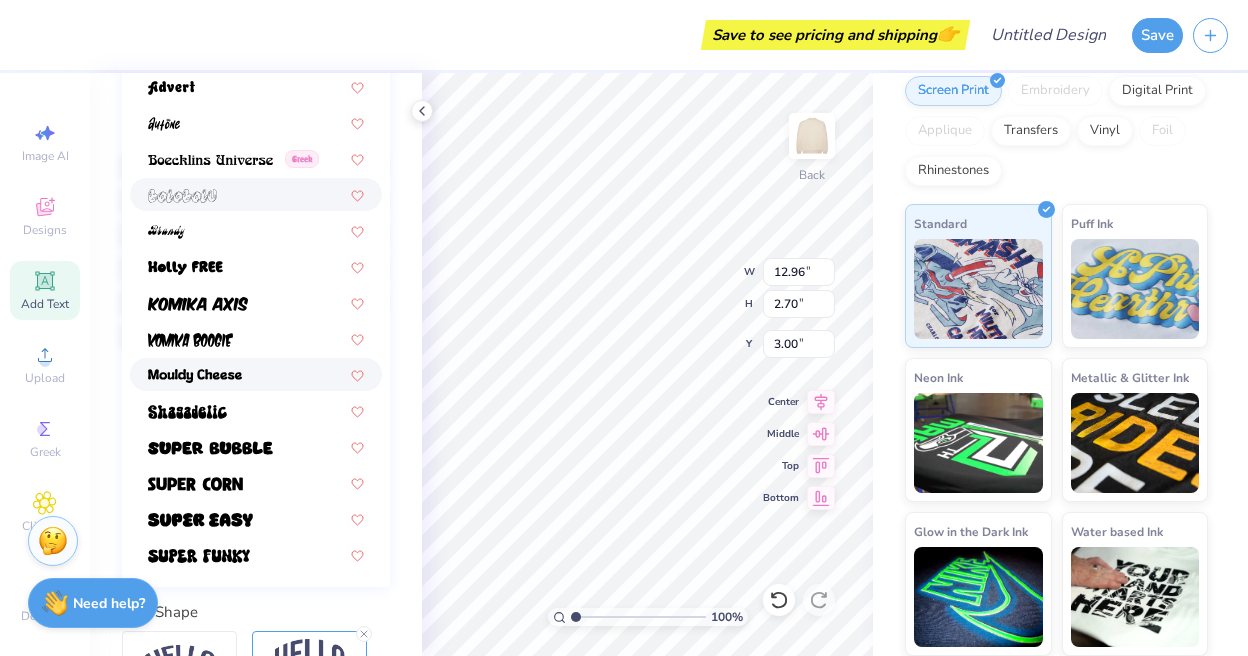 scroll, scrollTop: 393, scrollLeft: 0, axis: vertical 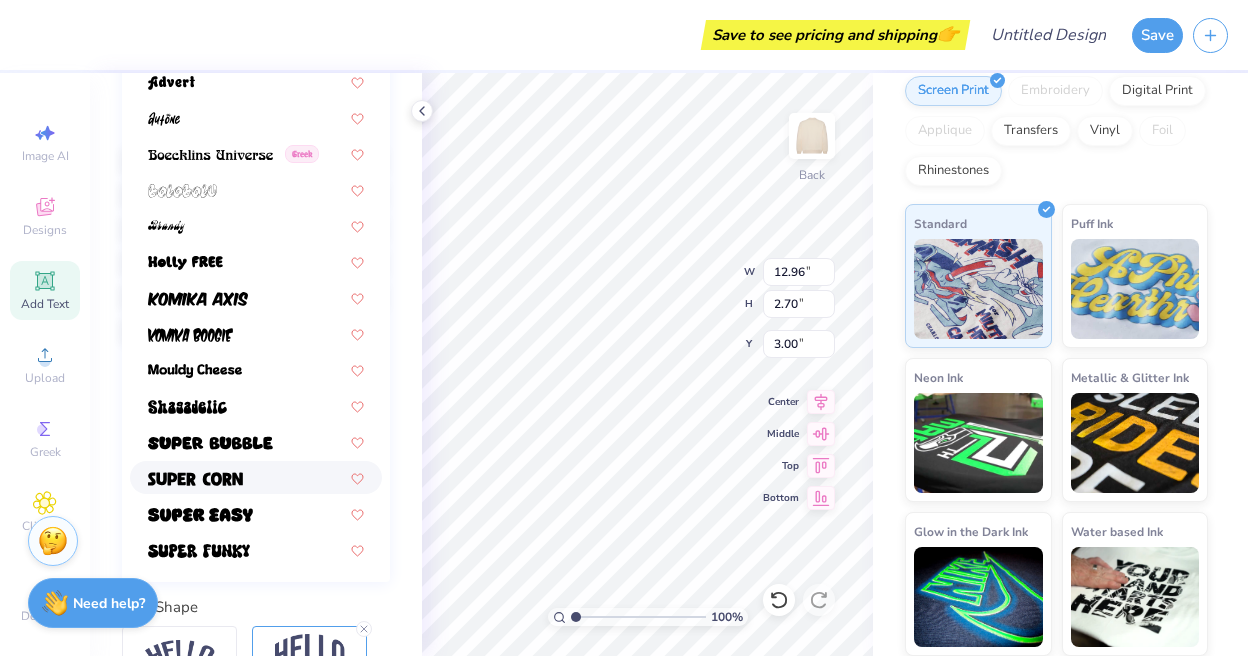 click at bounding box center [256, 477] 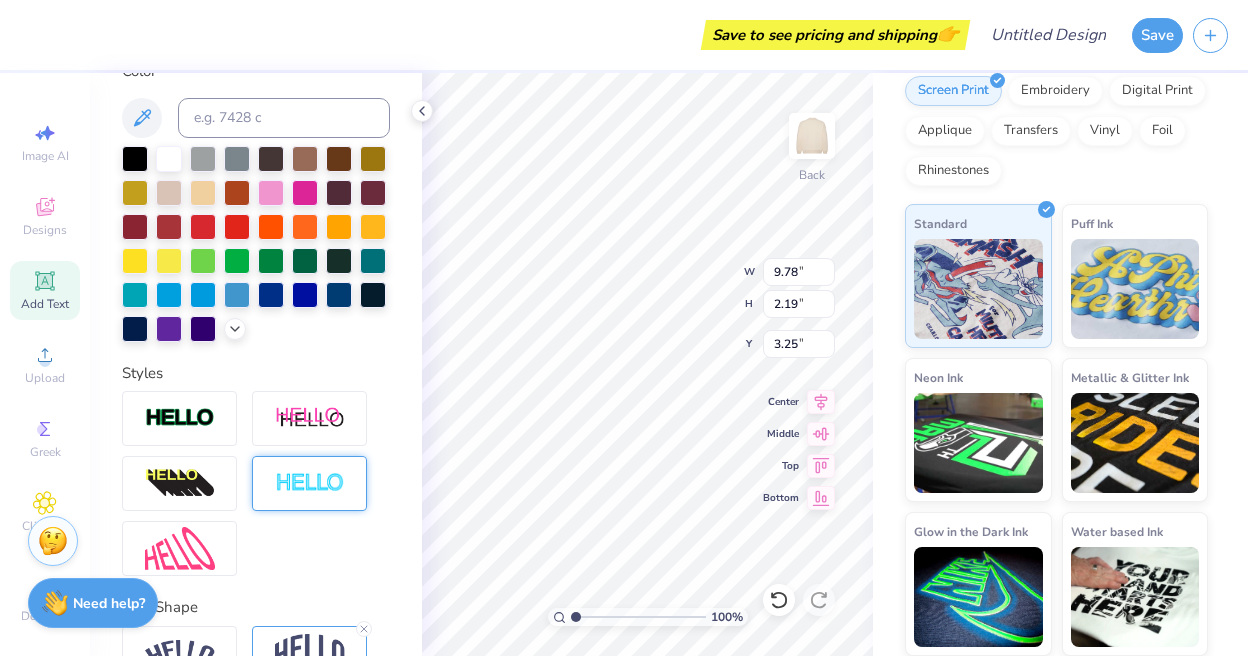 scroll, scrollTop: 0, scrollLeft: 0, axis: both 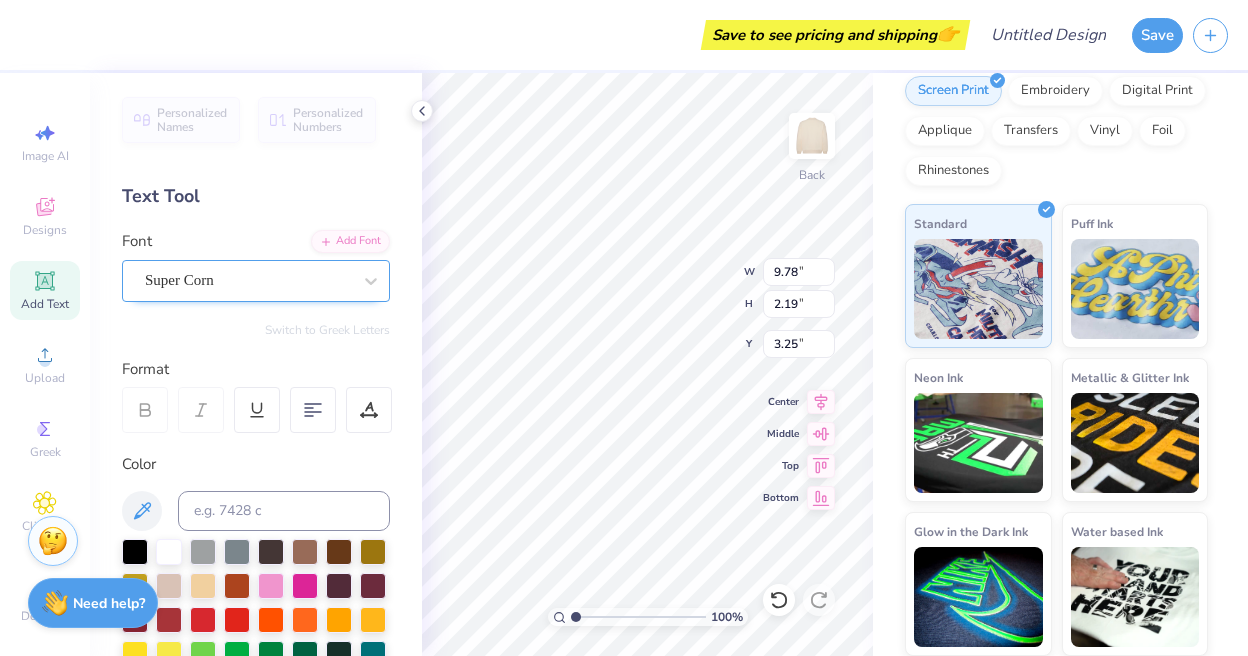 click on "Super Corn" at bounding box center (248, 280) 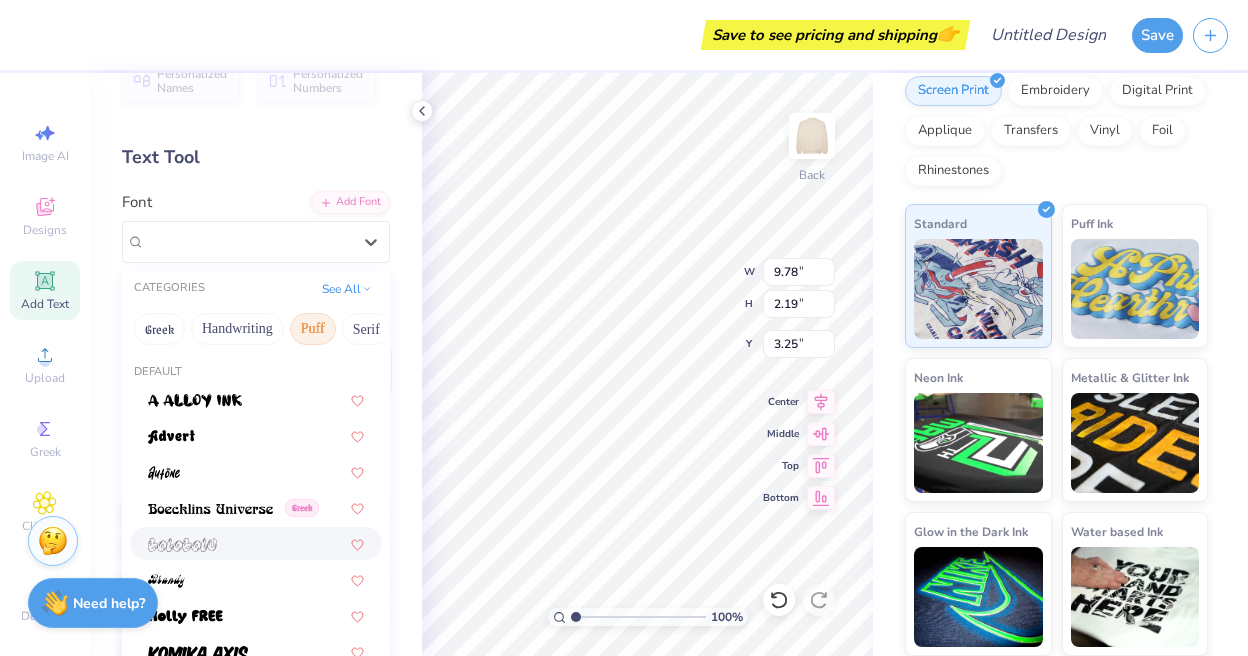scroll, scrollTop: 0, scrollLeft: 0, axis: both 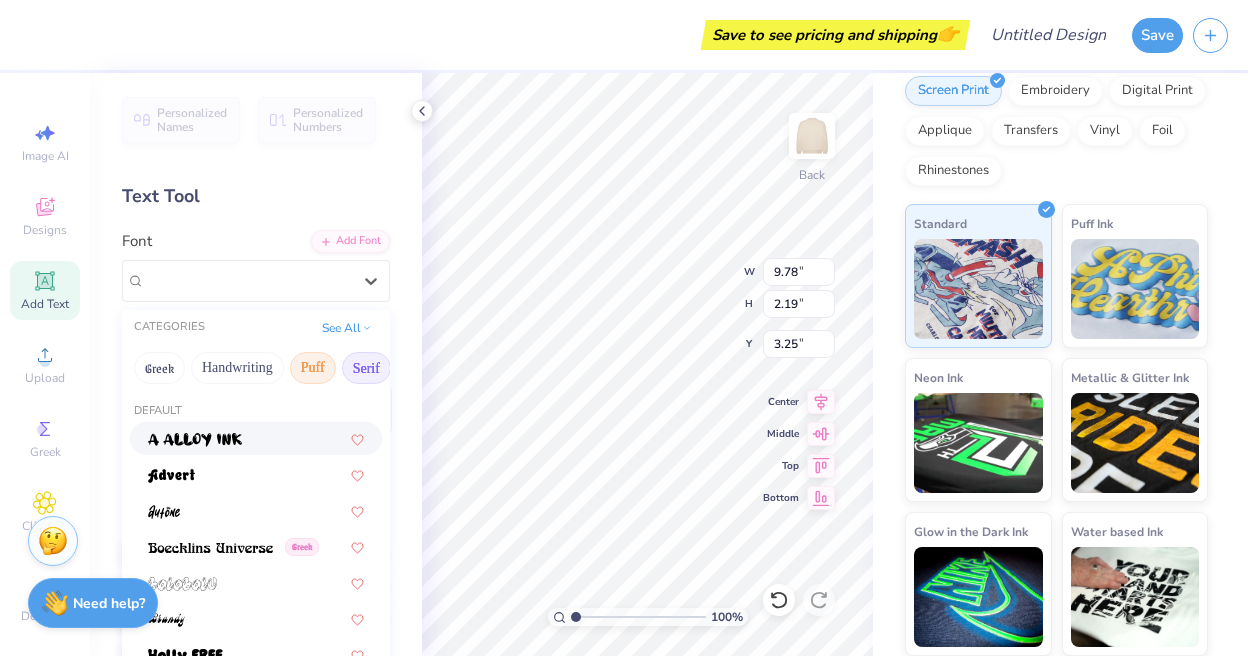 click on "Serif" at bounding box center (366, 368) 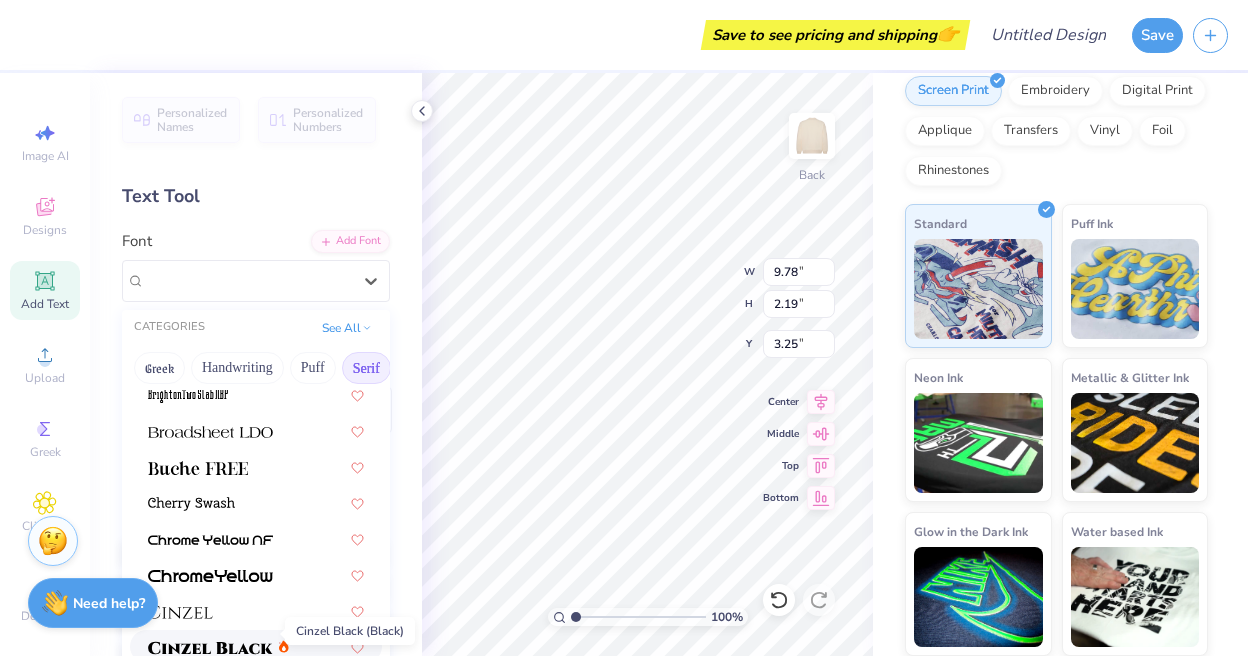 scroll, scrollTop: 182, scrollLeft: 0, axis: vertical 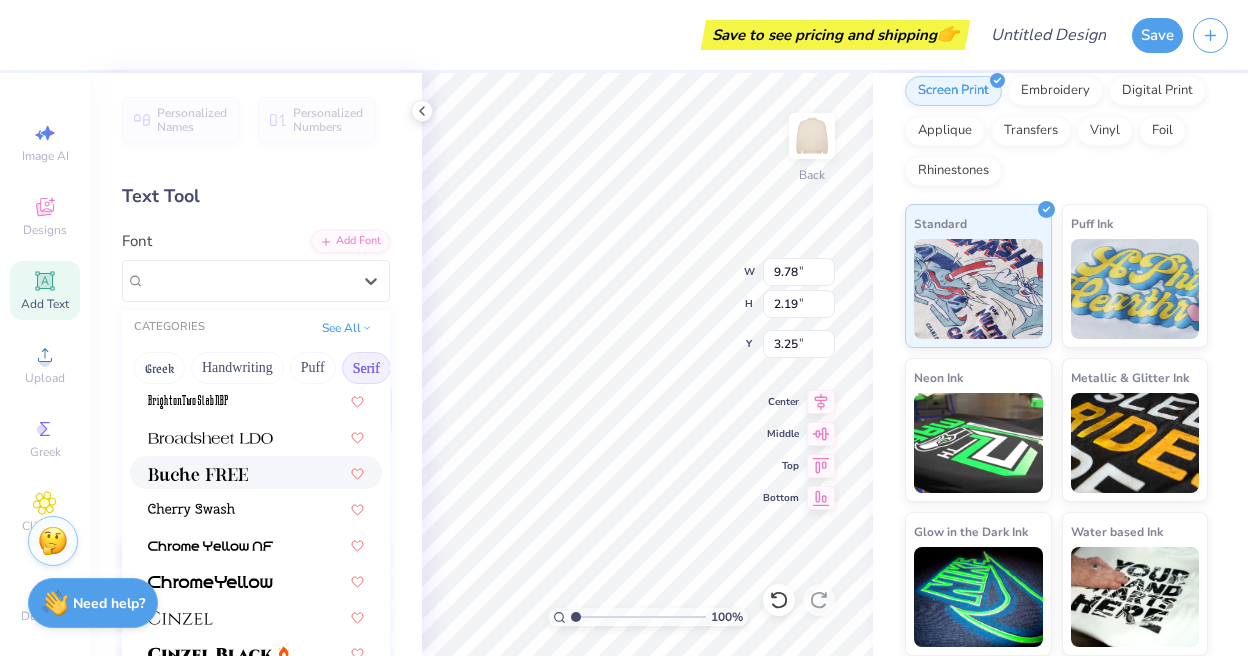 click at bounding box center (256, 472) 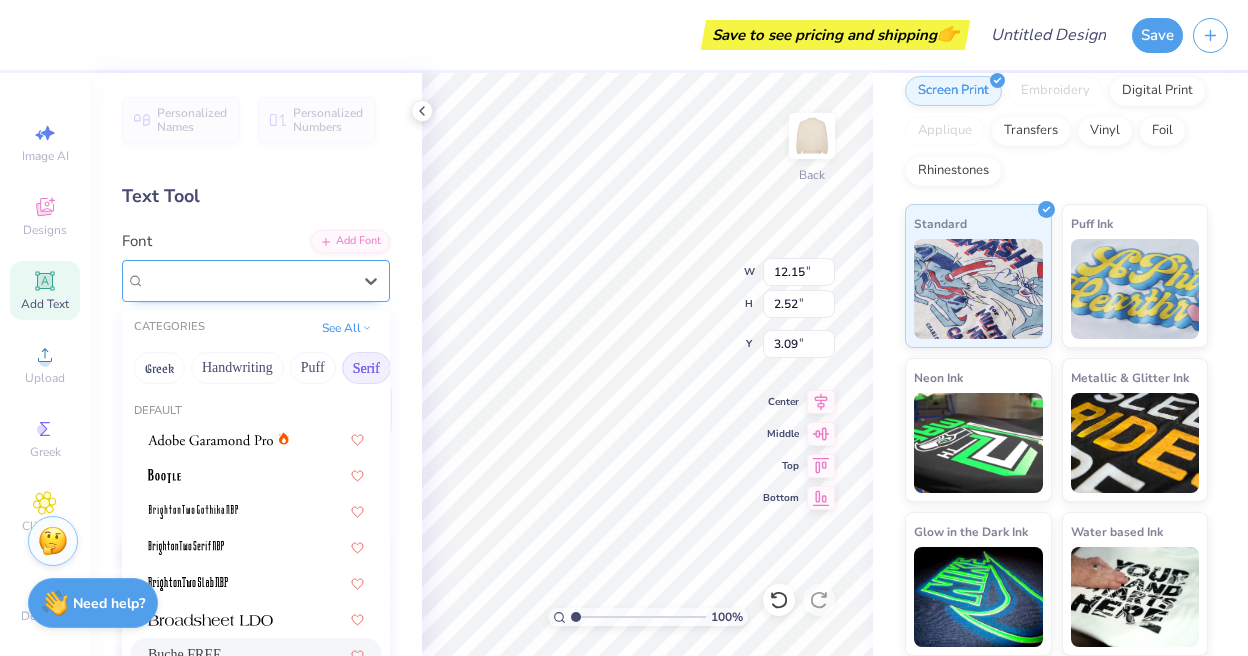 click on "Buche FREE" at bounding box center [248, 280] 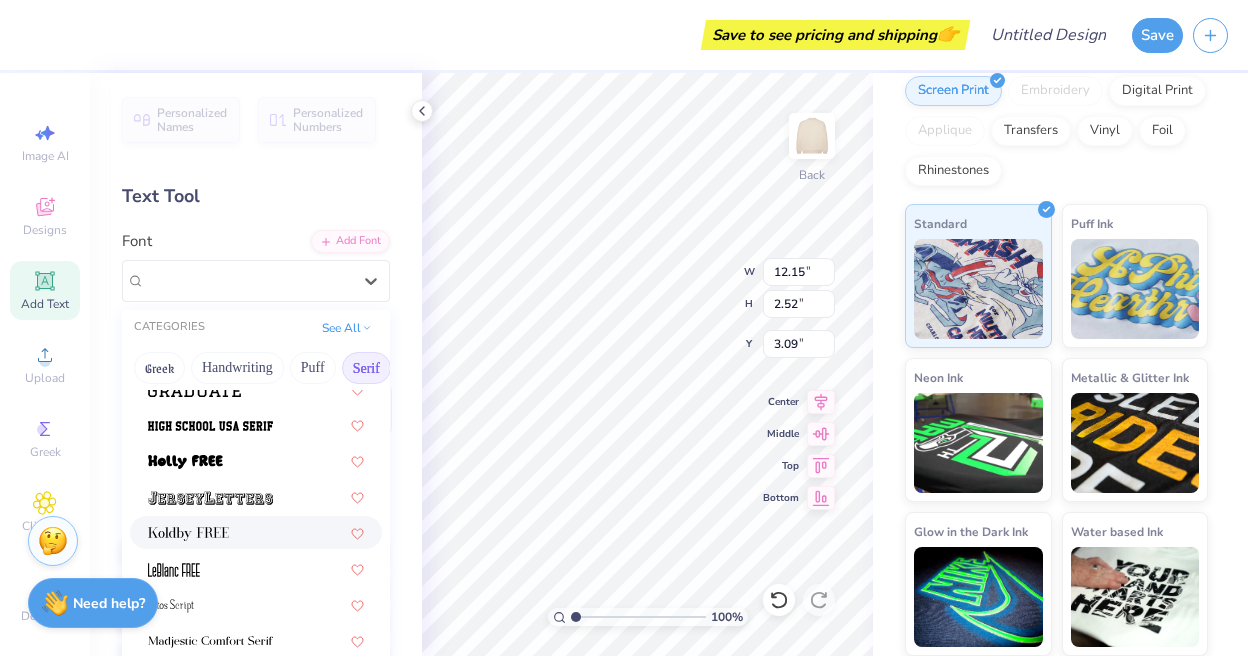 scroll, scrollTop: 1813, scrollLeft: 0, axis: vertical 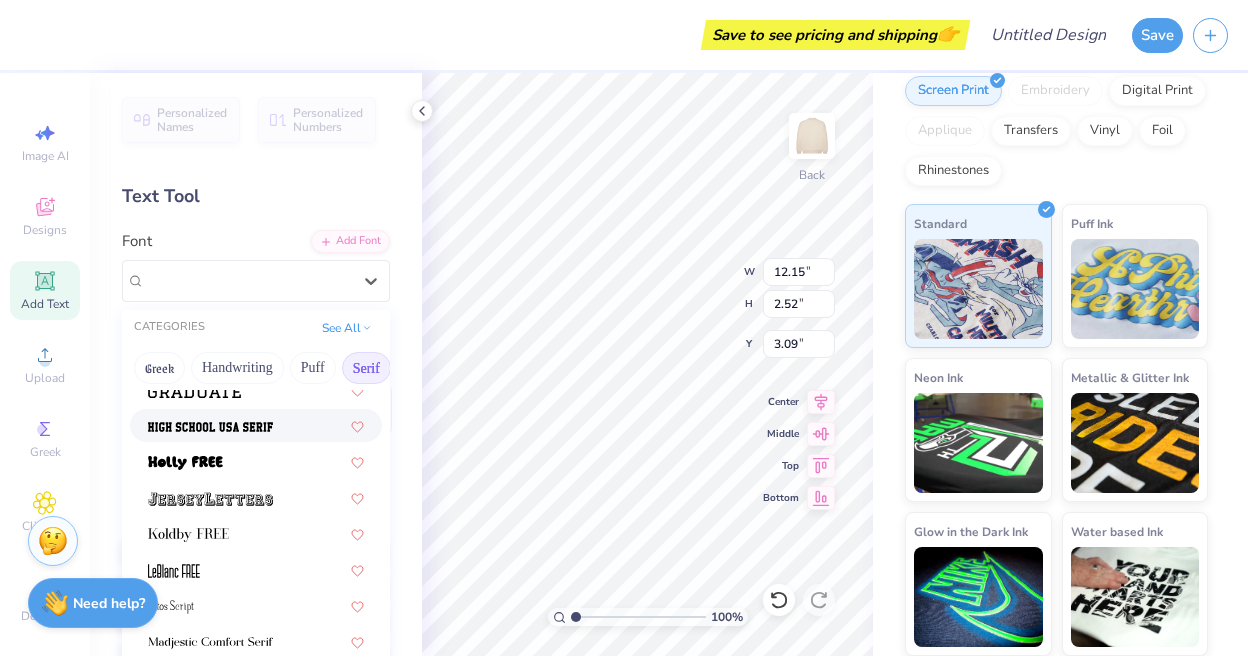 click at bounding box center (210, 427) 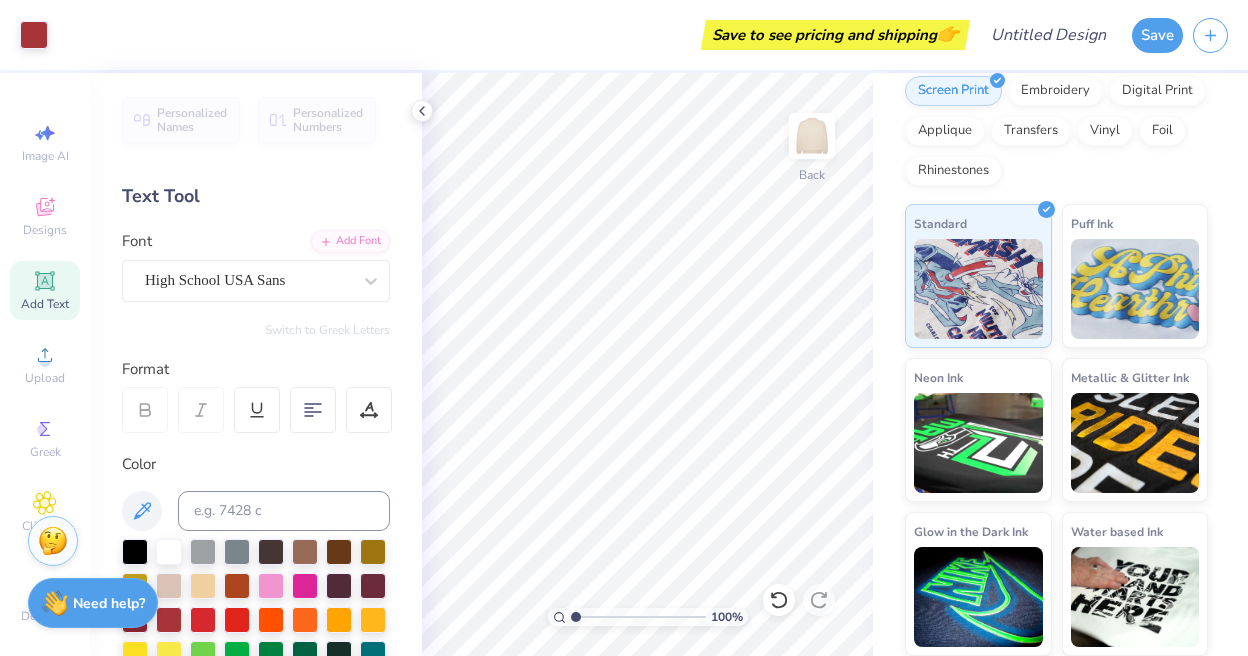 click on "Save to see pricing and shipping  👉" at bounding box center (511, 35) 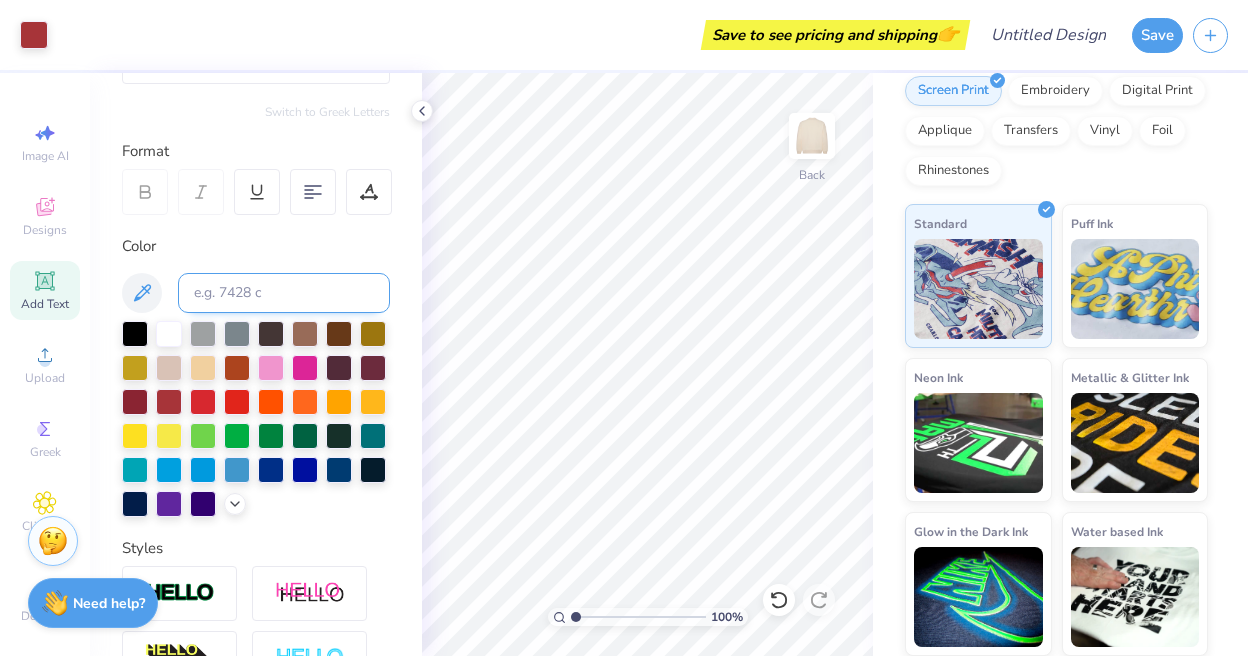 scroll, scrollTop: 258, scrollLeft: 0, axis: vertical 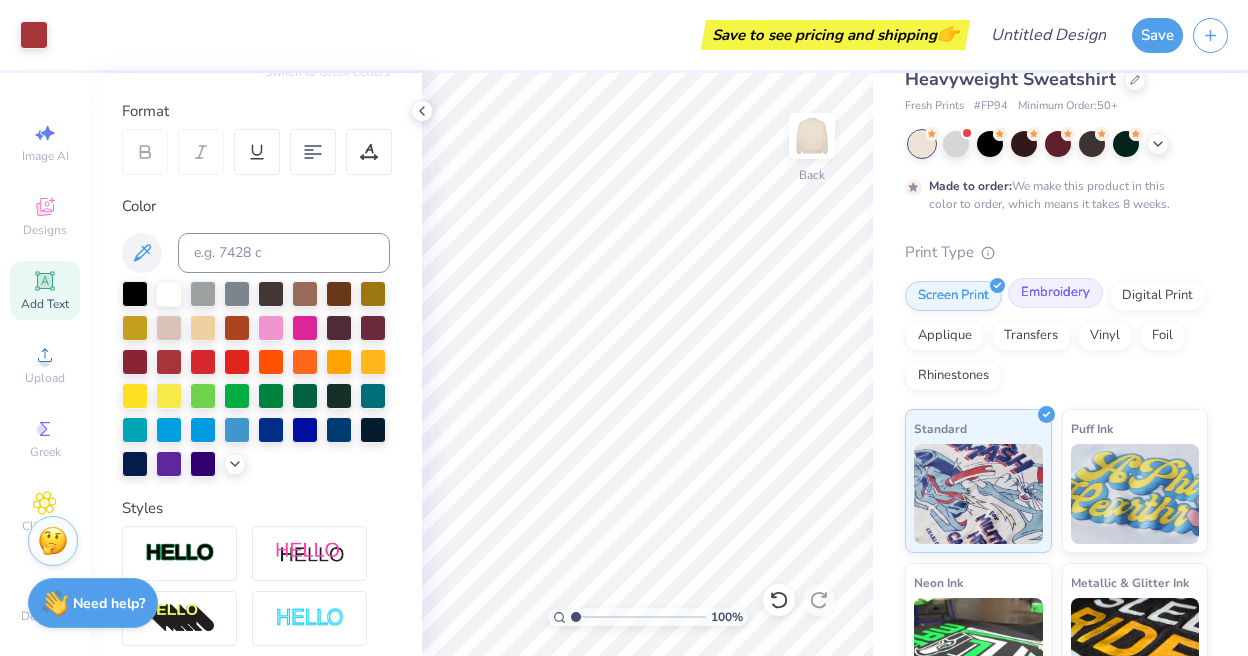 click on "Embroidery" at bounding box center (1055, 293) 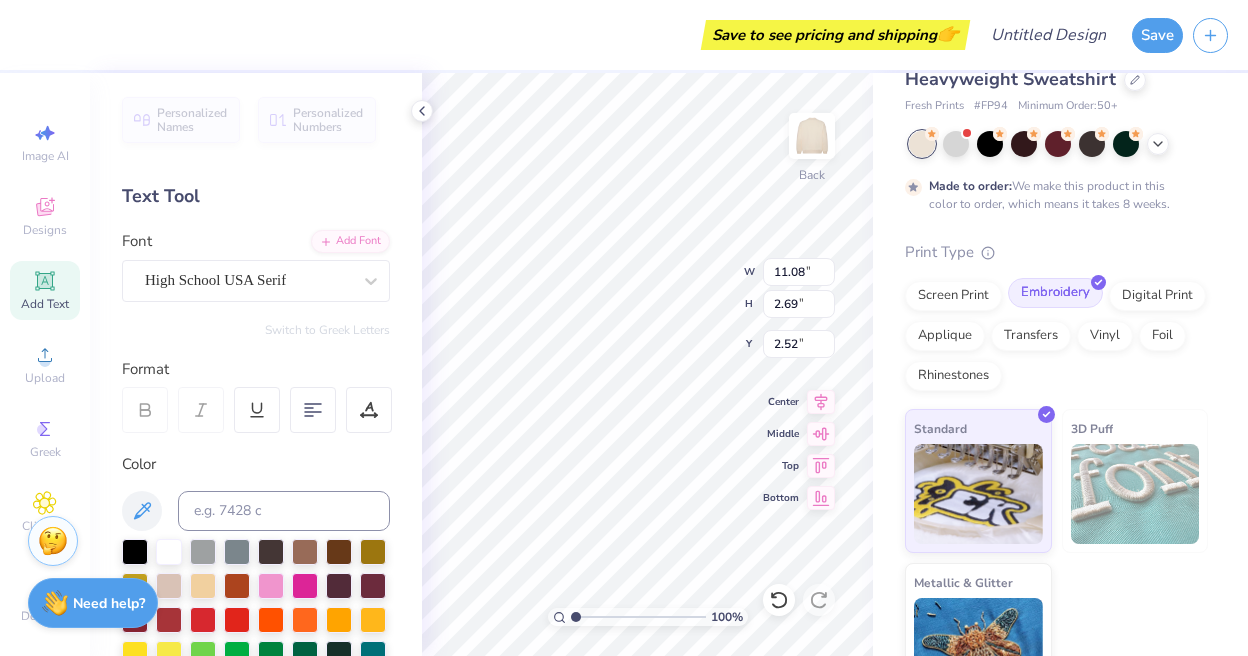 click on "Embroidery" at bounding box center (1055, 293) 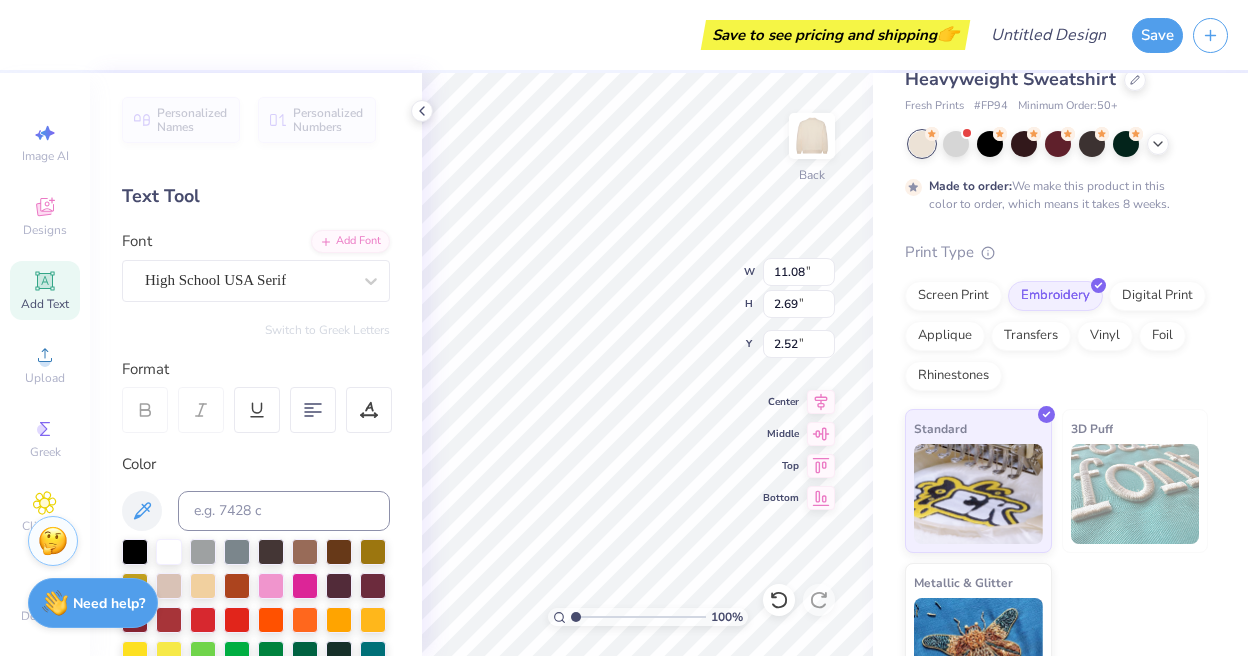 click on "Made to order:  We make this product in this color to order, which means it takes 8 weeks." at bounding box center [1052, 195] 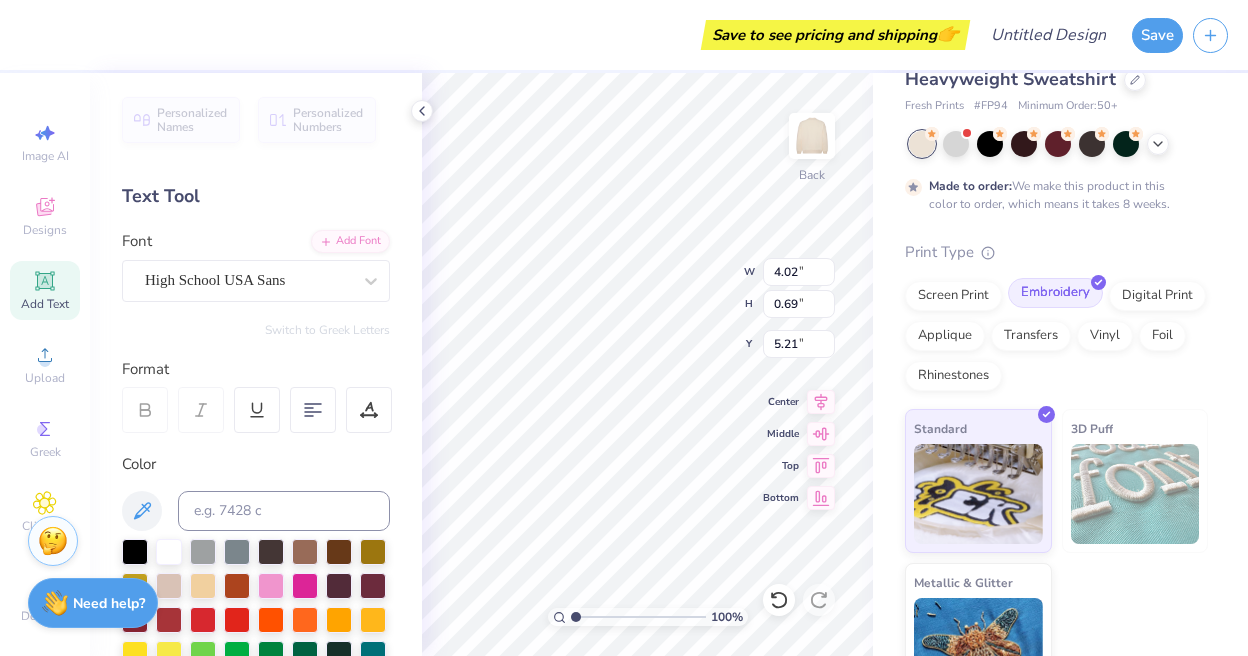 click on "Embroidery" at bounding box center [1055, 293] 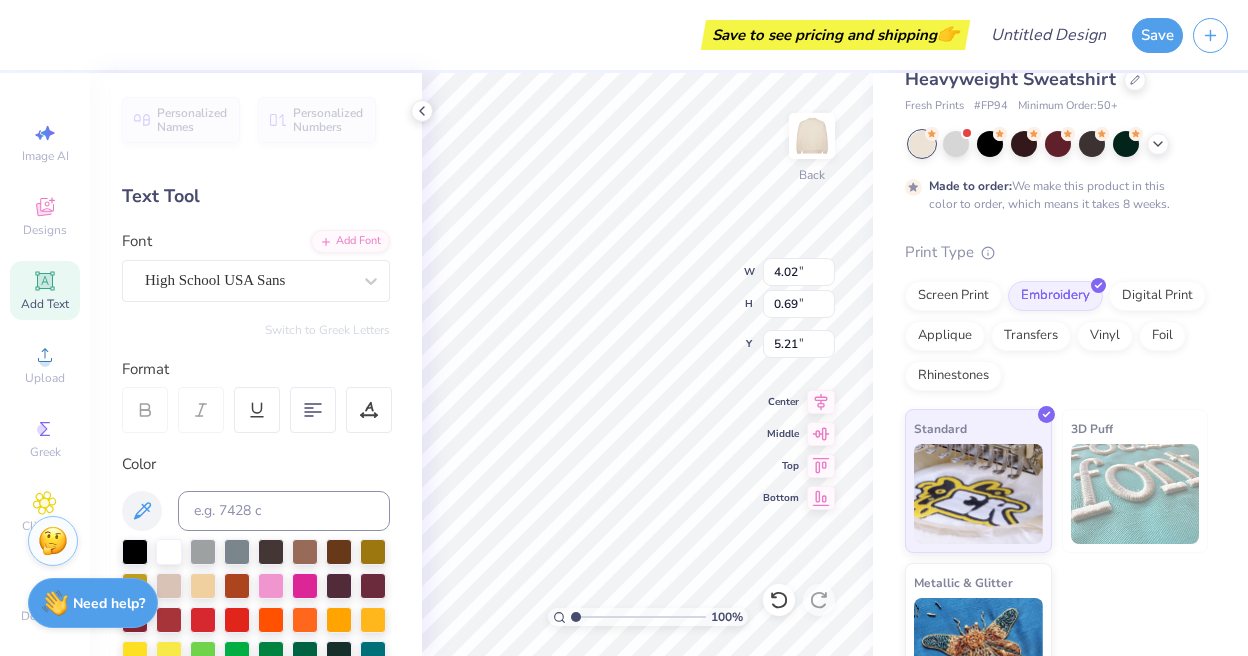 scroll, scrollTop: 109, scrollLeft: 0, axis: vertical 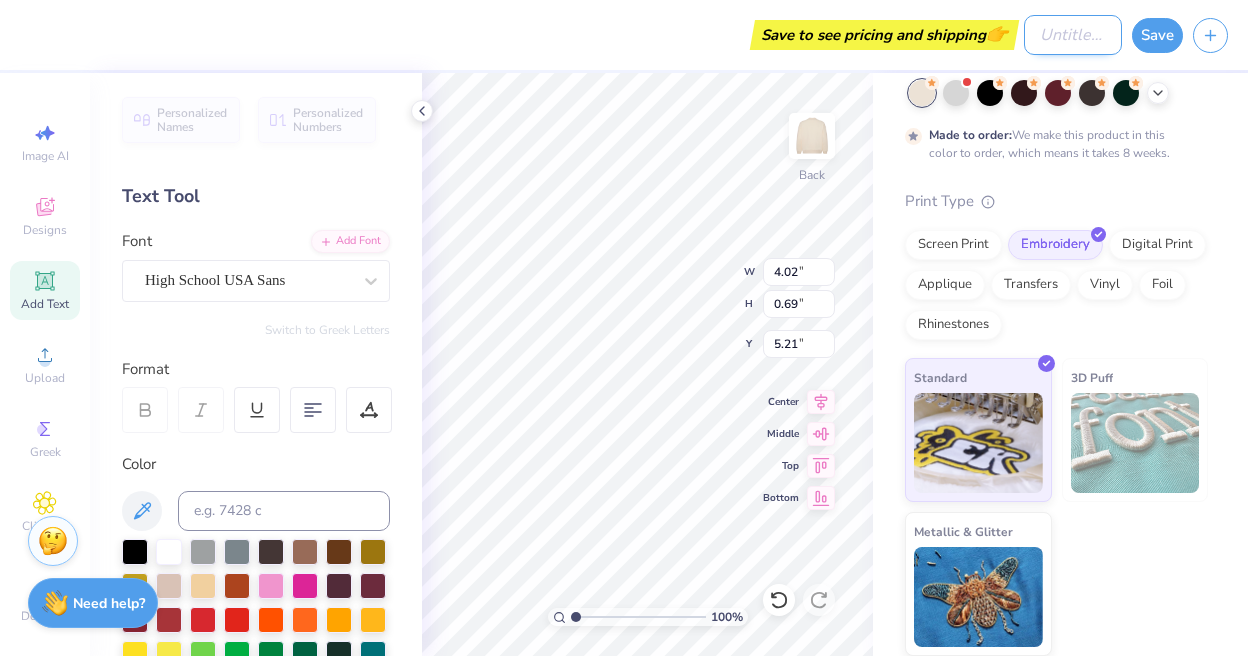 click on "Design Title" at bounding box center (1073, 35) 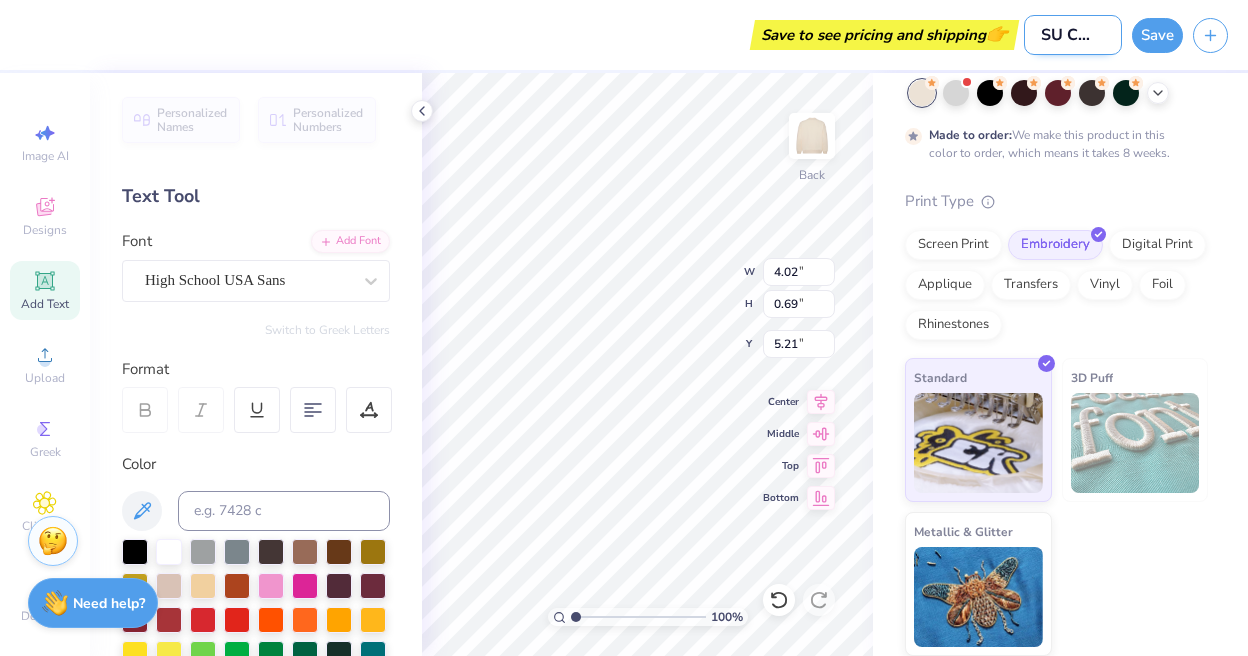 scroll, scrollTop: 0, scrollLeft: 21, axis: horizontal 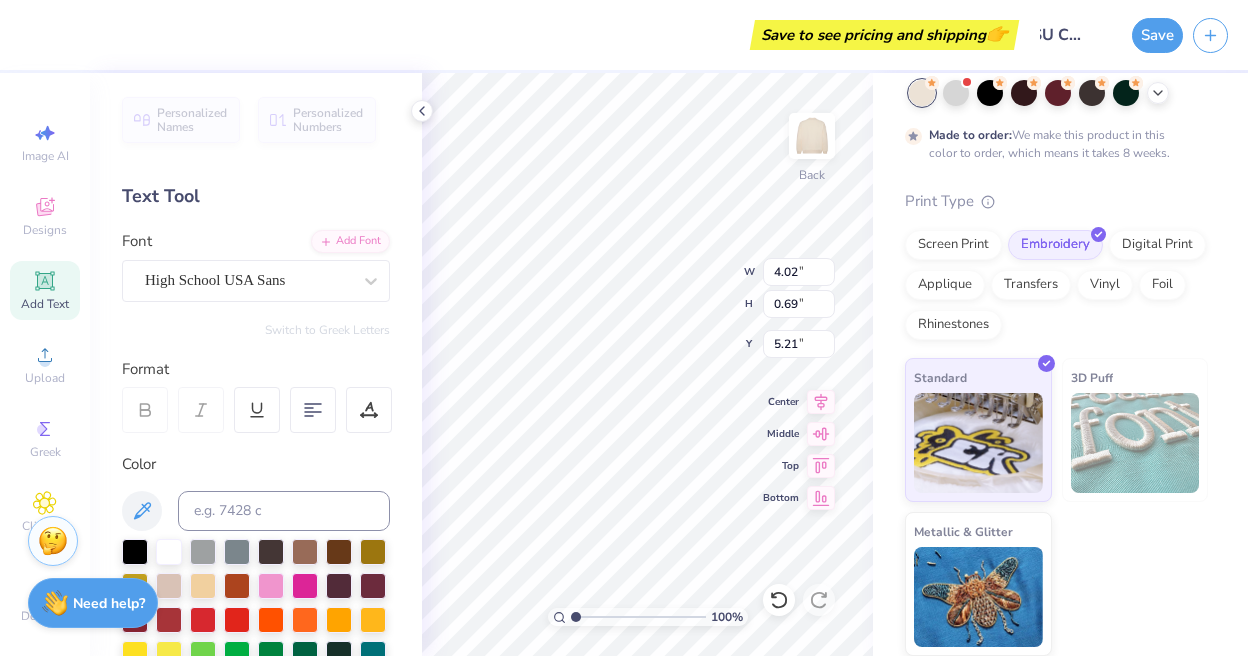 click on "Made to order:  We make this product in this color to order, which means it takes 8 weeks." at bounding box center [1056, 121] 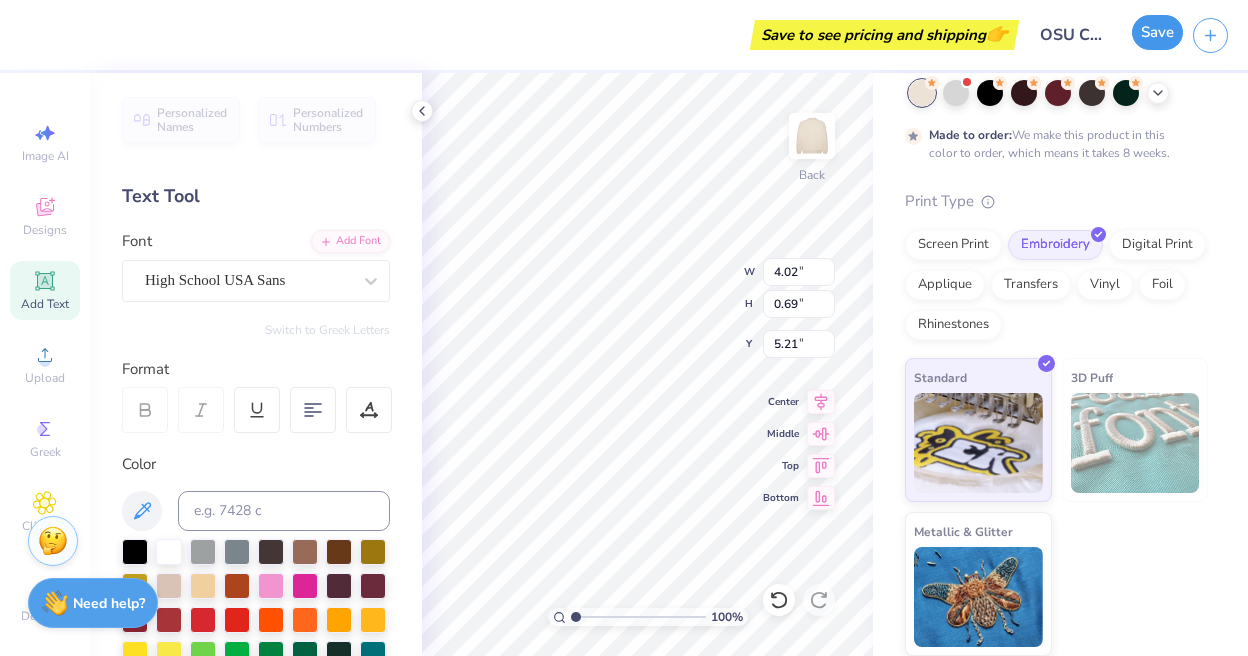 click on "Save" at bounding box center [1157, 32] 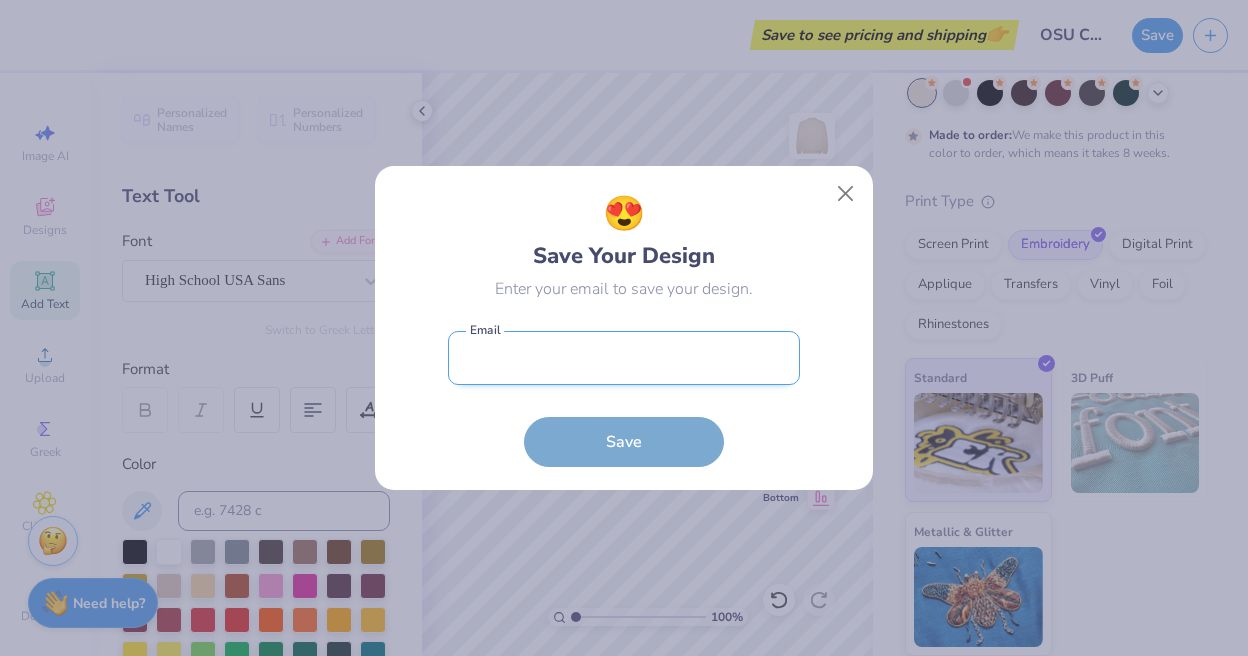 click at bounding box center (624, 358) 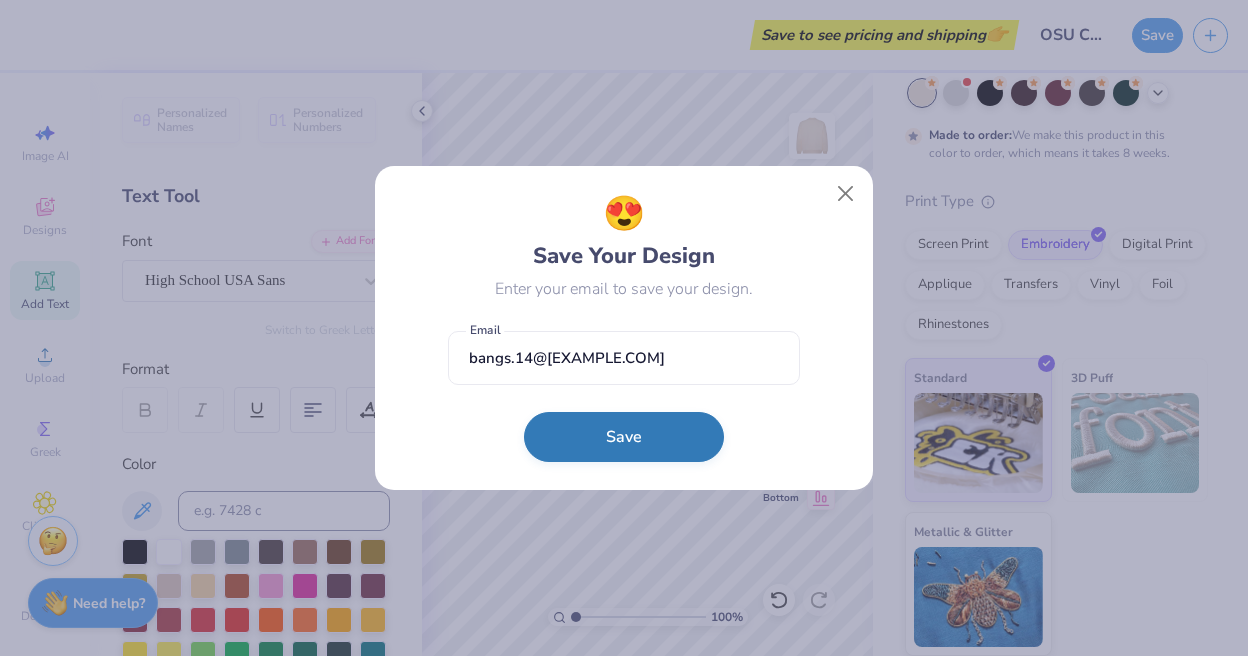 click on "Save" at bounding box center (624, 437) 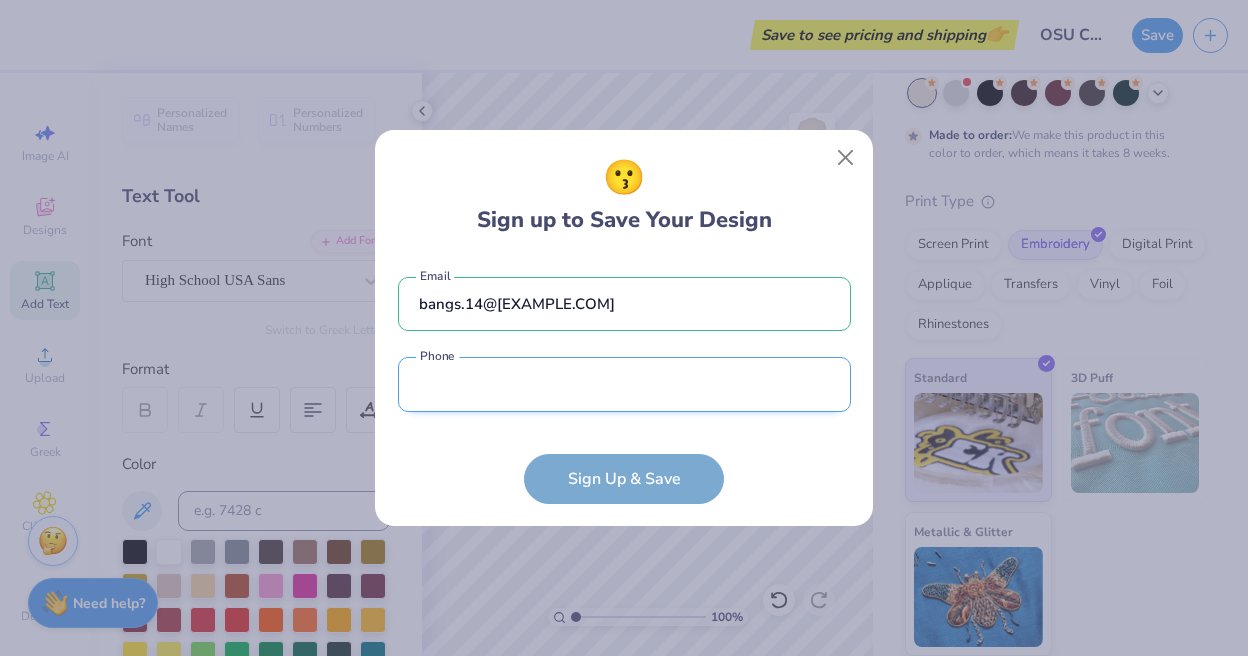 click at bounding box center (624, 384) 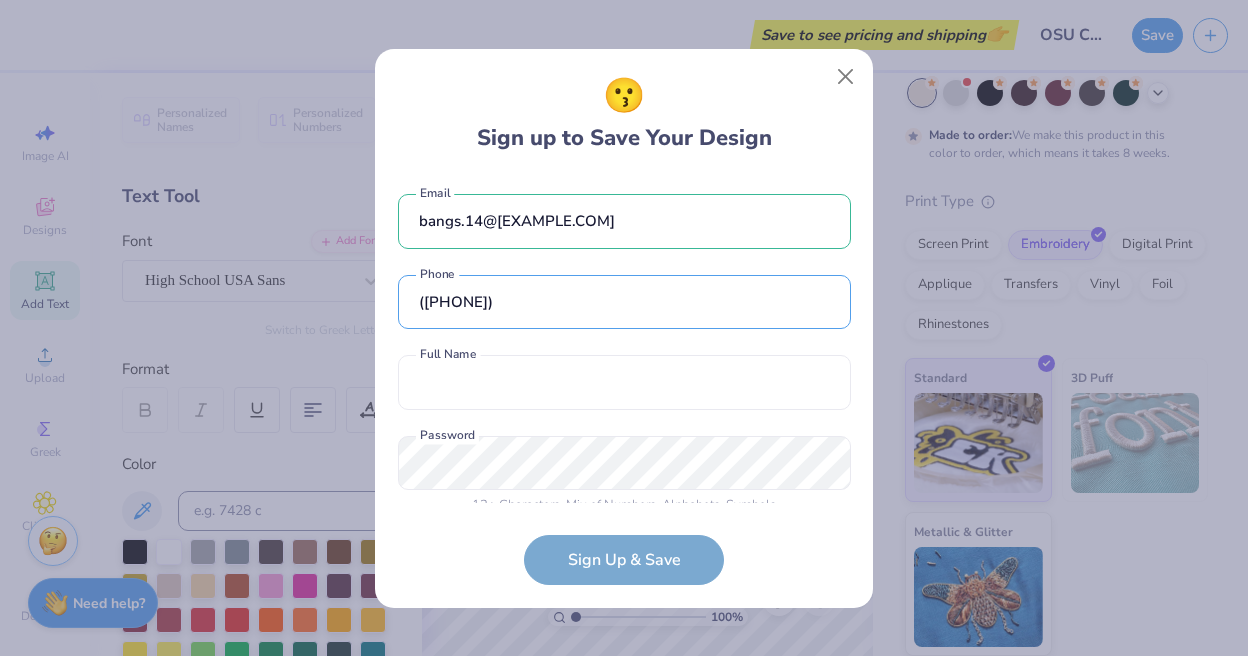 scroll, scrollTop: 0, scrollLeft: 0, axis: both 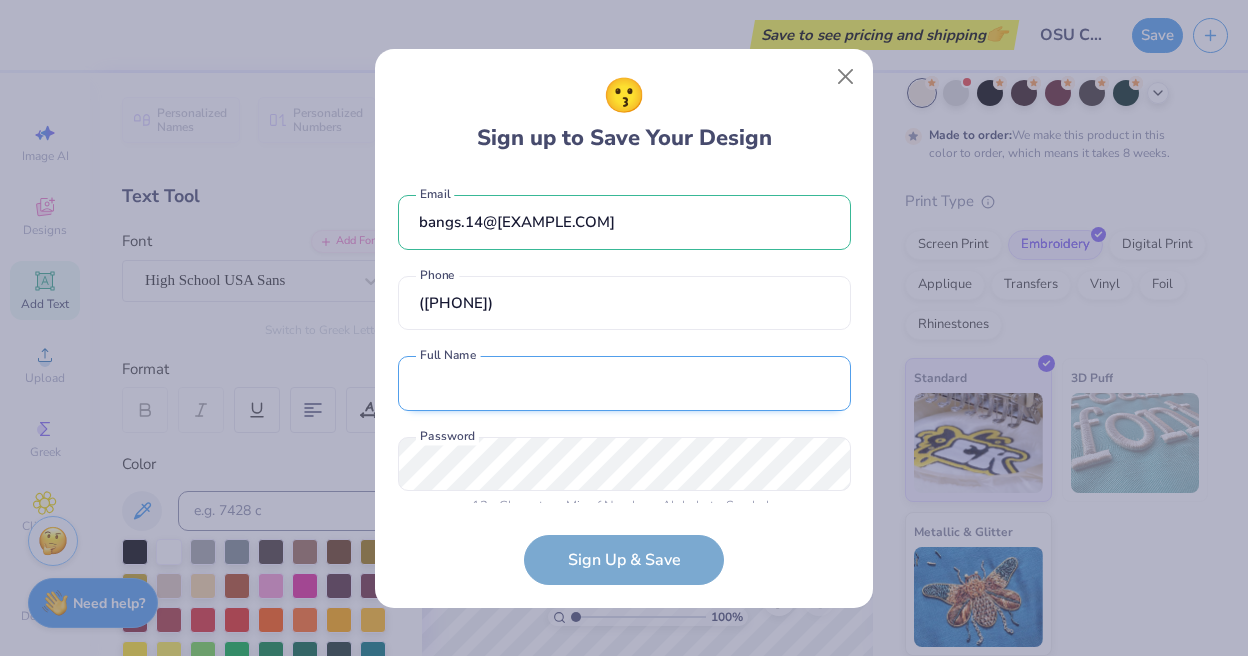 click at bounding box center (624, 383) 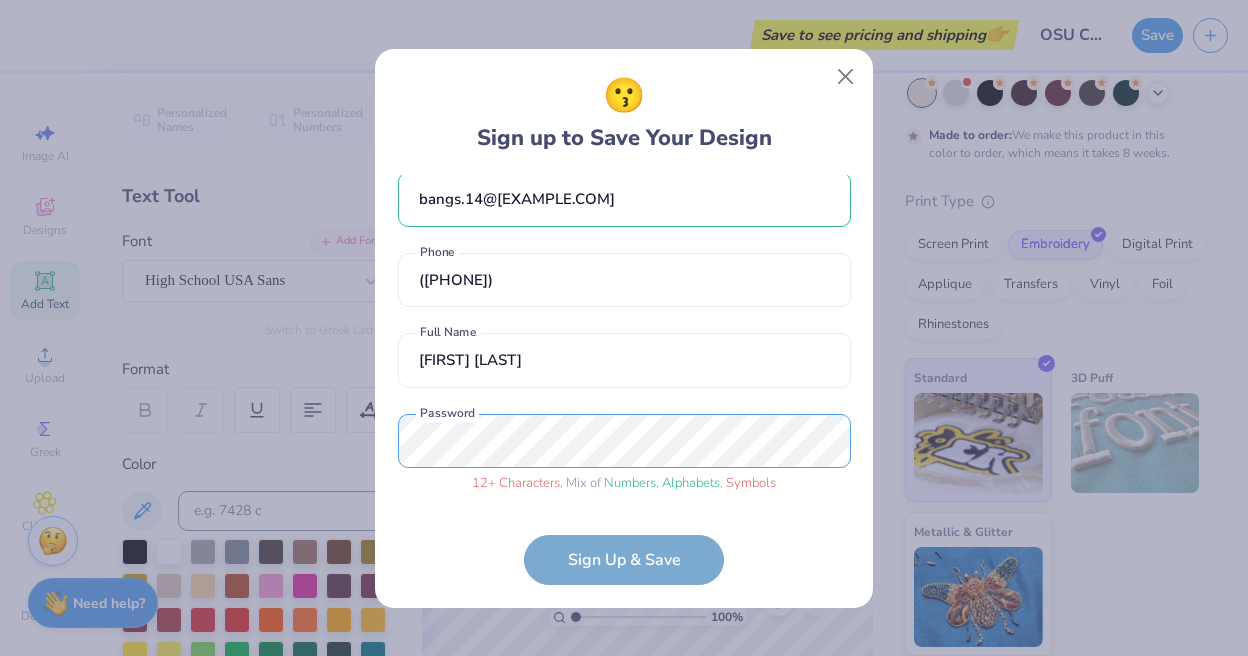 scroll, scrollTop: 99, scrollLeft: 0, axis: vertical 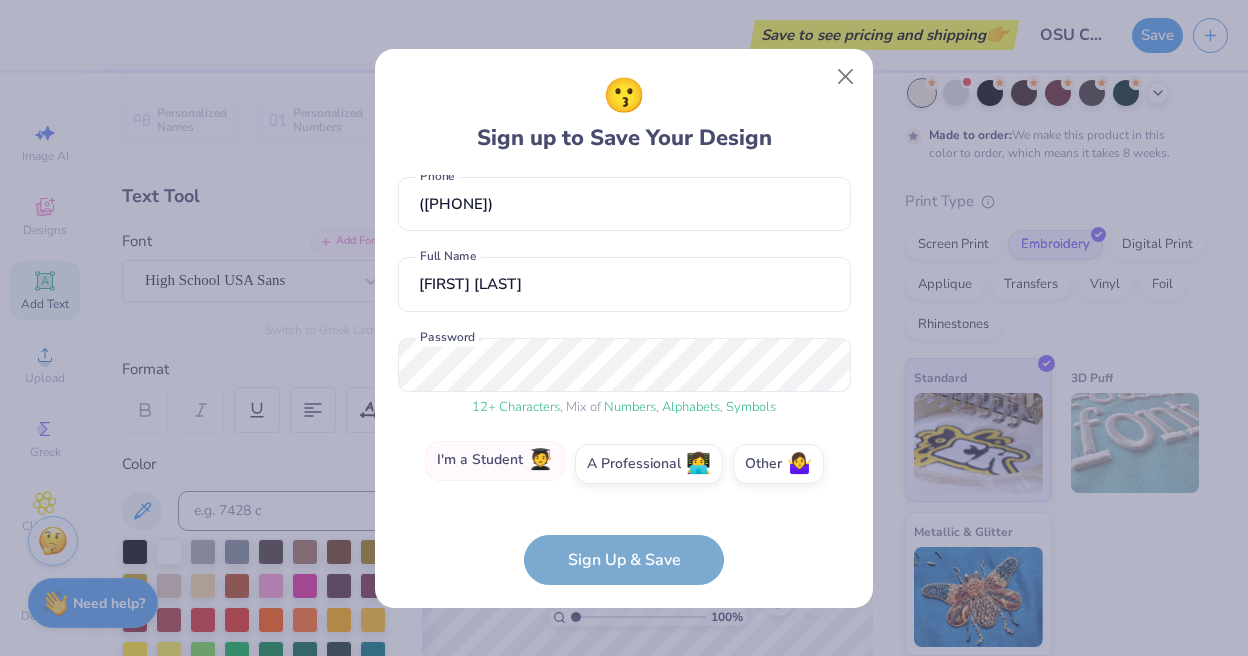 click on "I'm a Student 🧑‍🎓" at bounding box center (495, 461) 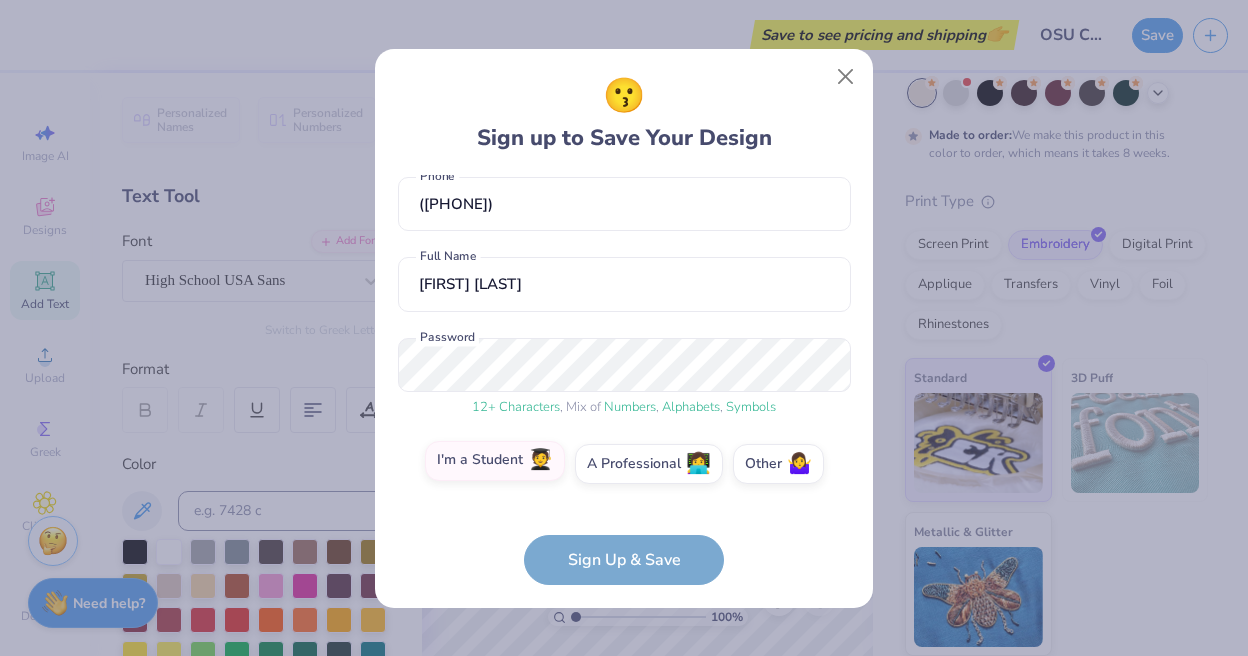 click on "I'm a Student 🧑‍🎓" at bounding box center (624, 567) 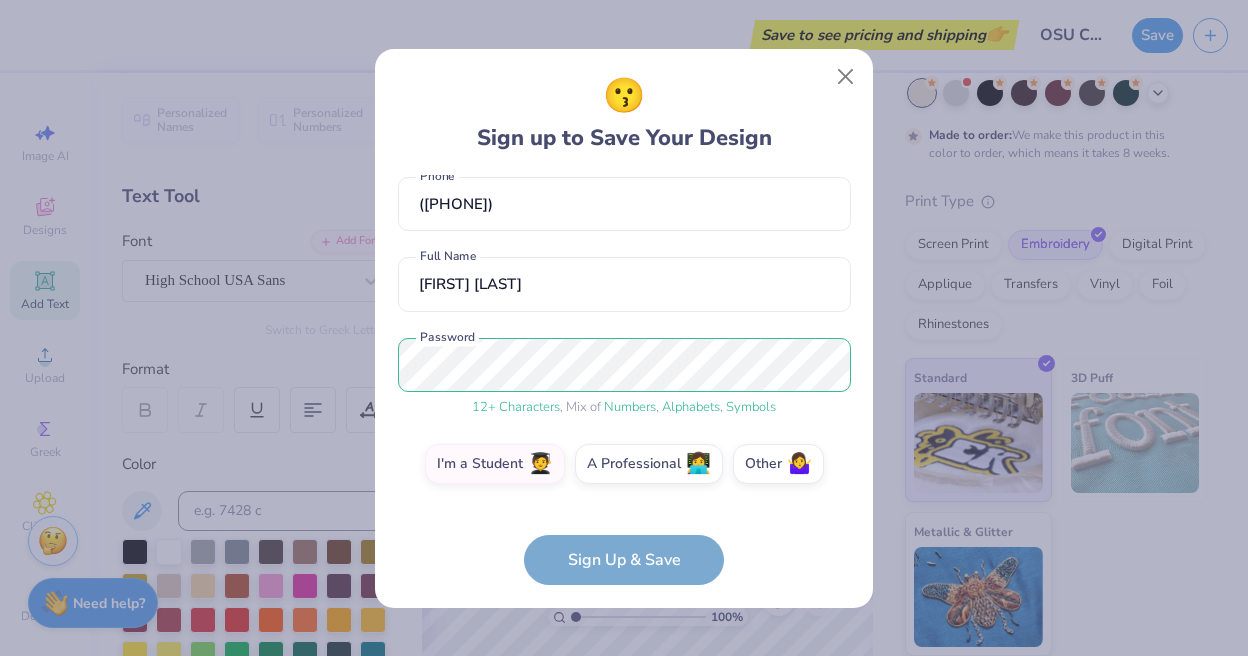 scroll, scrollTop: 170, scrollLeft: 0, axis: vertical 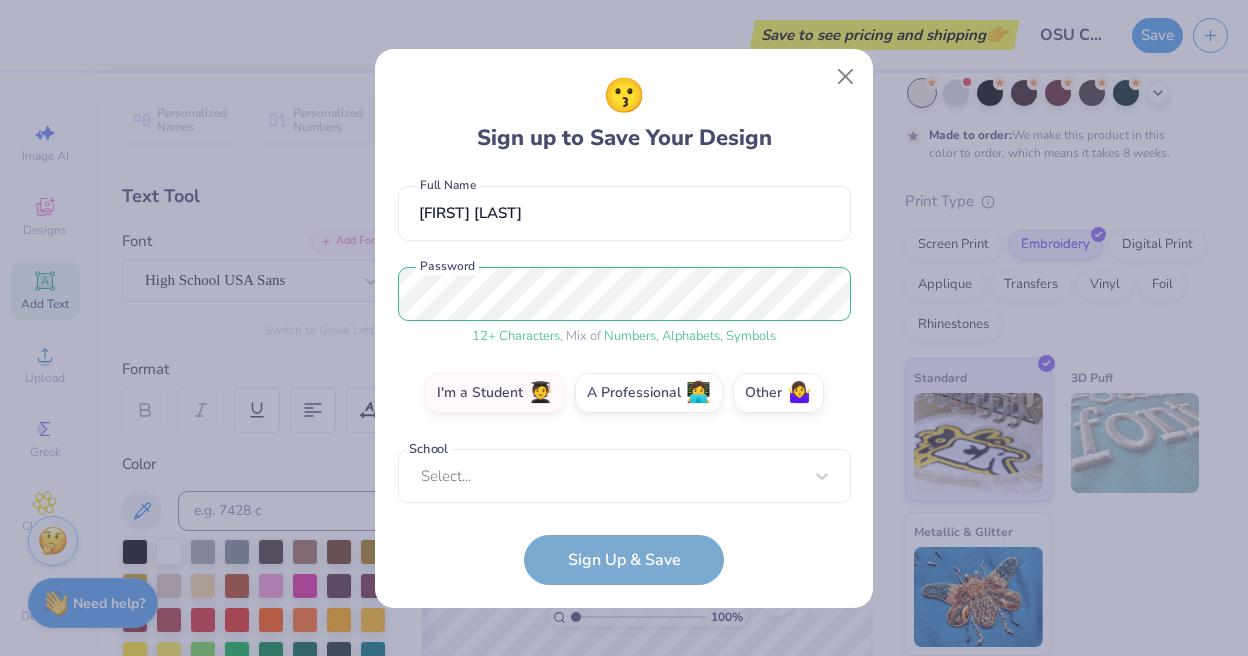 click on "😗 Sign up to Save Your Design bangs.14@[EXAMPLE.COM] Email ([PHONE]) Phone [FIRST] [LAST] 12 + Characters , Mix of   Numbers ,   Alphabets ,   Symbols Password I'm a Student 🧑‍🎓 A Professional 👩‍💻 Other 🤷‍♀️ School Select... School cannot be null Sign Up & Save" at bounding box center [624, 380] 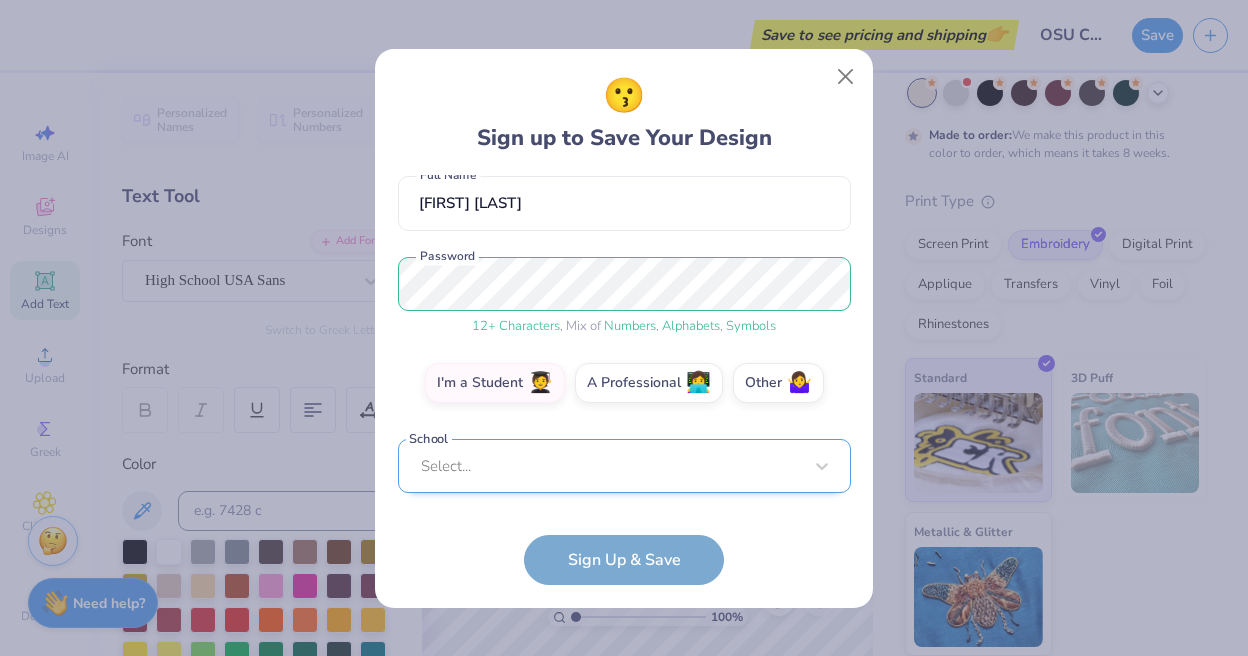 click on "Select..." at bounding box center (624, 466) 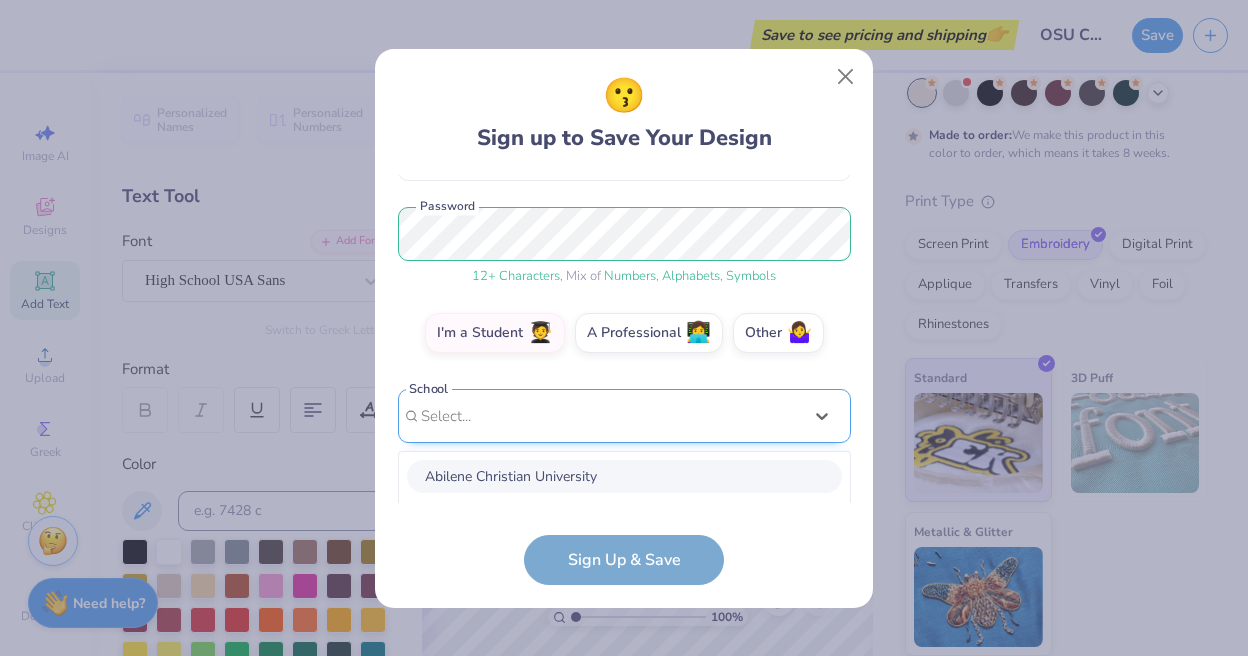 scroll, scrollTop: 480, scrollLeft: 0, axis: vertical 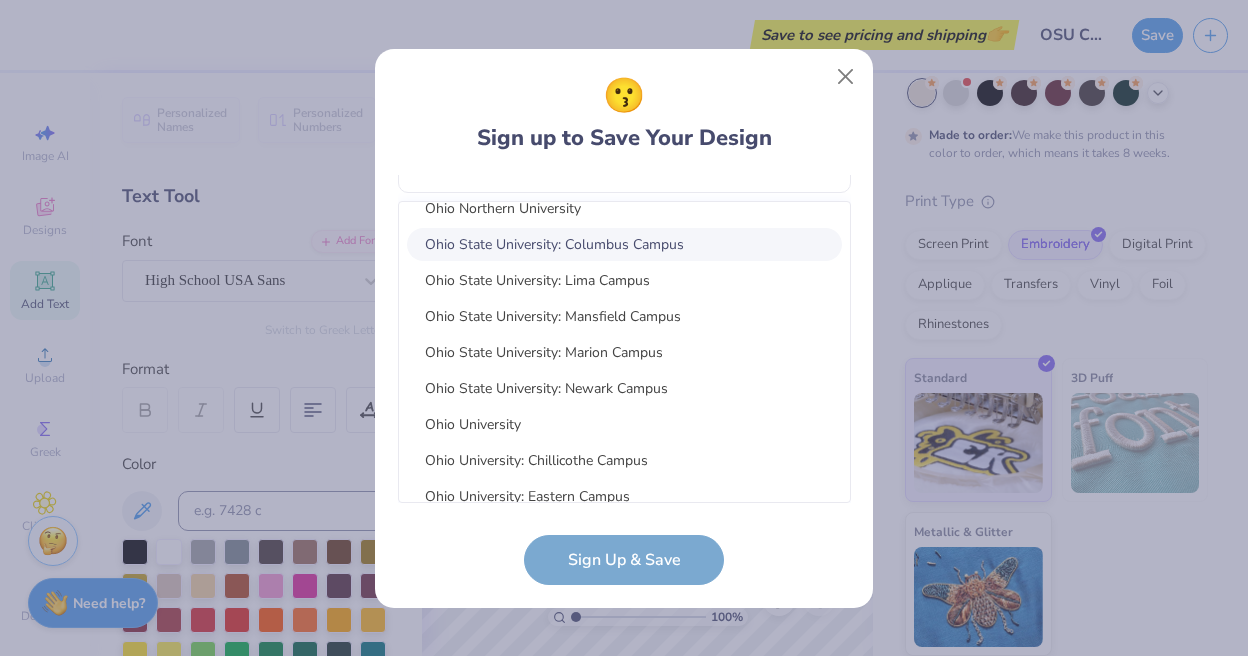 click on "Ohio State University: Columbus Campus" at bounding box center [624, 244] 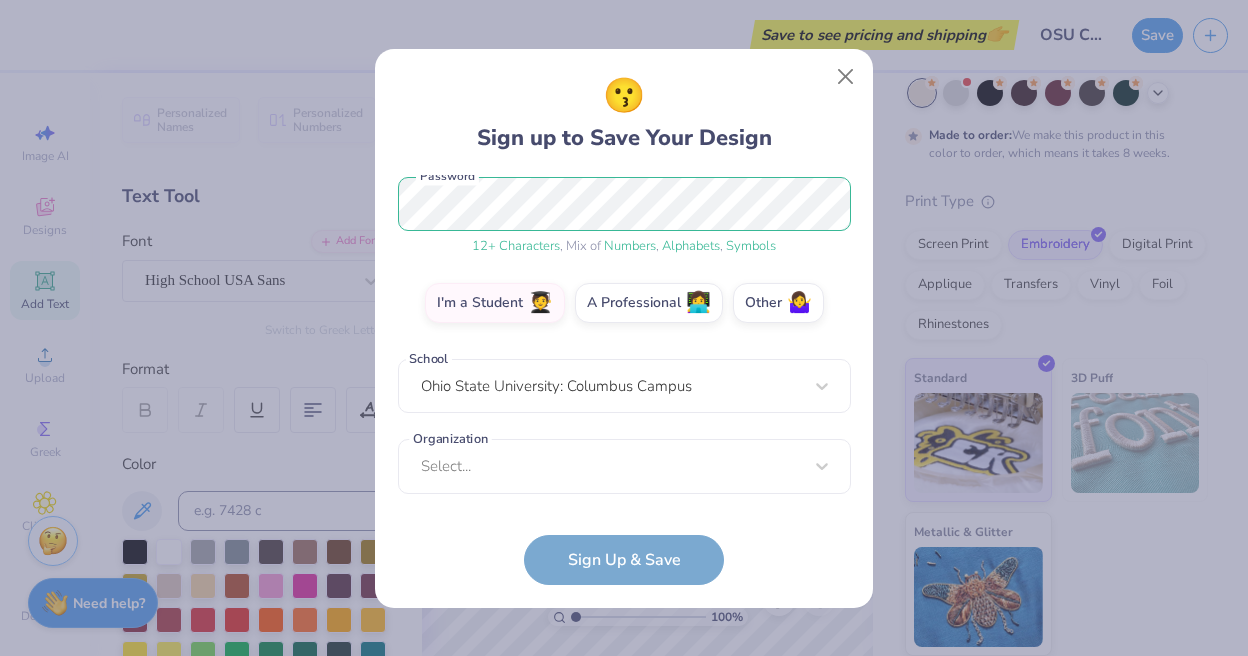 scroll, scrollTop: 260, scrollLeft: 0, axis: vertical 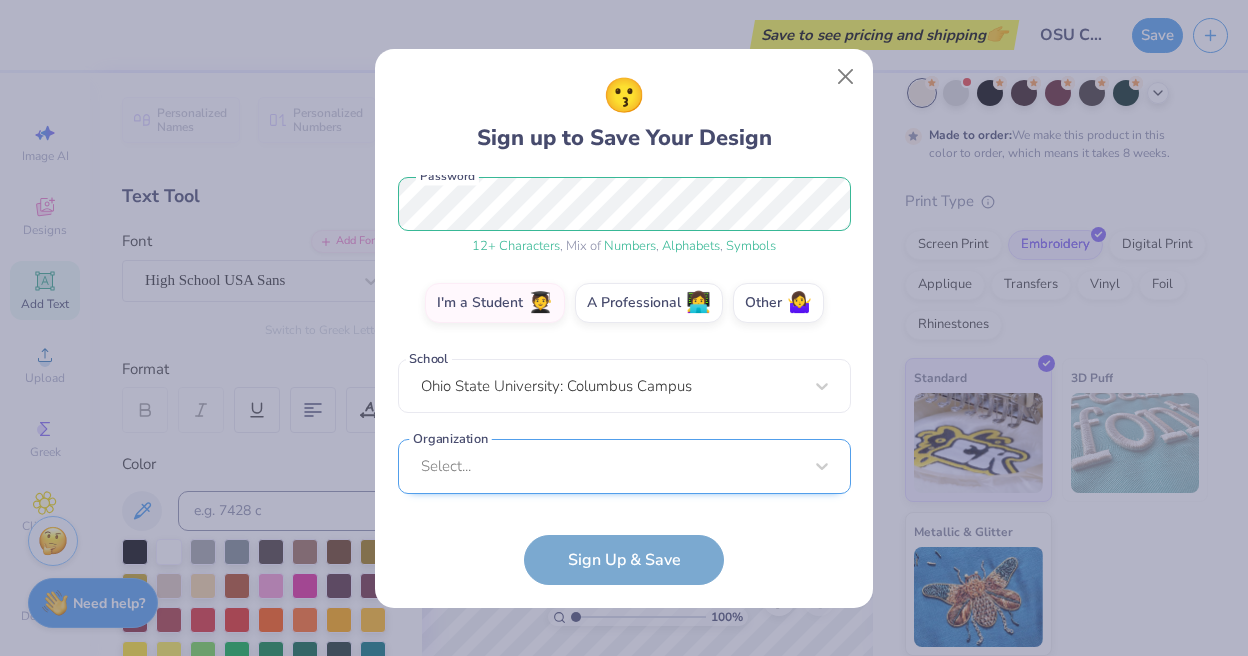 click on "Select..." at bounding box center [624, 466] 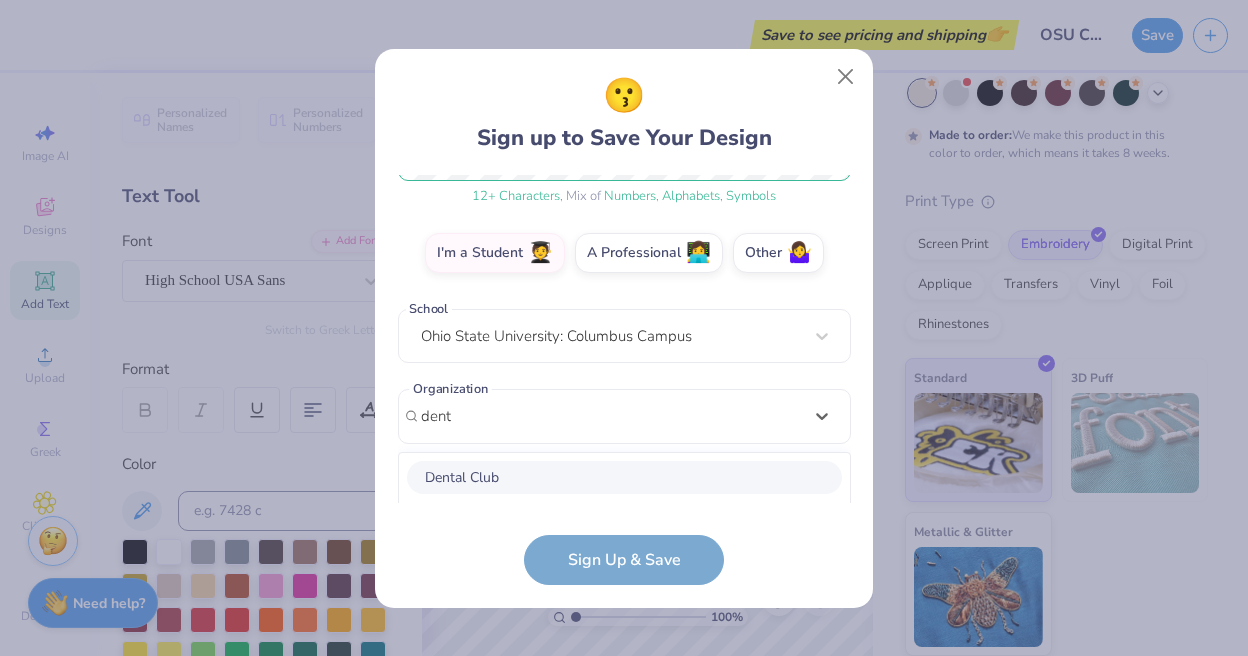 scroll, scrollTop: 560, scrollLeft: 0, axis: vertical 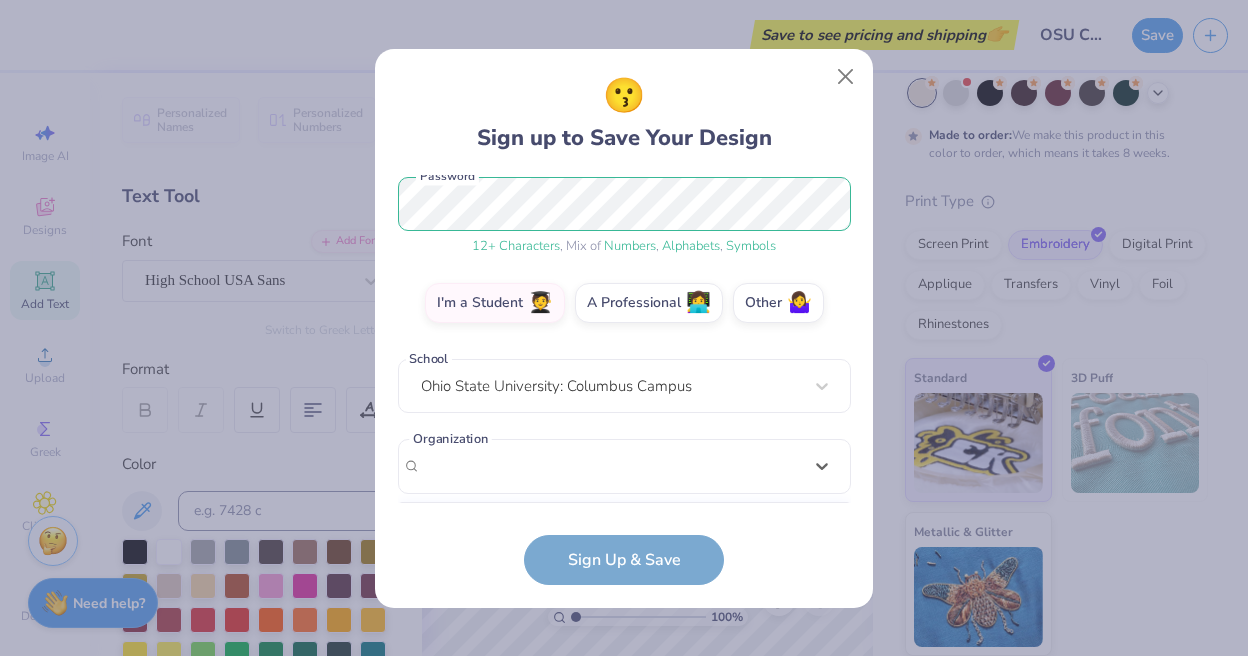 click on "😗 Sign up to Save Your Design bangs.14@[EXAMPLE.COM] Email ([PHONE]) Phone [FIRST] [LAST] 12 + Characters , Mix of   Numbers ,   Alphabets ,   Symbols Password I'm a Student 🧑‍🎓 A Professional 👩‍💻 Other 🤷‍♀️ School [STATE] State University: Columbus Campus Organization option  focused, 8 of 31. 31 results available for search term dent. Use Up and Down to choose options, press Enter to select the currently focused option, press Escape to exit the menu, press Tab to select the option and exit the menu. Dental Club Dental Economics Club Dental Hygiene Program Dental Knights Association Student Students Pre-Dental Dental Chapter of Global Brigades Pre-Dental Organization Independent Student Affairs Student Agencies Student Ambassadors Student Assembly Student Association Student Band Student Body Student Bridges Student Chapter Student Commons Student Congress Student Council Student Council Student Development Student EMS Student events Student Foundation student gov Student Government Student Housing Add  Org" at bounding box center [624, 380] 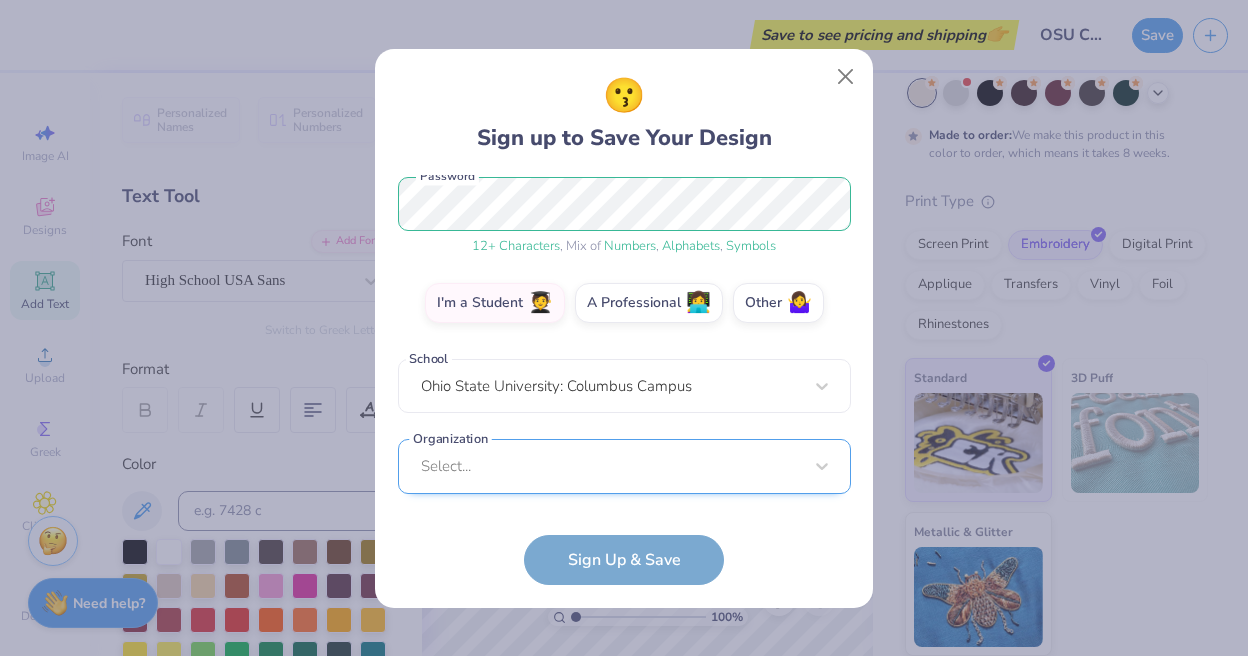 click on "Select..." at bounding box center [624, 466] 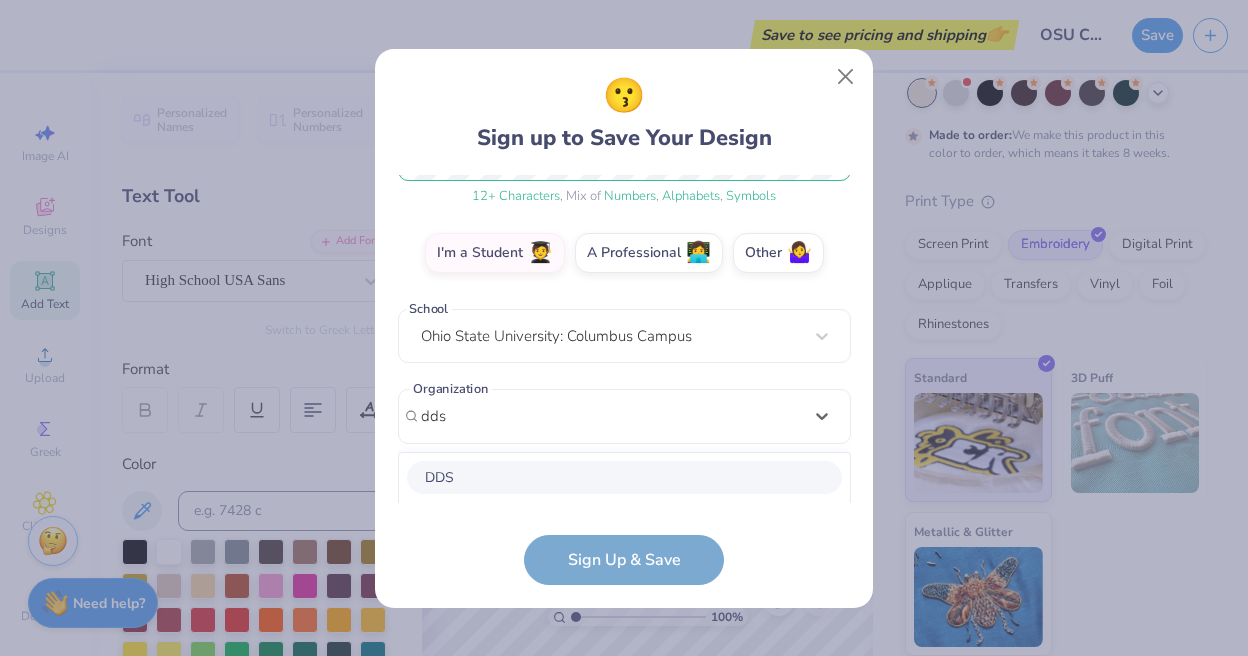 scroll, scrollTop: 560, scrollLeft: 0, axis: vertical 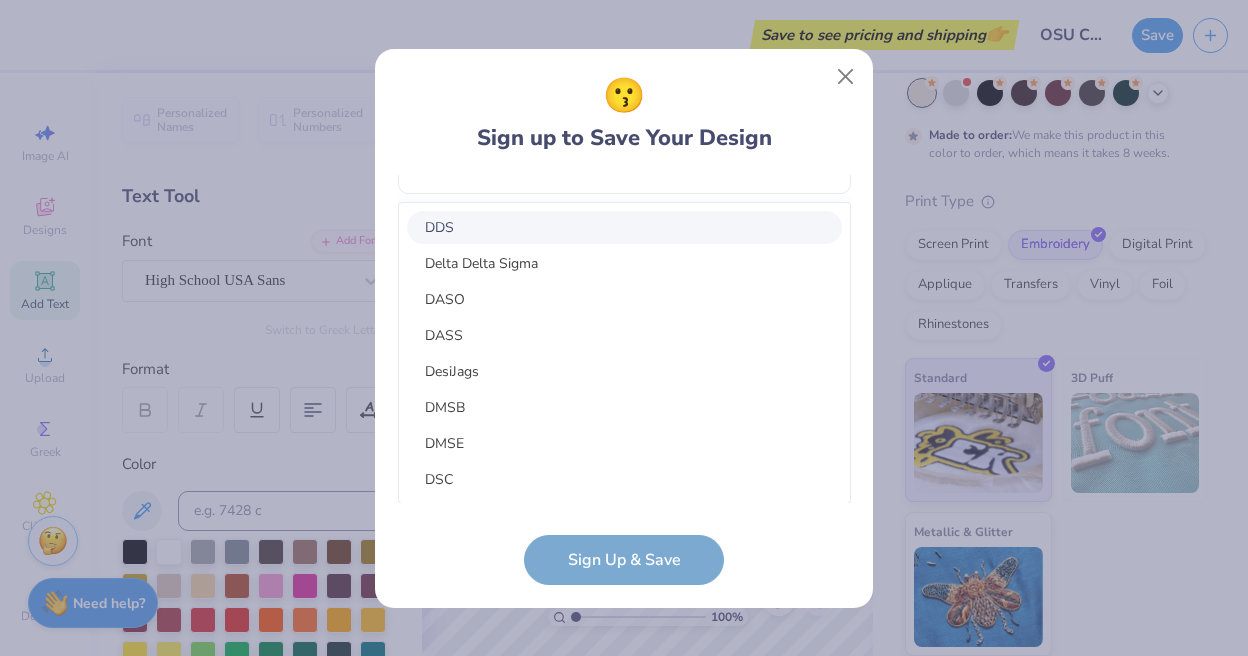 click on "DDS" at bounding box center (624, 227) 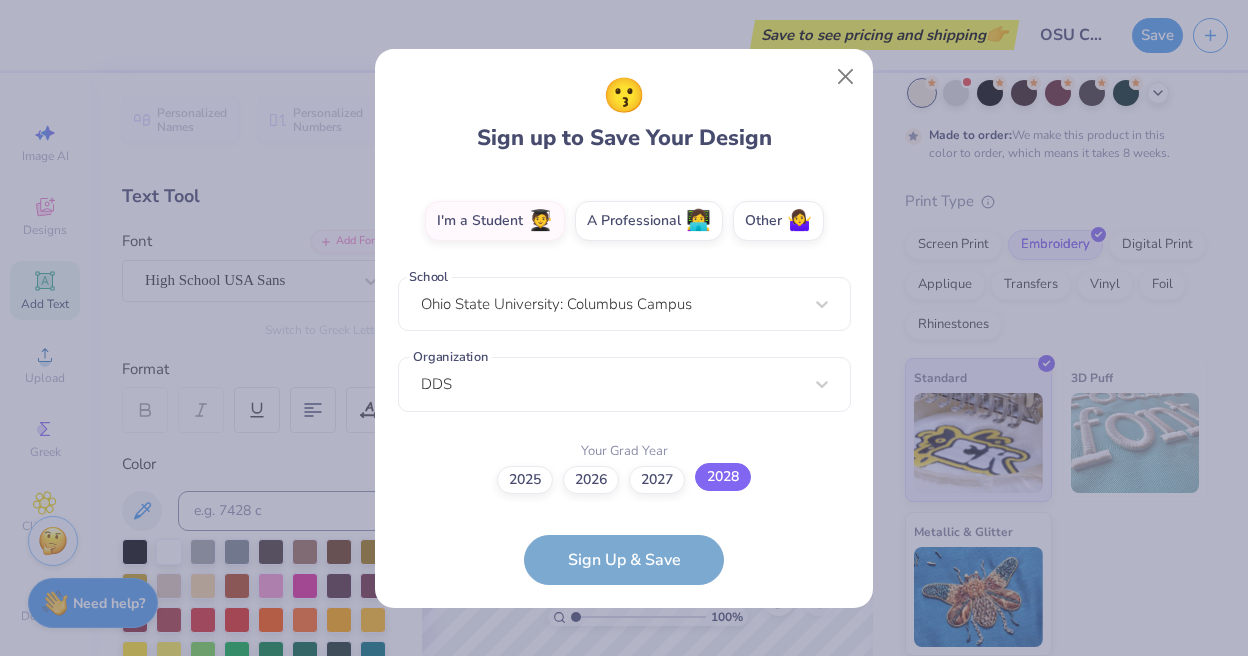 click on "2028" at bounding box center (723, 477) 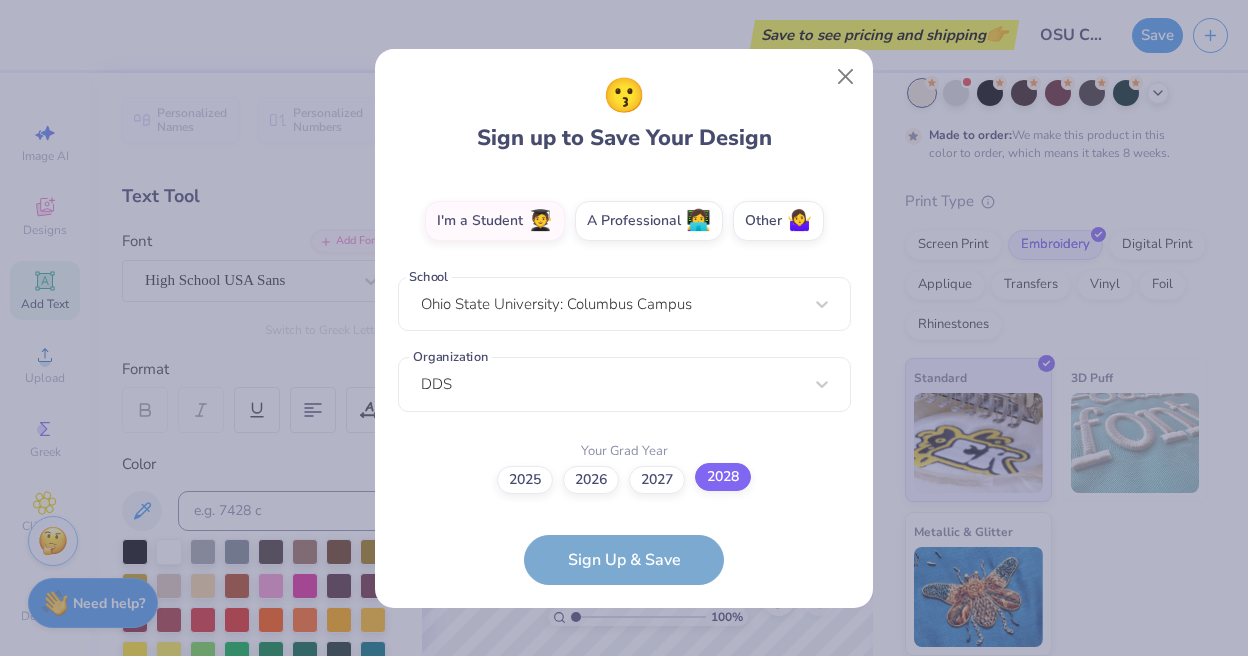 click on "2028" at bounding box center (624, 822) 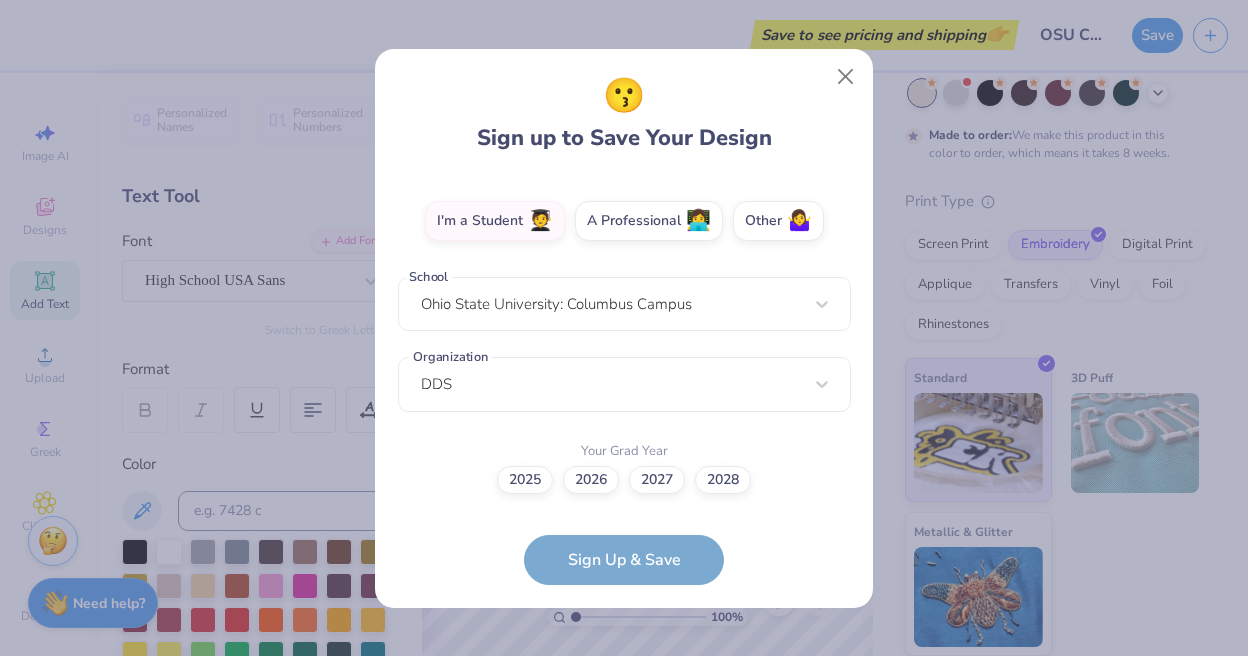 scroll, scrollTop: 220, scrollLeft: 0, axis: vertical 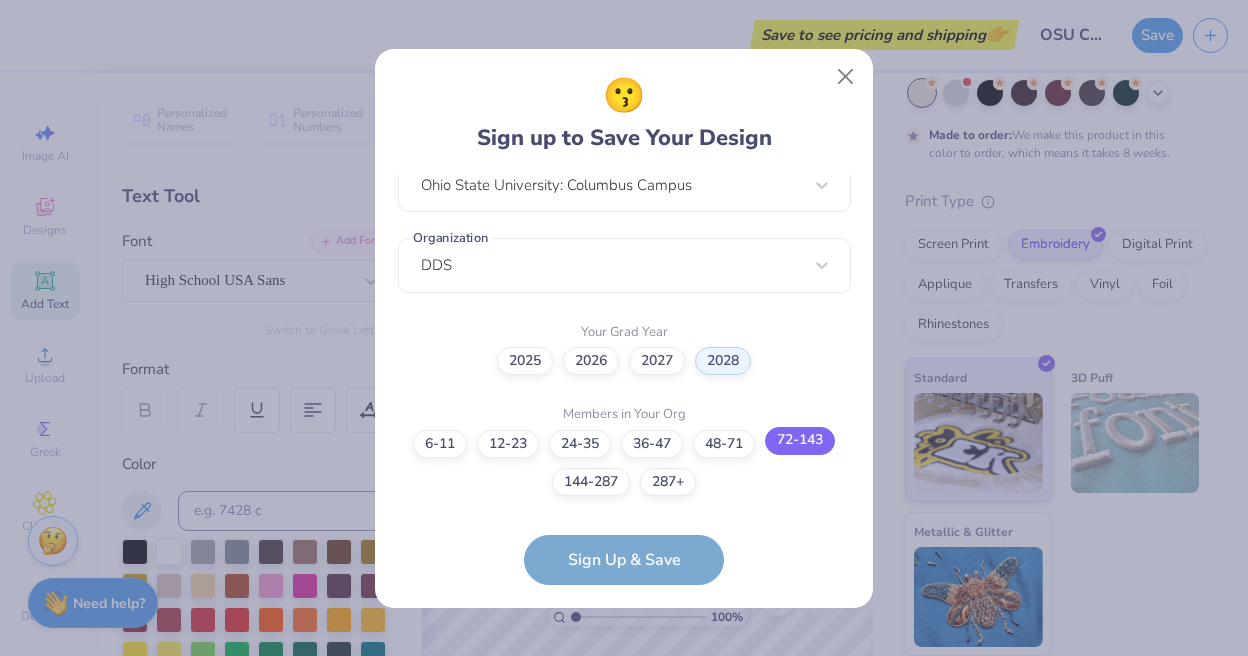 click on "72-143" at bounding box center [800, 441] 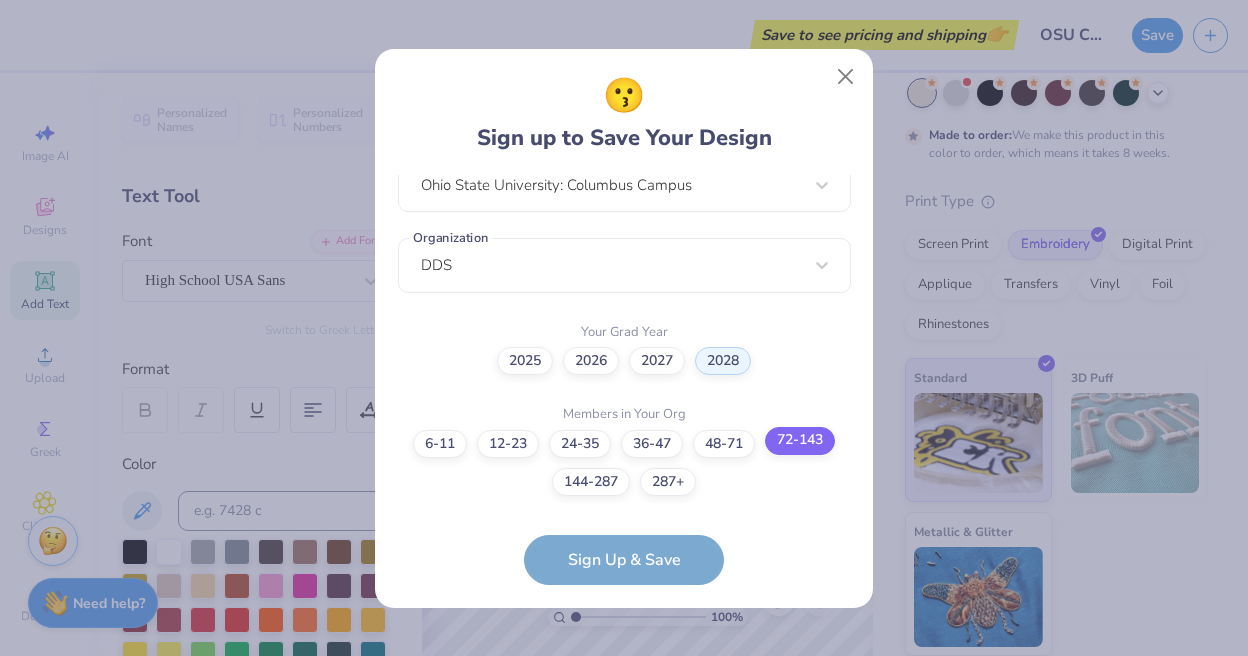 click on "72-143" at bounding box center [624, 923] 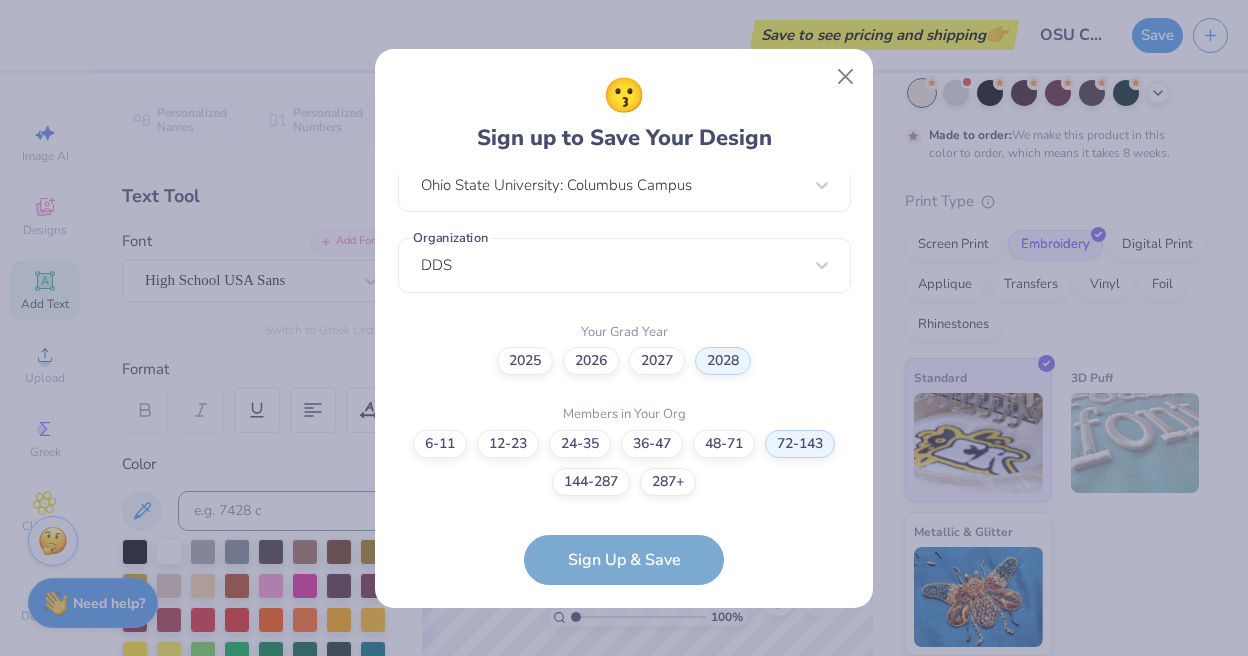 scroll, scrollTop: 320, scrollLeft: 0, axis: vertical 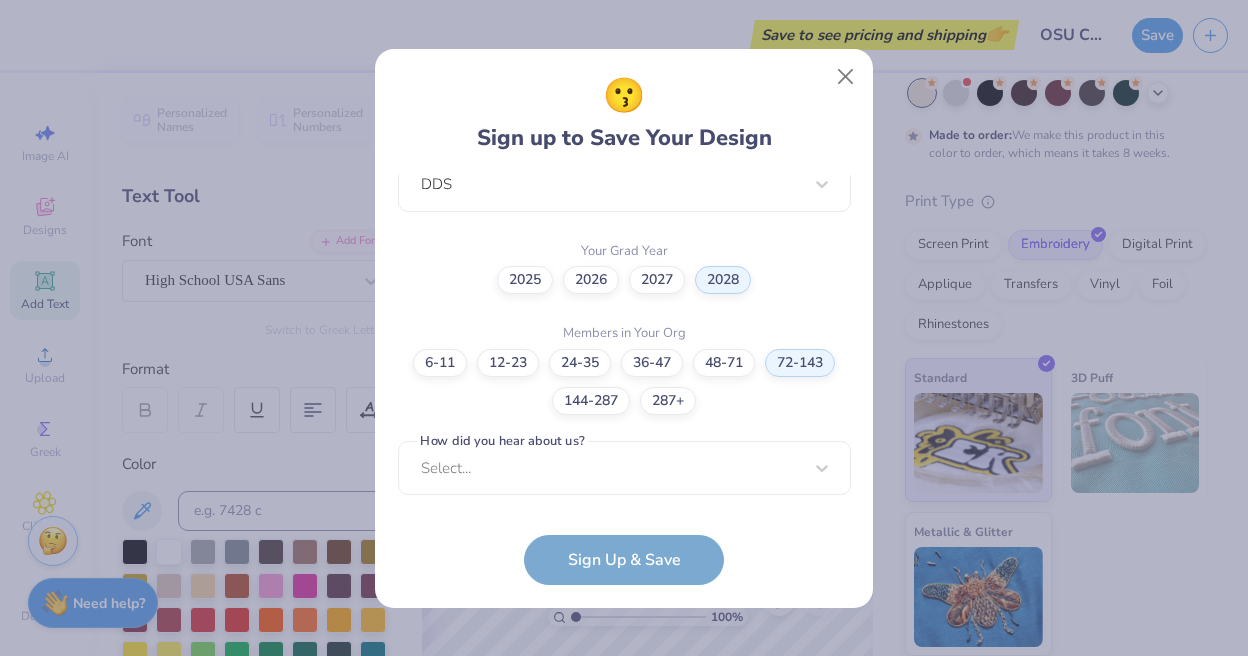 click on "bangs.14@[EXAMPLE.COM] Email ([PHONE]) Phone [FIRST] [LAST] 12 + Characters , Mix of   Numbers ,   Alphabets ,   Symbols Password I'm a Student 🧑‍🎓 A Professional 👩‍💻 Other 🤷‍♀️ School [STATE] State University: Columbus Campus Organization option  focused, 8 of 31. 31 results available for search term dent. Use Up and Down to choose options, press Enter to select the currently focused option, press Escape to exit the menu, press Tab to select the option and exit the menu. Dental Club Dental Economics Club Dental Hygiene Program Dental Knights Association Student Students Pre-Dental Dental Chapter of Global Brigades Pre-Dental Organization Independent Student Affairs Student Agencies Student Ambassadors Student Assembly Student Association Student Band Student Body Student Bridges Student Chapter Student Commons Student Congress Student Council Student Council Student Development Student EMS Student events Student Foundation student gov Student Government Student Housing Add  Org" at bounding box center [624, 380] 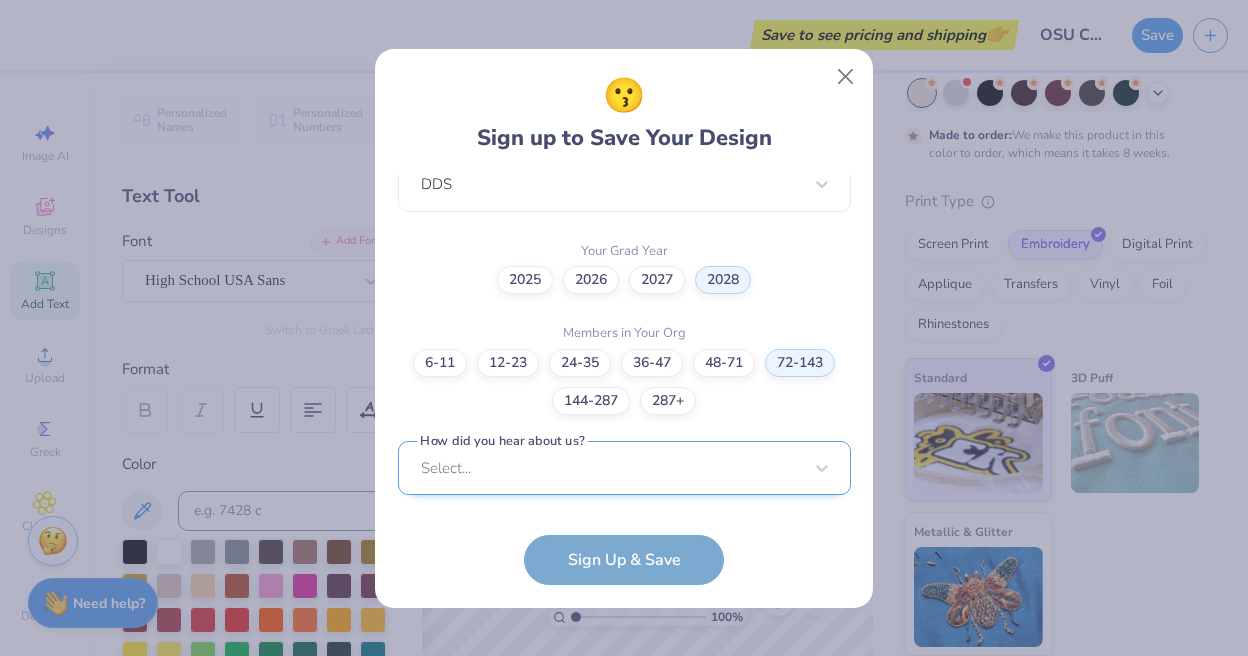 click on "Select..." at bounding box center (624, 468) 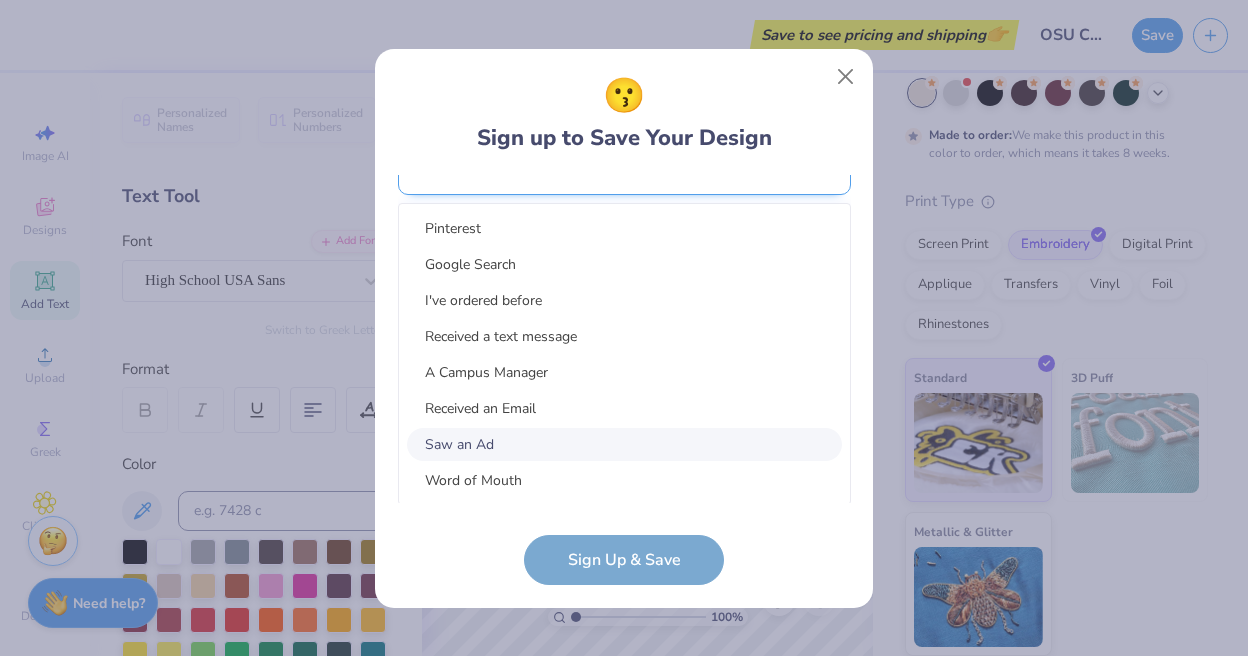 scroll, scrollTop: 842, scrollLeft: 0, axis: vertical 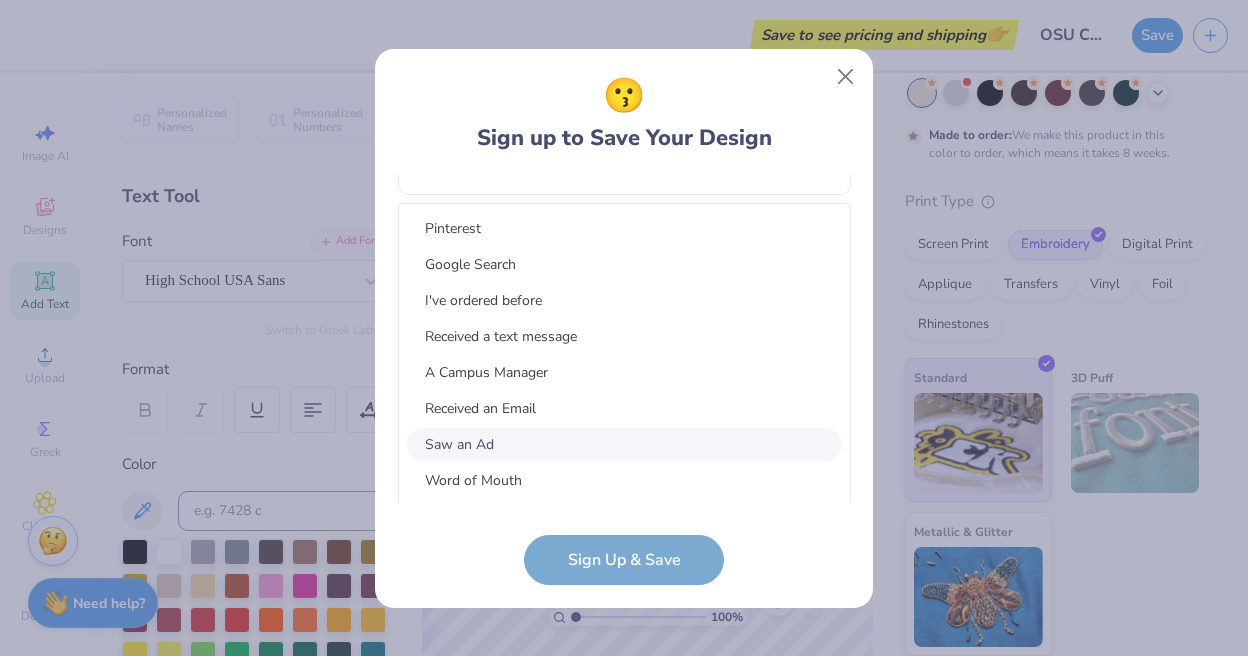 click on "Saw an Ad" at bounding box center (624, 444) 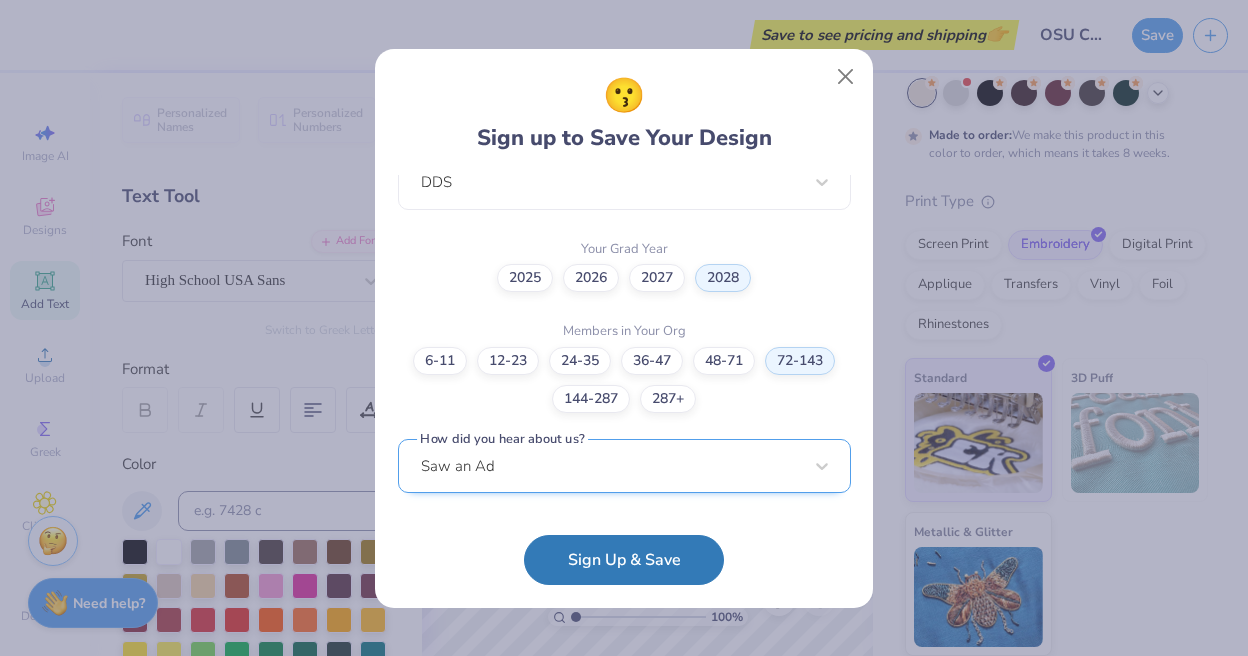 scroll, scrollTop: 542, scrollLeft: 0, axis: vertical 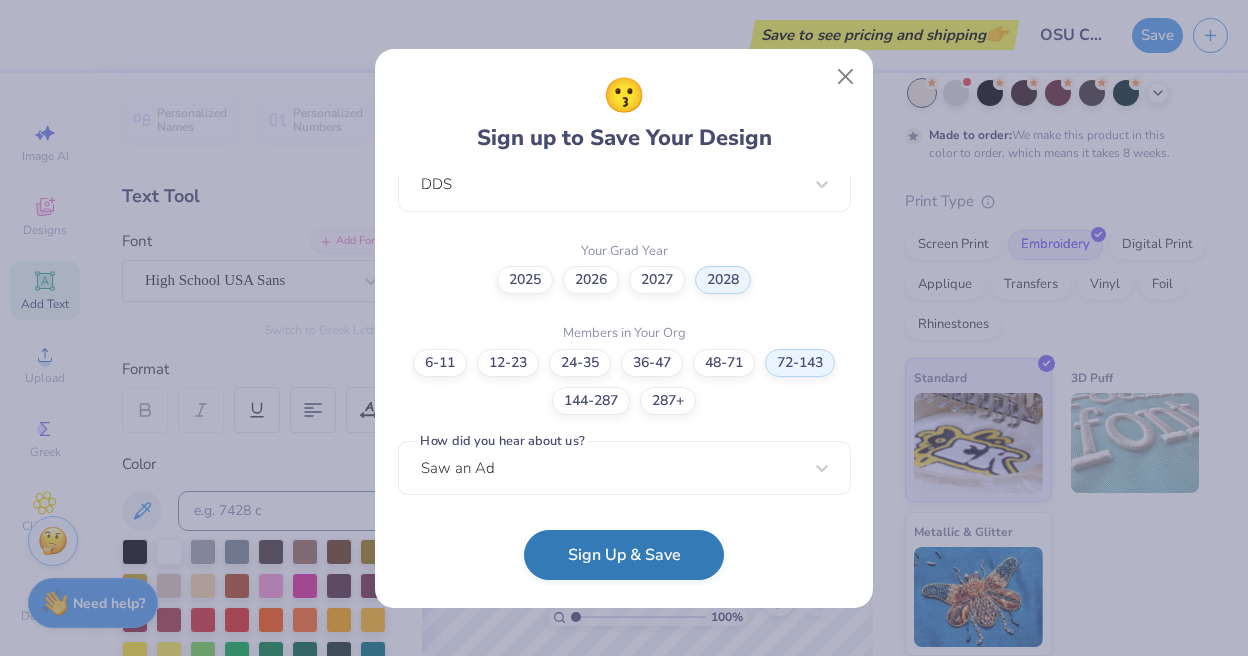 click on "Sign Up & Save" at bounding box center [624, 555] 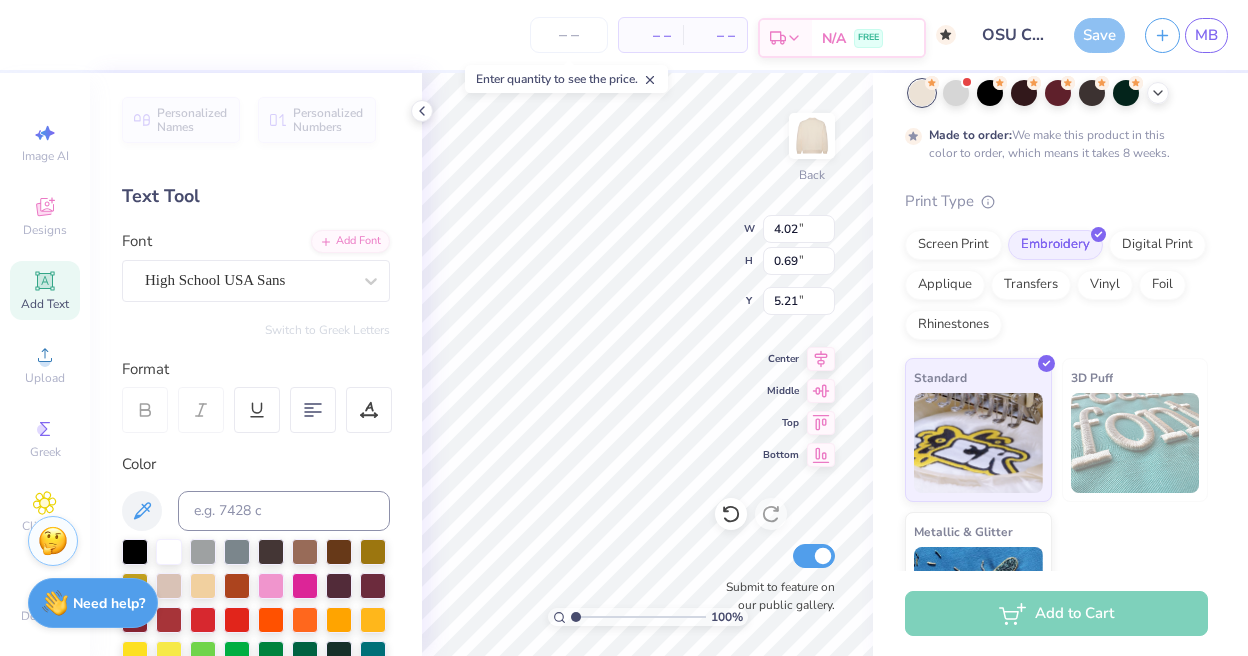 click 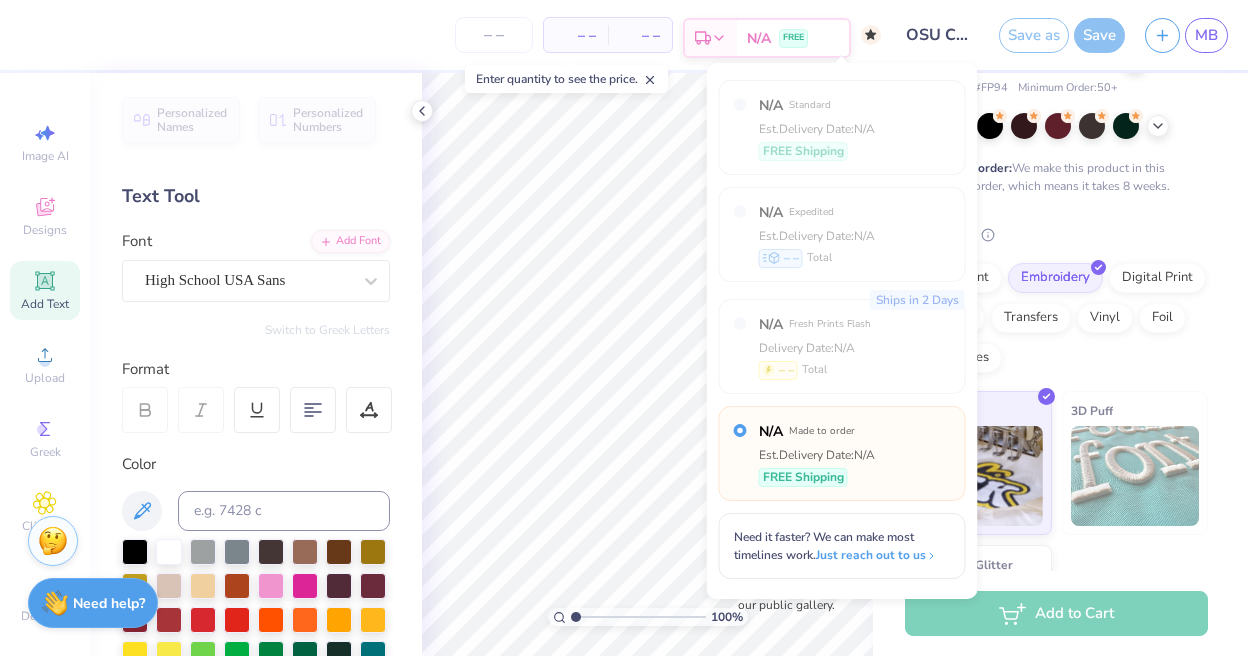 scroll, scrollTop: 142, scrollLeft: 0, axis: vertical 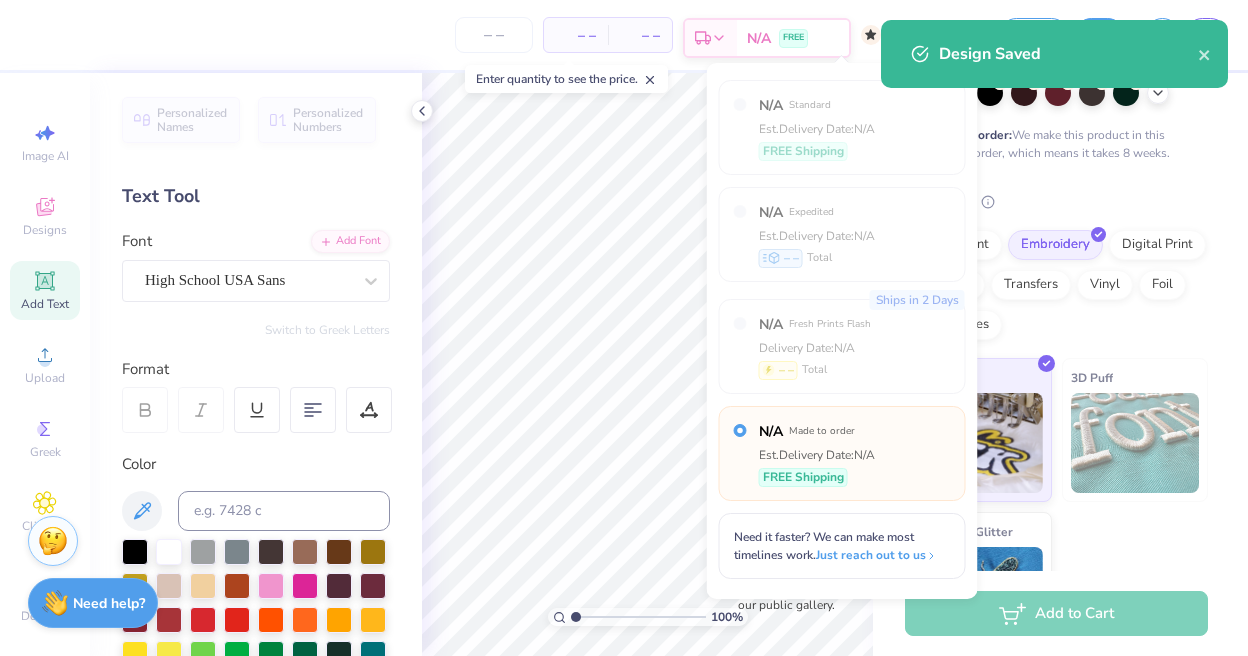 click on "FREE" at bounding box center [793, 38] 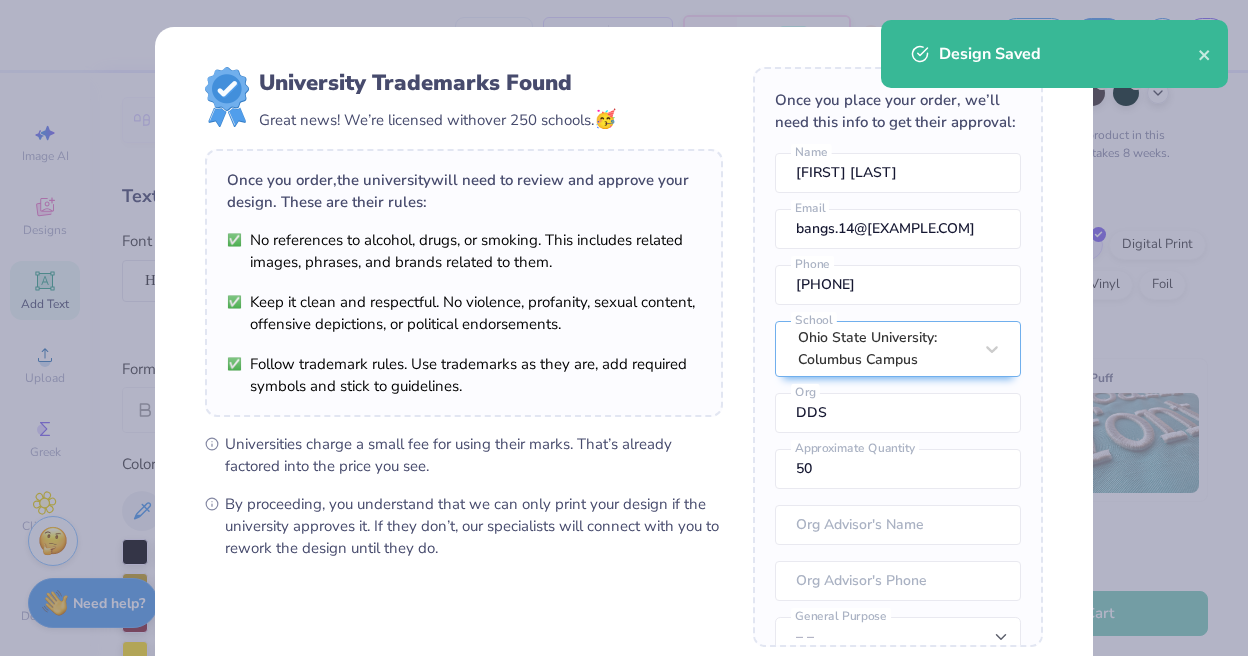 click on "University Trademarks Found Great news! We’re licensed with  over 250 schools. 🥳 Once you order,  the university  will need to review and approve your design. These are their rules: No references to alcohol, drugs, or smoking. This includes related images, phrases, and brands related to them. Keep it clean and respectful. No violence, profanity, sexual content, offensive depictions, or political endorsements. Follow trademark rules. Use trademarks as they are, add required symbols and stick to guidelines. Universities charge a small fee for using their marks. That’s already factored into the price you see. By proceeding, you understand that we can only print your design if the university approves it. If they don’t, our specialists will connect with you to rework the design until they do. Once you place your order, we’ll need this info to get their approval: [FIRST] [LAST] Name [EMAIL] Email [PHONE] Phone Ohio State University: Columbus Campus School DDS Org 50 Approximate Quantity No" at bounding box center (624, 328) 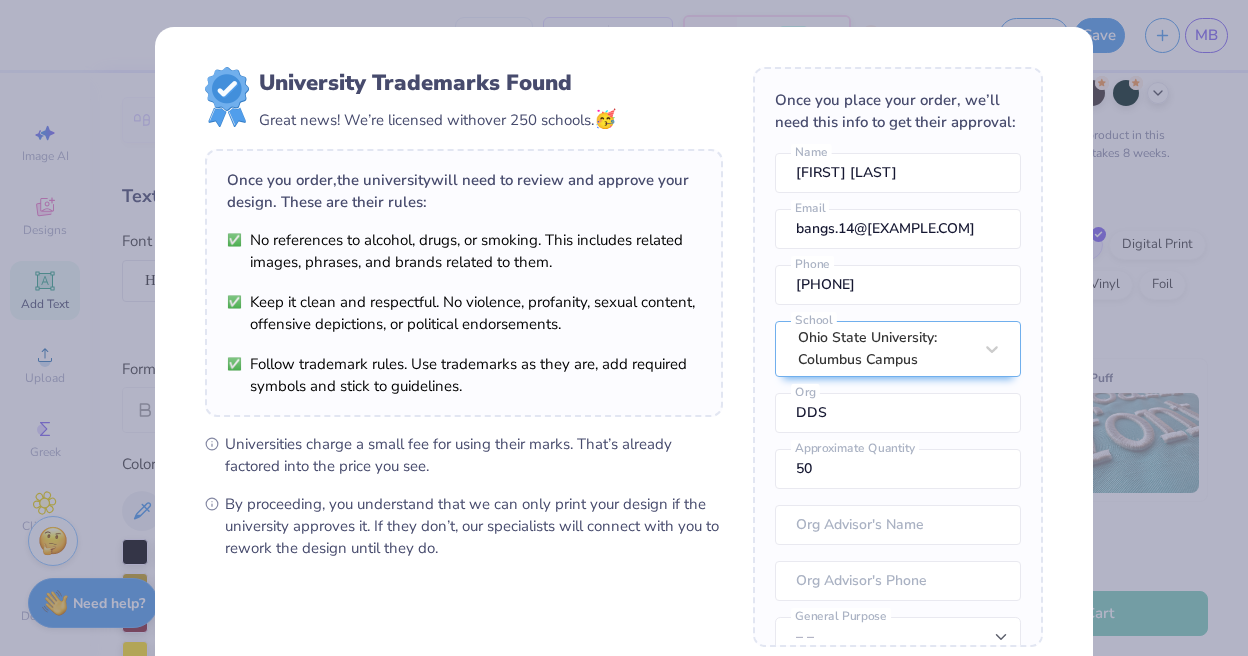 click on "University Trademarks Found Great news! We’re licensed with  over 250 schools. 🥳 Once you order,  the university  will need to review and approve your design. These are their rules: No references to alcohol, drugs, or smoking. This includes related images, phrases, and brands related to them. Keep it clean and respectful. No violence, profanity, sexual content, offensive depictions, or political endorsements. Follow trademark rules. Use trademarks as they are, add required symbols and stick to guidelines. Universities charge a small fee for using their marks. That’s already factored into the price you see. By proceeding, you understand that we can only print your design if the university approves it. If they don’t, our specialists will connect with you to rework the design until they do. Once you place your order, we’ll need this info to get their approval: [FIRST] [LAST] Name [EMAIL] Email [PHONE] Phone Ohio State University: Columbus Campus School DDS Org 50 Approximate Quantity No" at bounding box center [624, 328] 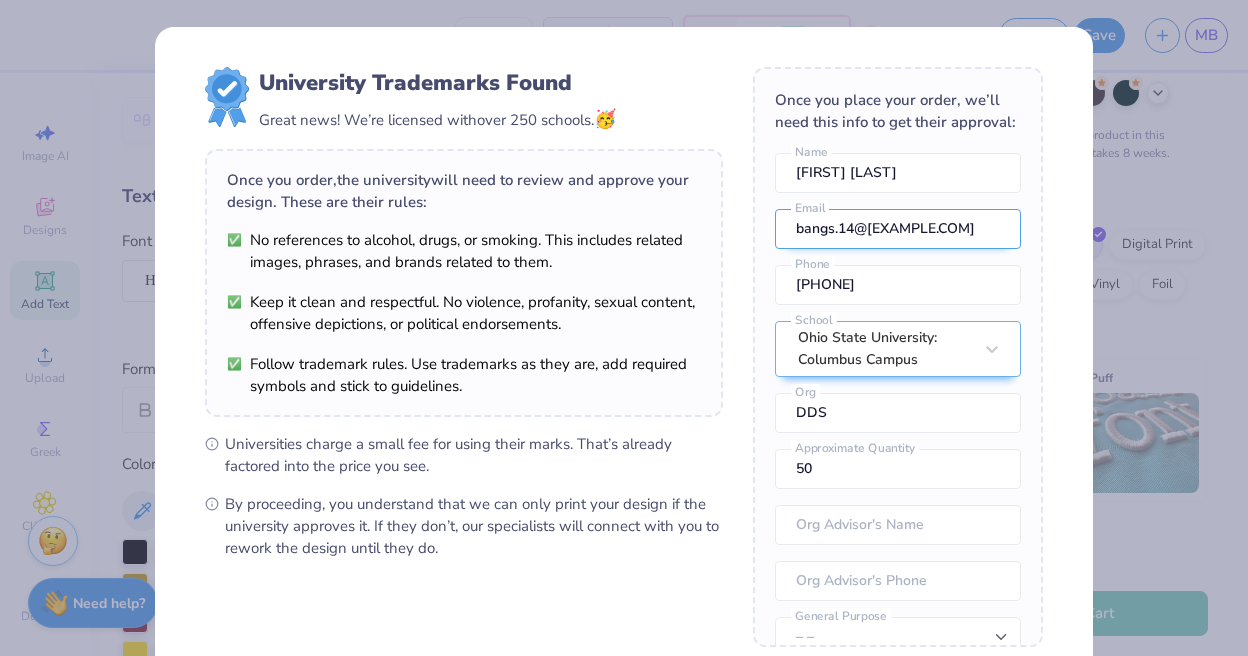 scroll, scrollTop: 88, scrollLeft: 0, axis: vertical 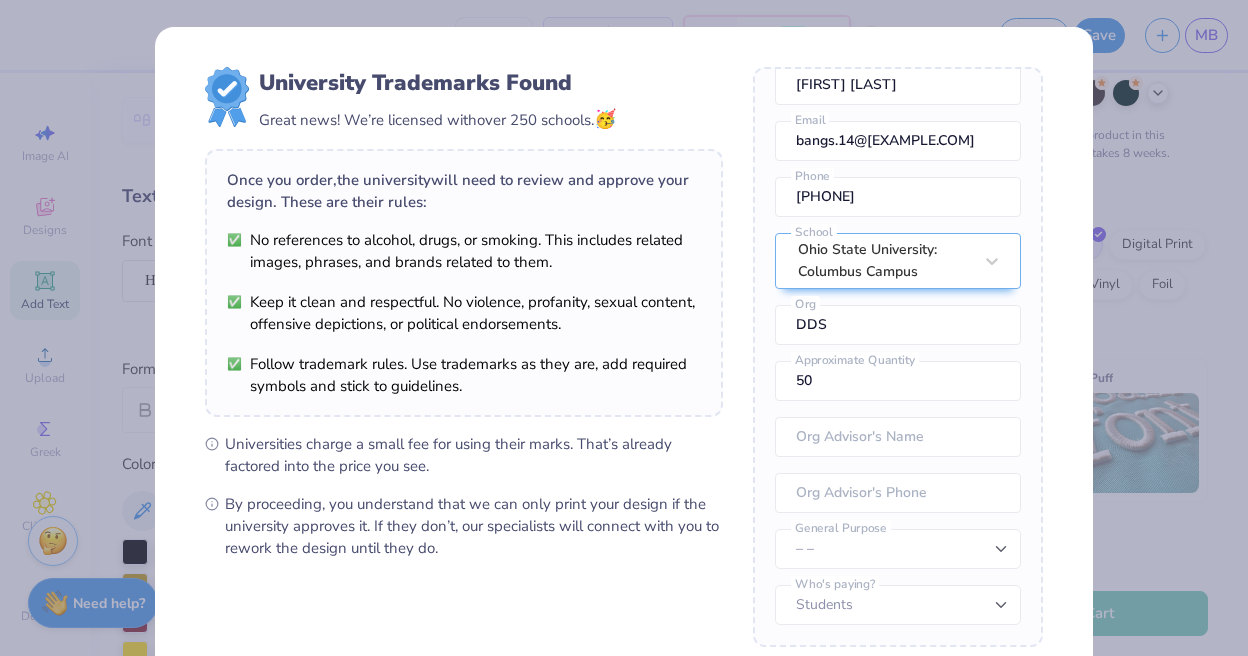 click on "University Trademarks Found Great news! We’re licensed with  over 250 schools. 🥳 Once you order,  the university  will need to review and approve your design. These are their rules: No references to alcohol, drugs, or smoking. This includes related images, phrases, and brands related to them. Keep it clean and respectful. No violence, profanity, sexual content, offensive depictions, or political endorsements. Follow trademark rules. Use trademarks as they are, add required symbols and stick to guidelines. Universities charge a small fee for using their marks. That’s already factored into the price you see. By proceeding, you understand that we can only print your design if the university approves it. If they don’t, our specialists will connect with you to rework the design until they do. Once you place your order, we’ll need this info to get their approval: [FIRST] [LAST] Name [EMAIL] Email [PHONE] Phone Ohio State University: Columbus Campus School DDS Org 50 Approximate Quantity No" at bounding box center [624, 328] 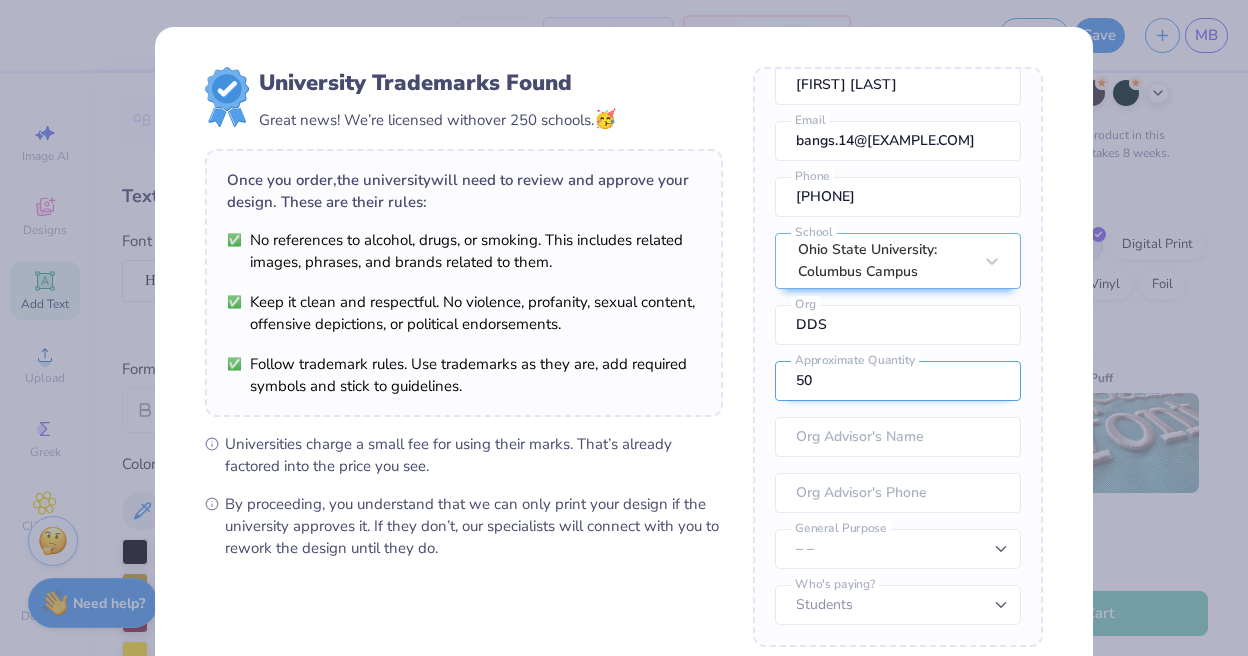 scroll, scrollTop: 214, scrollLeft: 0, axis: vertical 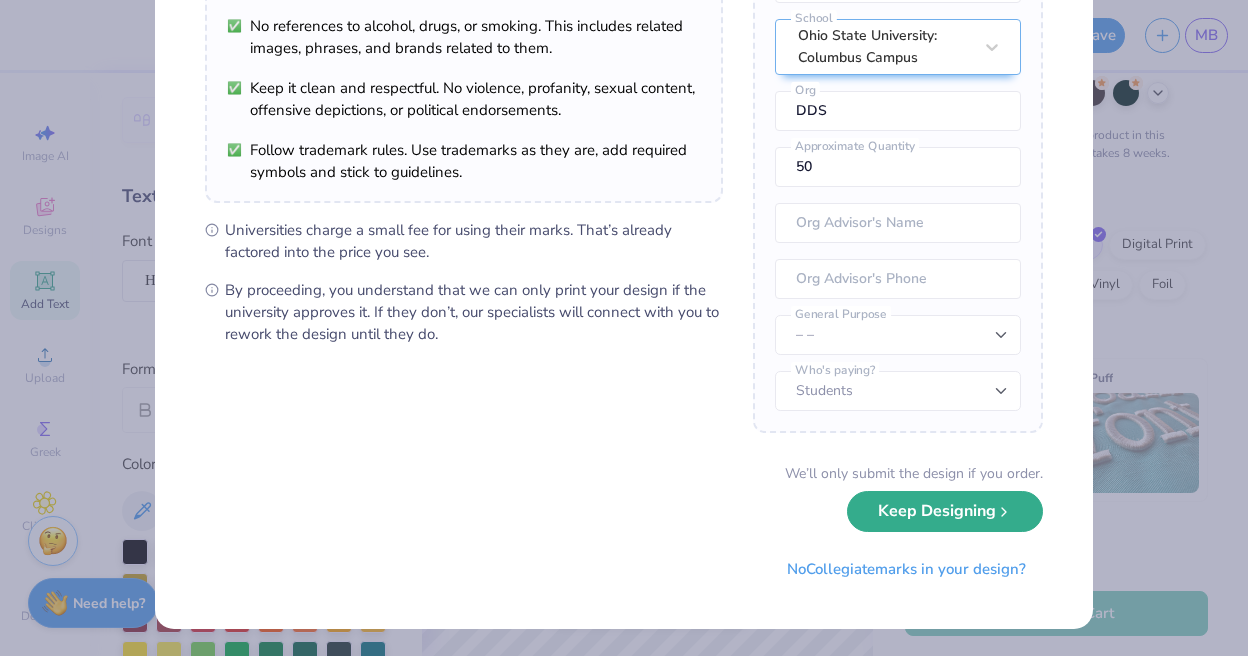 click on "Keep Designing" at bounding box center [945, 511] 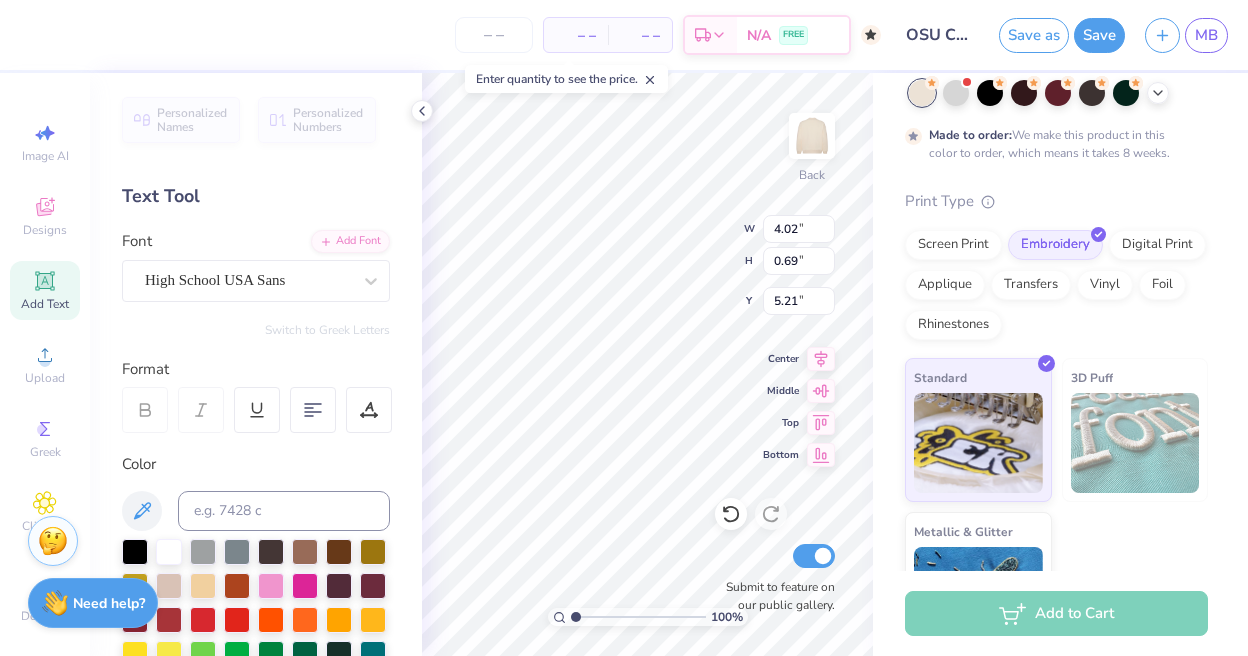 scroll, scrollTop: 0, scrollLeft: 0, axis: both 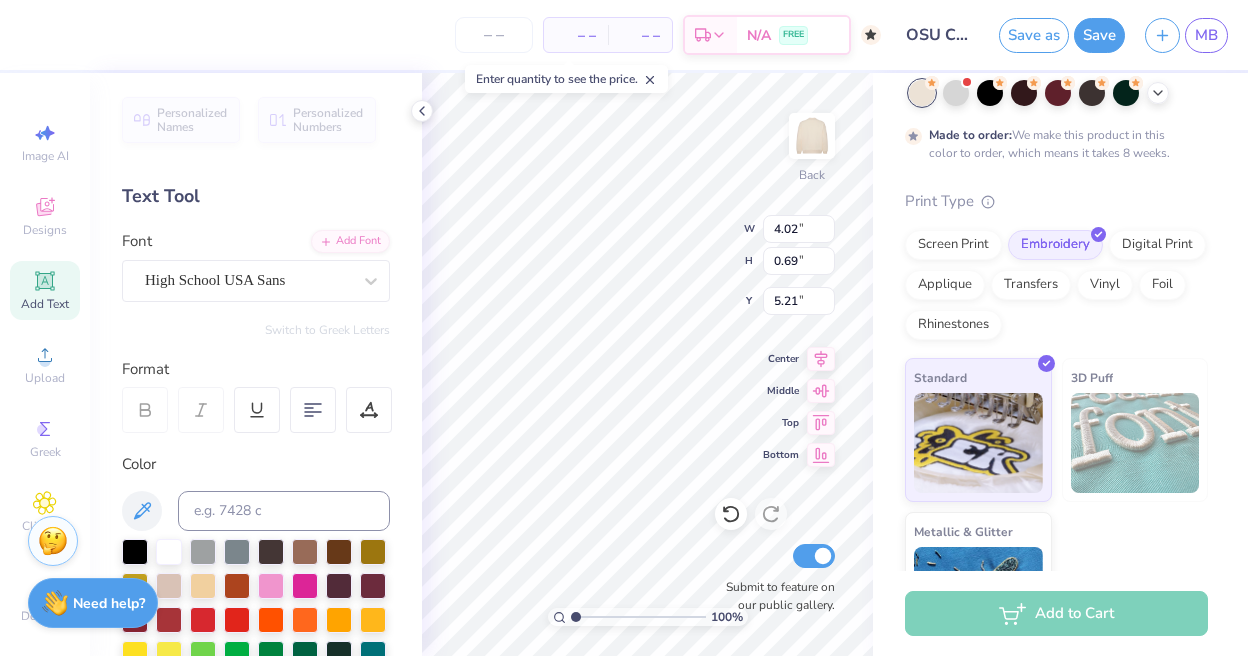 click on "# 504007A Original Proof Fresh Prints Denver Mock Neck Heavyweight Sweatshirt Fresh Prints # FP94 Minimum Order:  50 +   Made to order:  We make this product in this color to order, which means it takes 8 weeks. Print Type Screen Print Embroidery Digital Print Applique Transfers Vinyl Foil Rhinestones Standard 3D Puff Metallic & Glitter" at bounding box center (1060, 293) 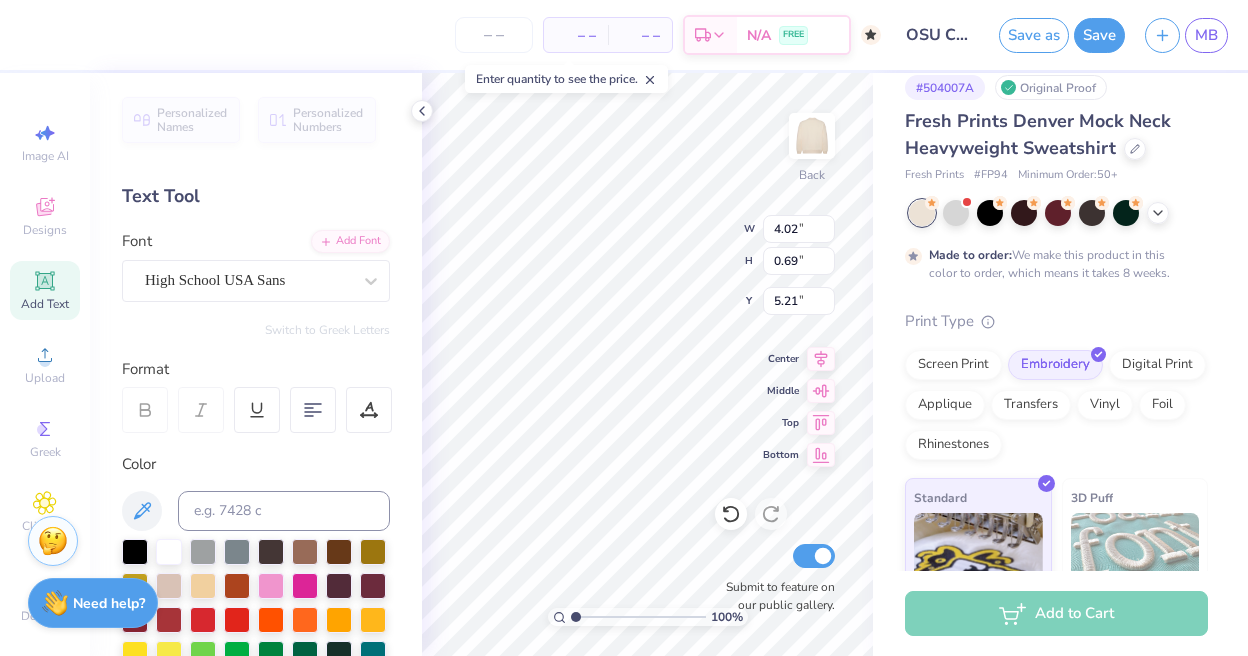 scroll, scrollTop: 9, scrollLeft: 0, axis: vertical 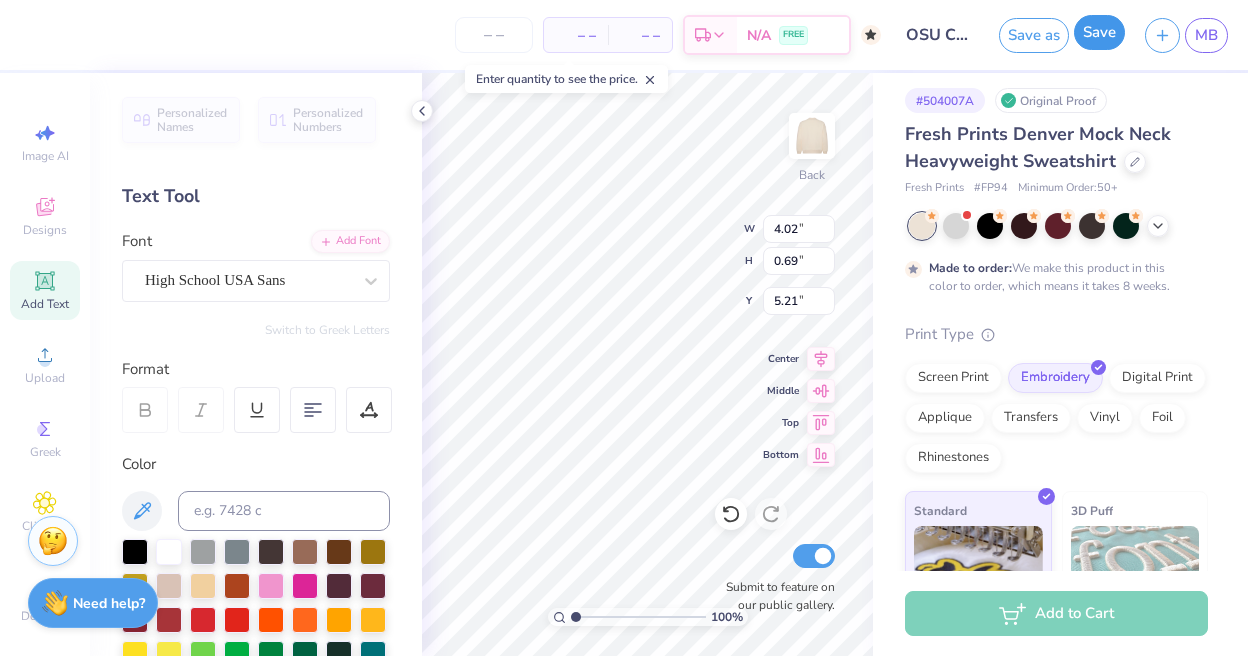 click on "Save" at bounding box center (1099, 32) 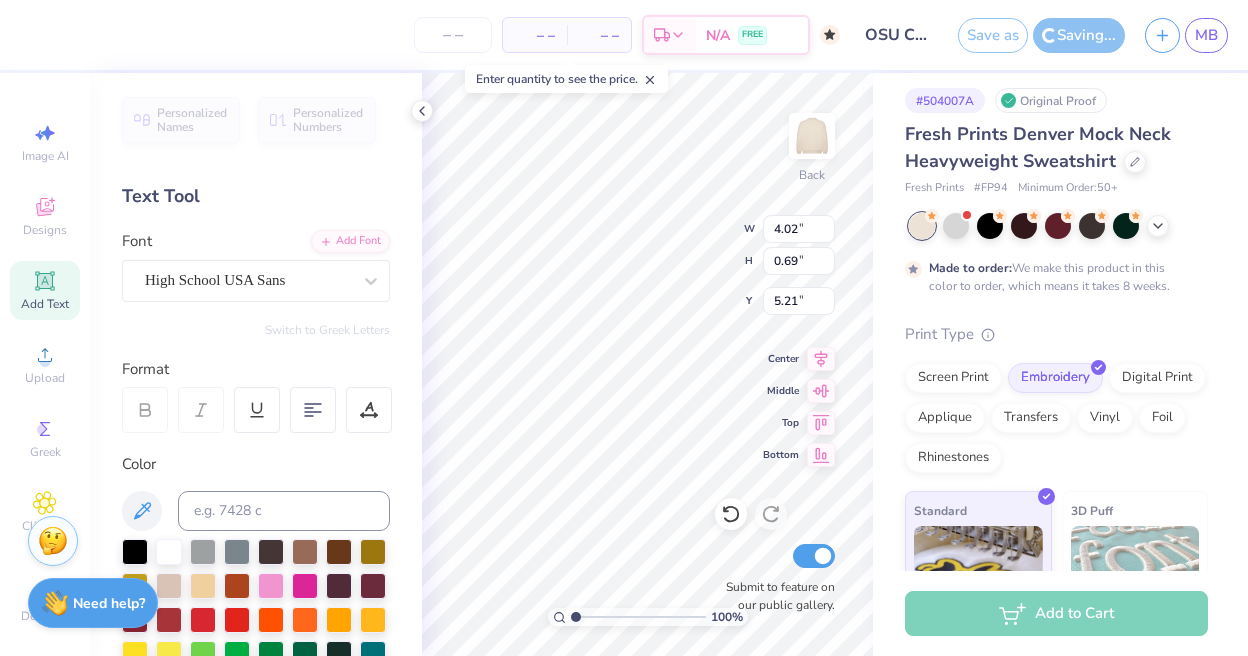 scroll, scrollTop: 22, scrollLeft: 0, axis: vertical 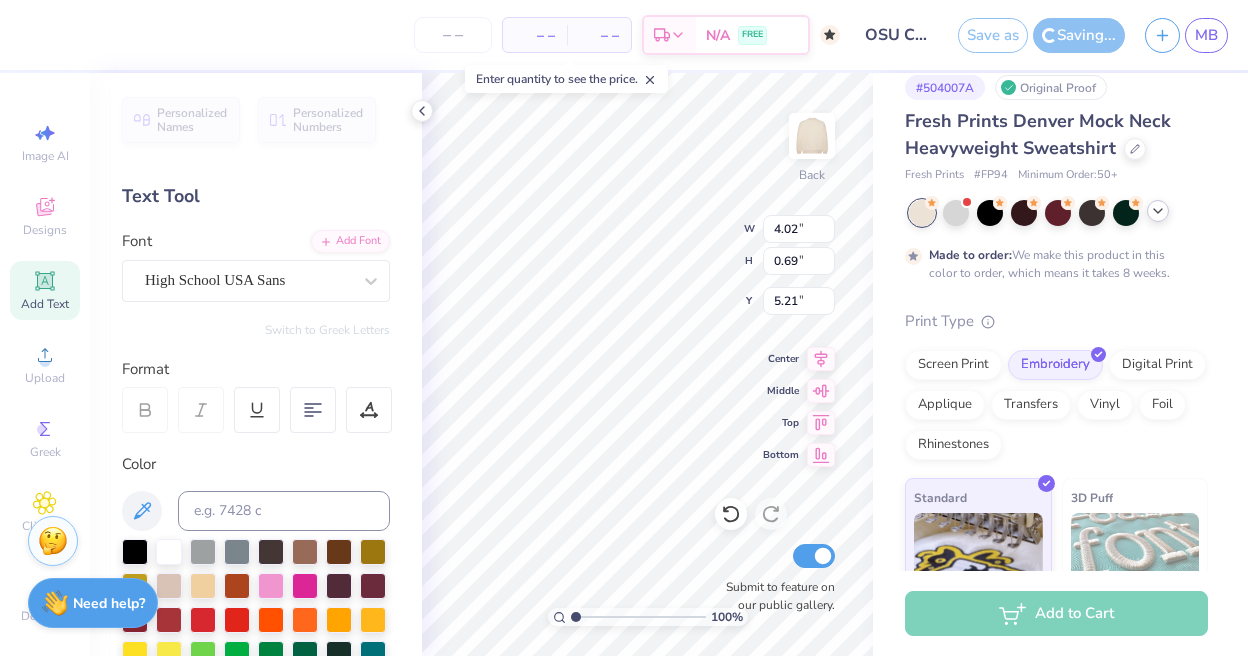 click 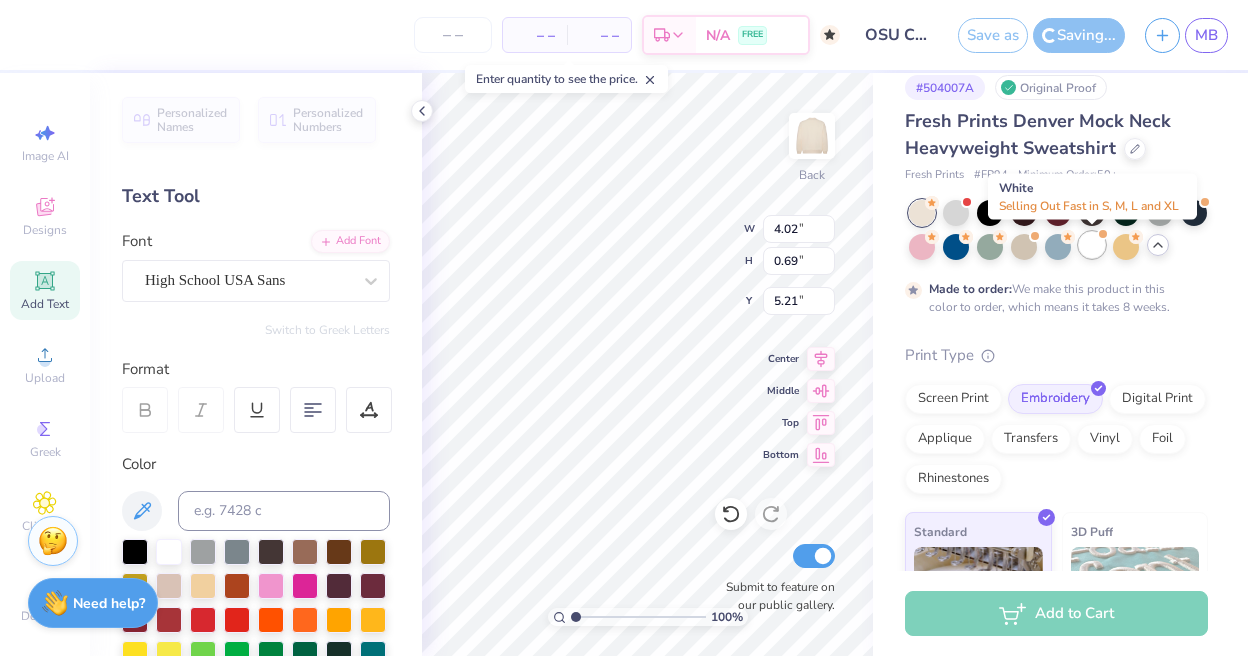 click at bounding box center [1092, 245] 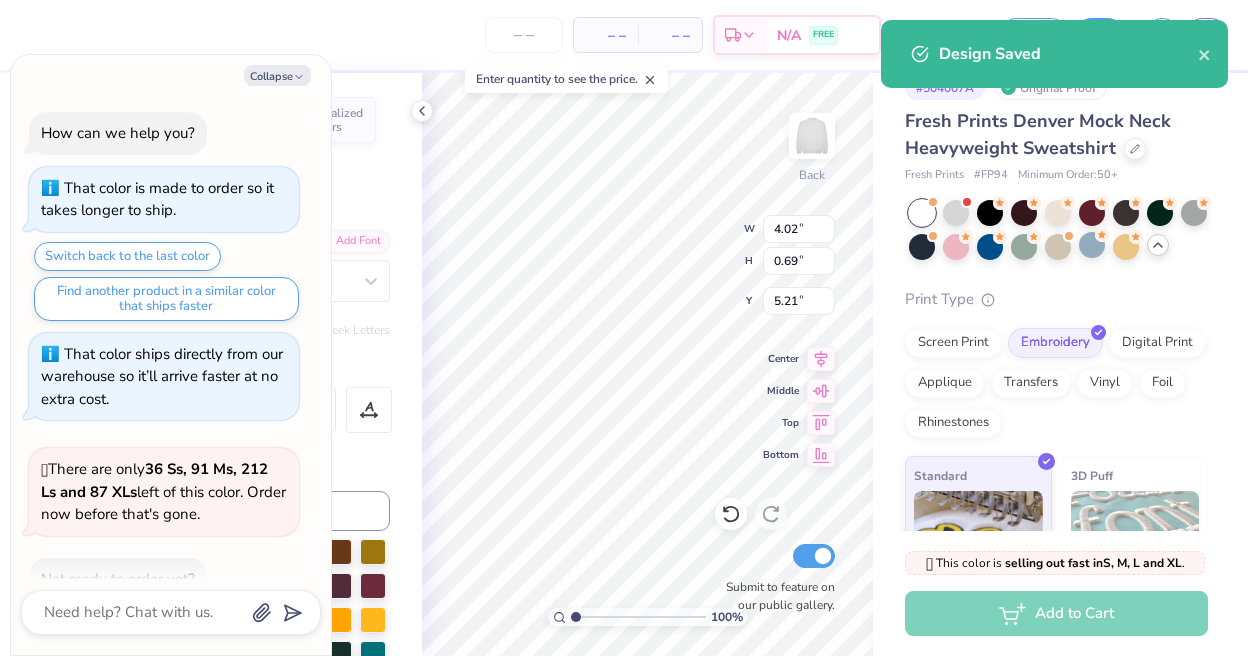 scroll, scrollTop: 376, scrollLeft: 0, axis: vertical 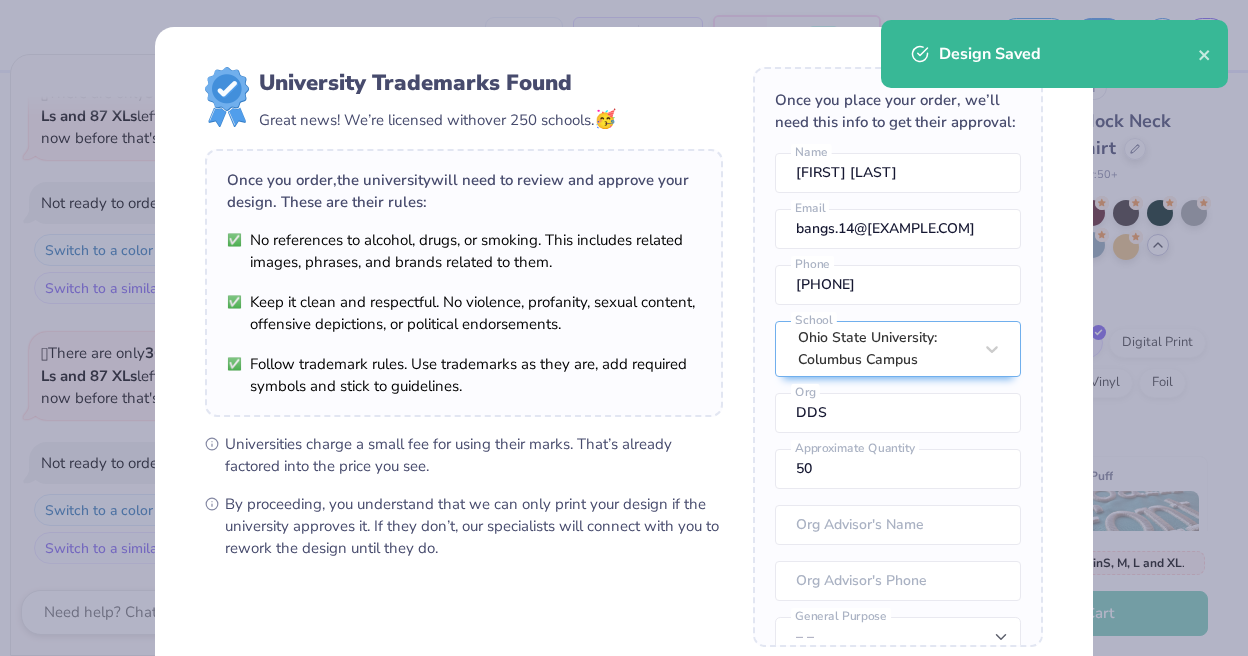 click on "University Trademarks Found Great news! We’re licensed with  over 250 schools. 🥳 Once you order,  the university  will need to review and approve your design. These are their rules: No references to alcohol, drugs, or smoking. This includes related images, phrases, and brands related to them. Keep it clean and respectful. No violence, profanity, sexual content, offensive depictions, or political endorsements. Follow trademark rules. Use trademarks as they are, add required symbols and stick to guidelines. Universities charge a small fee for using their marks. That’s already factored into the price you see. By proceeding, you understand that we can only print your design if the university approves it. If they don’t, our specialists will connect with you to rework the design until they do. Once you place your order, we’ll need this info to get their approval: [FIRST] [LAST] Name [EMAIL] Email [PHONE] Phone Ohio State University: Columbus Campus School DDS Org 50 Approximate Quantity No" at bounding box center [624, 328] 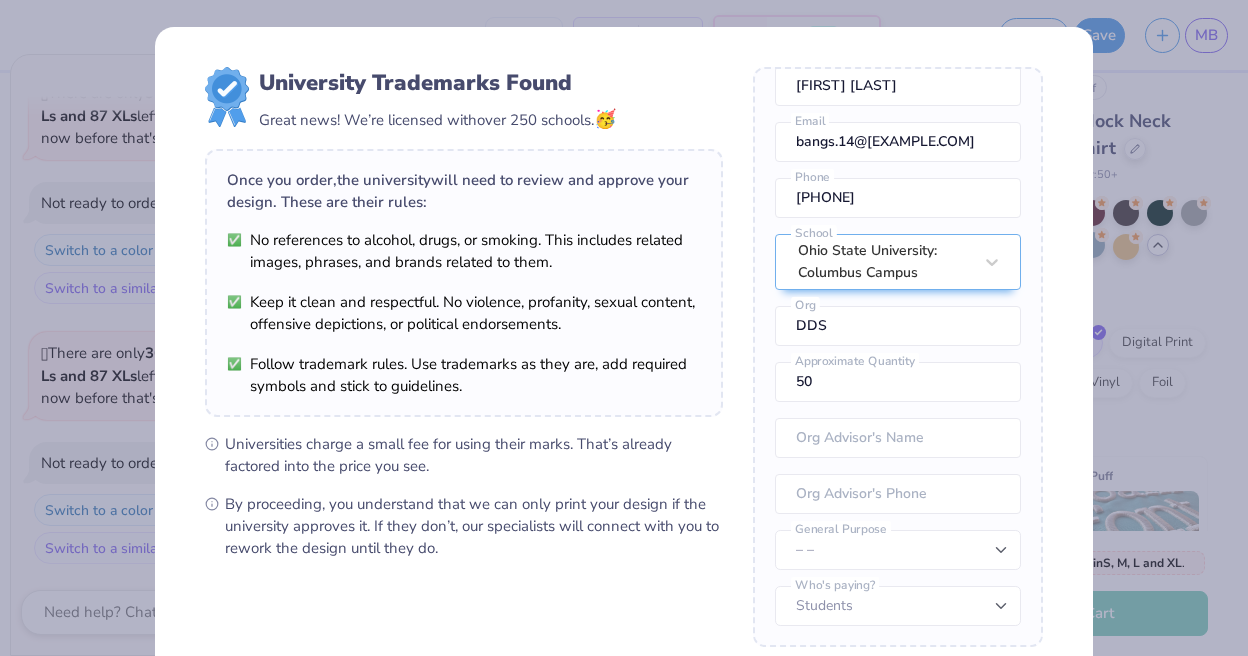 scroll, scrollTop: 88, scrollLeft: 0, axis: vertical 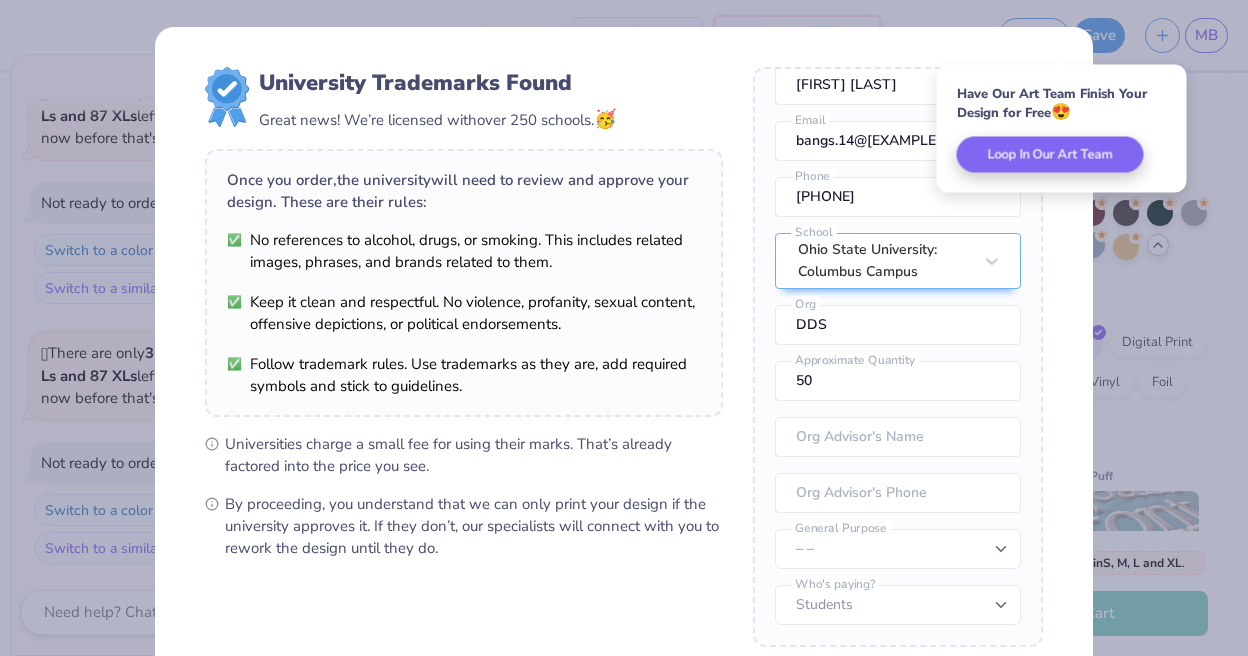 click on "Have Our Art Team Finish Your Design for Free  😍 Loop In Our Art Team" at bounding box center [1062, 129] 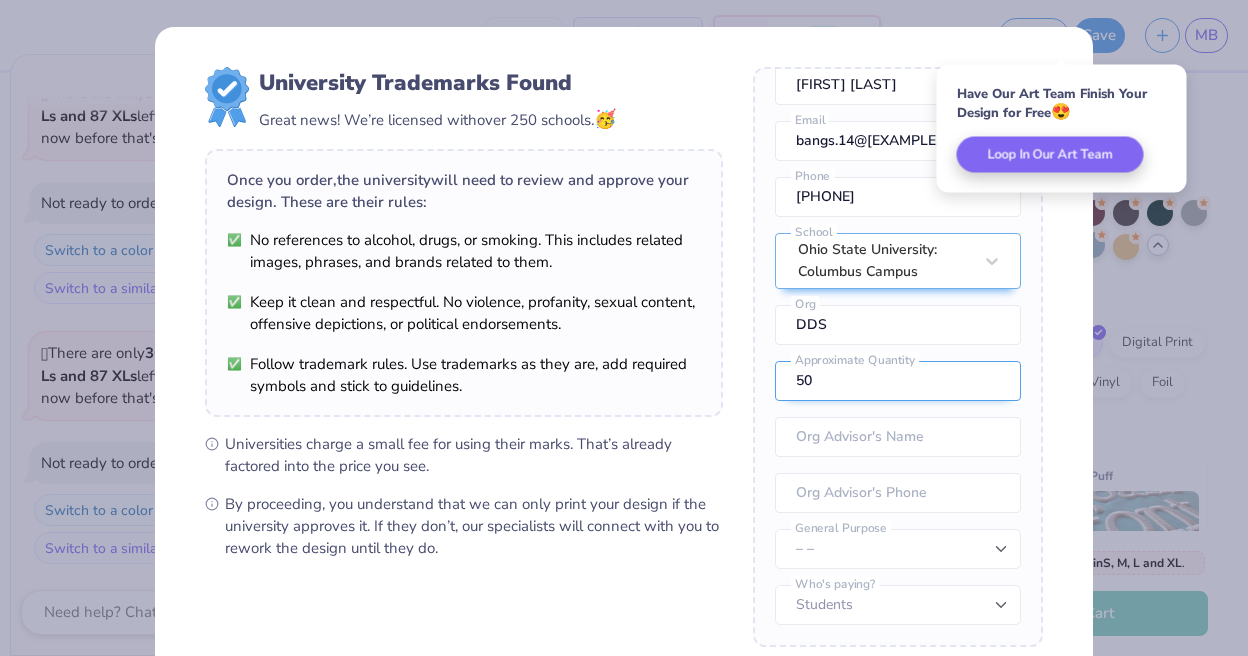 scroll, scrollTop: 214, scrollLeft: 0, axis: vertical 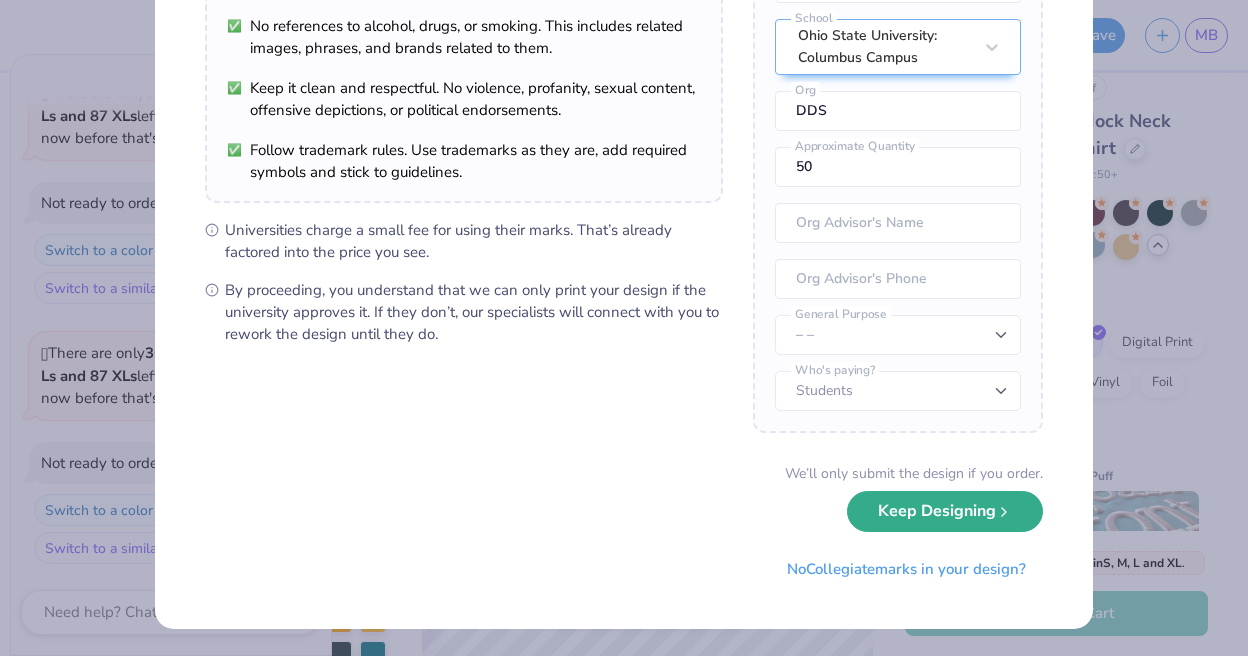click on "Keep Designing" at bounding box center [945, 511] 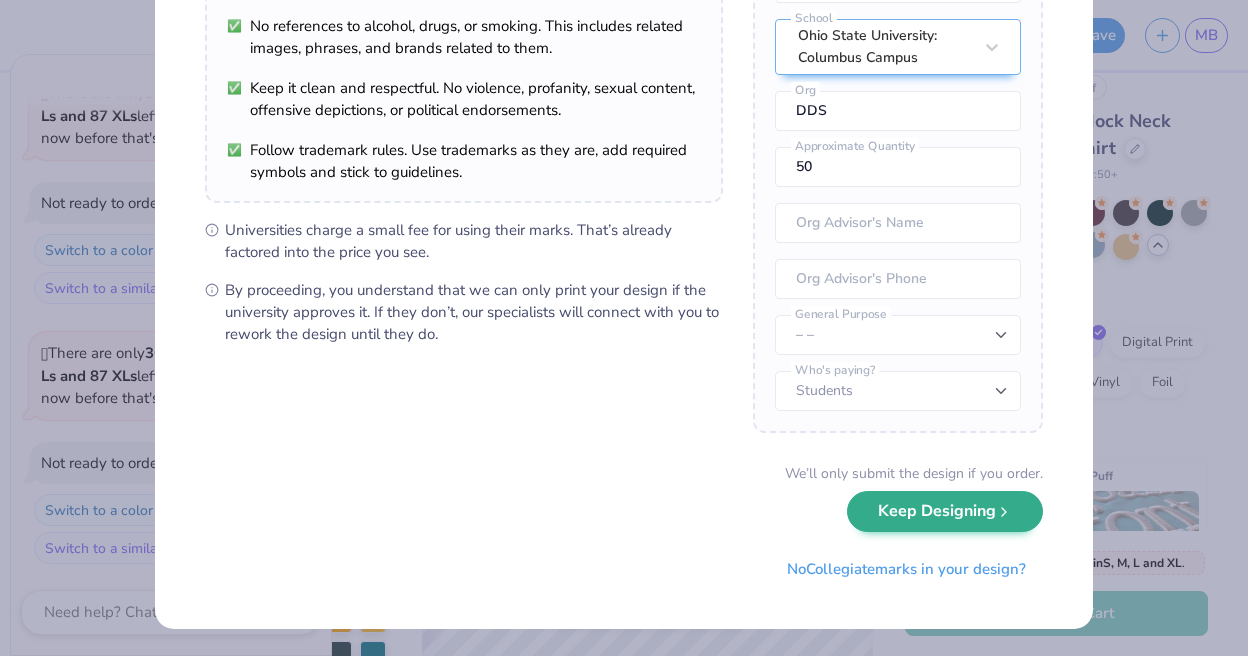 scroll, scrollTop: 0, scrollLeft: 0, axis: both 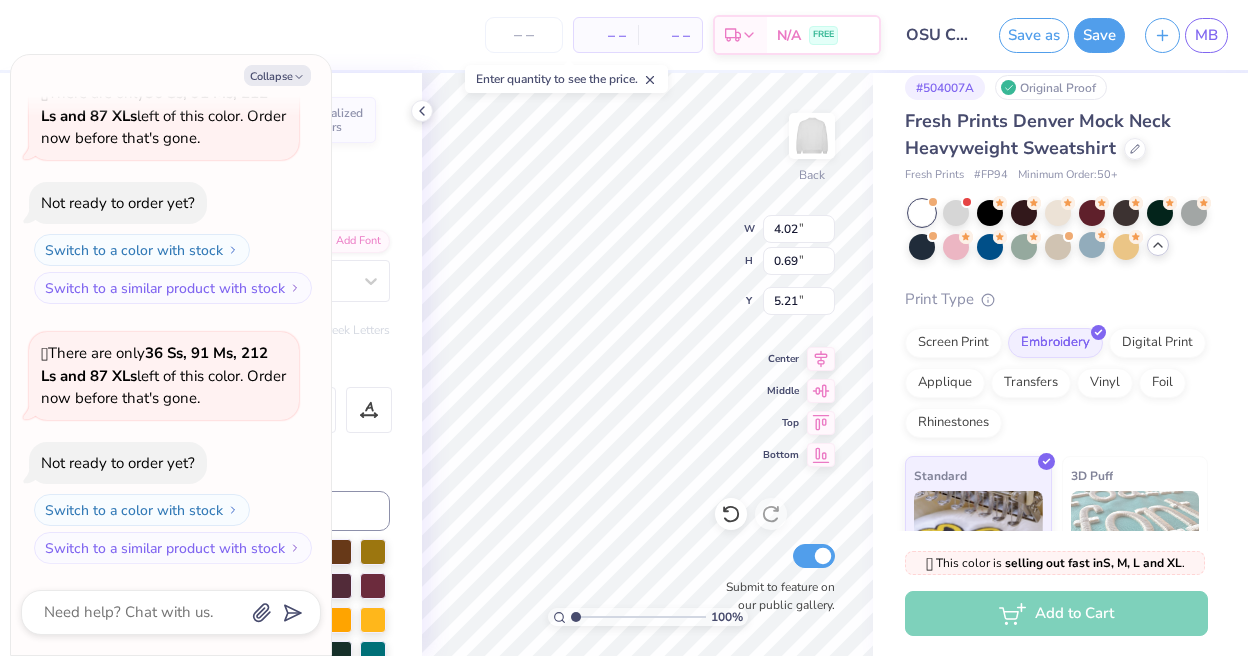 click on "# 504007A Original Proof Fresh Prints Denver Mock Neck Heavyweight Sweatshirt Fresh Prints # FP94 Minimum Order:  50 +   Print Type Screen Print Embroidery Digital Print Applique Transfers Vinyl Foil Rhinestones Standard 3D Puff Metallic & Glitter" at bounding box center (1060, 402) 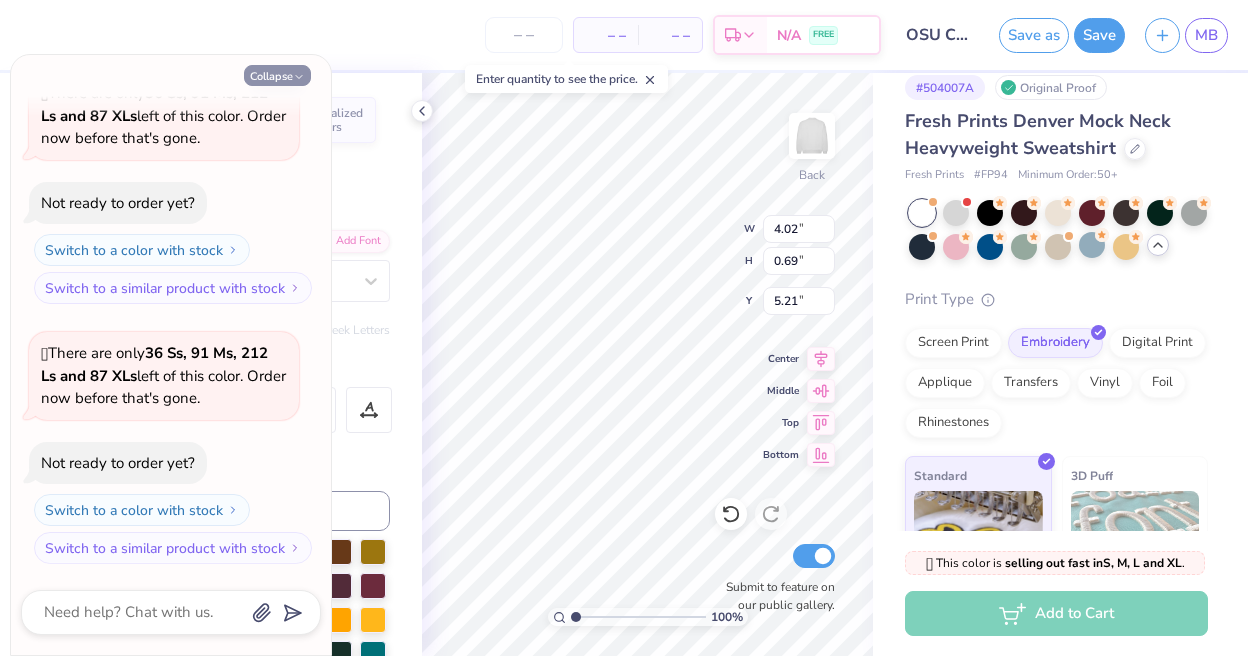 click on "Collapse" at bounding box center (277, 75) 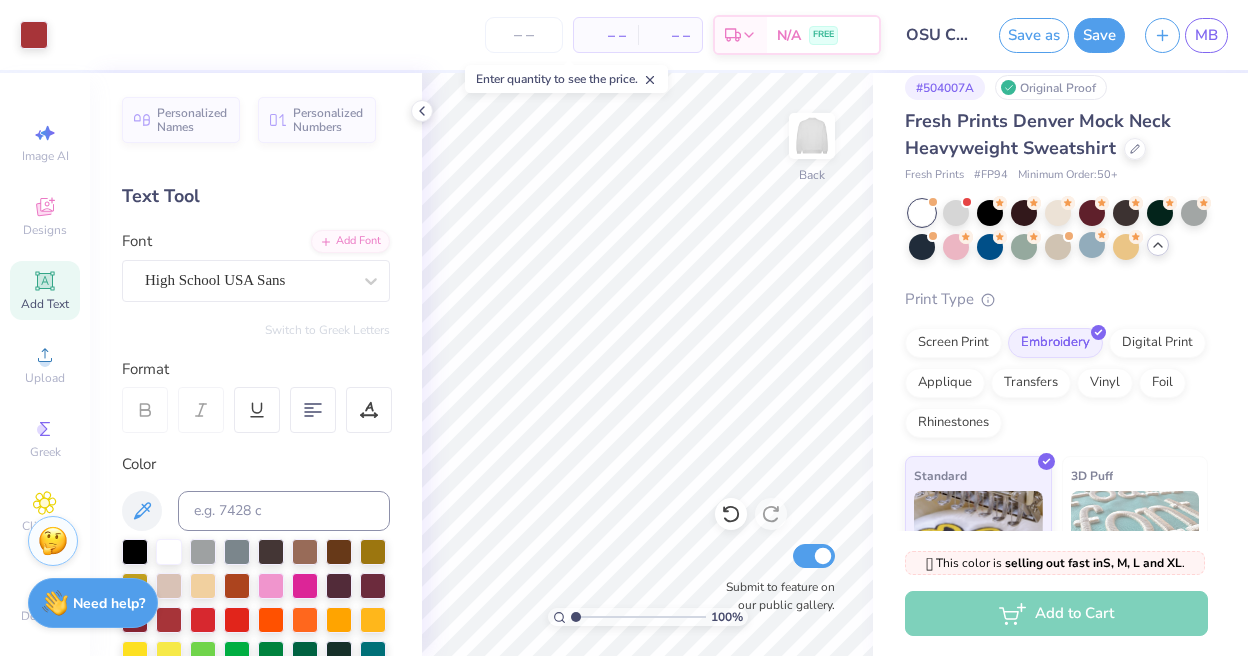 click 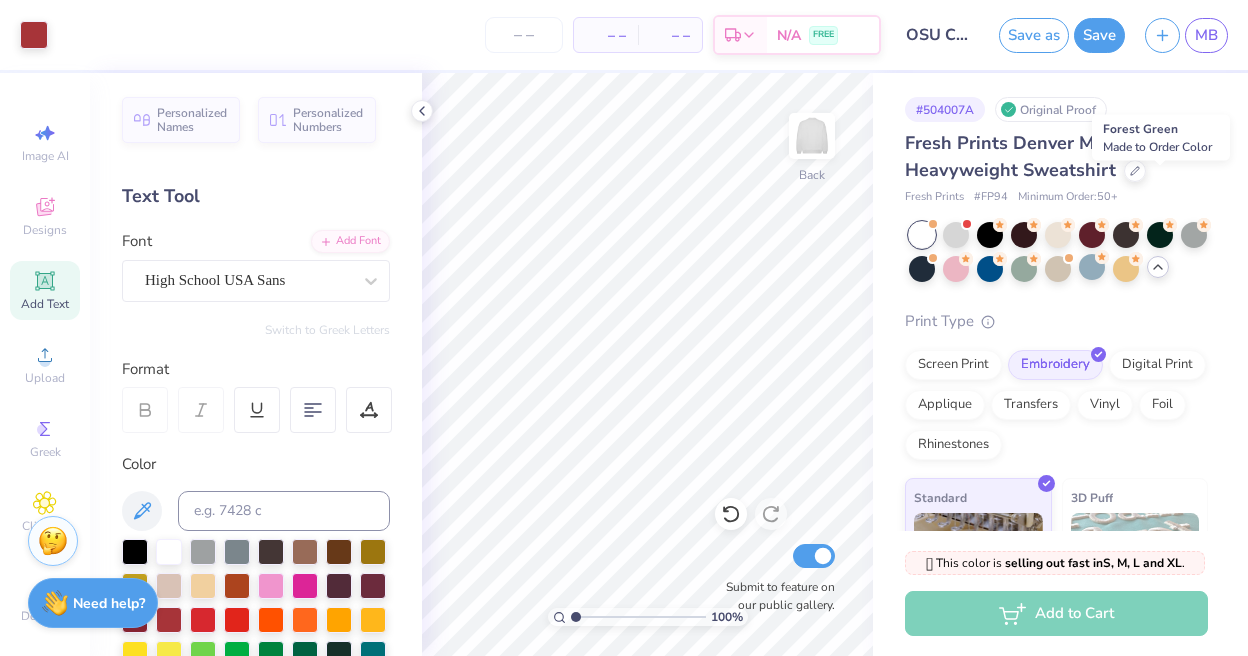 scroll, scrollTop: 245, scrollLeft: 0, axis: vertical 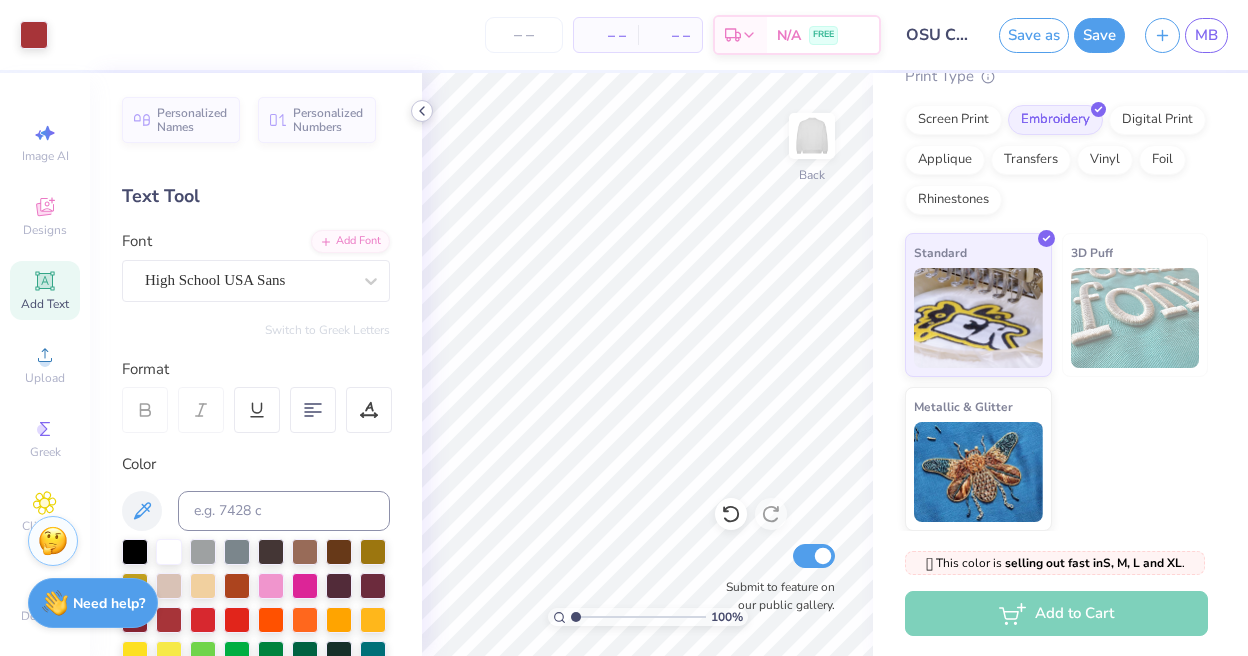 click 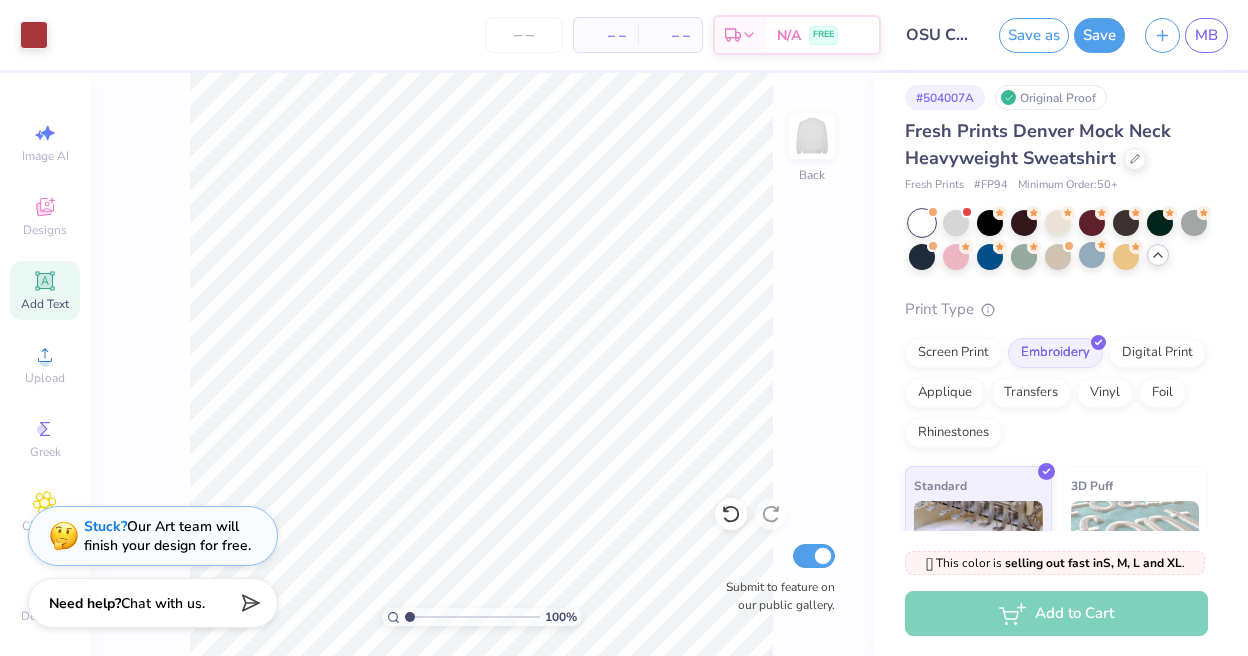 scroll, scrollTop: 7, scrollLeft: 0, axis: vertical 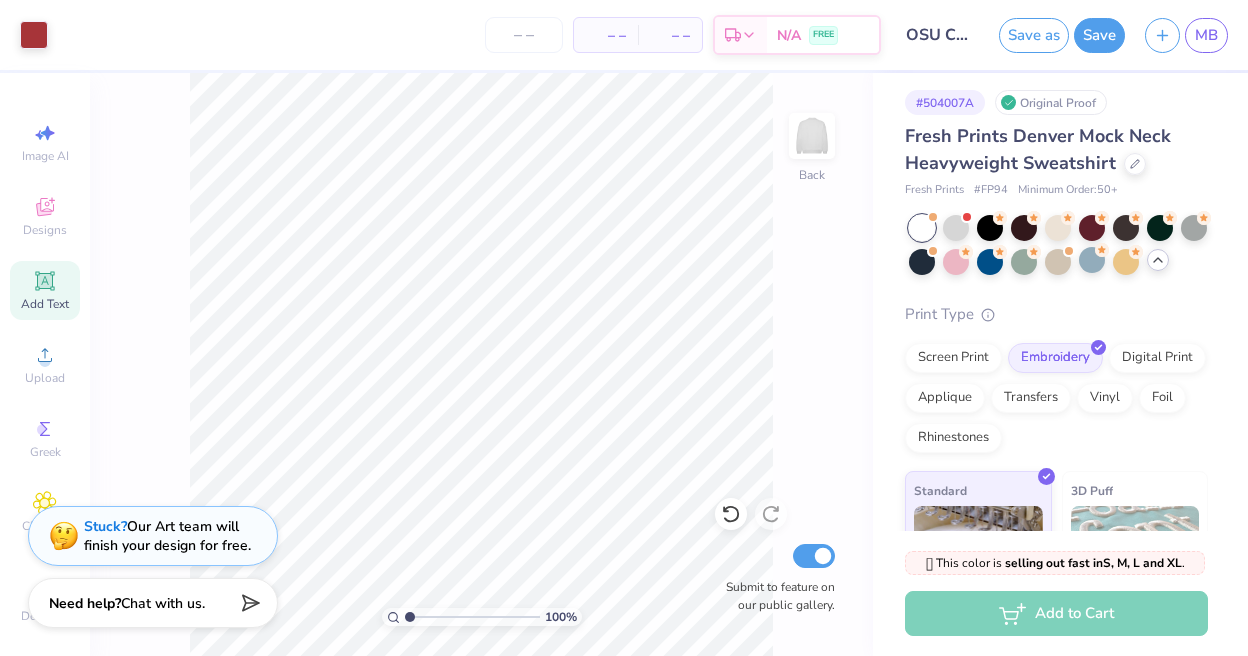 click on "Minimum Order:  50 +" at bounding box center [1068, 190] 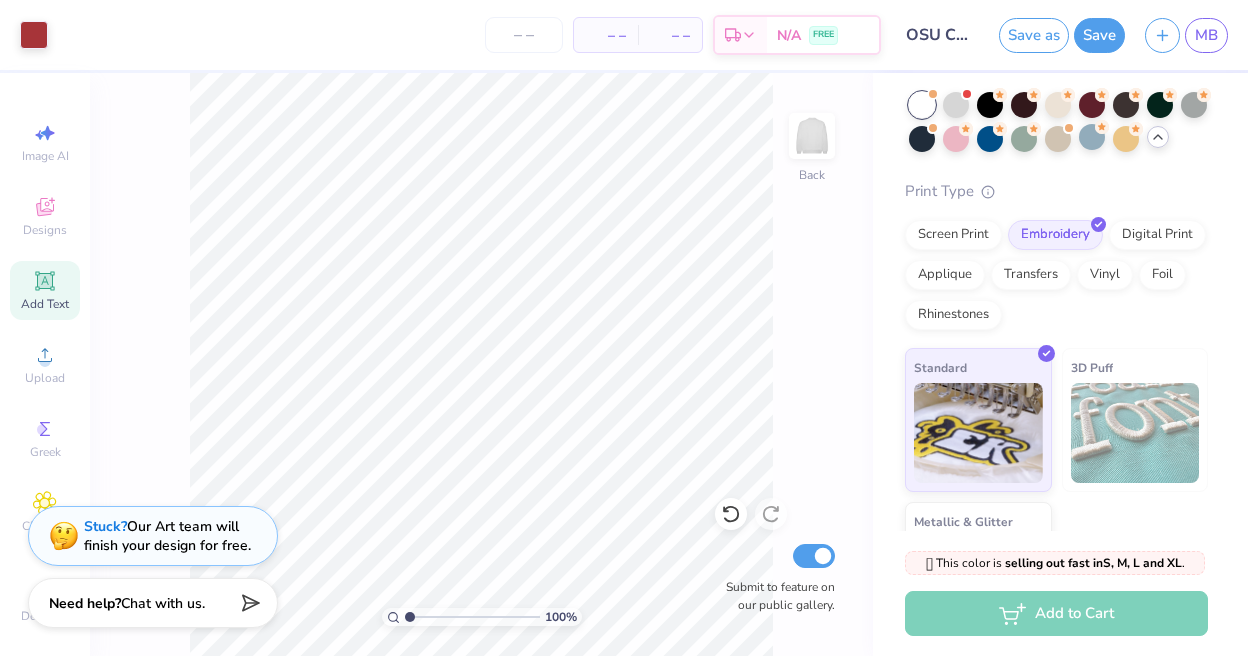 scroll, scrollTop: 0, scrollLeft: 0, axis: both 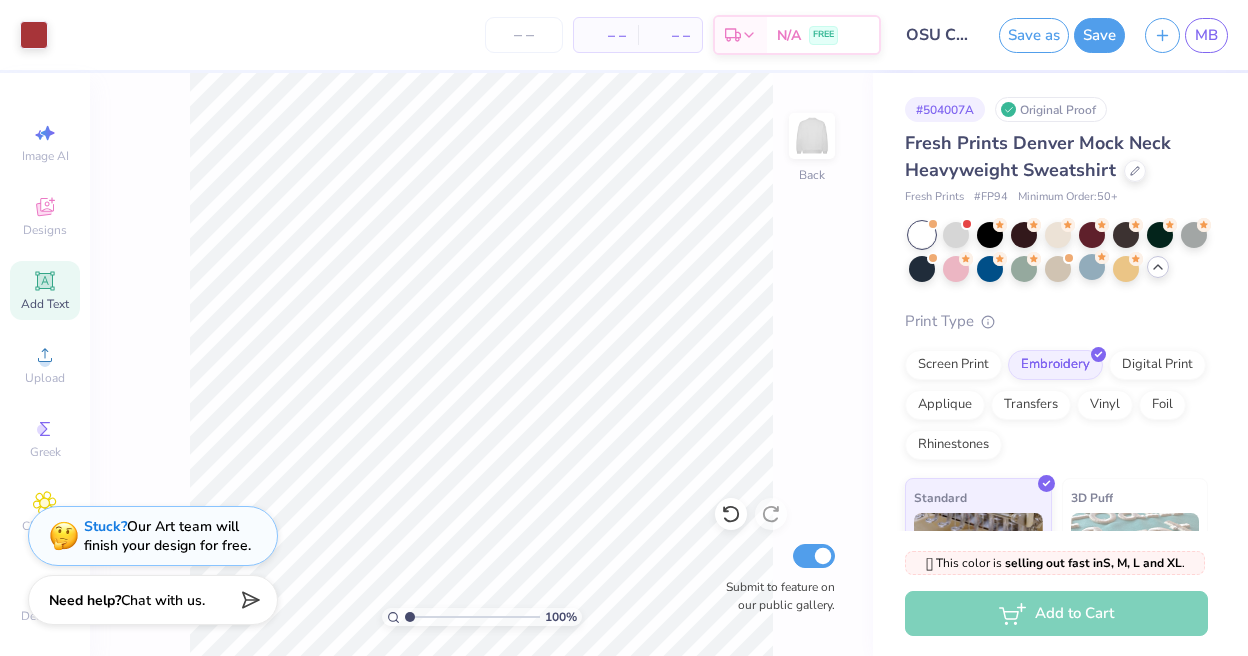 click 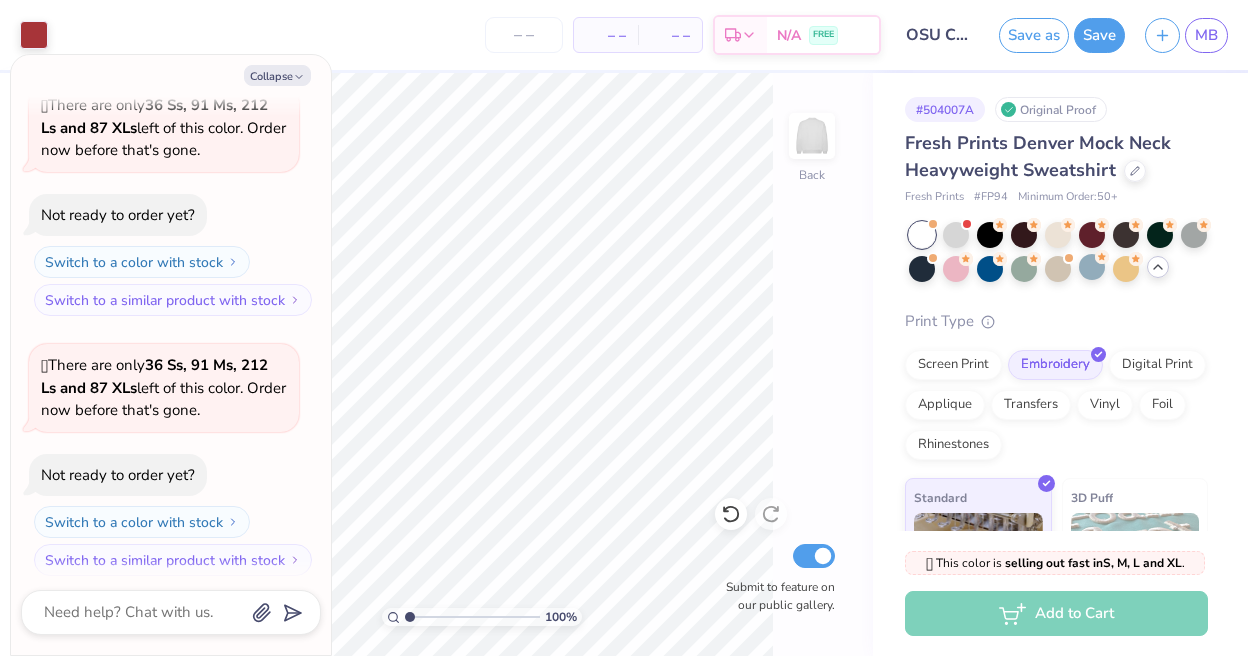 scroll, scrollTop: 376, scrollLeft: 0, axis: vertical 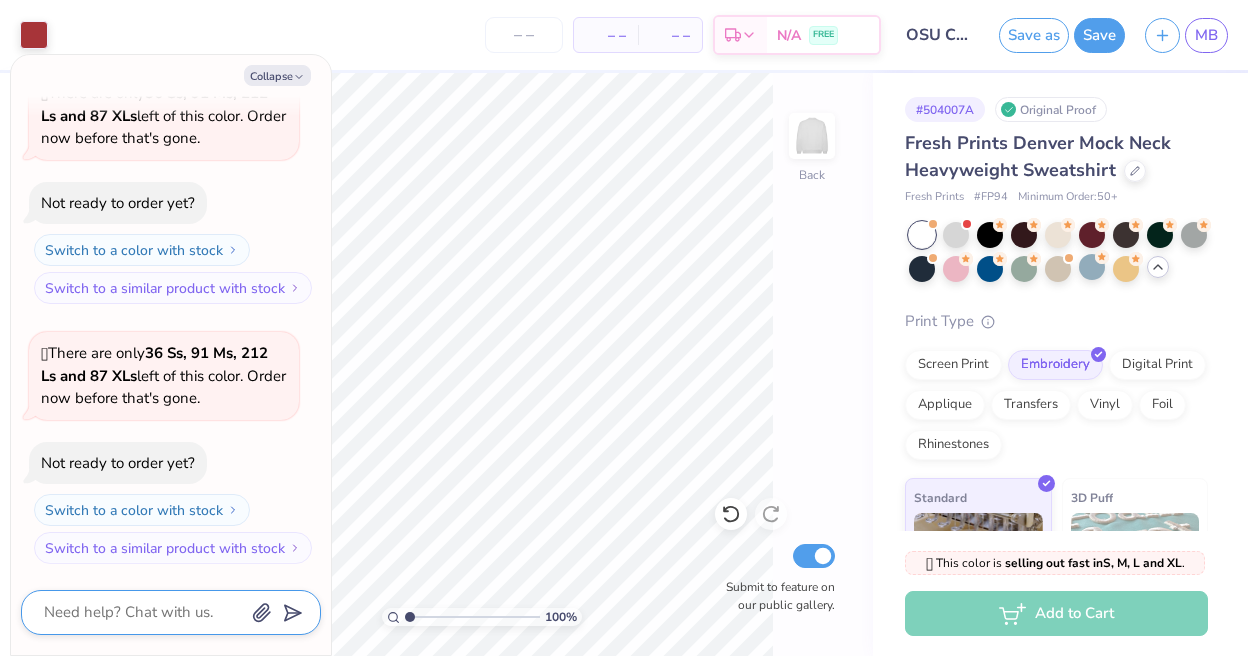 click at bounding box center [143, 612] 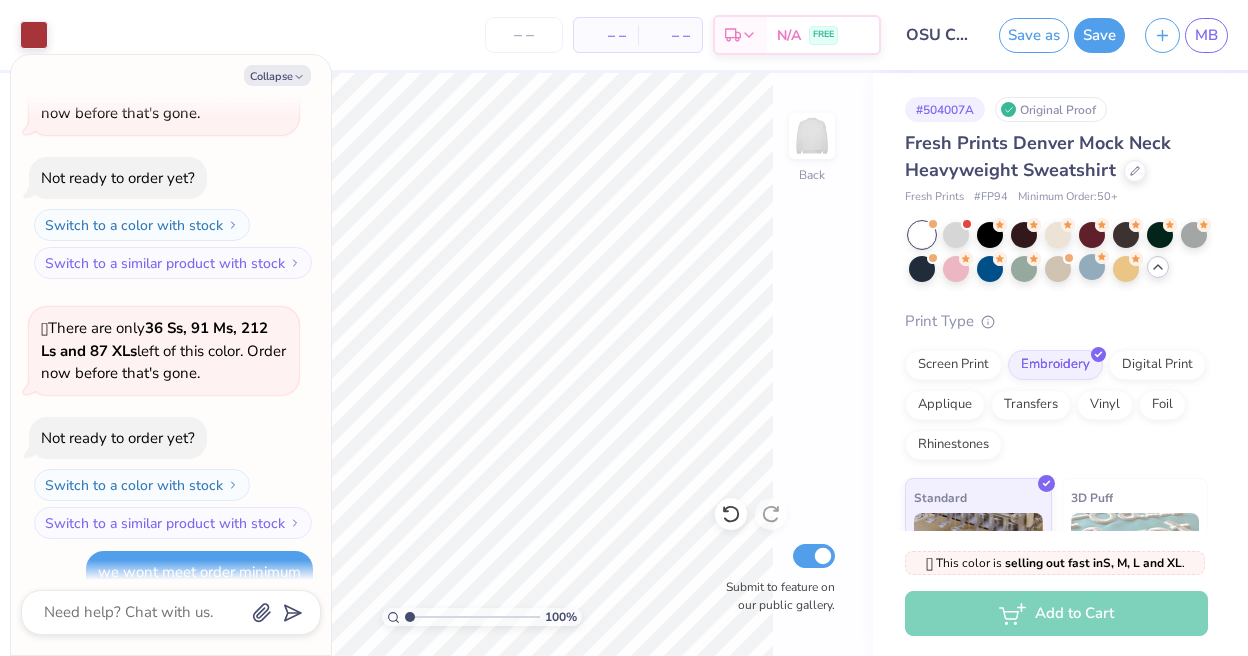 scroll, scrollTop: 430, scrollLeft: 0, axis: vertical 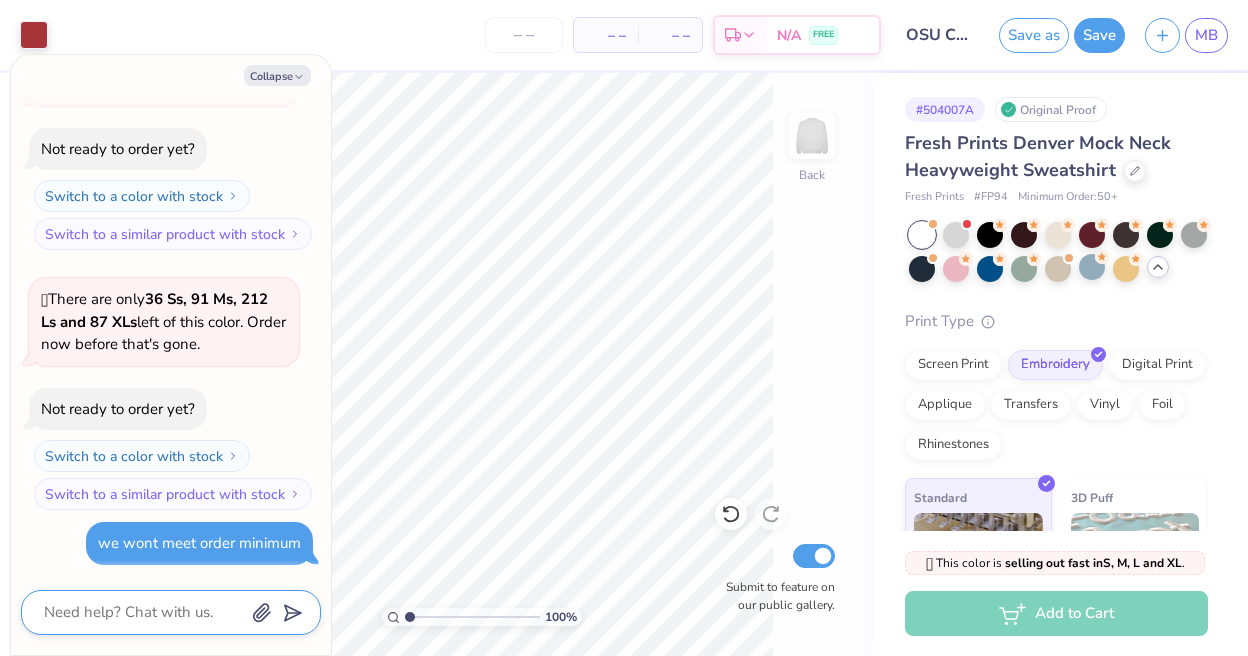 click at bounding box center [143, 612] 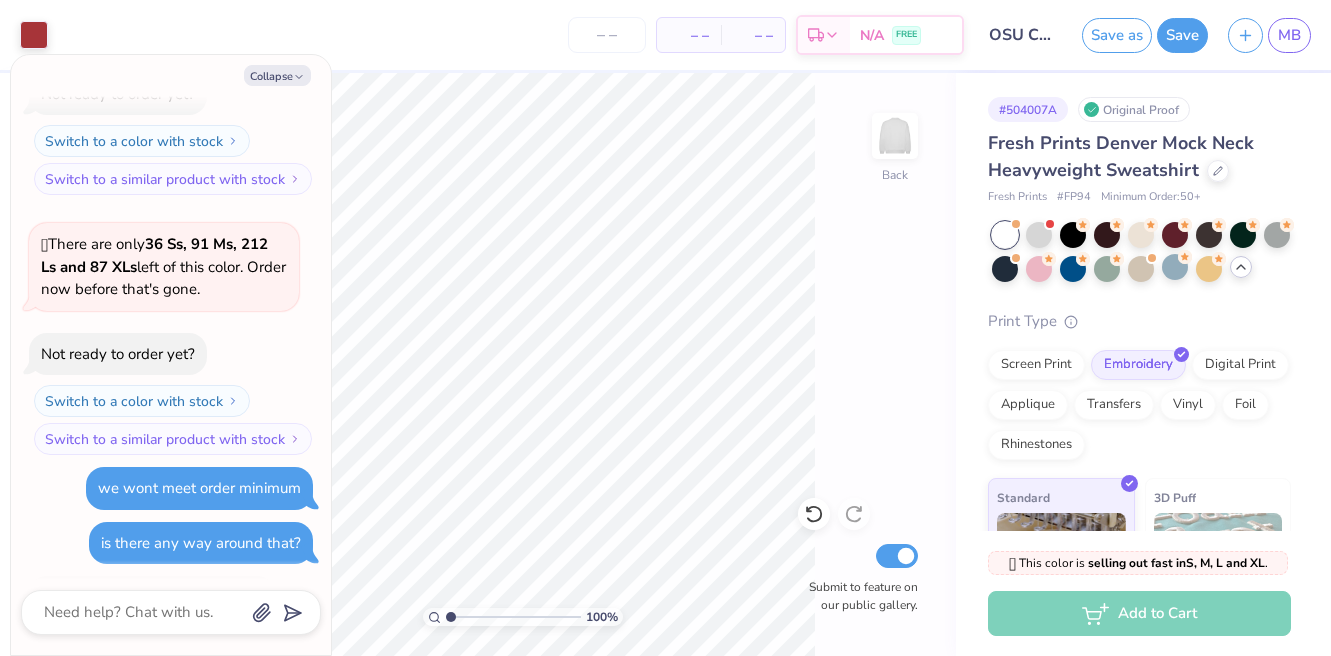 scroll, scrollTop: 1110, scrollLeft: 0, axis: vertical 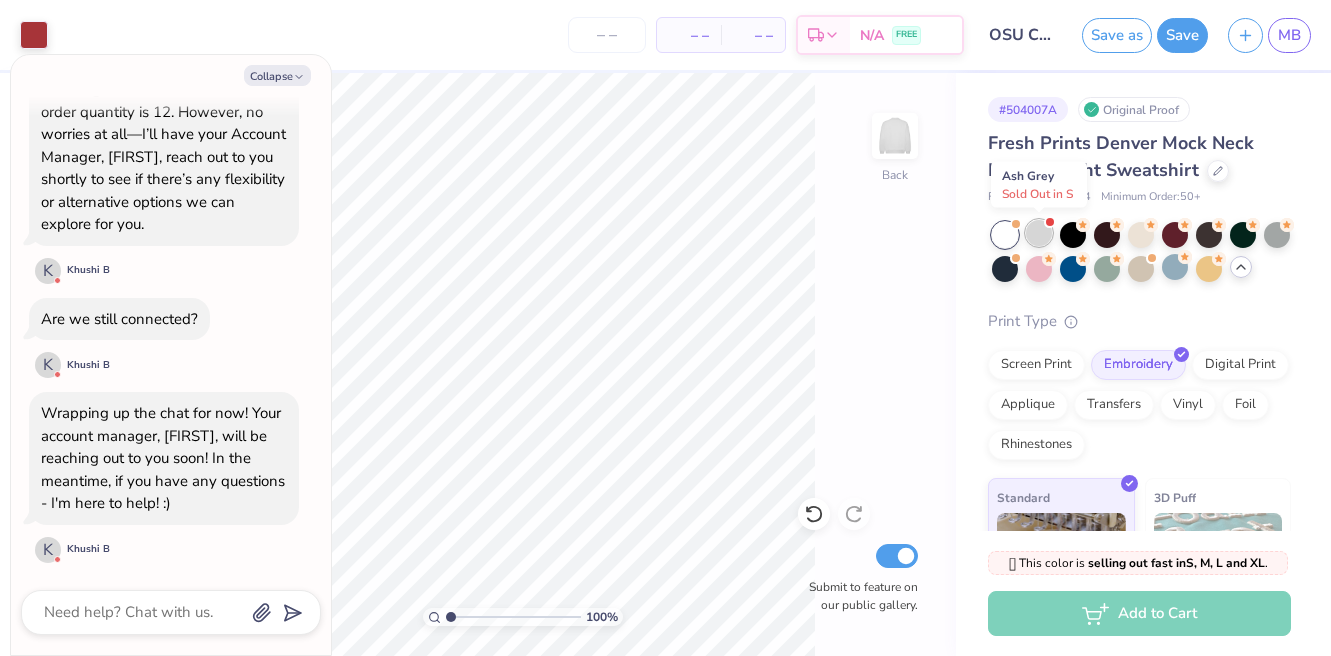 click at bounding box center (1039, 233) 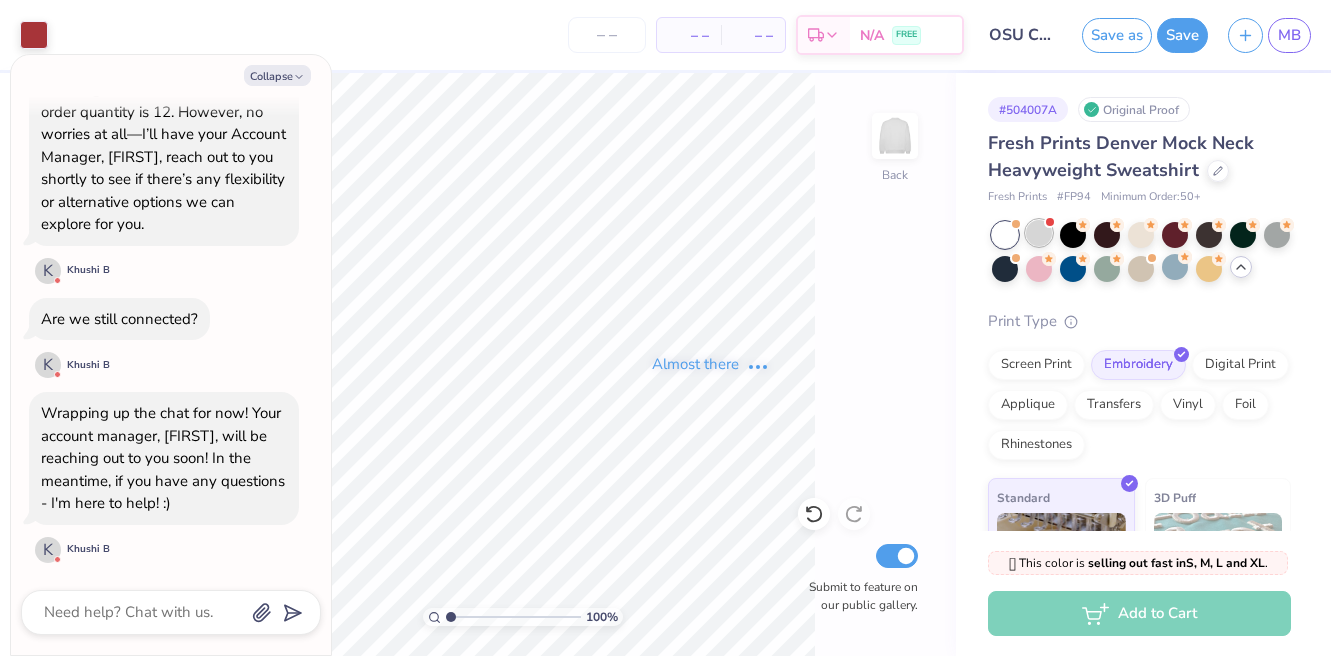 scroll, scrollTop: 1393, scrollLeft: 0, axis: vertical 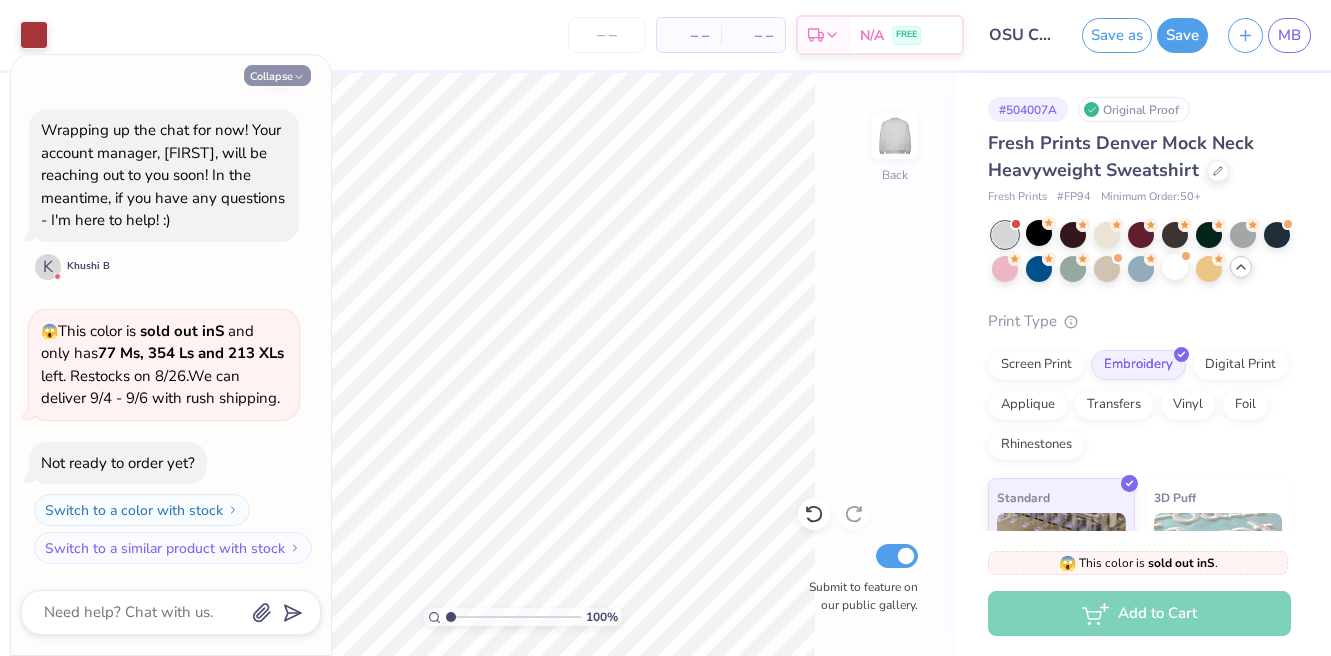 click on "Collapse" at bounding box center (277, 75) 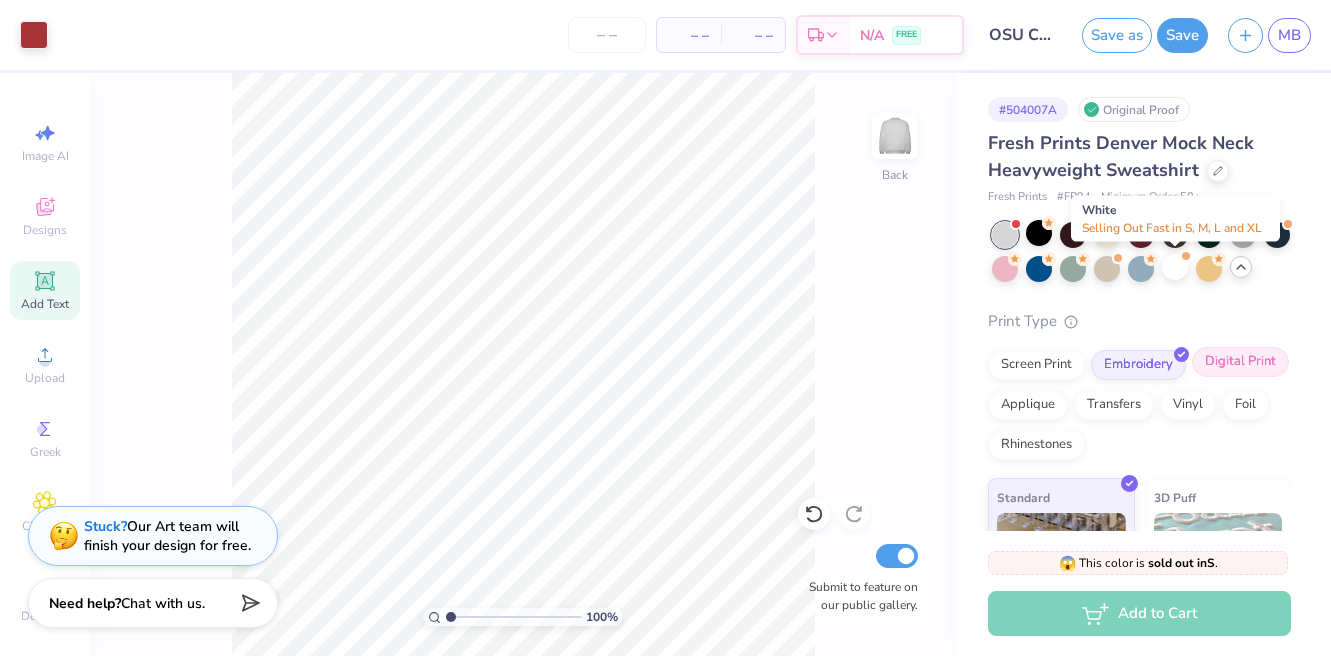 click at bounding box center (1175, 267) 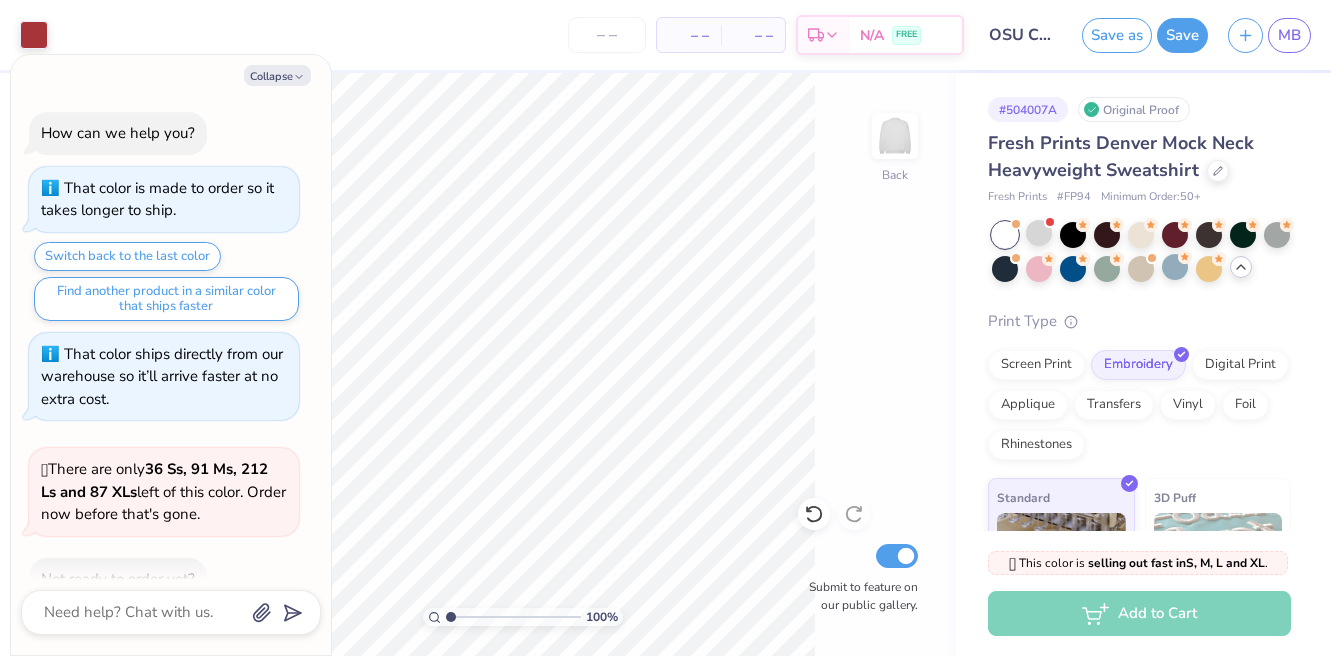 scroll, scrollTop: 1653, scrollLeft: 0, axis: vertical 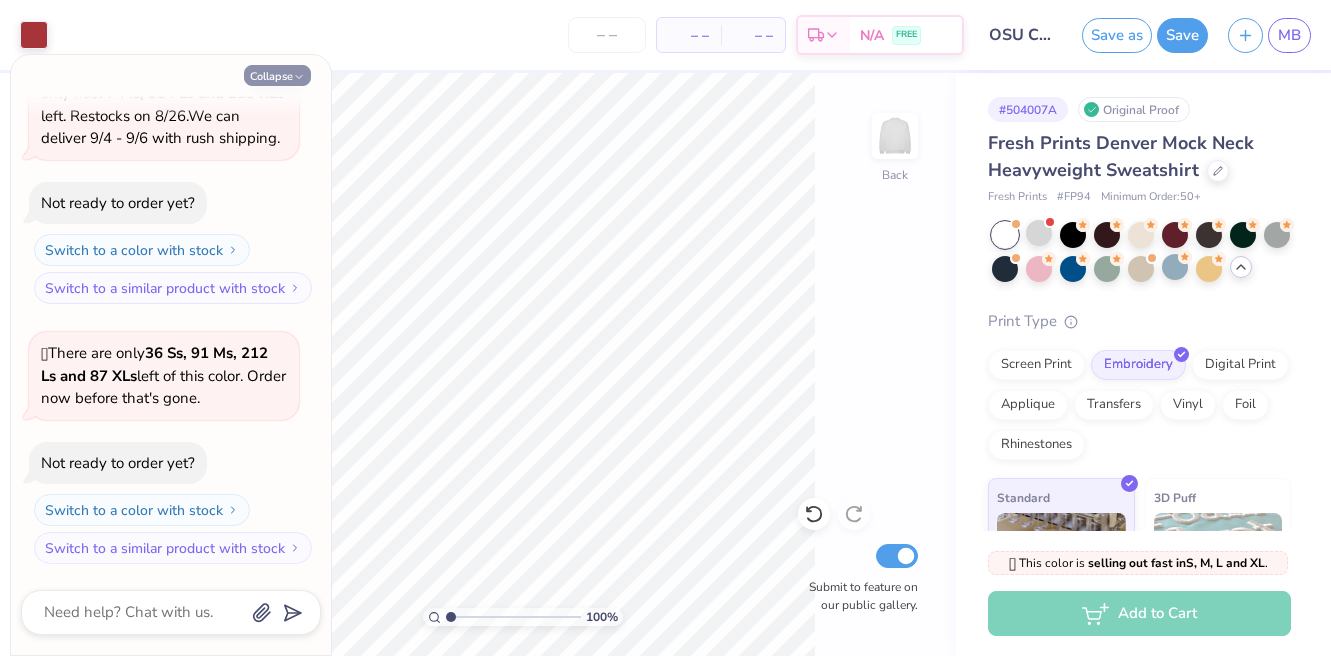 click on "Collapse" at bounding box center [277, 75] 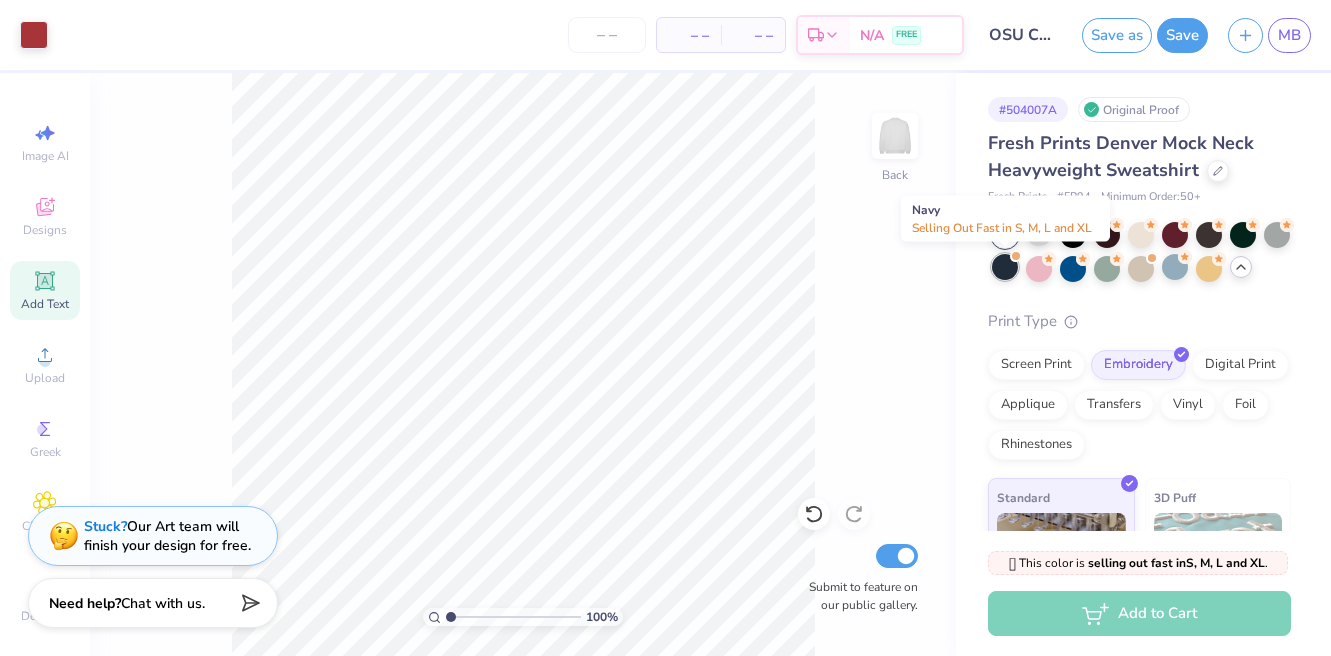 click at bounding box center (1005, 267) 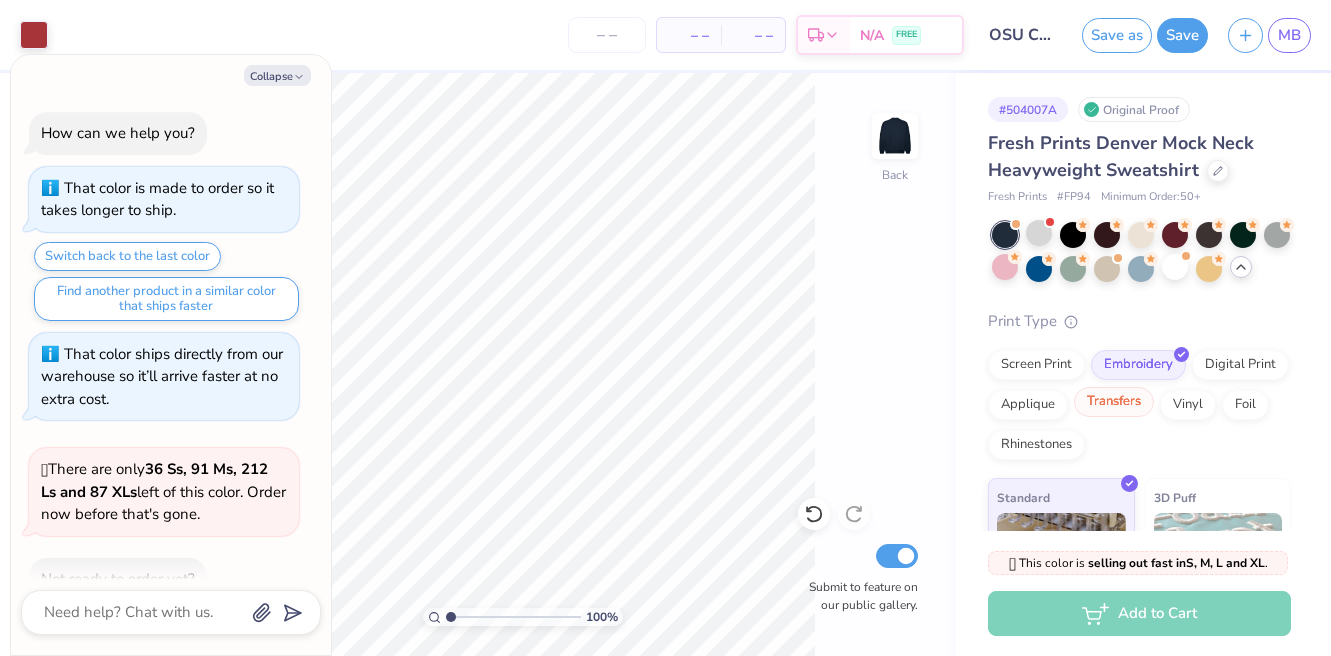 scroll, scrollTop: 1913, scrollLeft: 0, axis: vertical 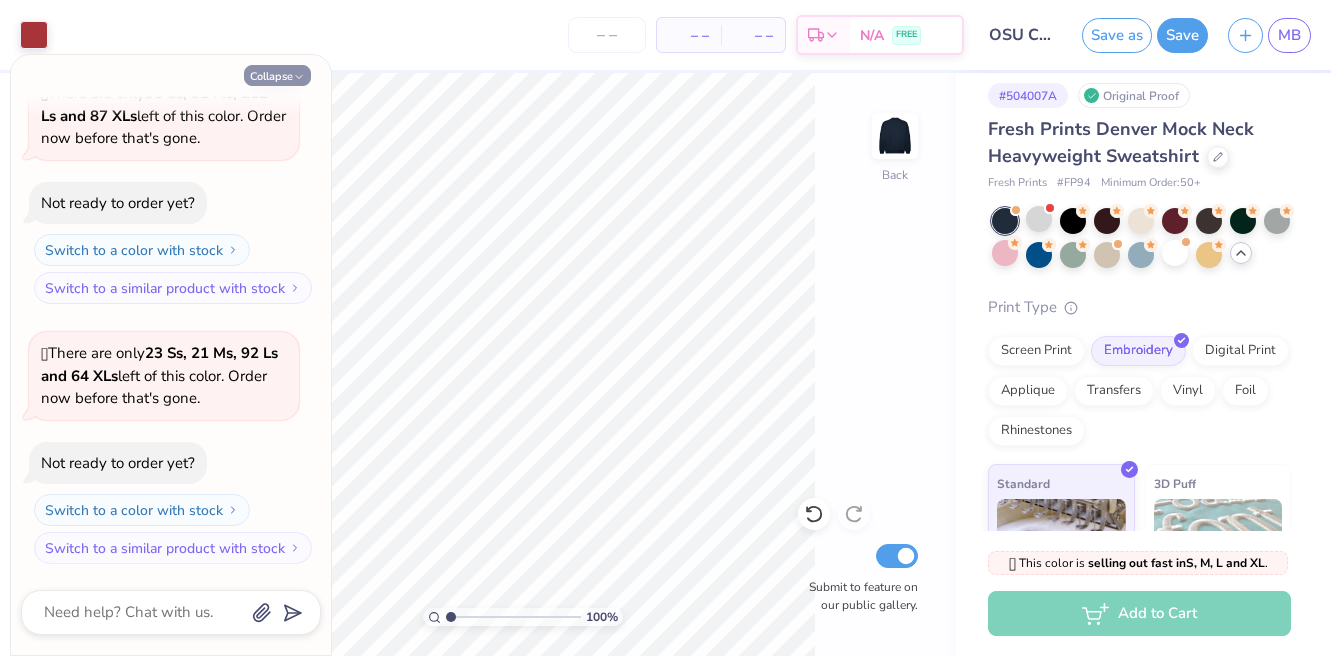 click on "Collapse" at bounding box center (277, 75) 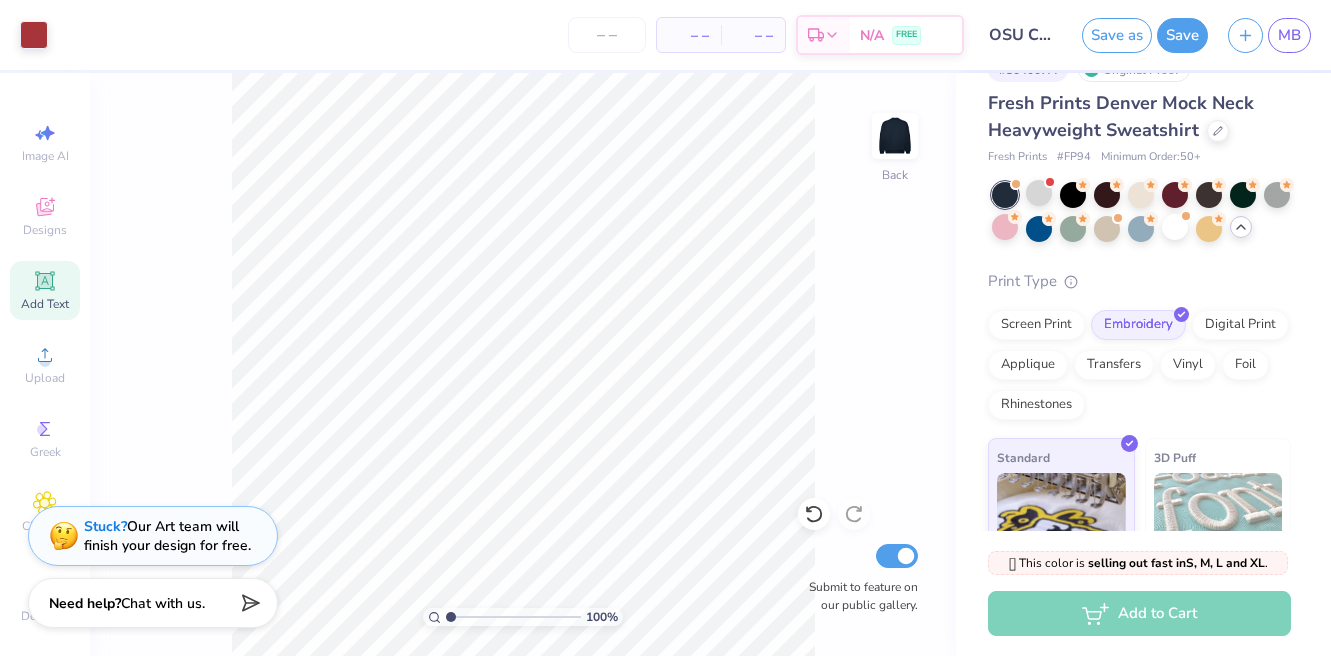 scroll, scrollTop: 36, scrollLeft: 0, axis: vertical 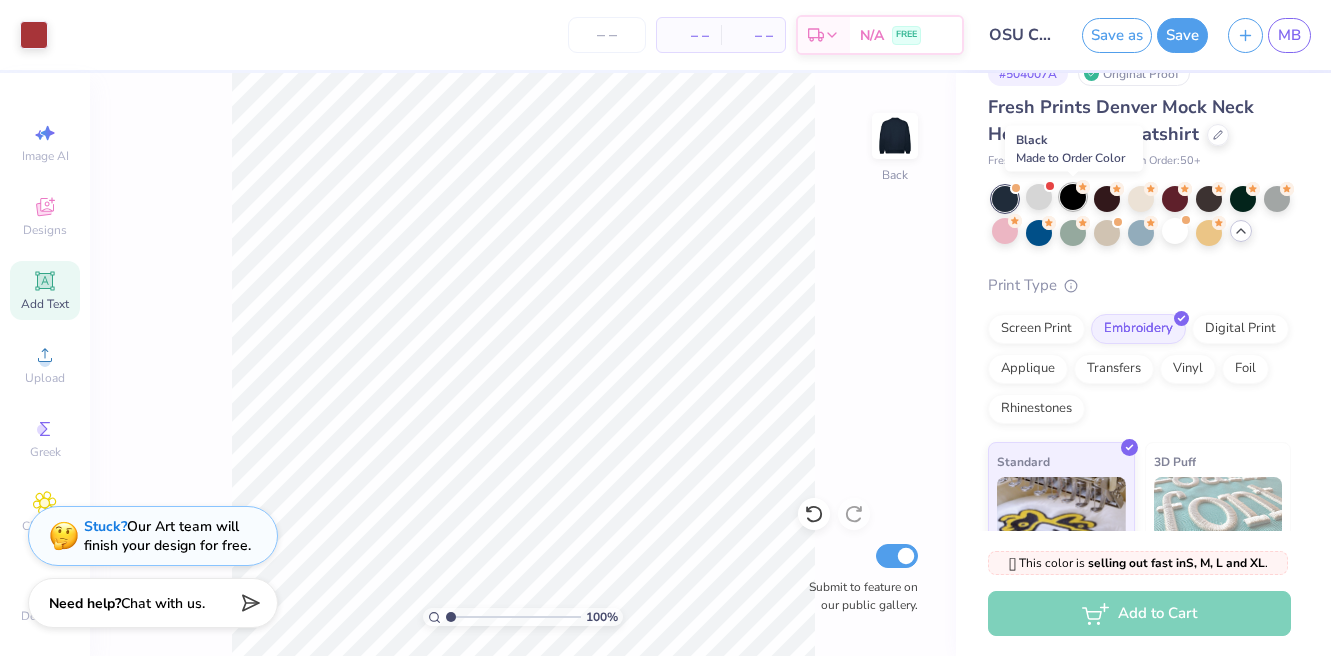 click at bounding box center [1073, 197] 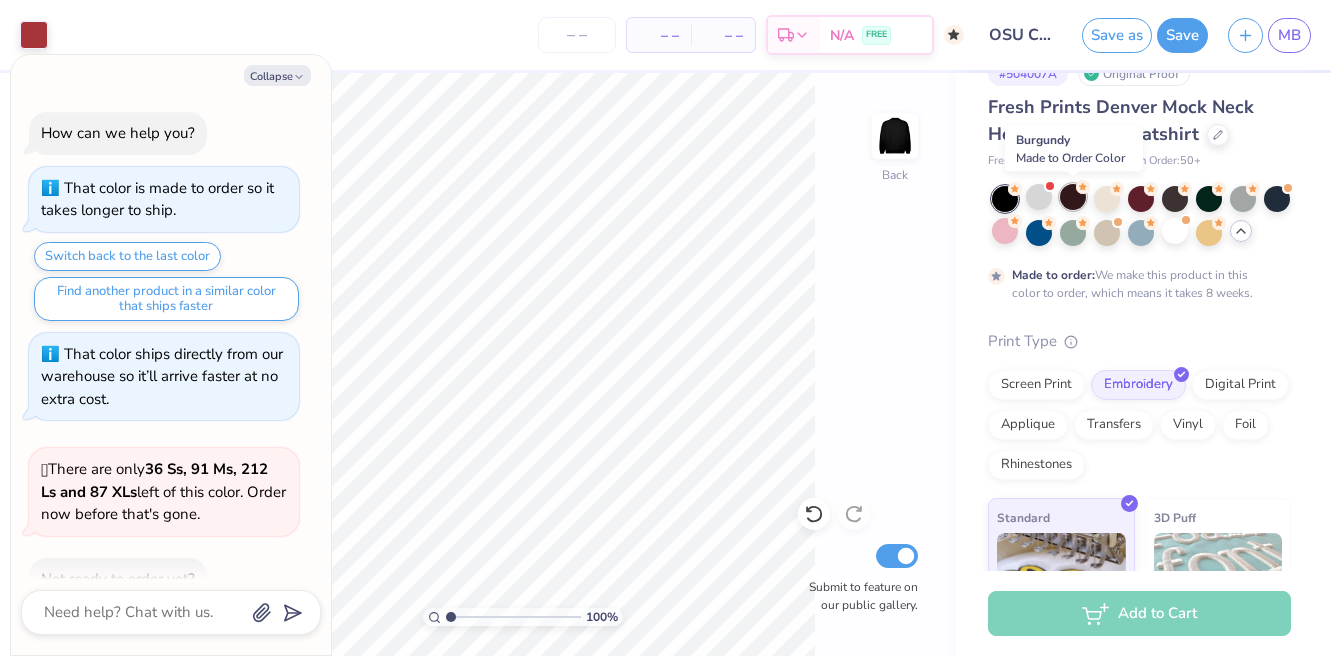 scroll, scrollTop: 2079, scrollLeft: 0, axis: vertical 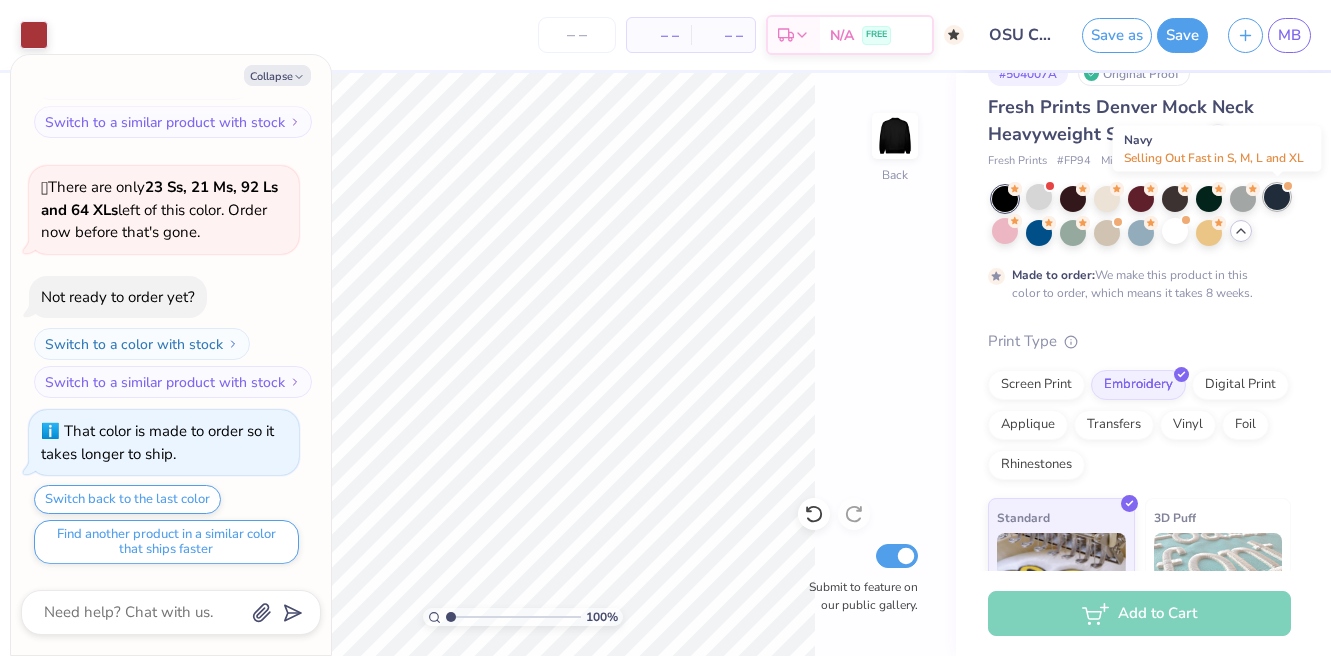 click at bounding box center [1277, 197] 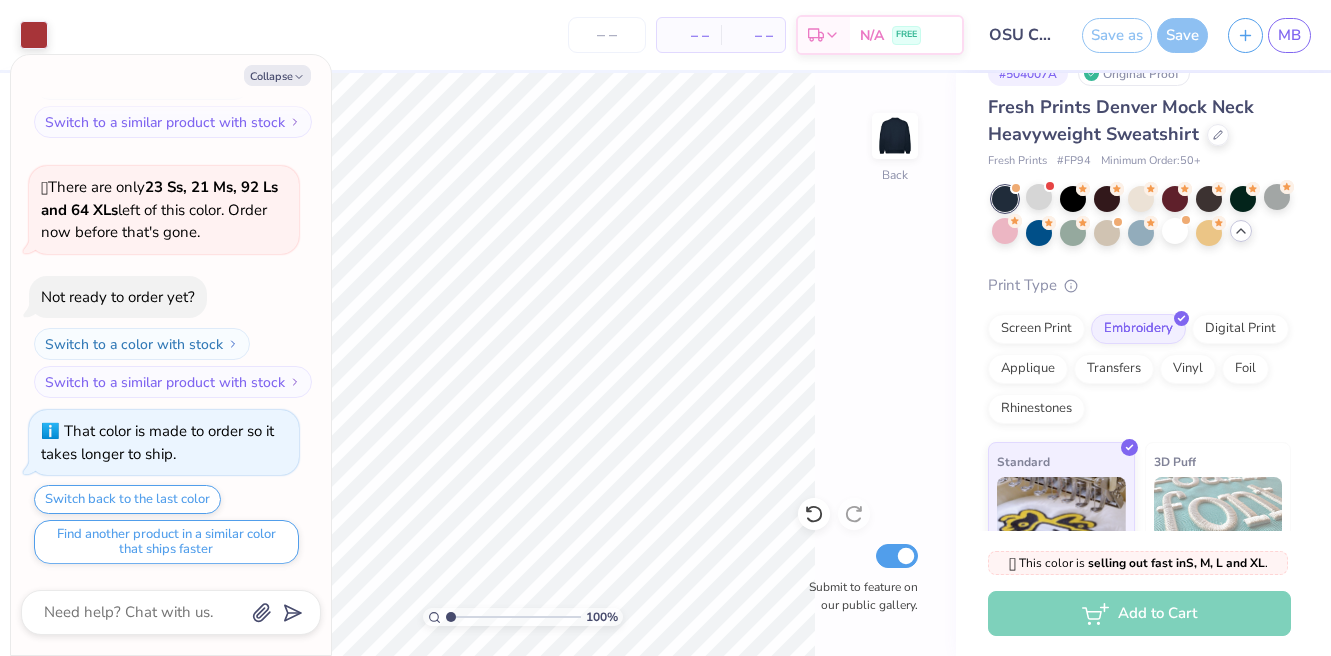scroll, scrollTop: 2438, scrollLeft: 0, axis: vertical 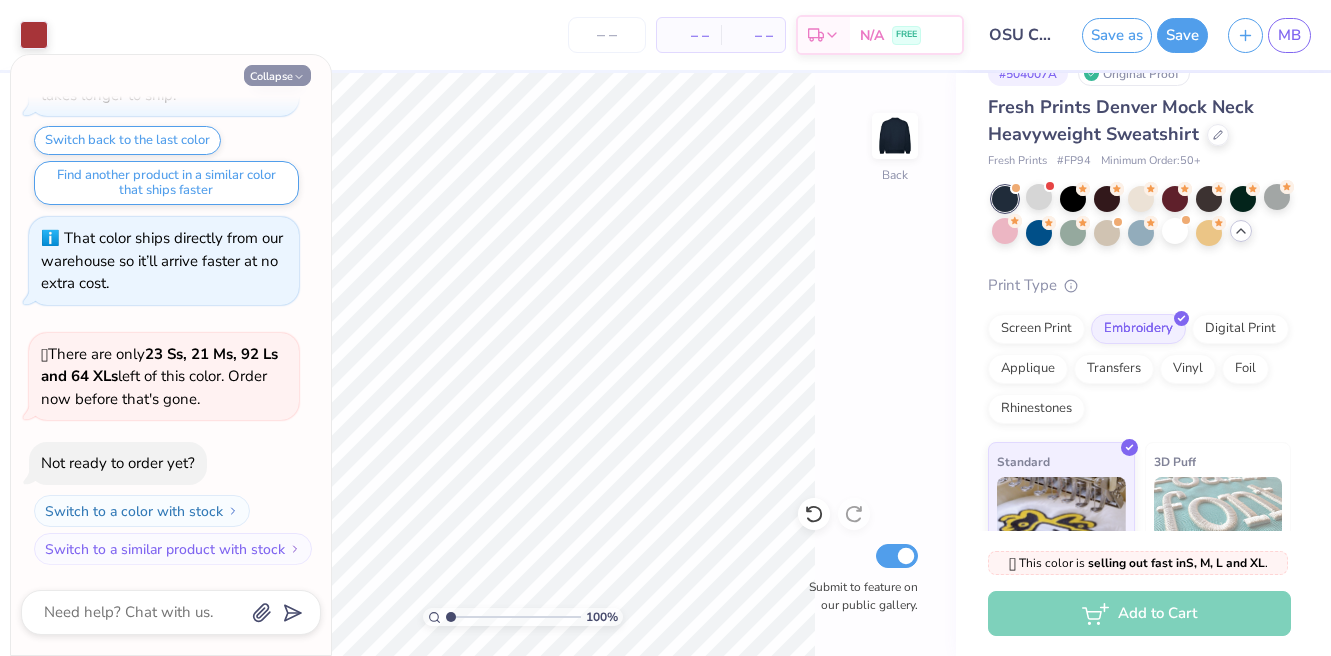 click on "Collapse" at bounding box center [277, 75] 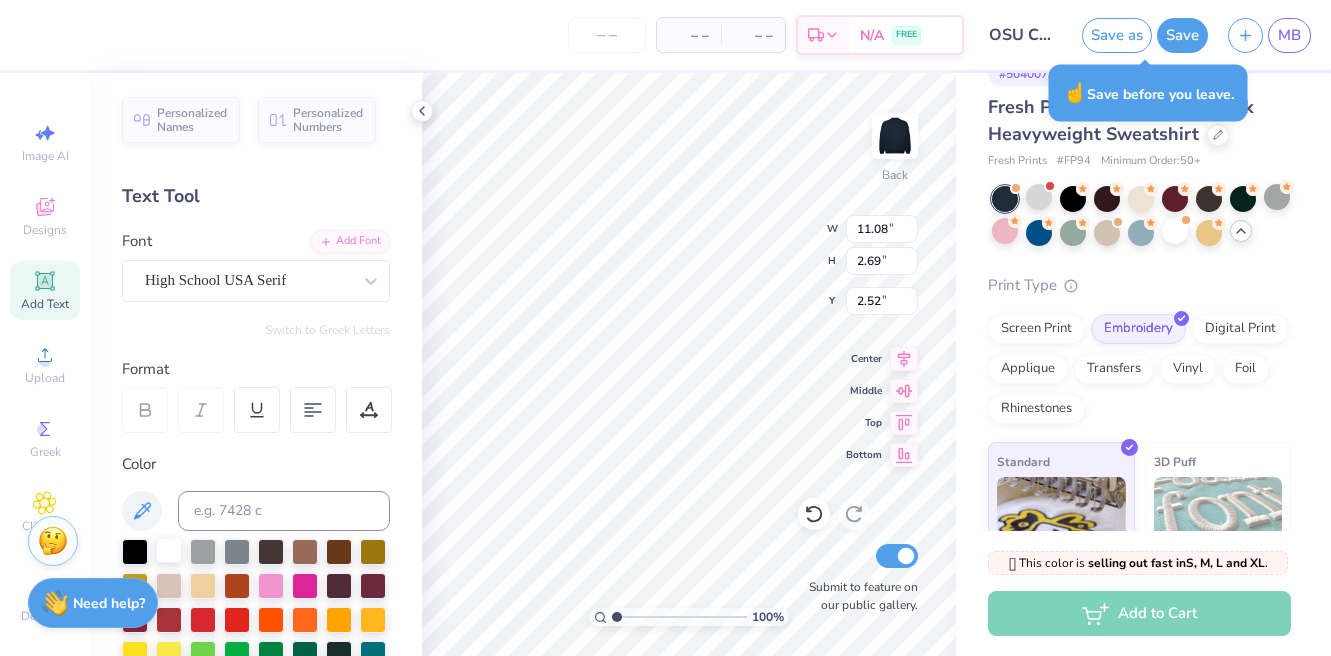 click at bounding box center (169, 550) 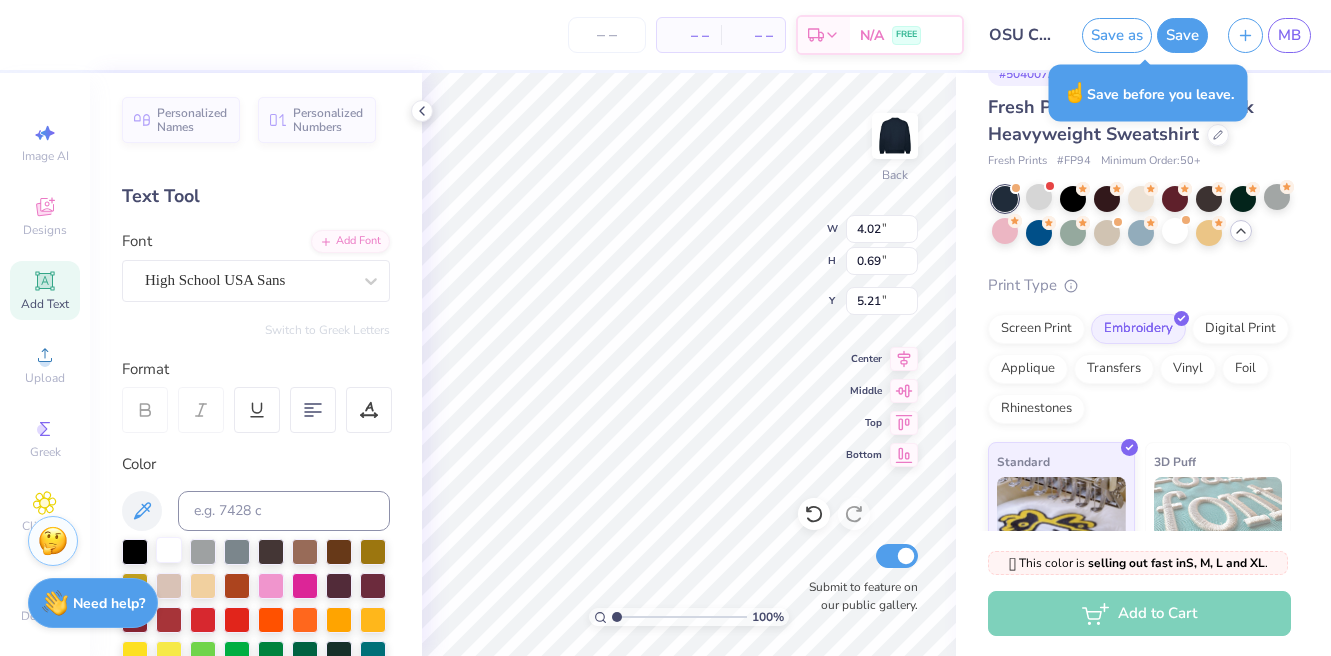 click at bounding box center [169, 550] 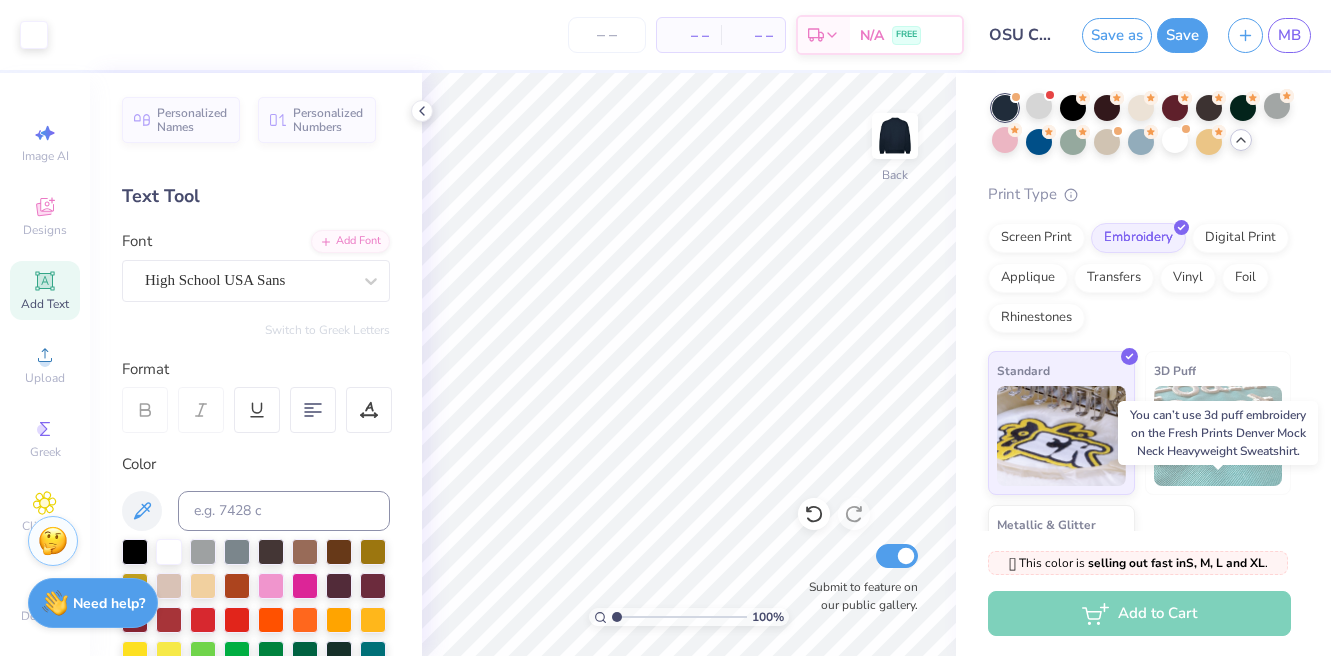 scroll, scrollTop: 0, scrollLeft: 0, axis: both 